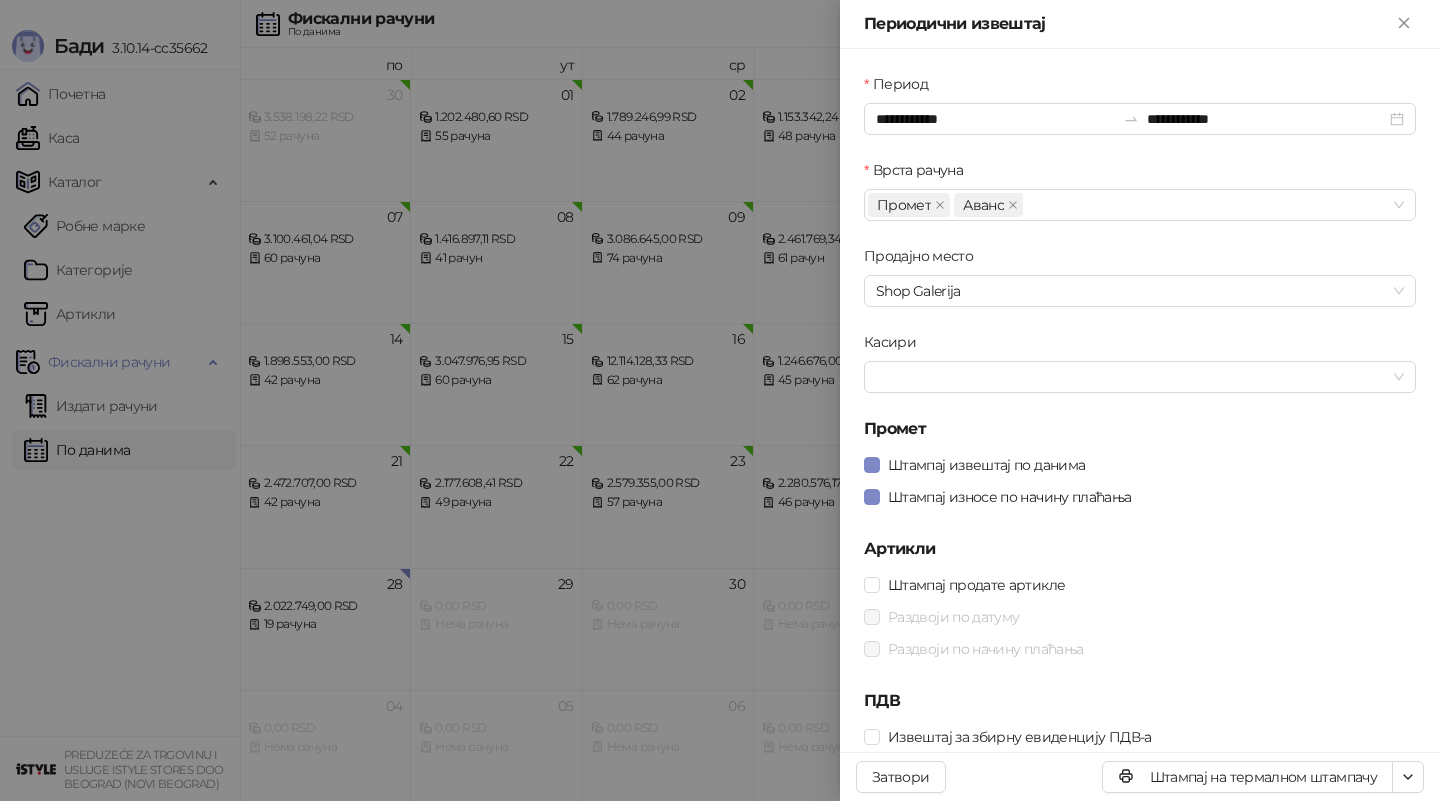 scroll, scrollTop: 0, scrollLeft: 0, axis: both 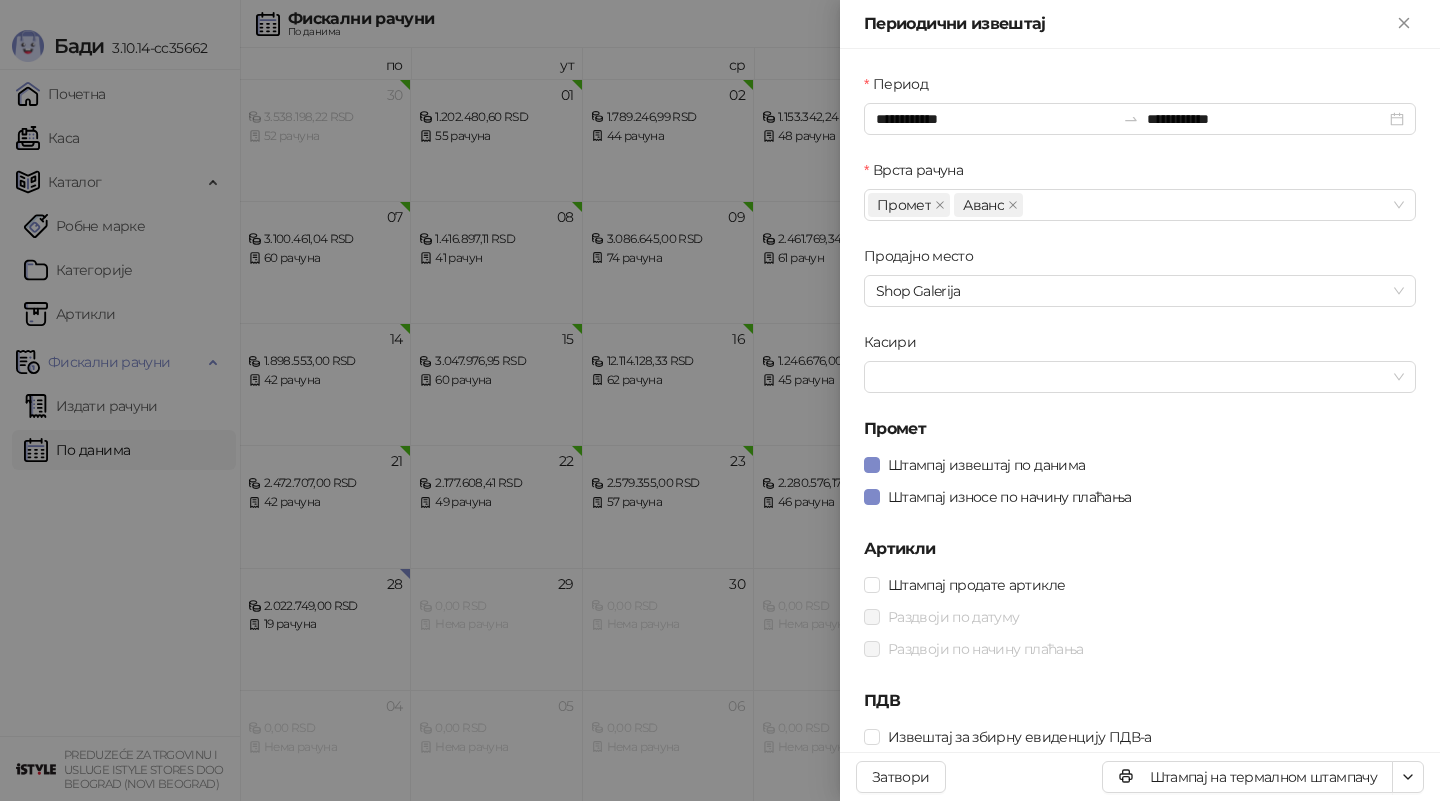 click at bounding box center (720, 400) 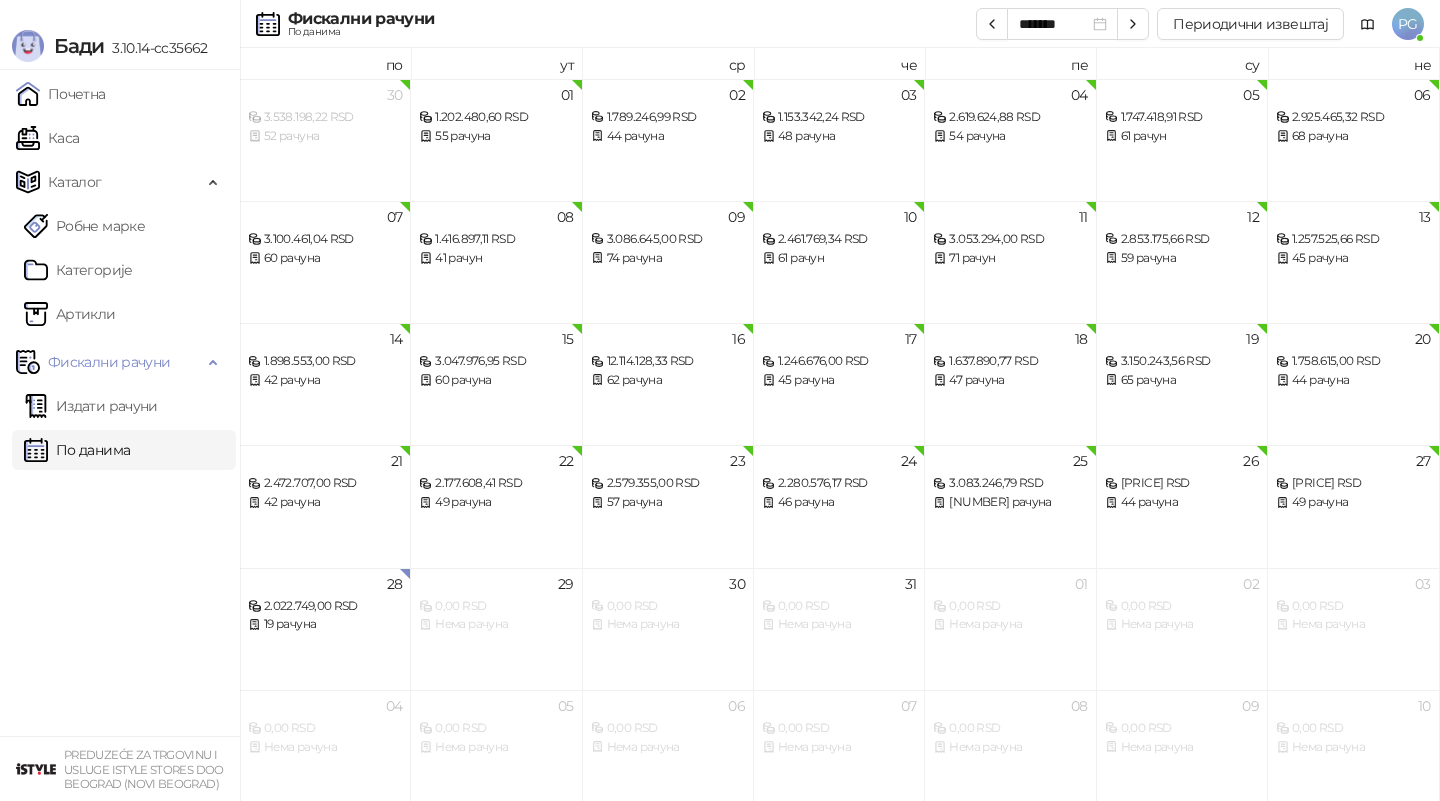 click on "Каса" at bounding box center [47, 138] 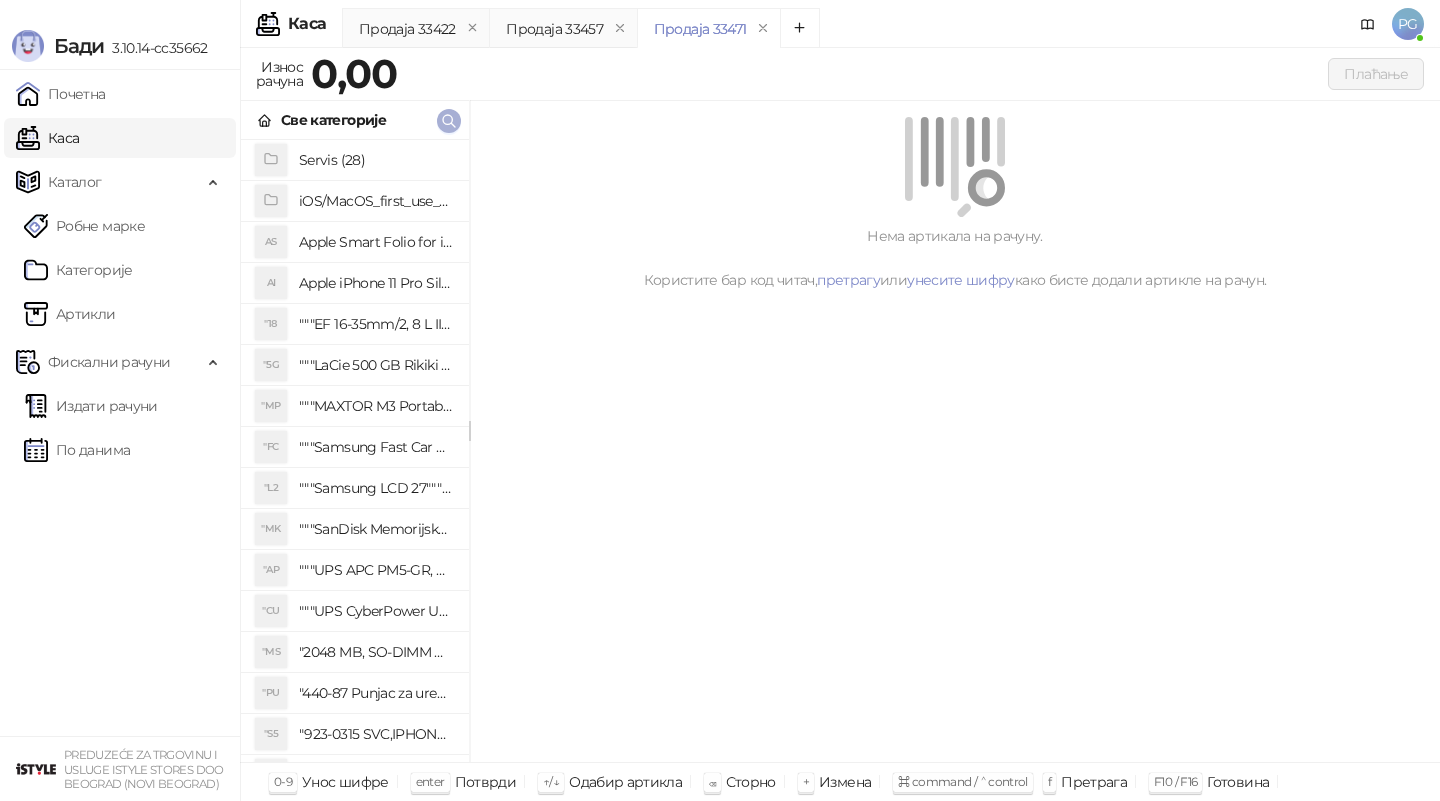 click 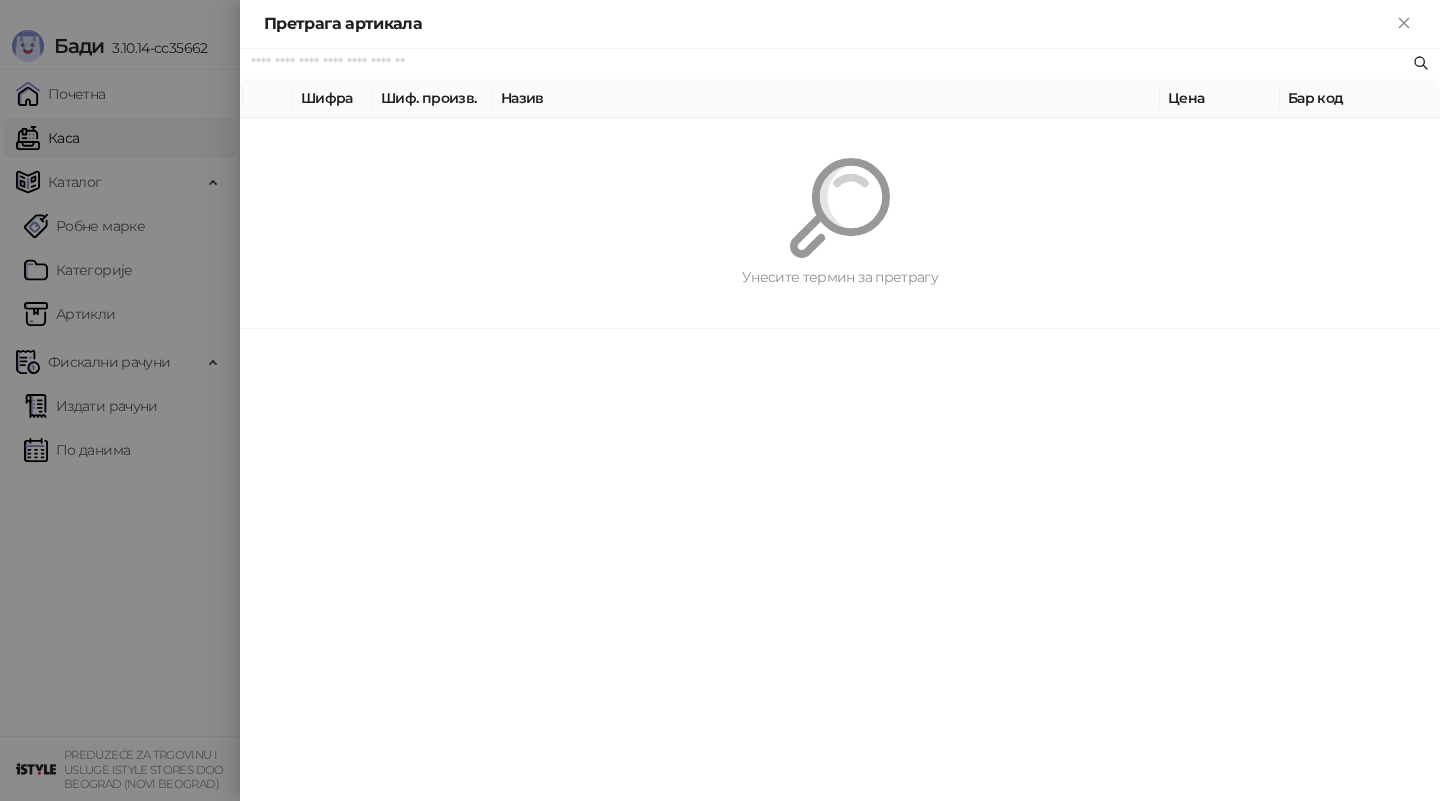 paste on "*********" 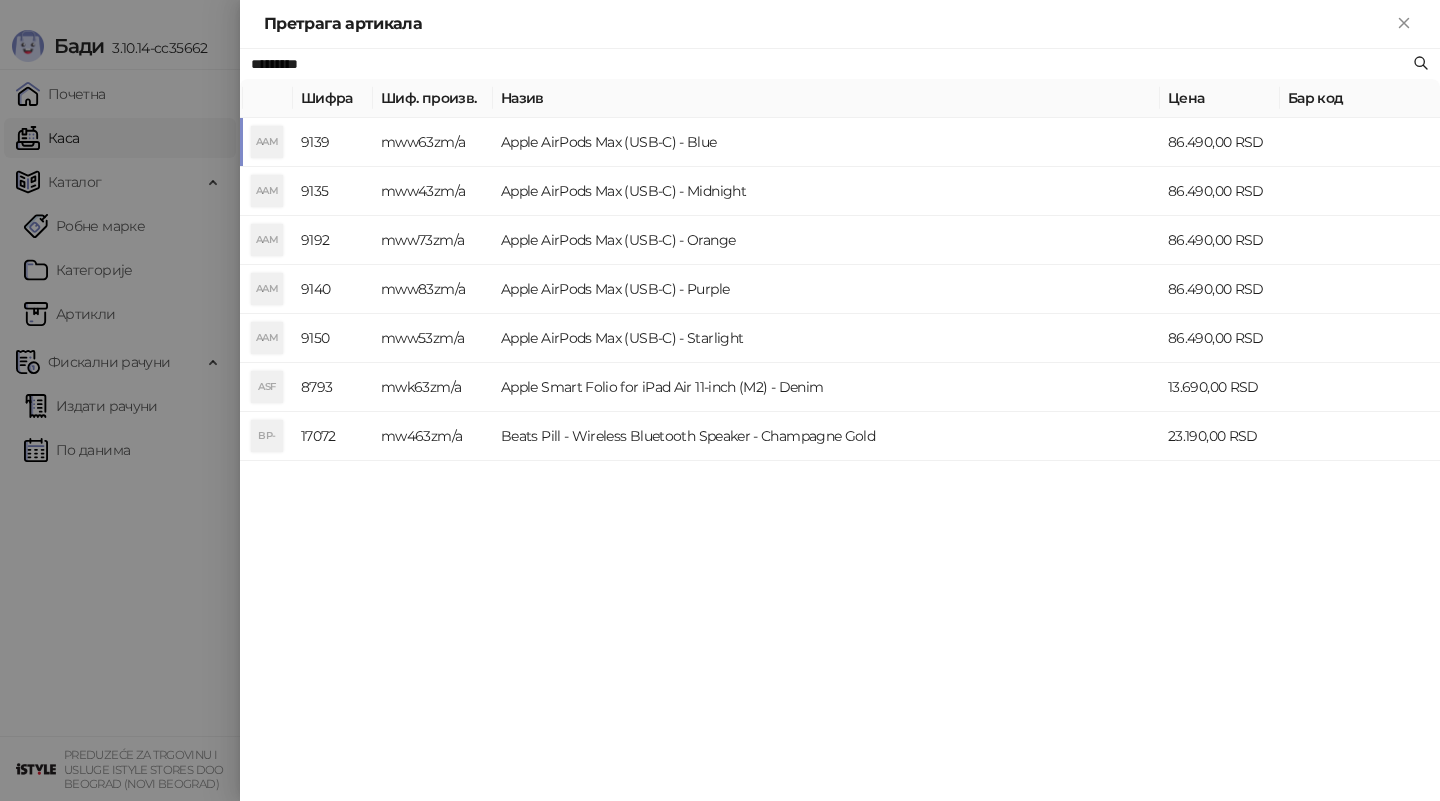type on "*********" 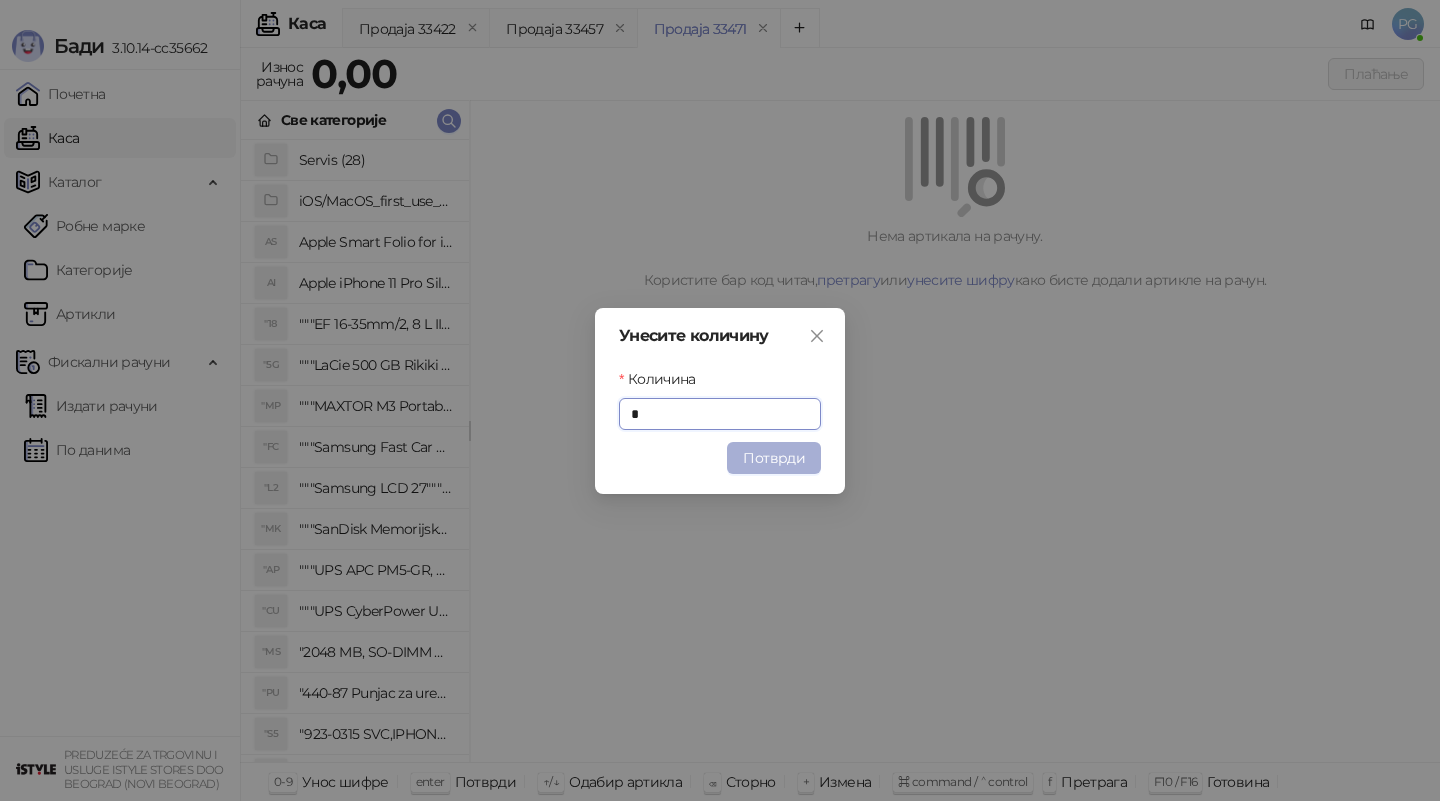 click on "Потврди" at bounding box center (774, 458) 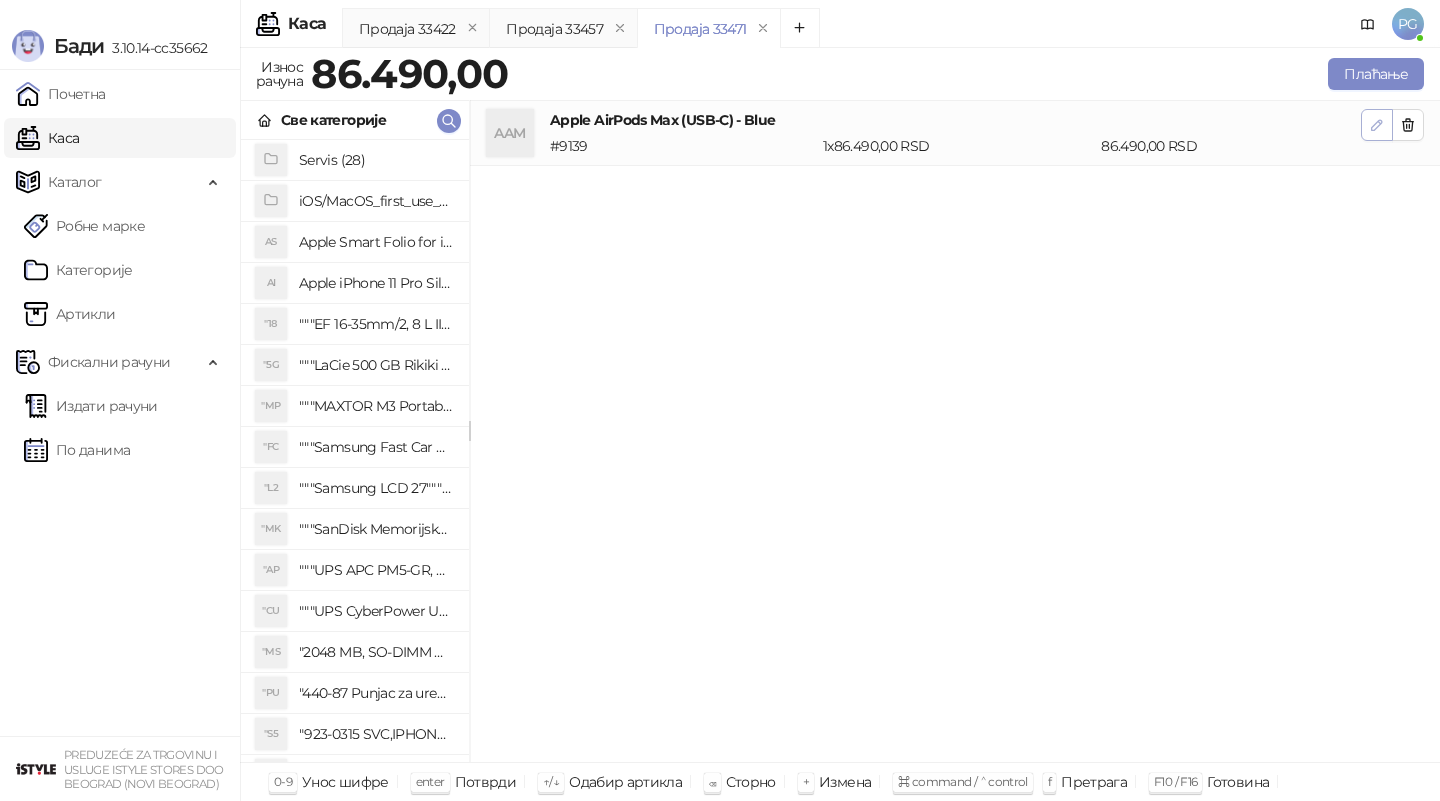 click 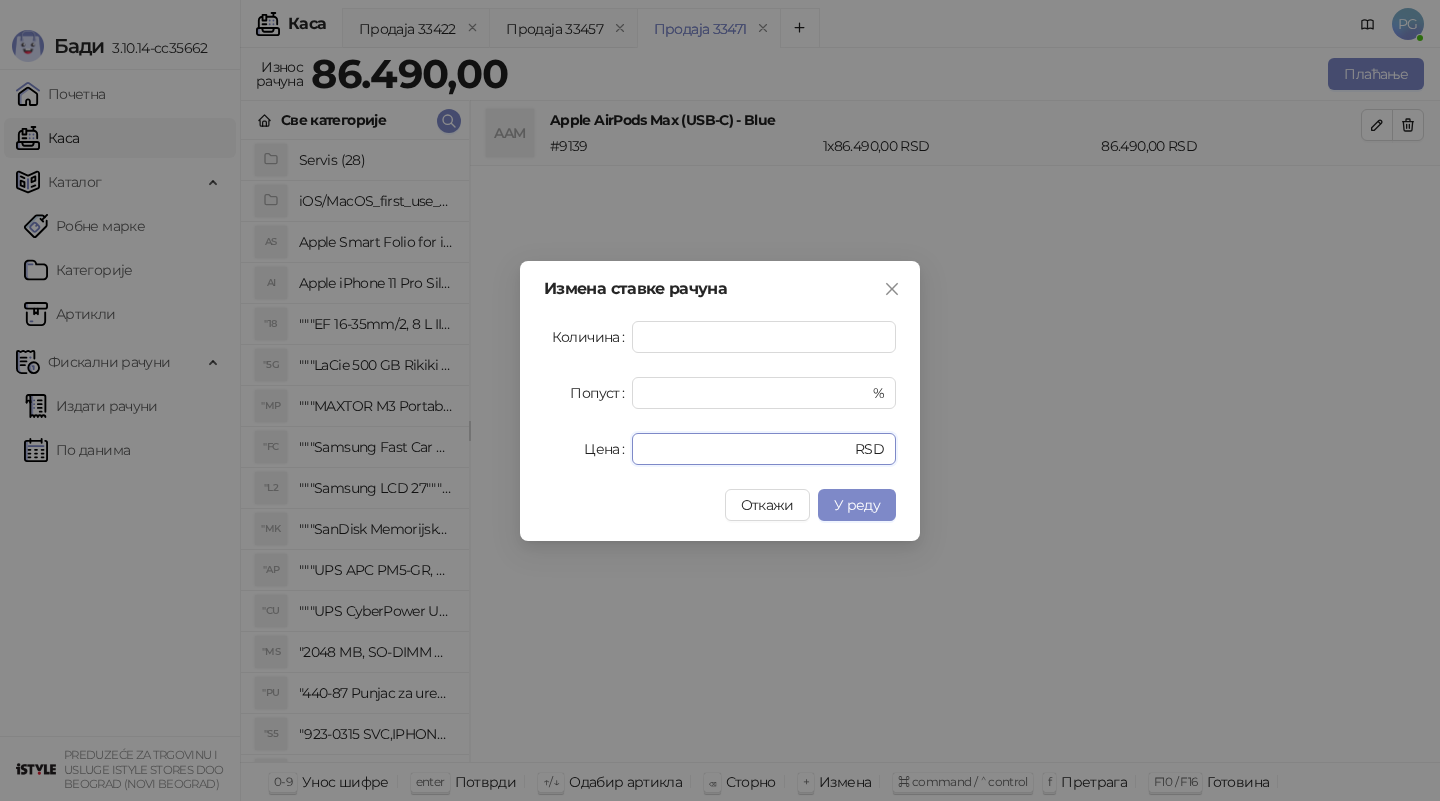 drag, startPoint x: 714, startPoint y: 446, endPoint x: 571, endPoint y: 443, distance: 143.03146 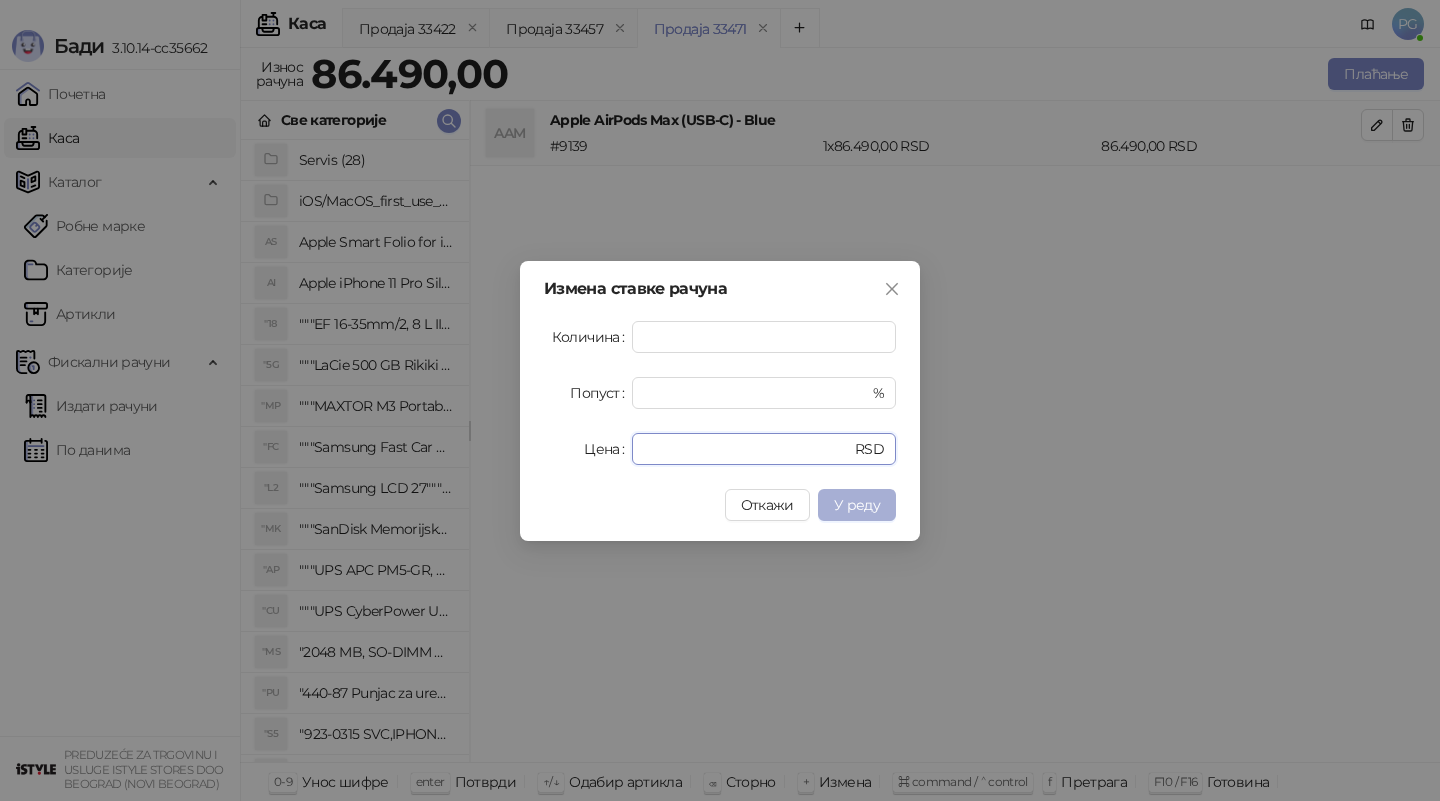 type on "*****" 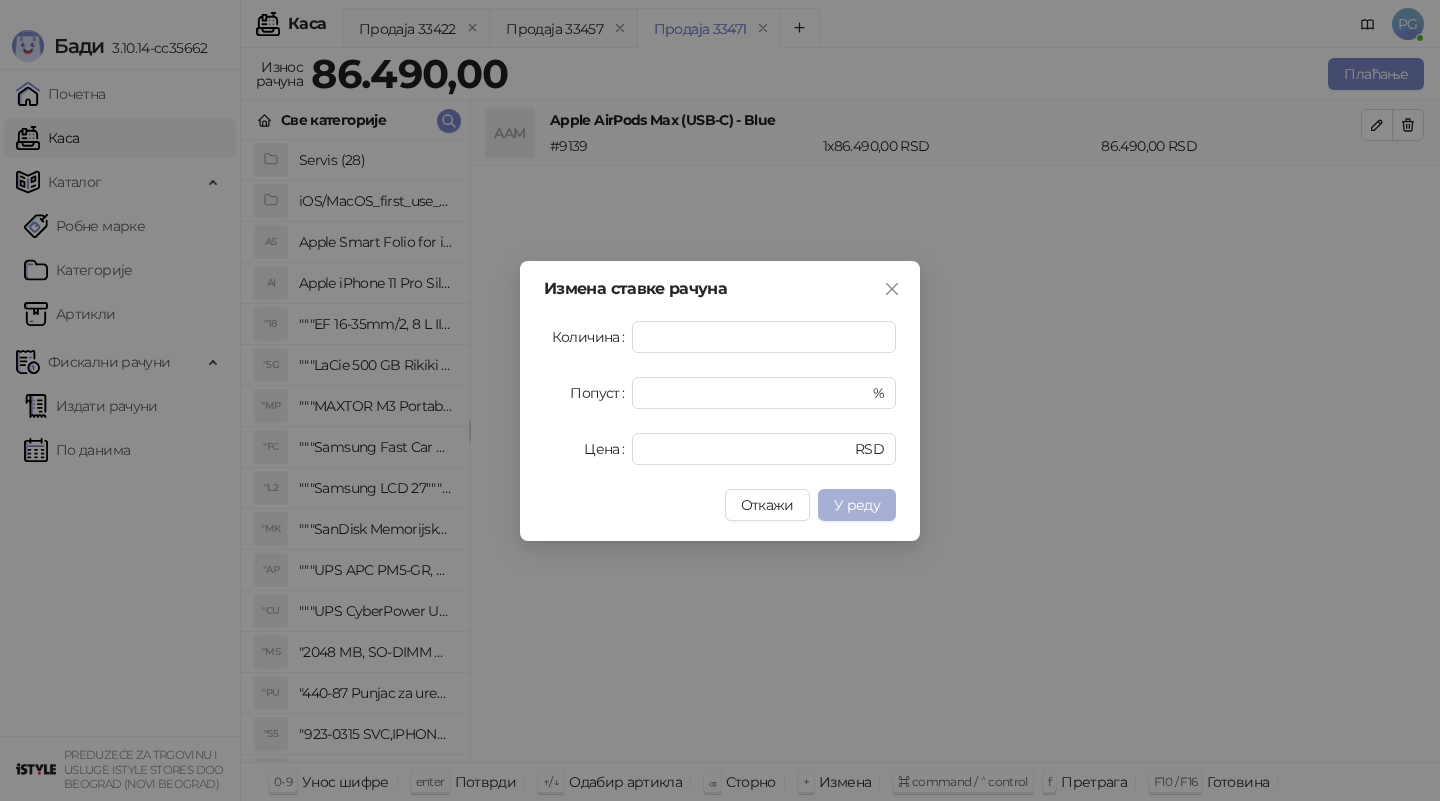 click on "У реду" at bounding box center (857, 505) 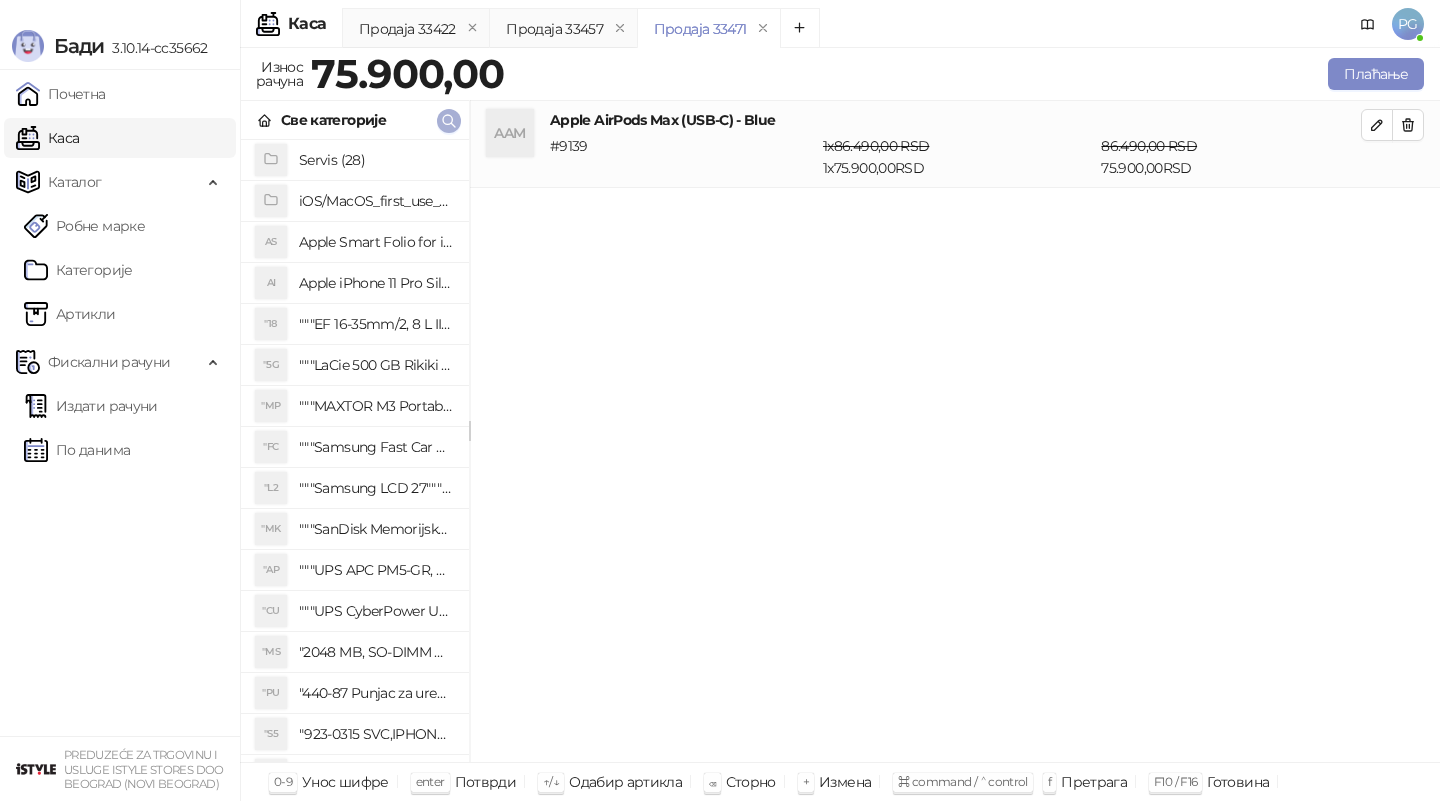 click at bounding box center (449, 120) 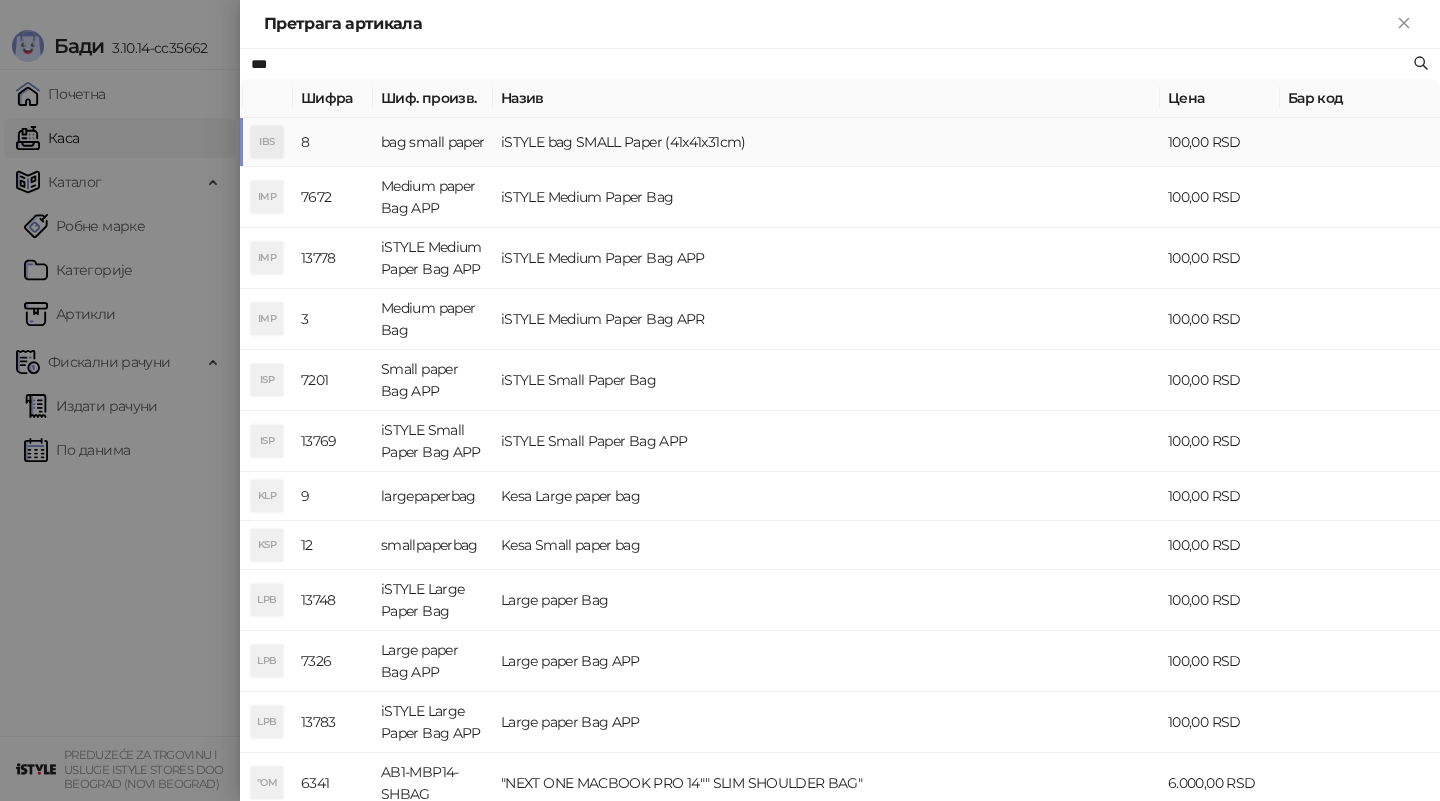 type on "***" 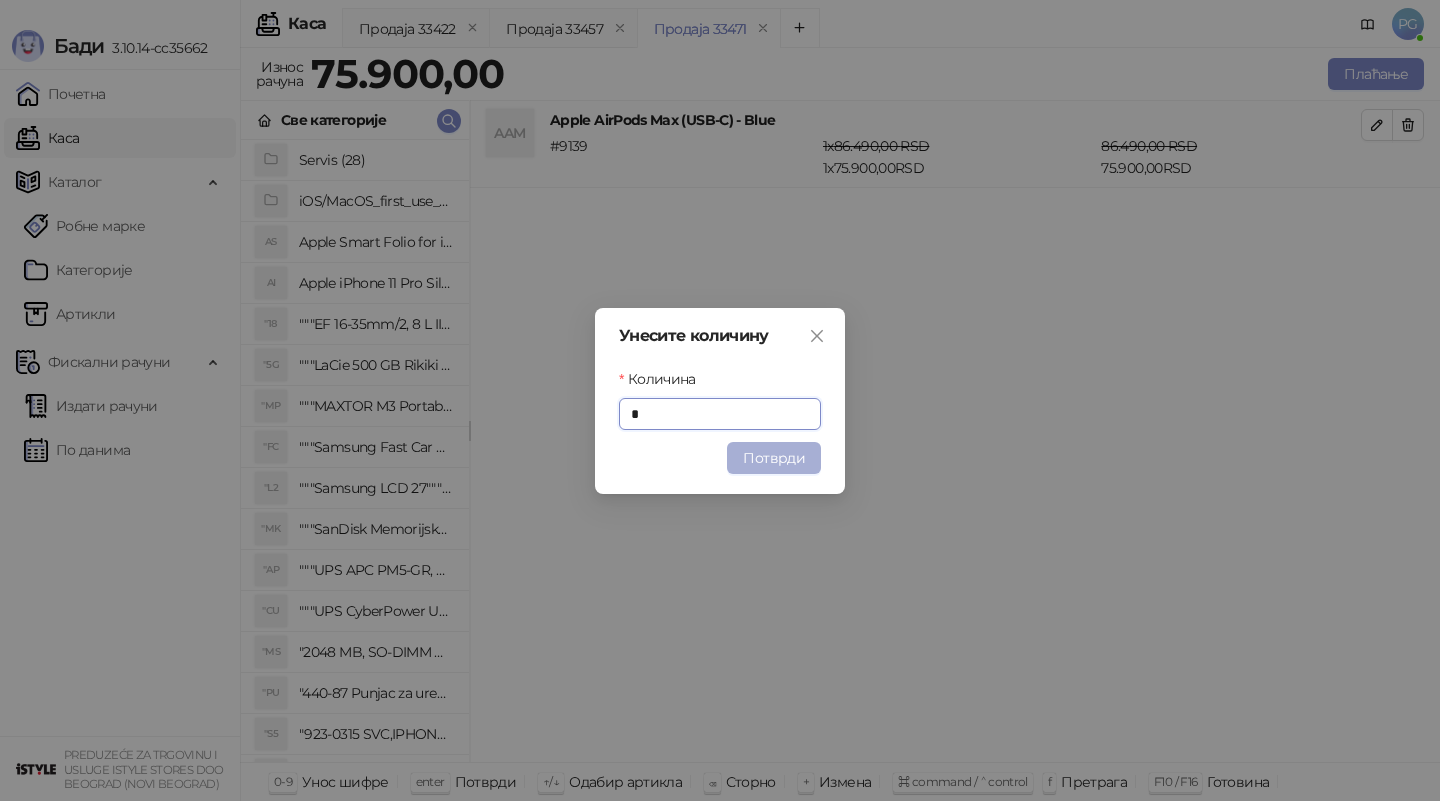 click on "Потврди" at bounding box center [774, 458] 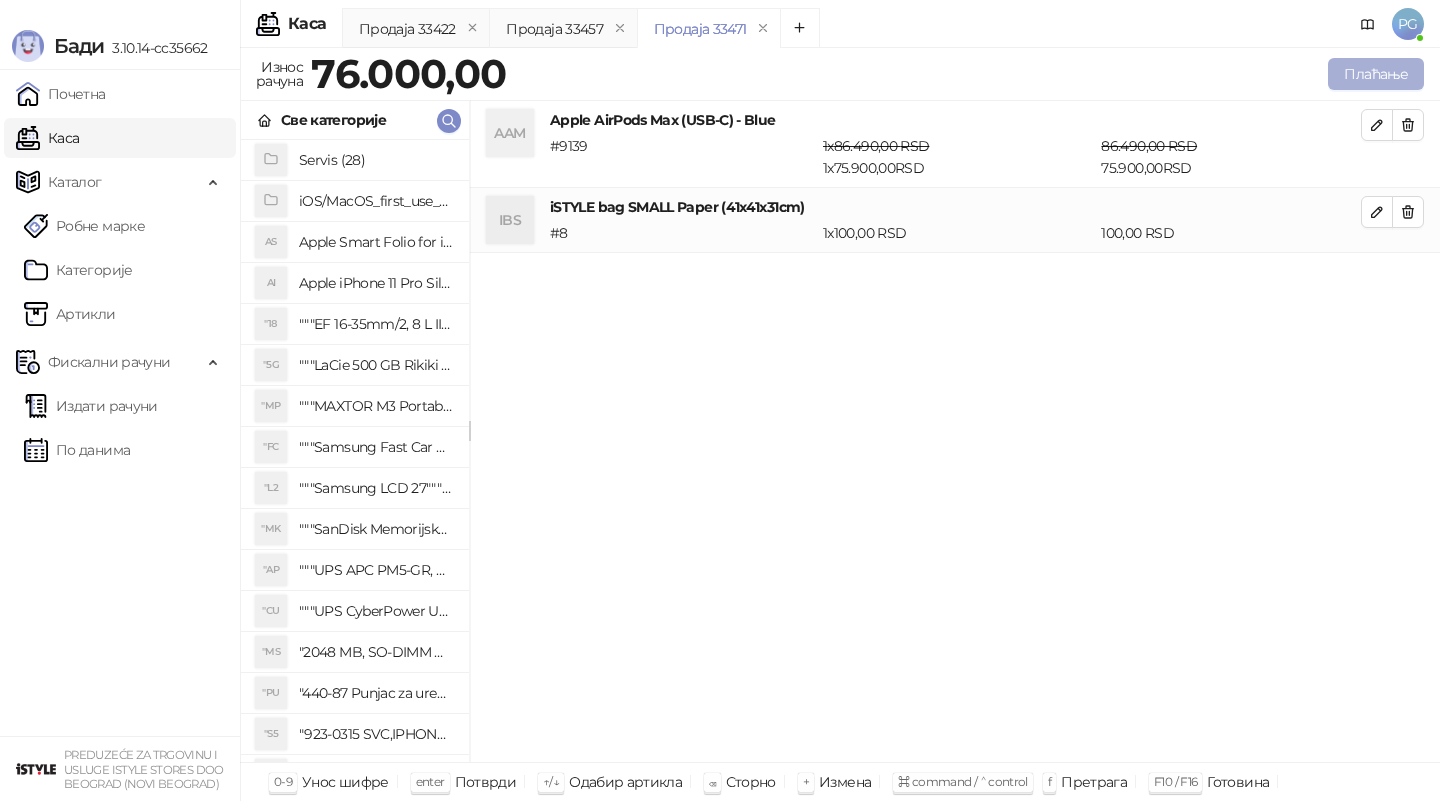 click on "Плаћање" at bounding box center (1376, 74) 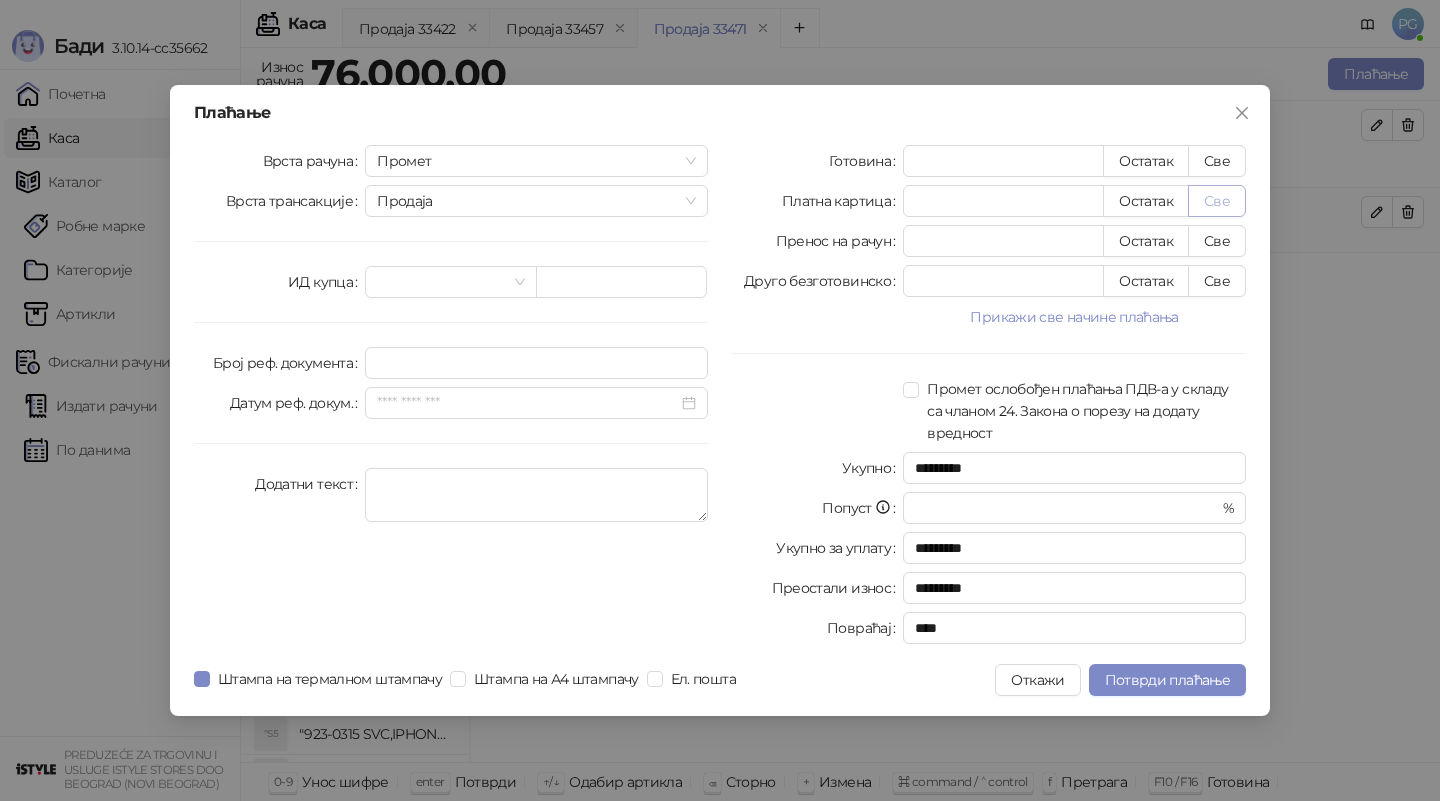 click on "Све" at bounding box center [1217, 201] 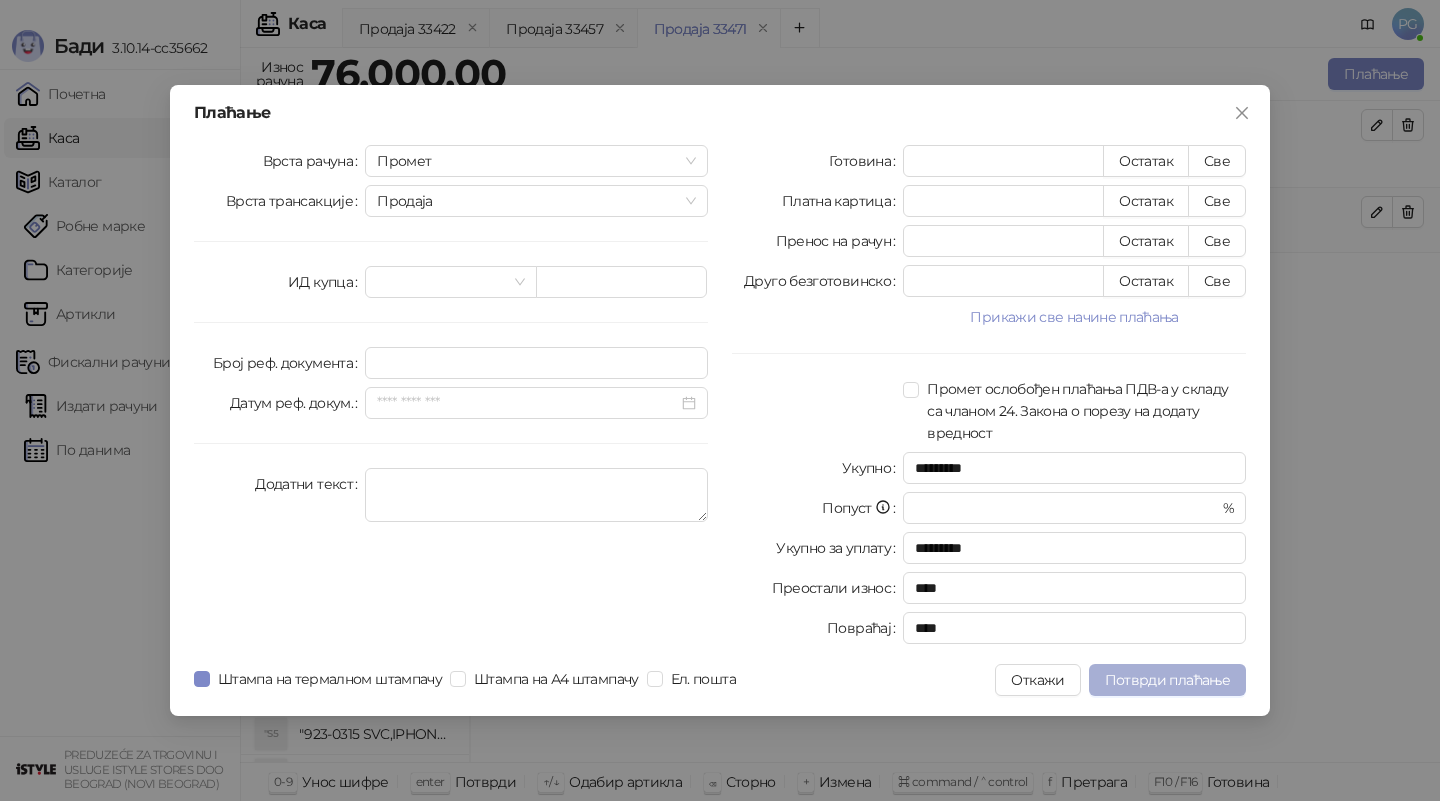 click on "Потврди плаћање" at bounding box center [1167, 680] 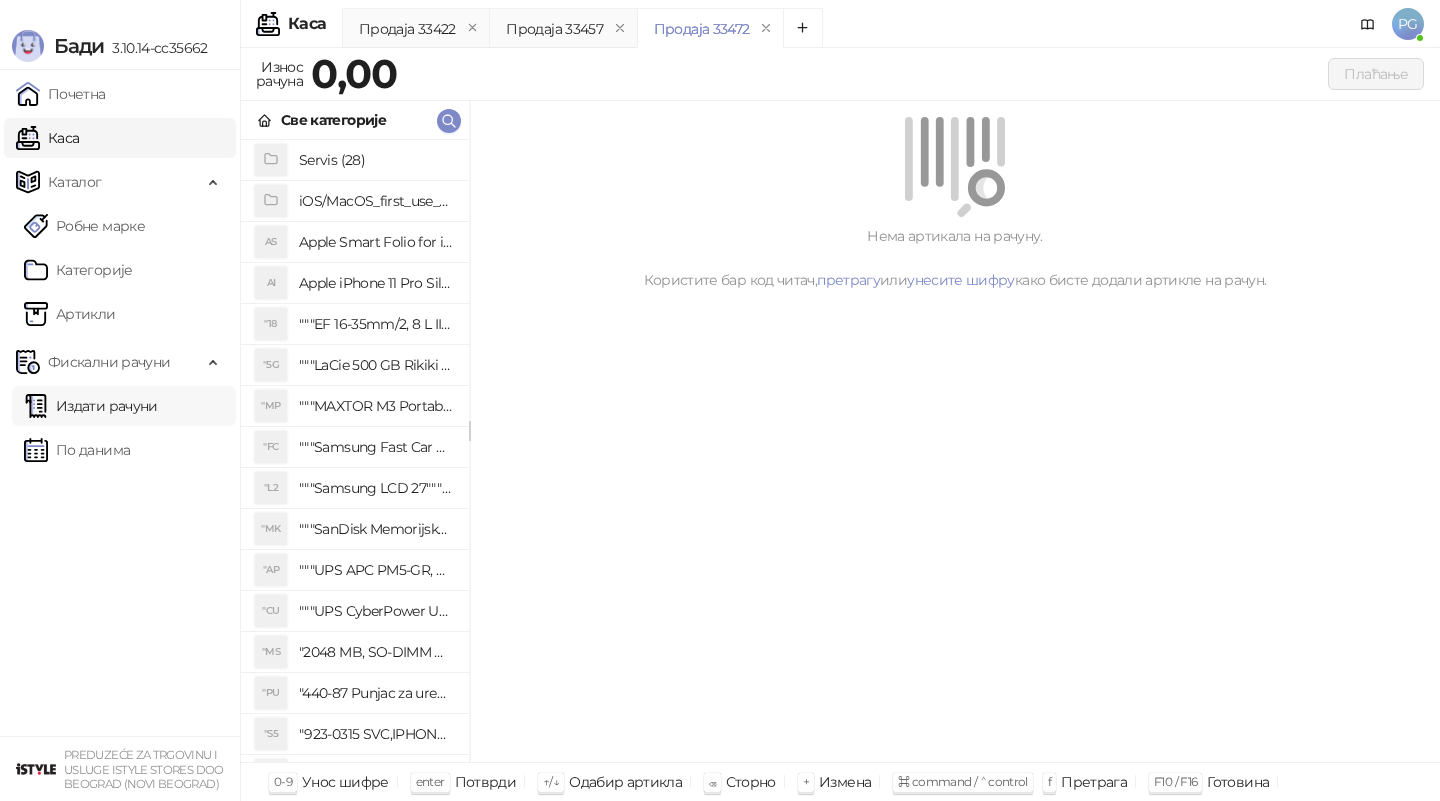 click on "Издати рачуни" at bounding box center [91, 406] 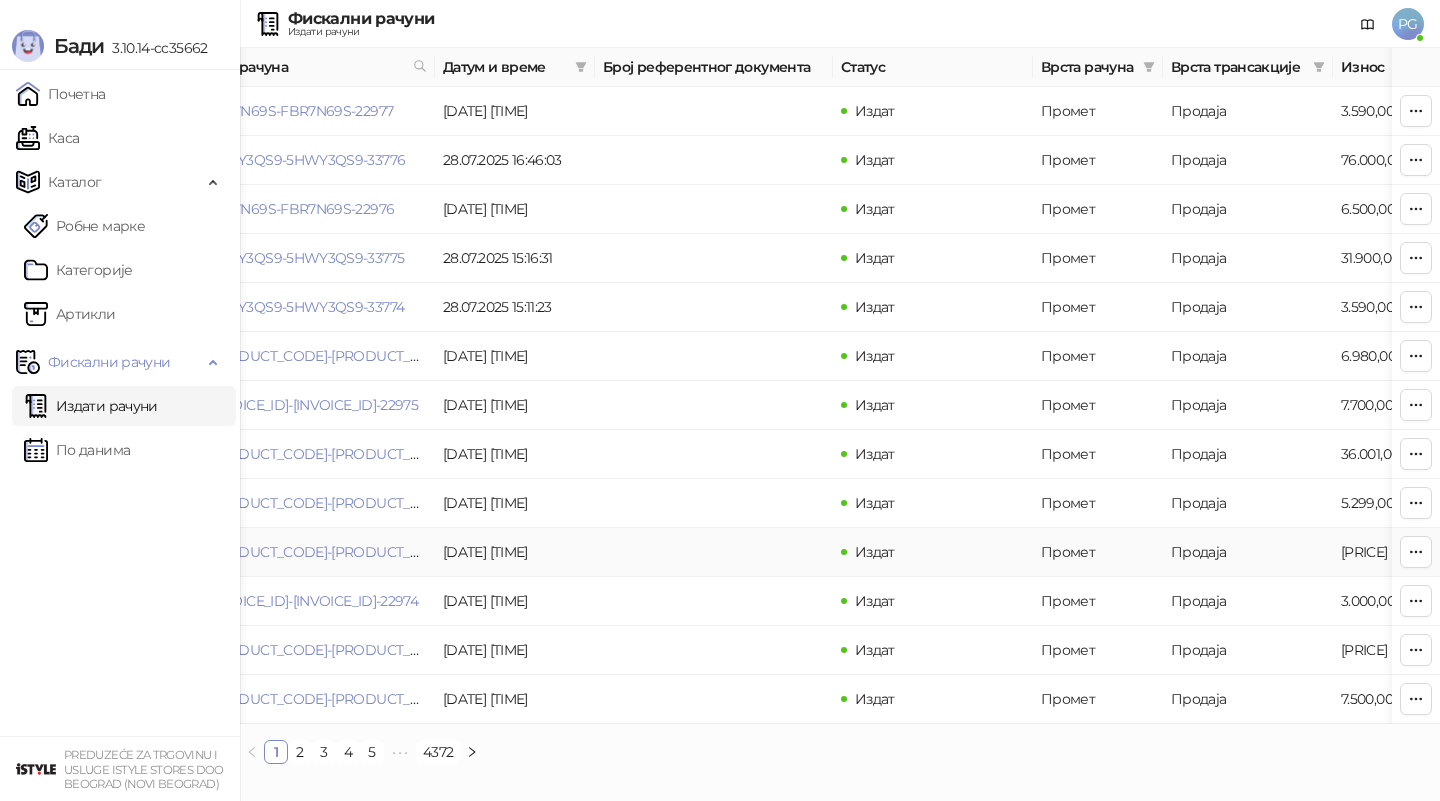 scroll, scrollTop: 0, scrollLeft: 28, axis: horizontal 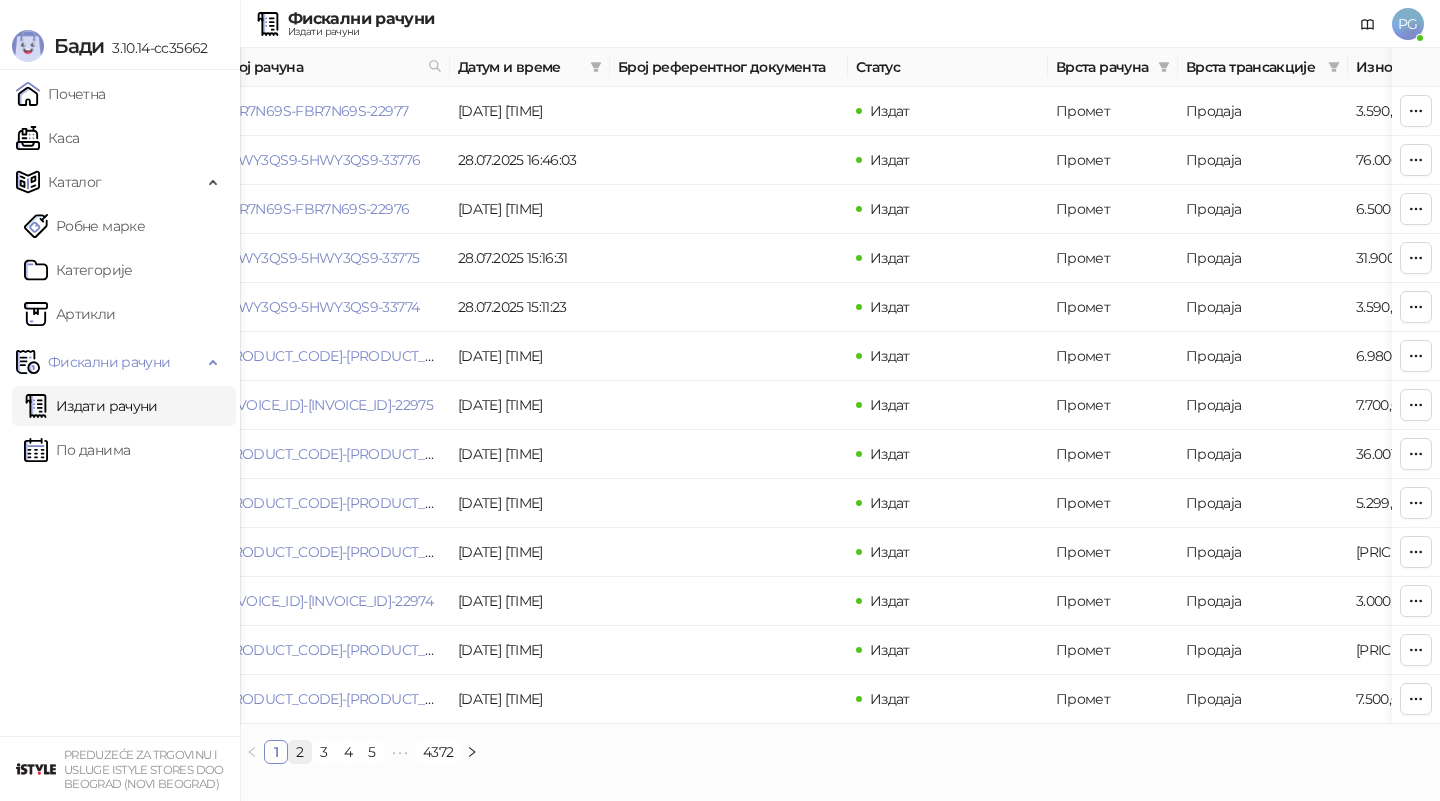 click on "2" at bounding box center [300, 752] 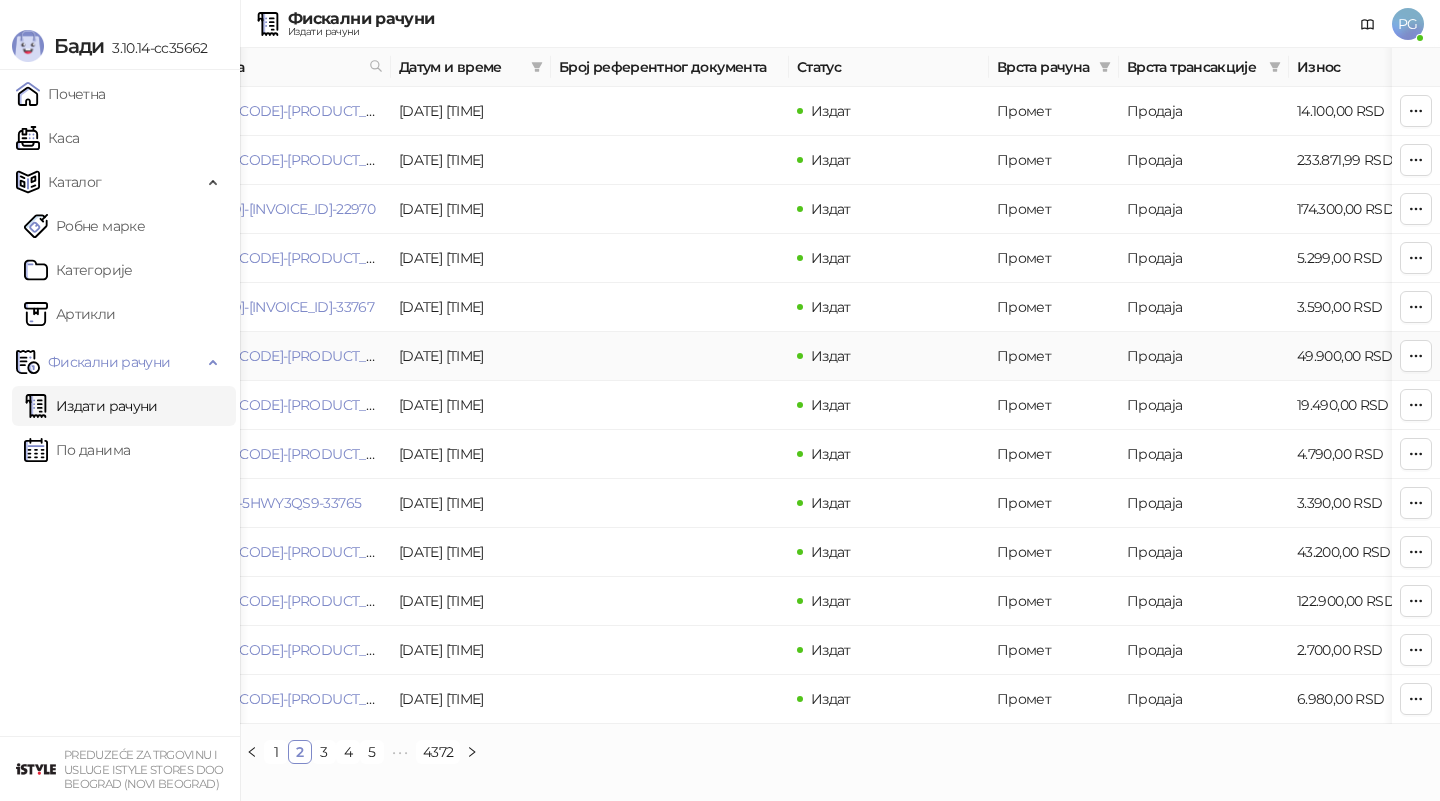 scroll, scrollTop: 0, scrollLeft: 0, axis: both 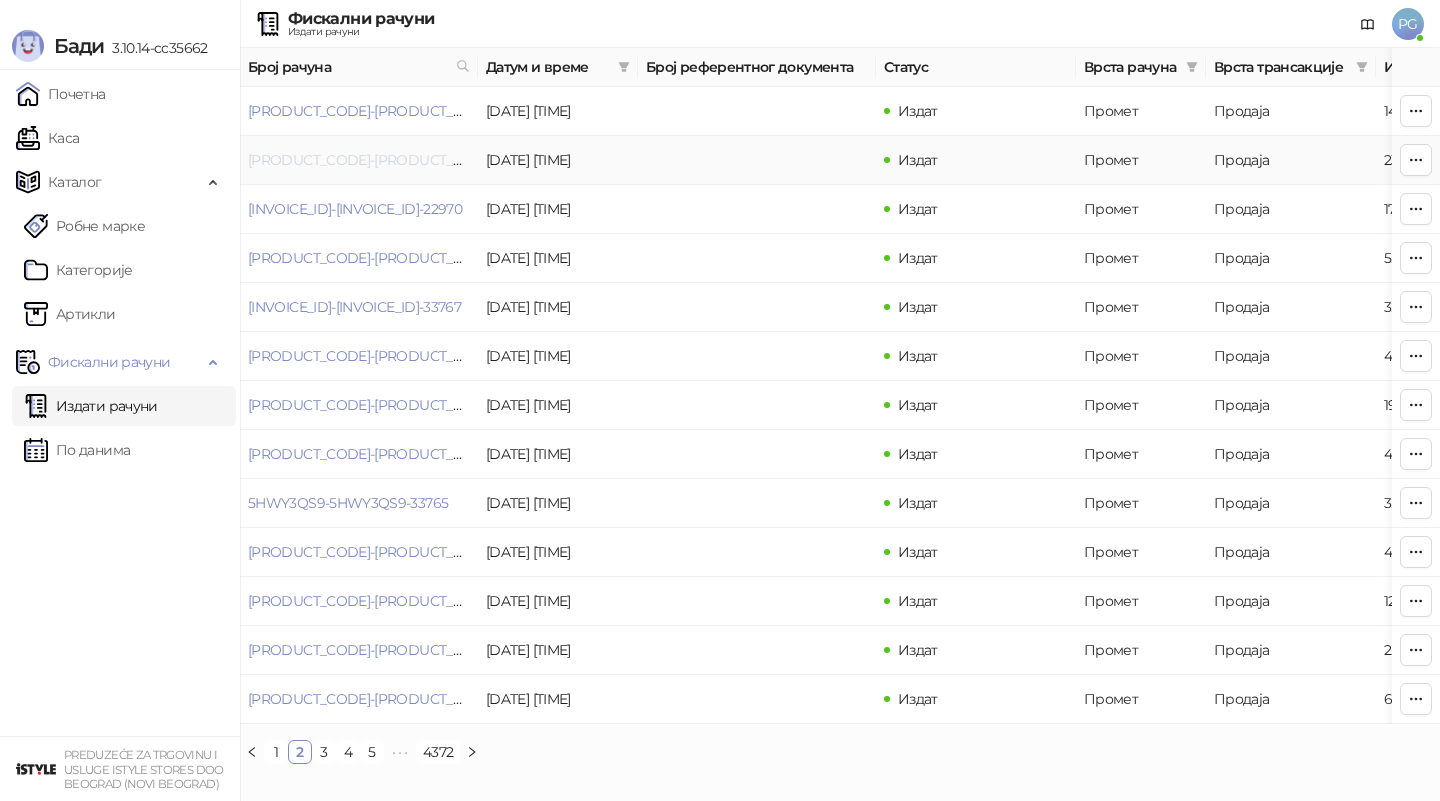 click on "[PRODUCT_CODE]-[PRODUCT_CODE]-[NUMBER]" at bounding box center [408, 160] 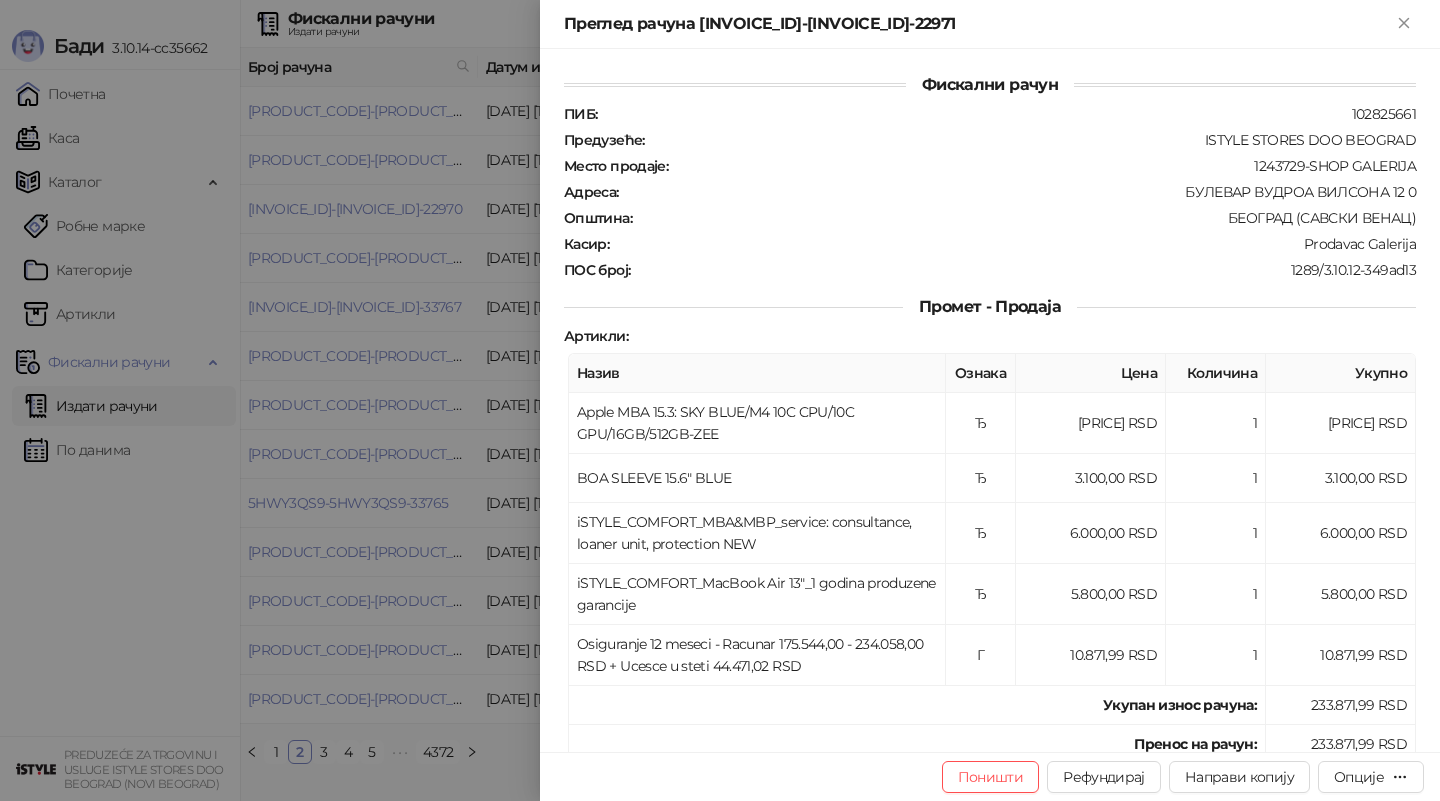 click at bounding box center [720, 400] 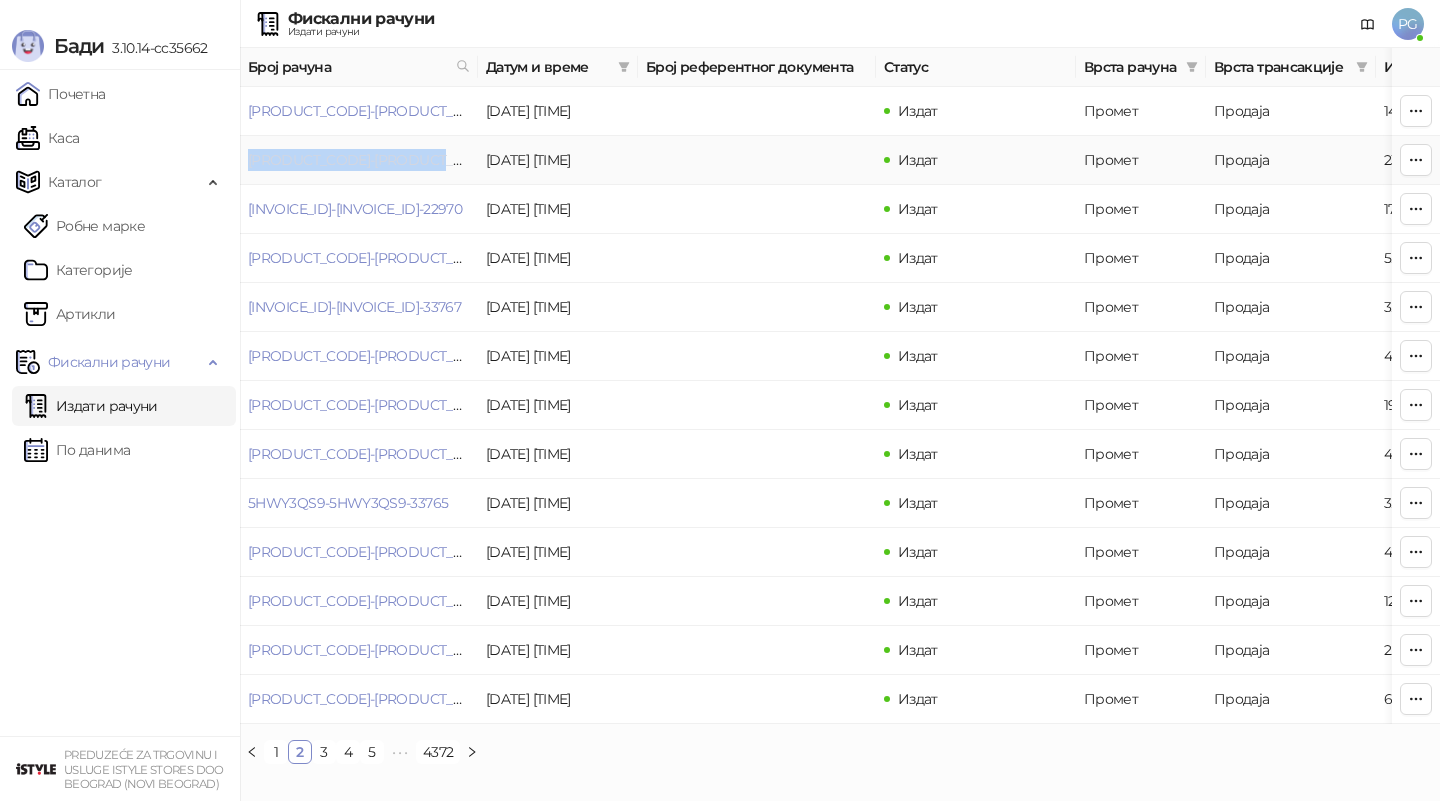 drag, startPoint x: 443, startPoint y: 155, endPoint x: 249, endPoint y: 162, distance: 194.12625 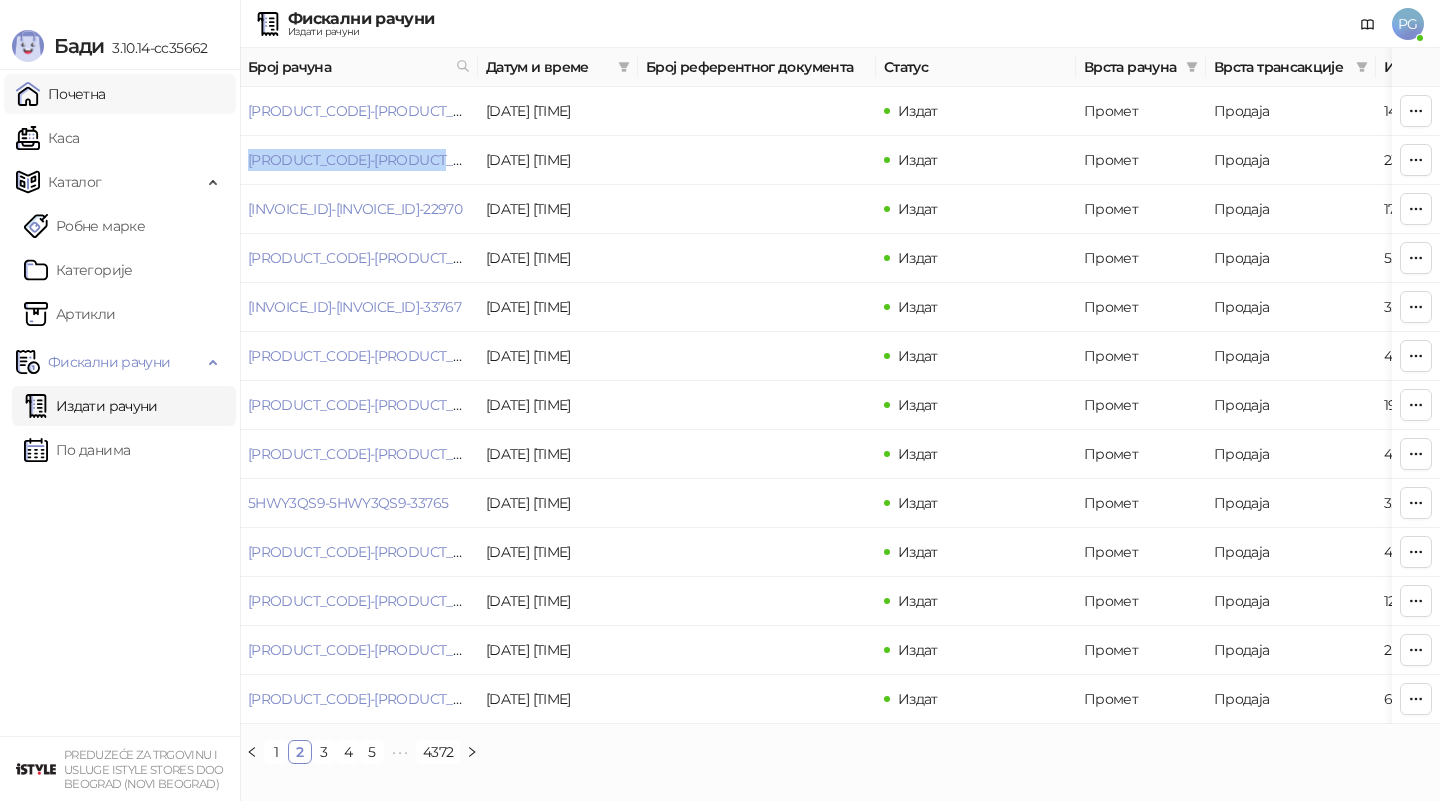 click on "Почетна" at bounding box center (61, 94) 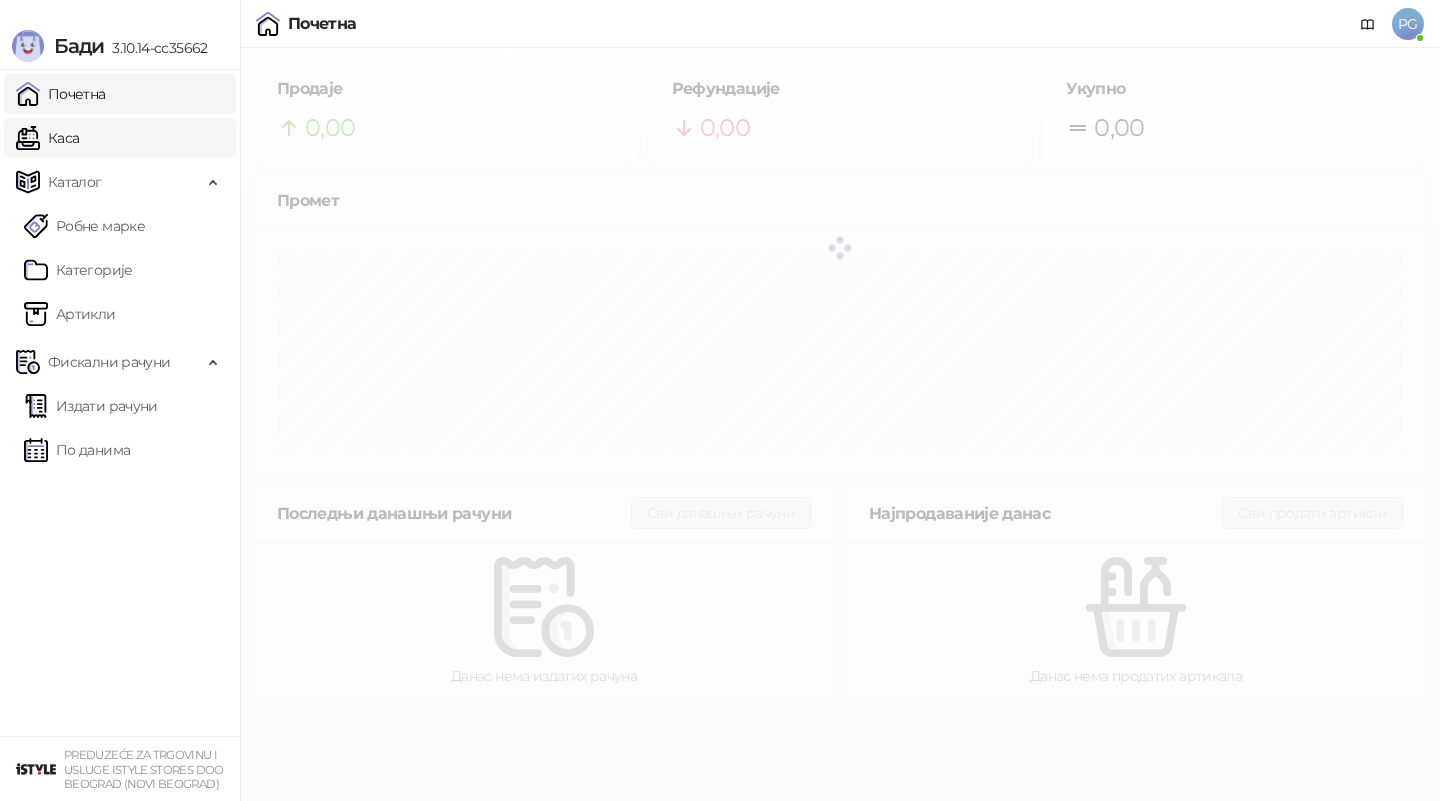 click on "Каса" at bounding box center (47, 138) 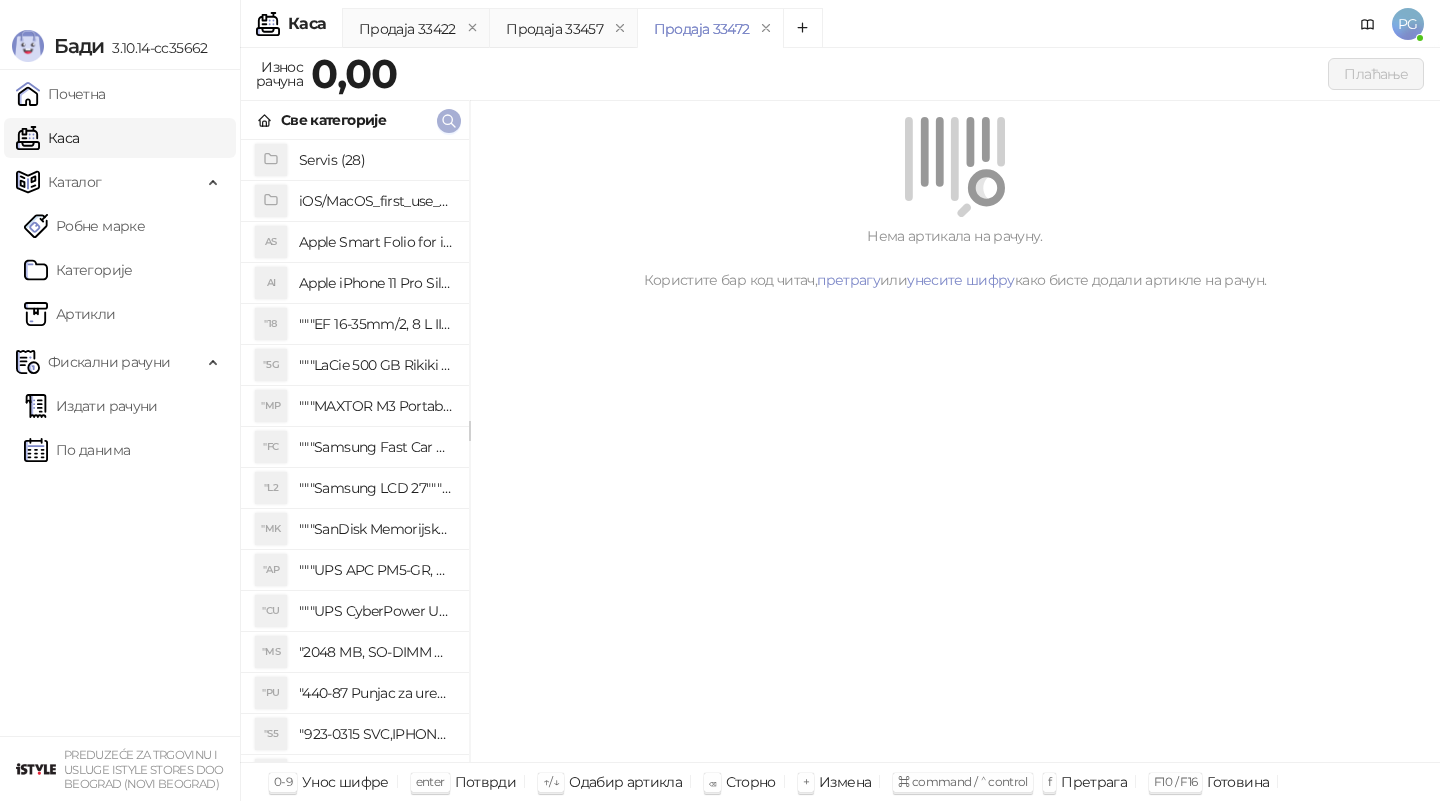 click at bounding box center (449, 121) 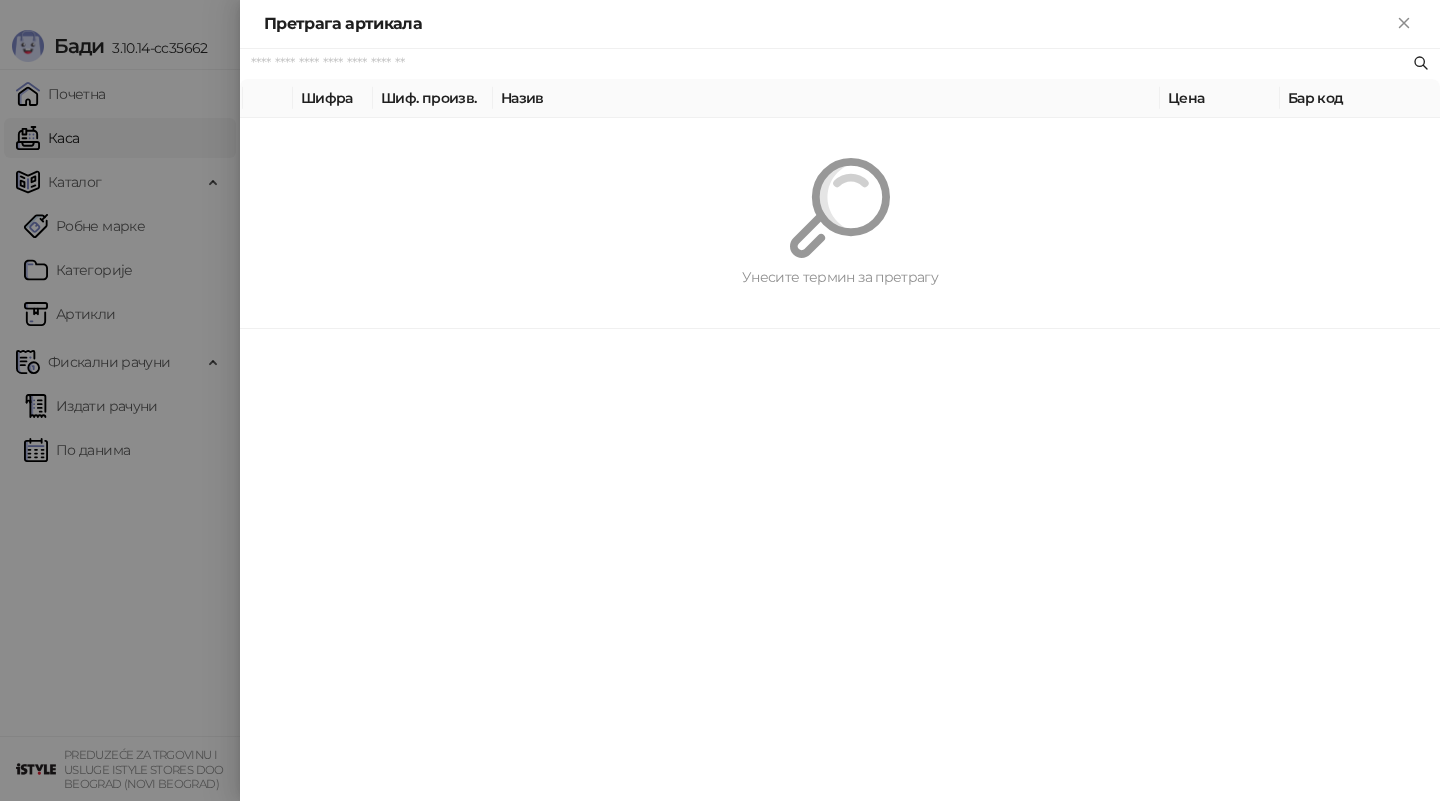 paste on "*********" 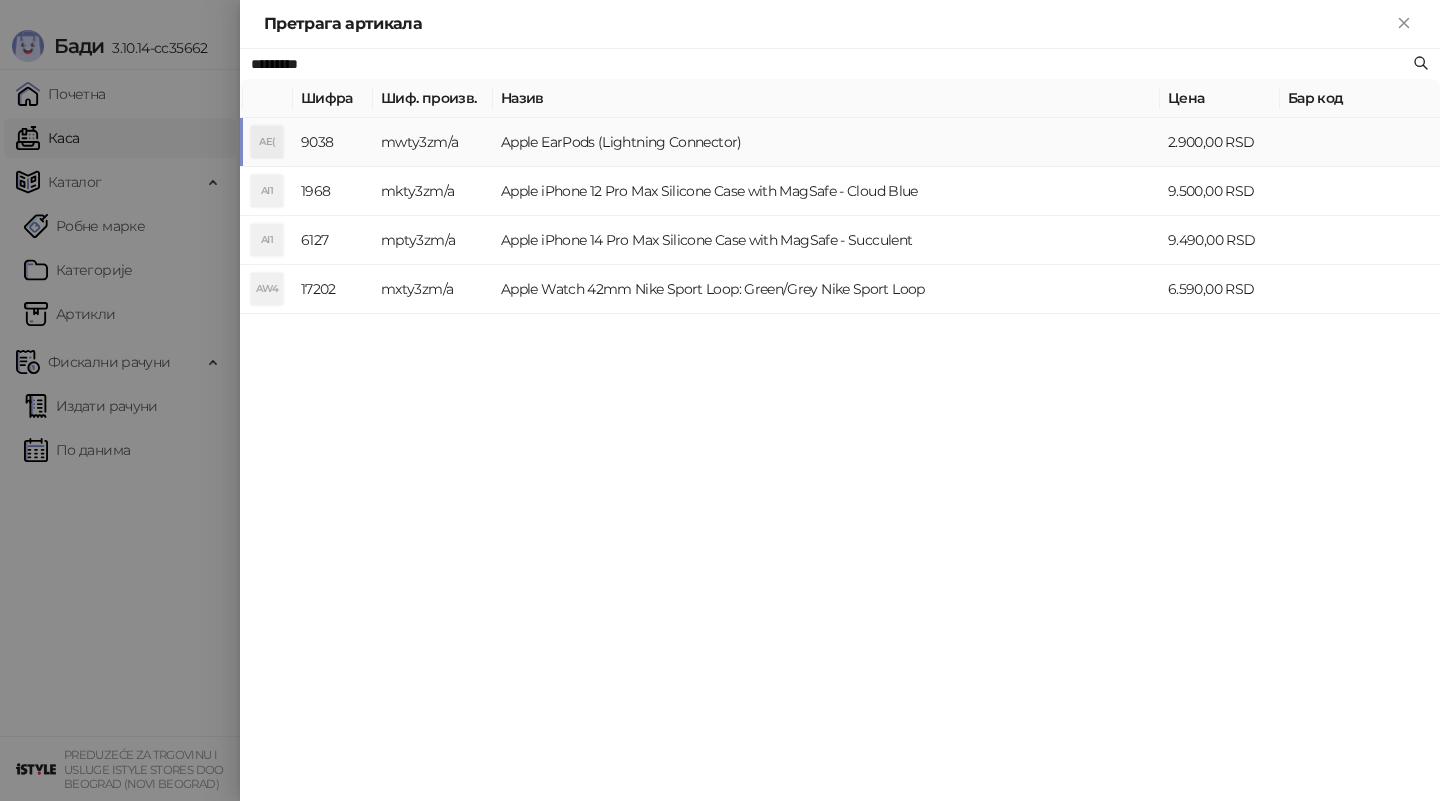 click on "Apple EarPods (Lightning Connector)" at bounding box center (826, 142) 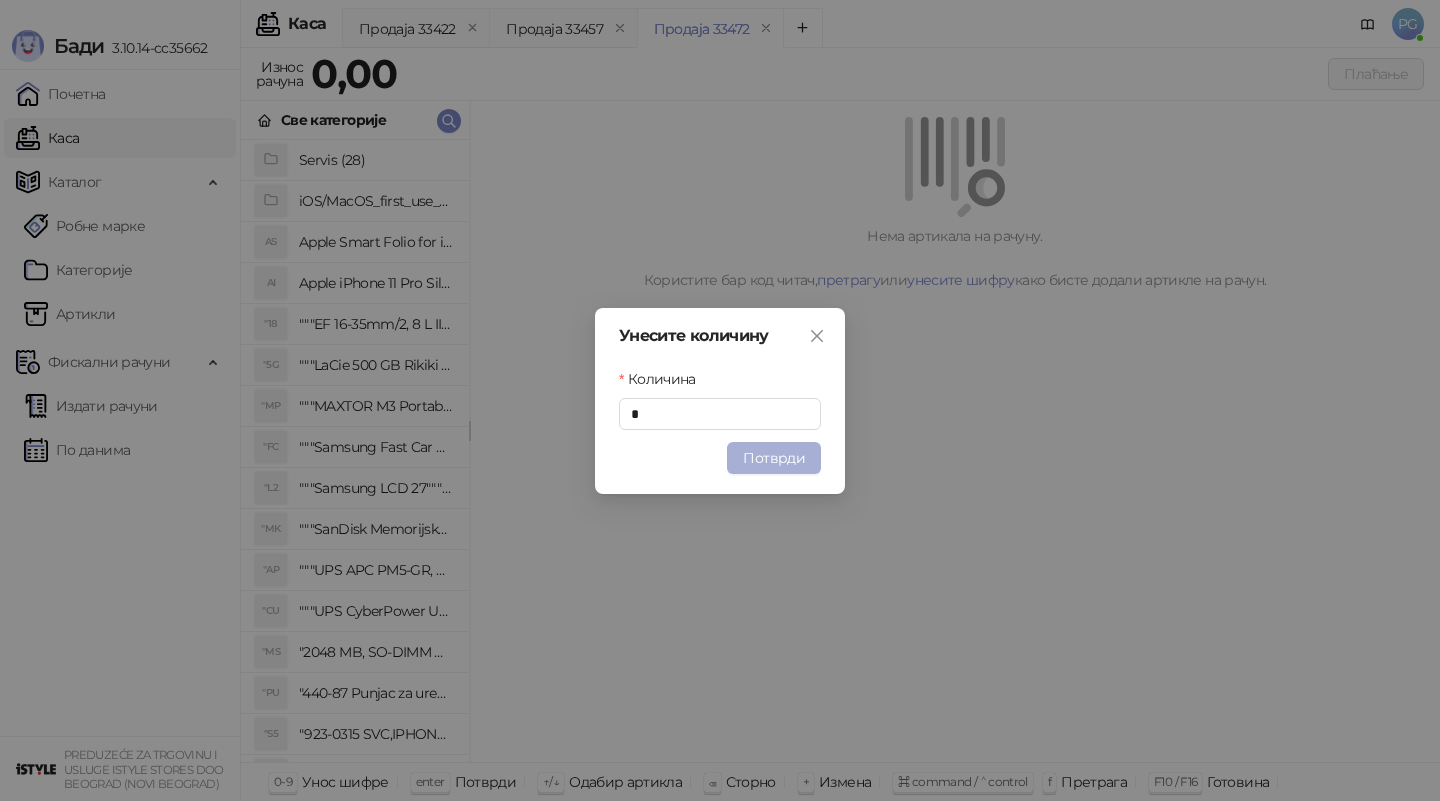 click on "Потврди" at bounding box center [774, 458] 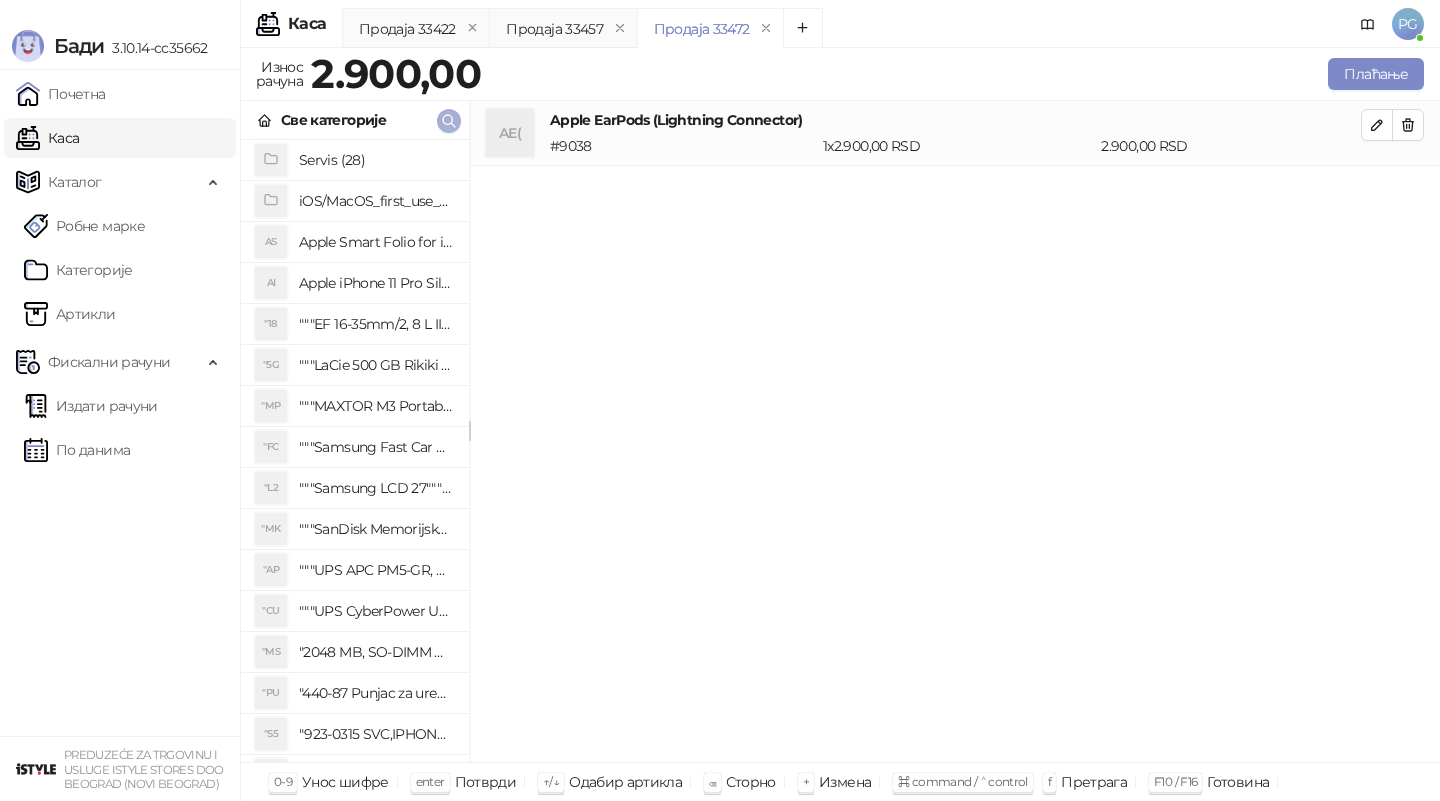 click at bounding box center [449, 121] 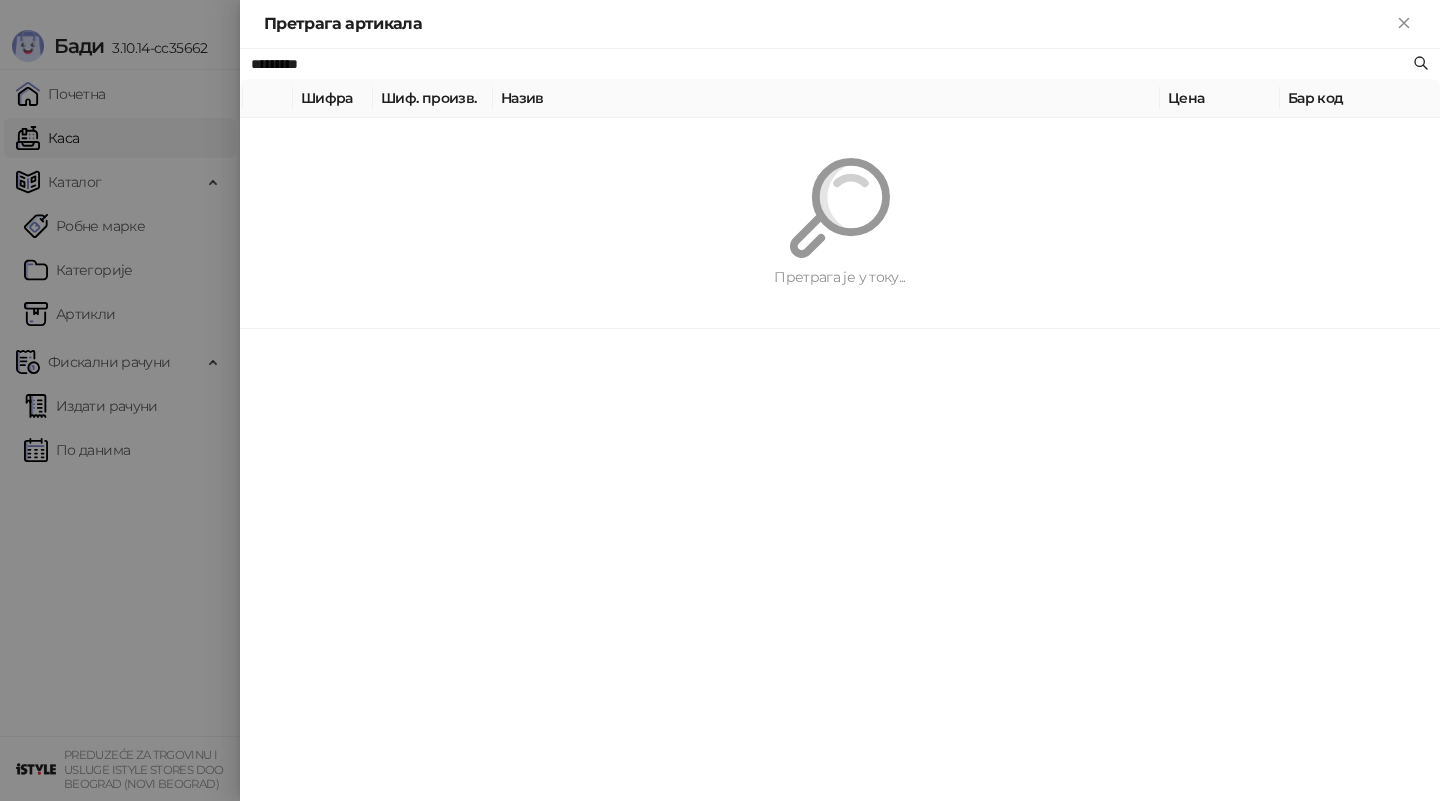 type on "*" 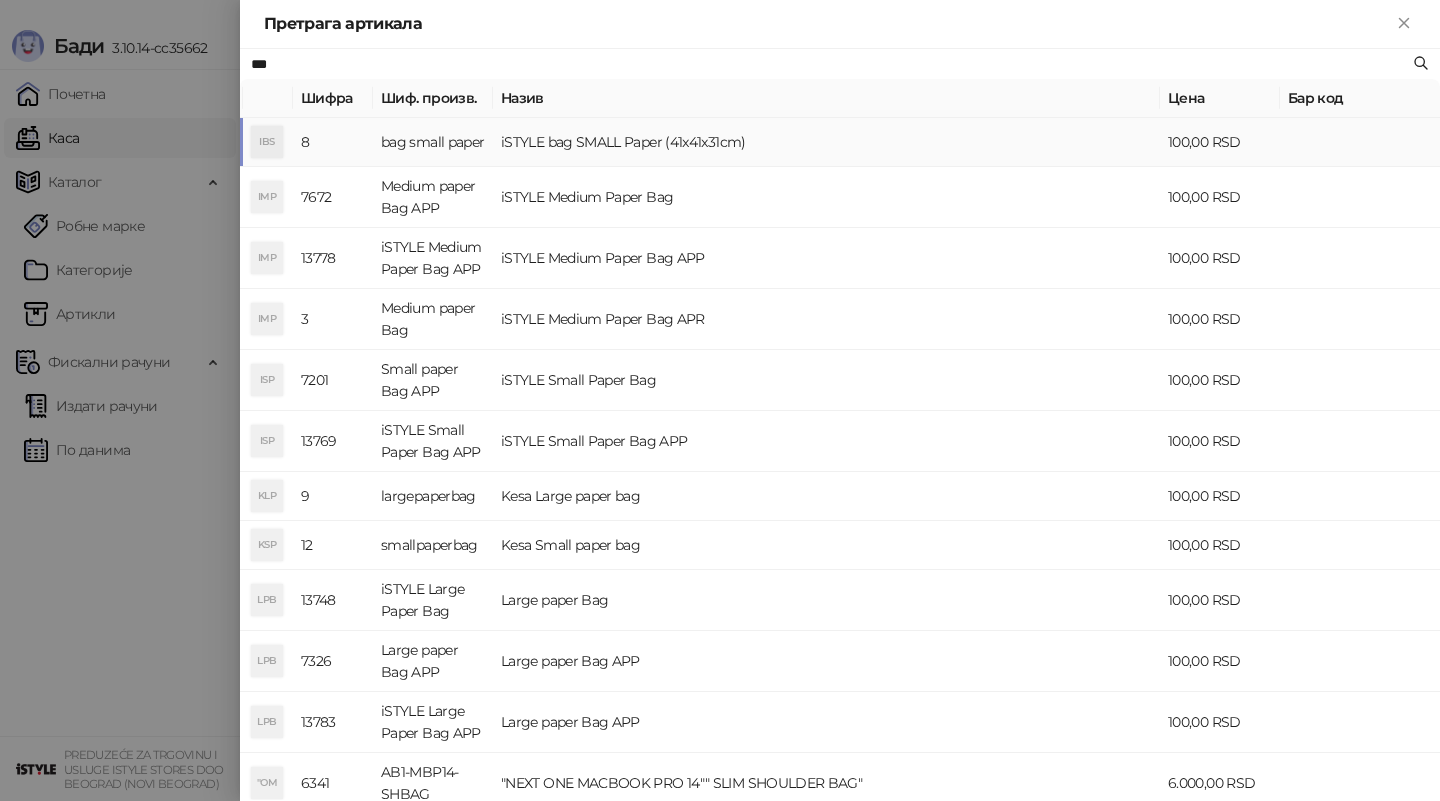 type on "***" 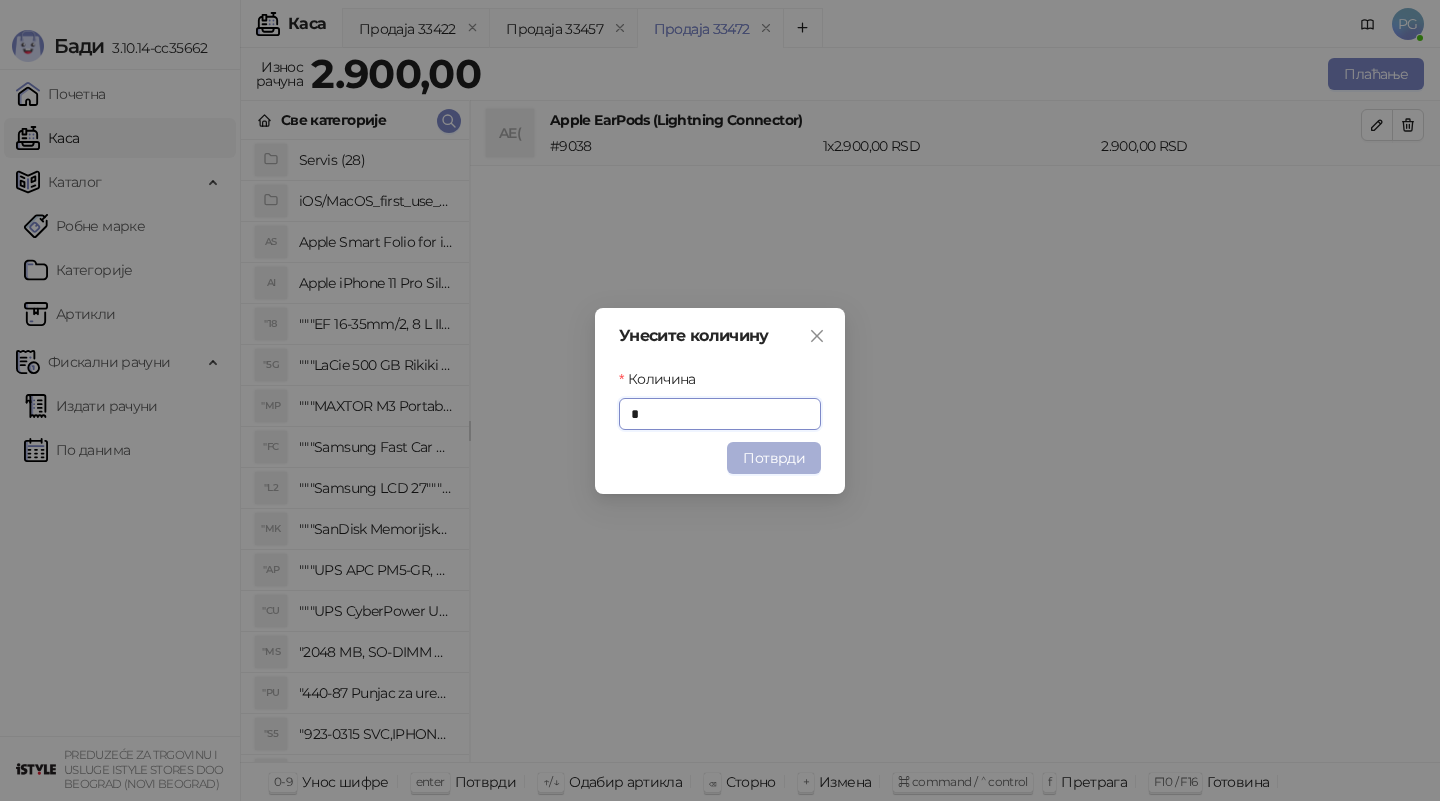 click on "Потврди" at bounding box center (774, 458) 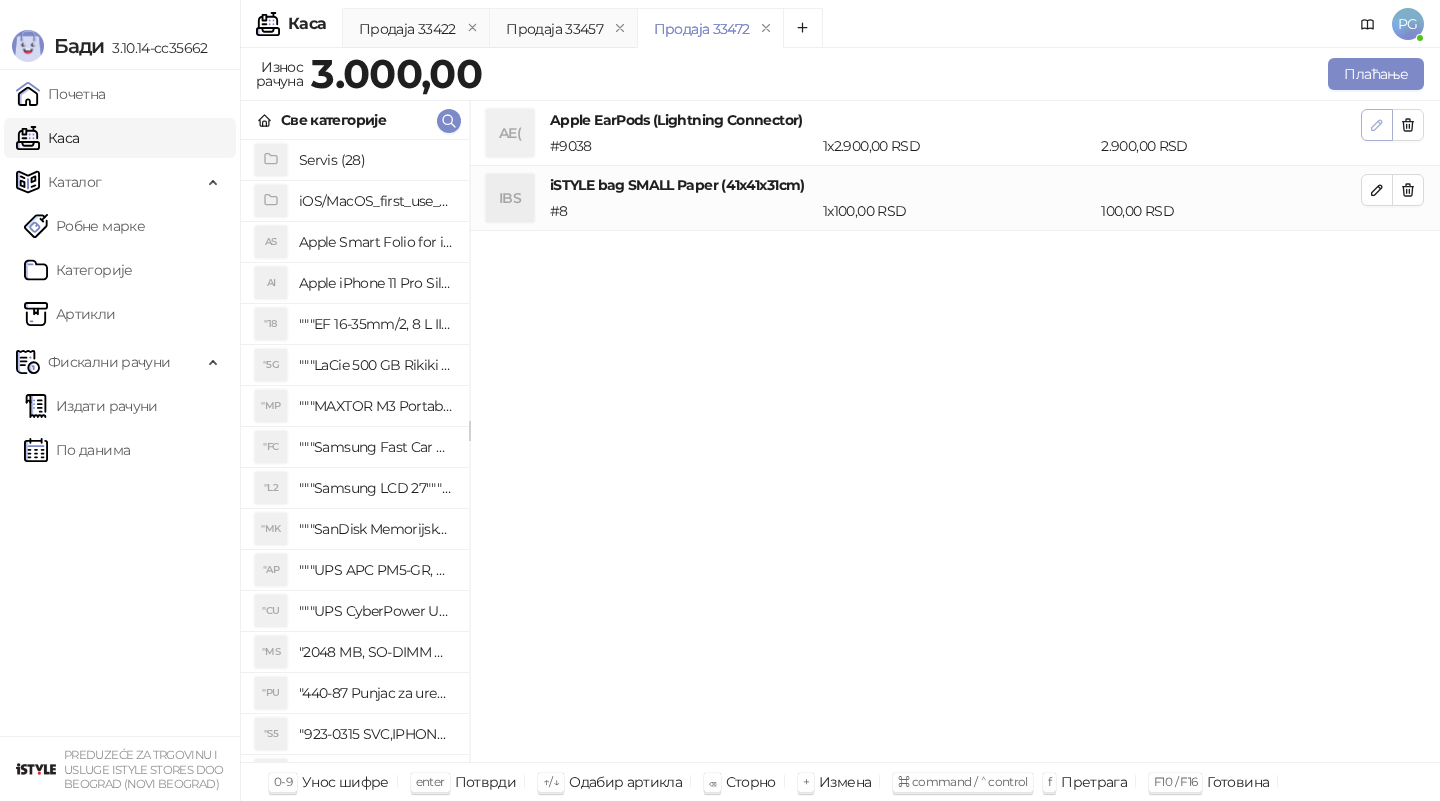 click 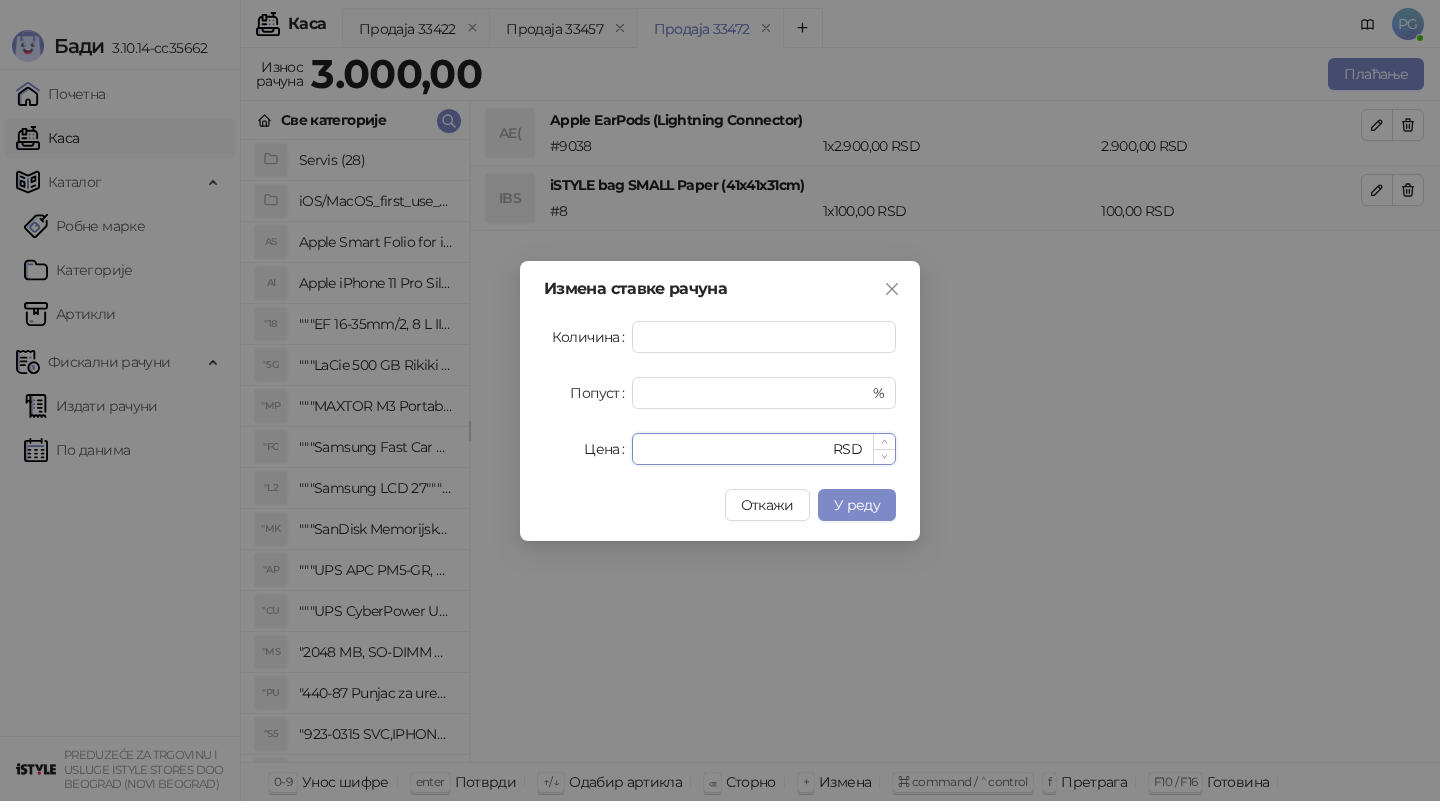 click on "****" at bounding box center [736, 449] 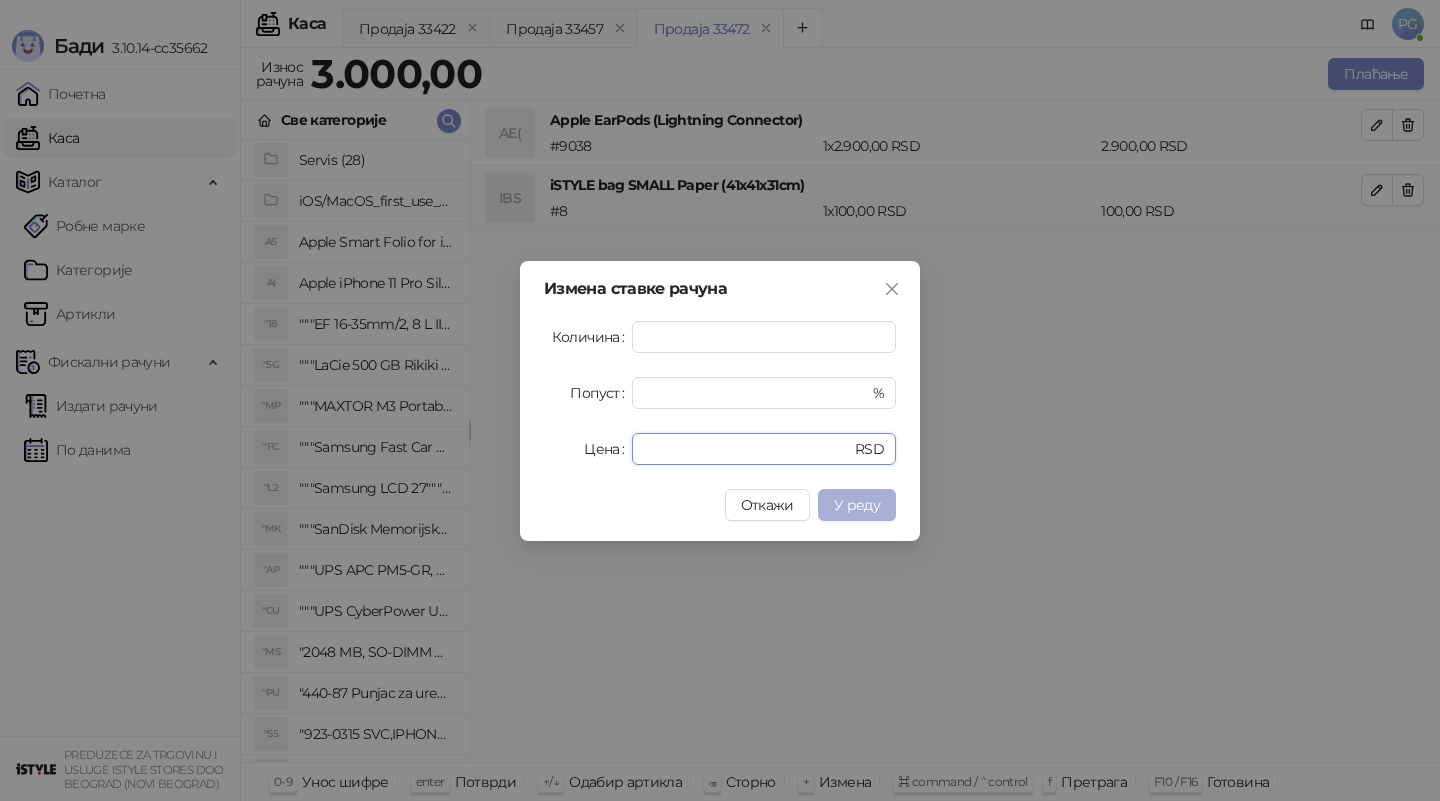 type on "****" 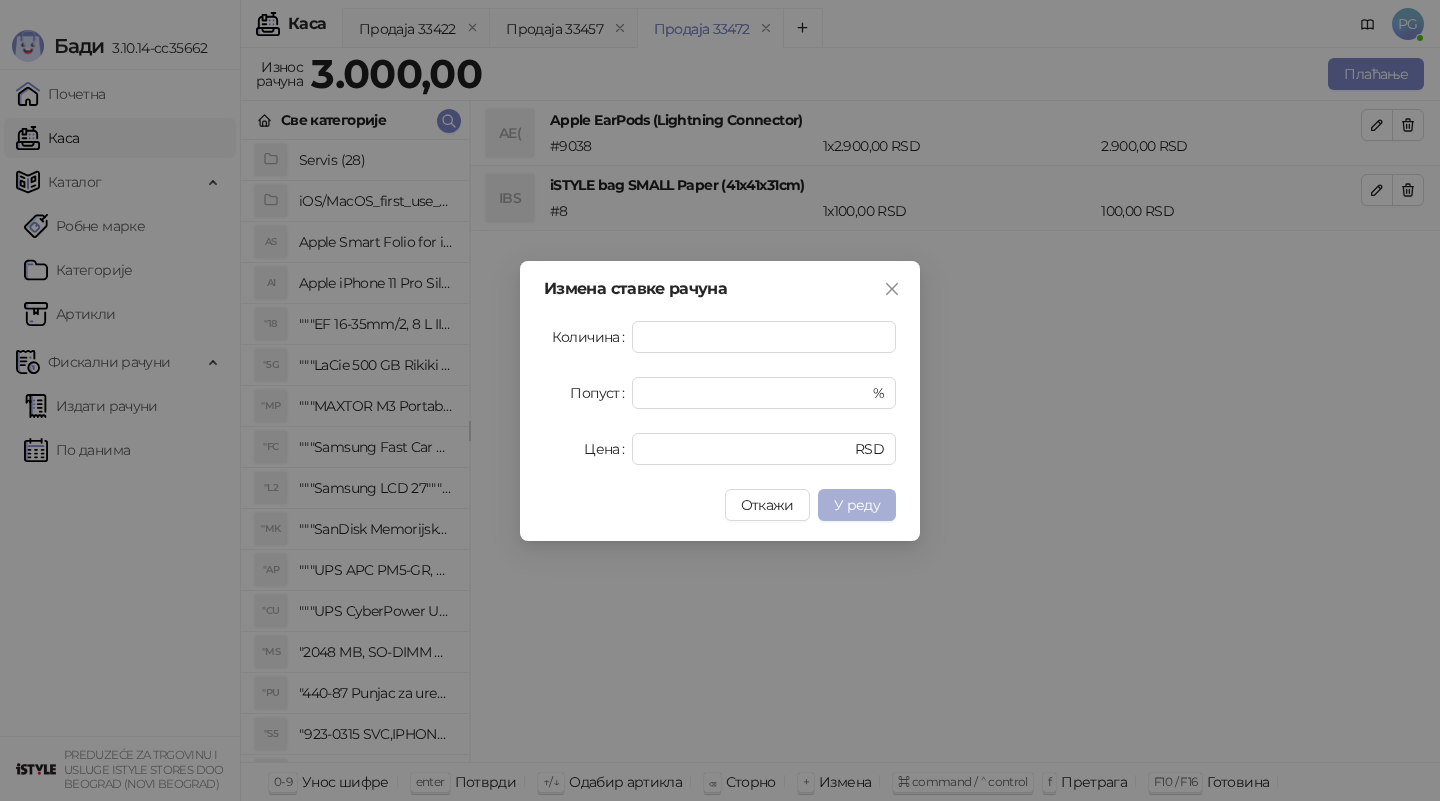 click on "У реду" at bounding box center (857, 505) 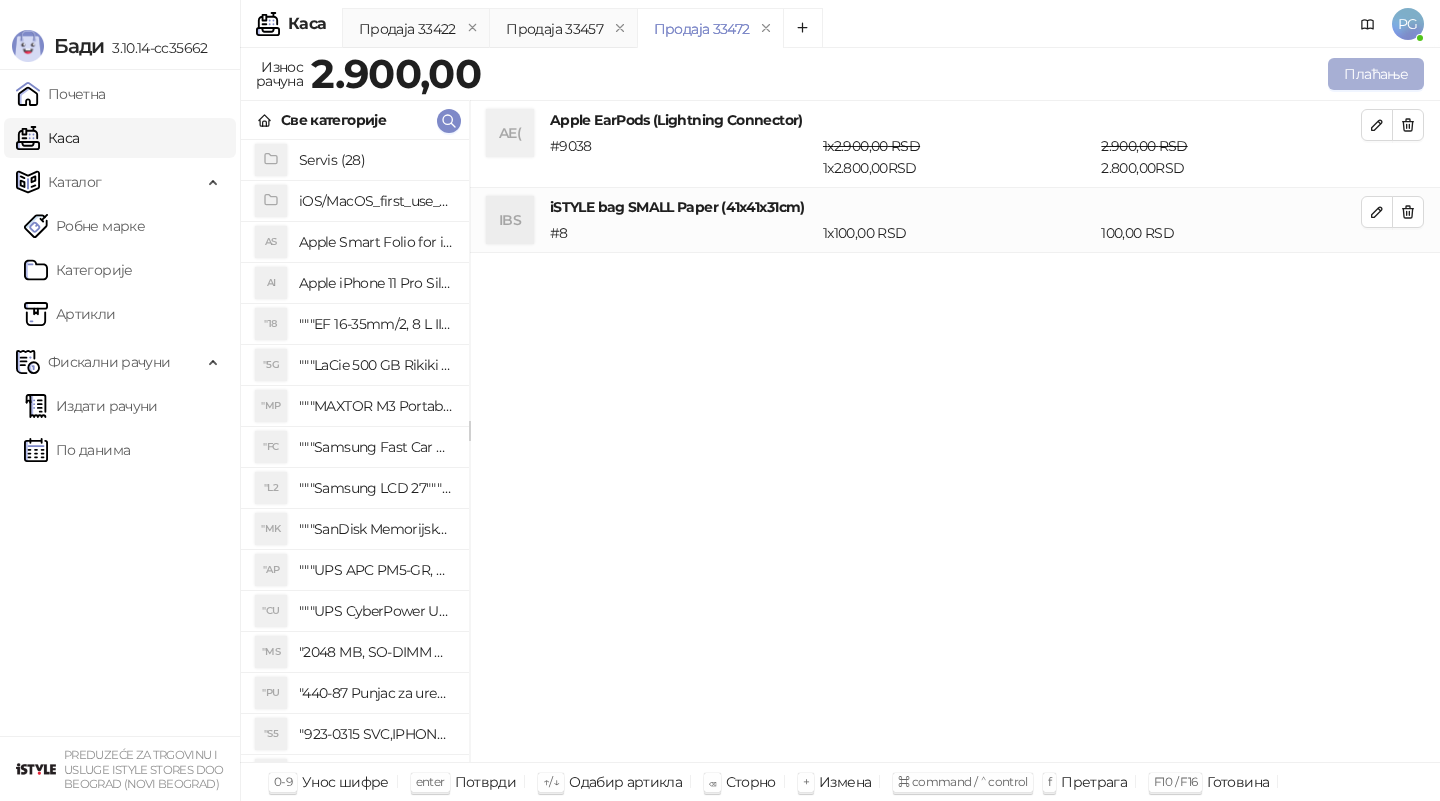 click on "Плаћање" at bounding box center [1376, 74] 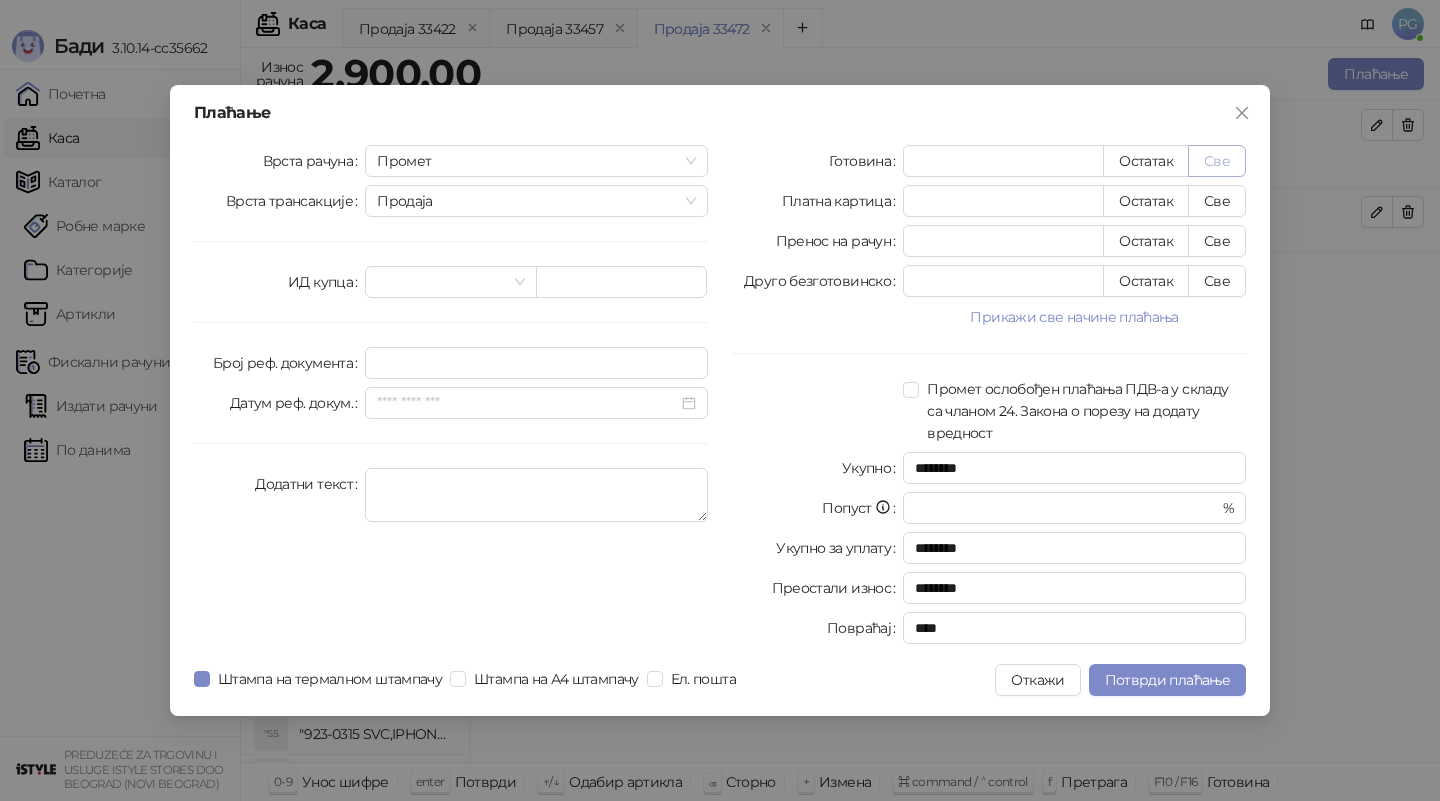 click on "Све" at bounding box center (1217, 161) 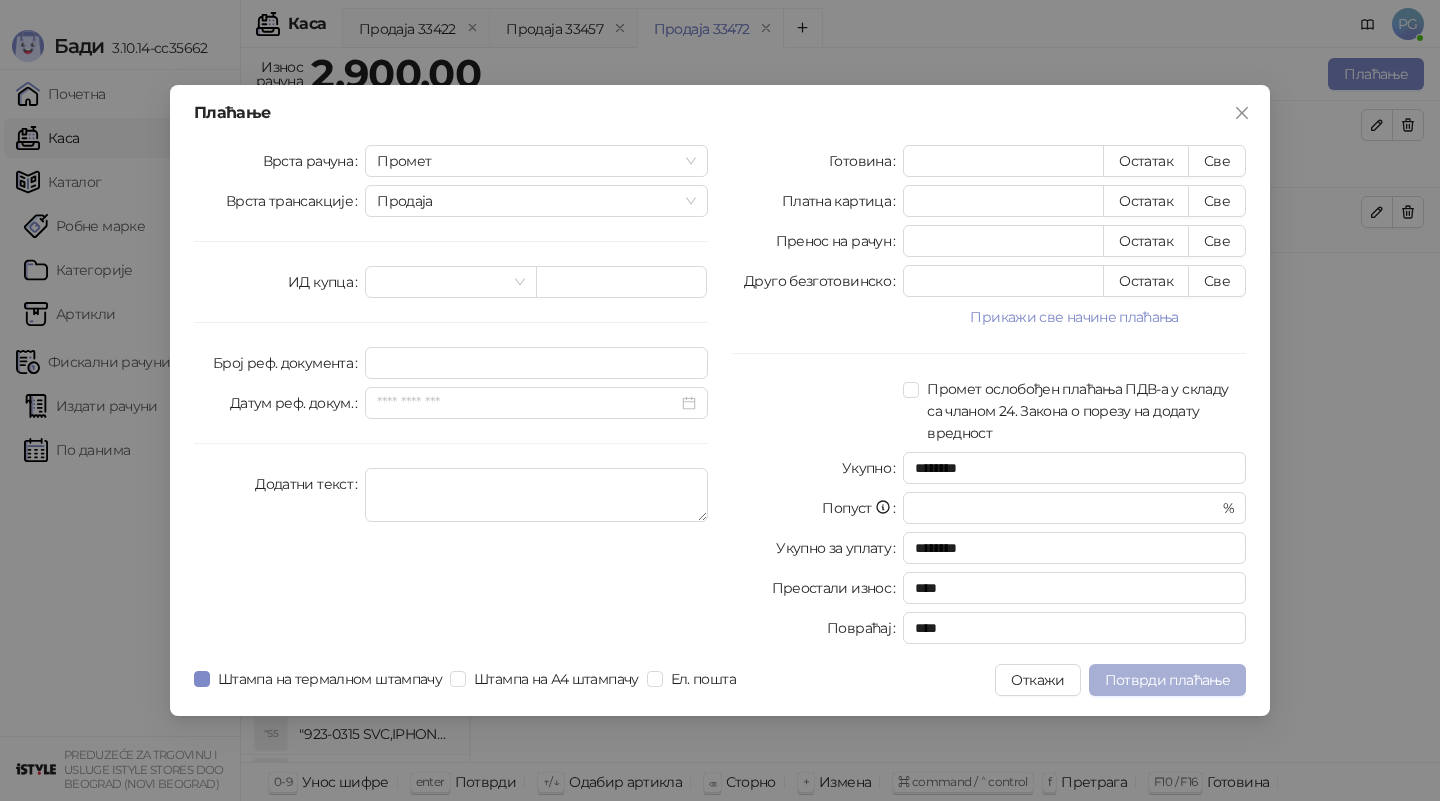click on "Потврди плаћање" at bounding box center (1167, 680) 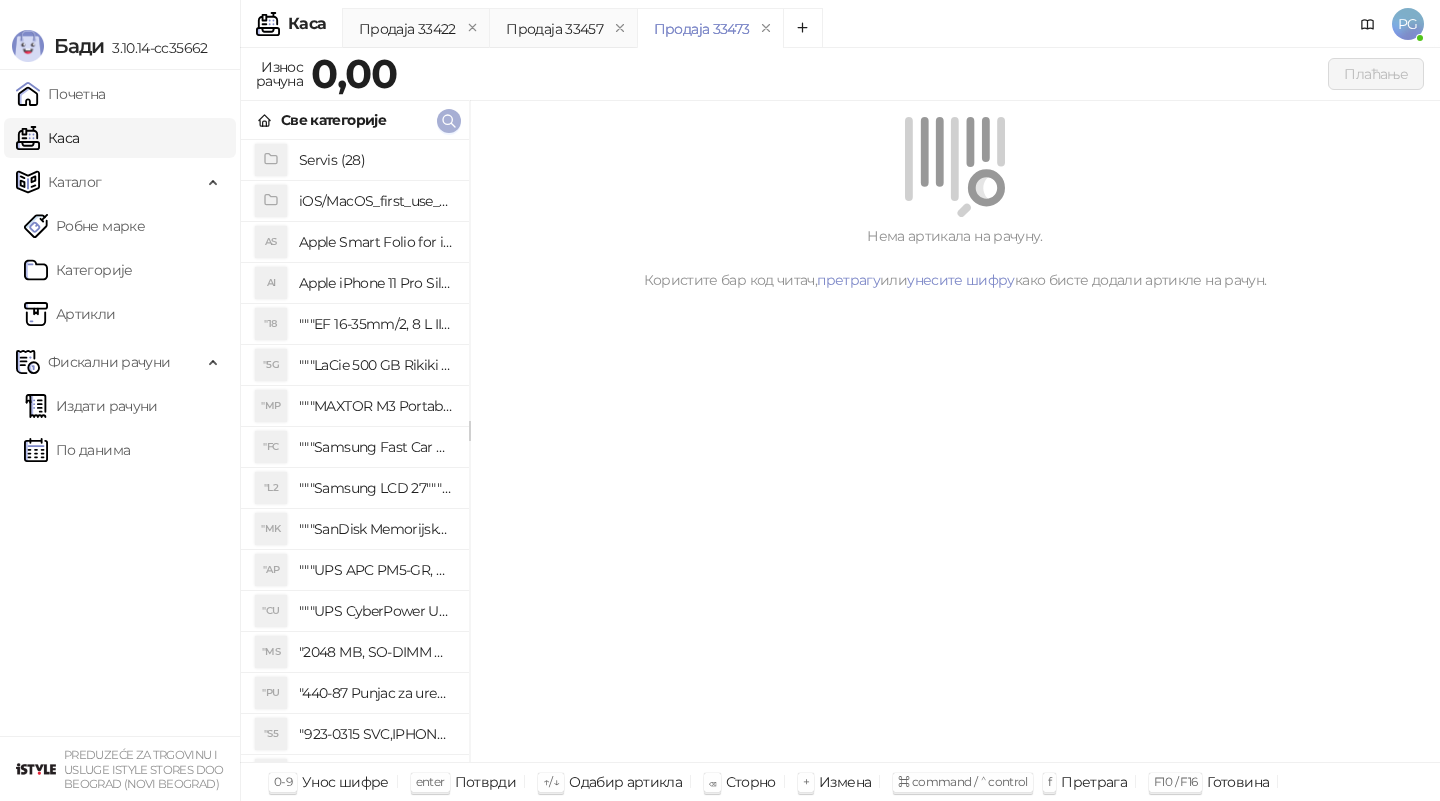 click 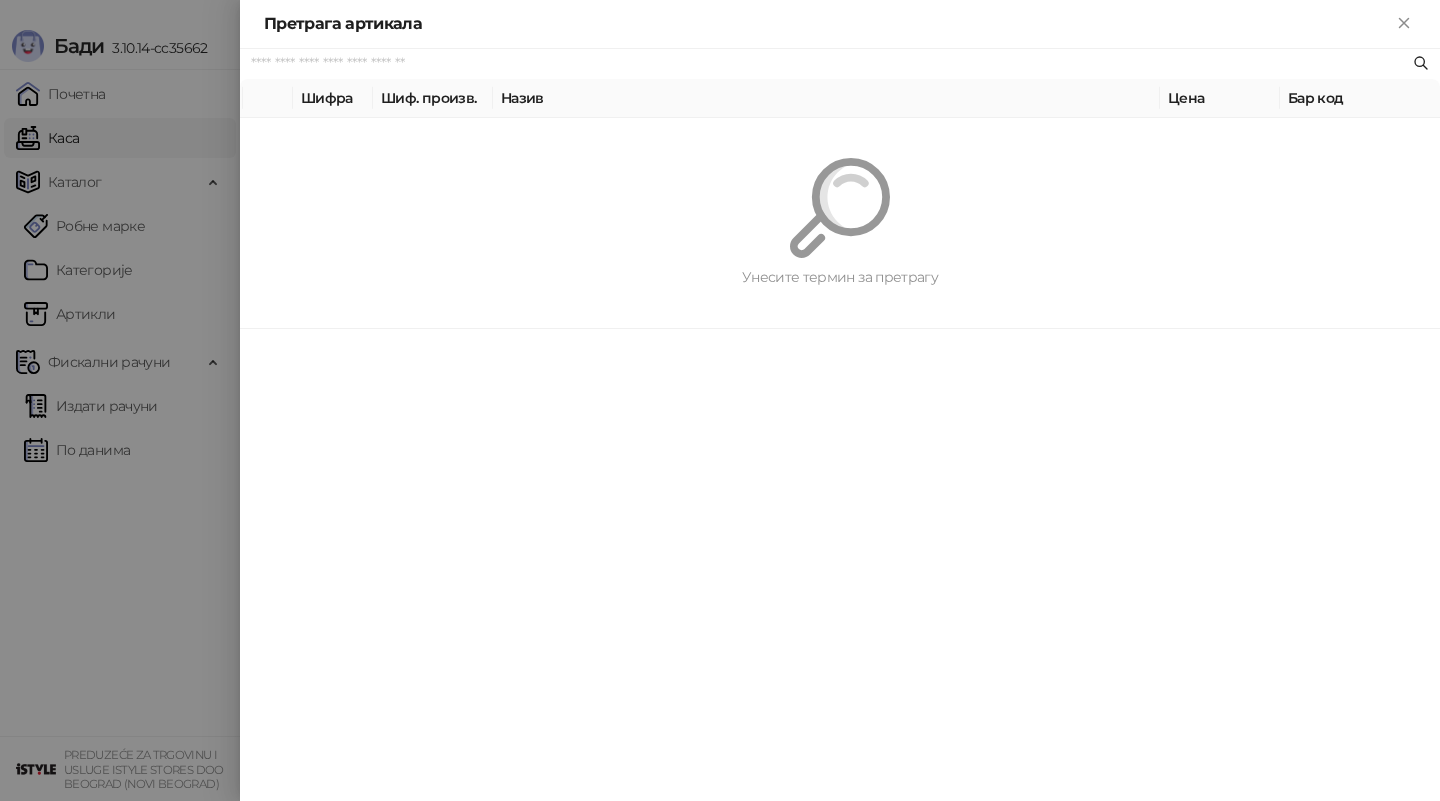 paste on "**********" 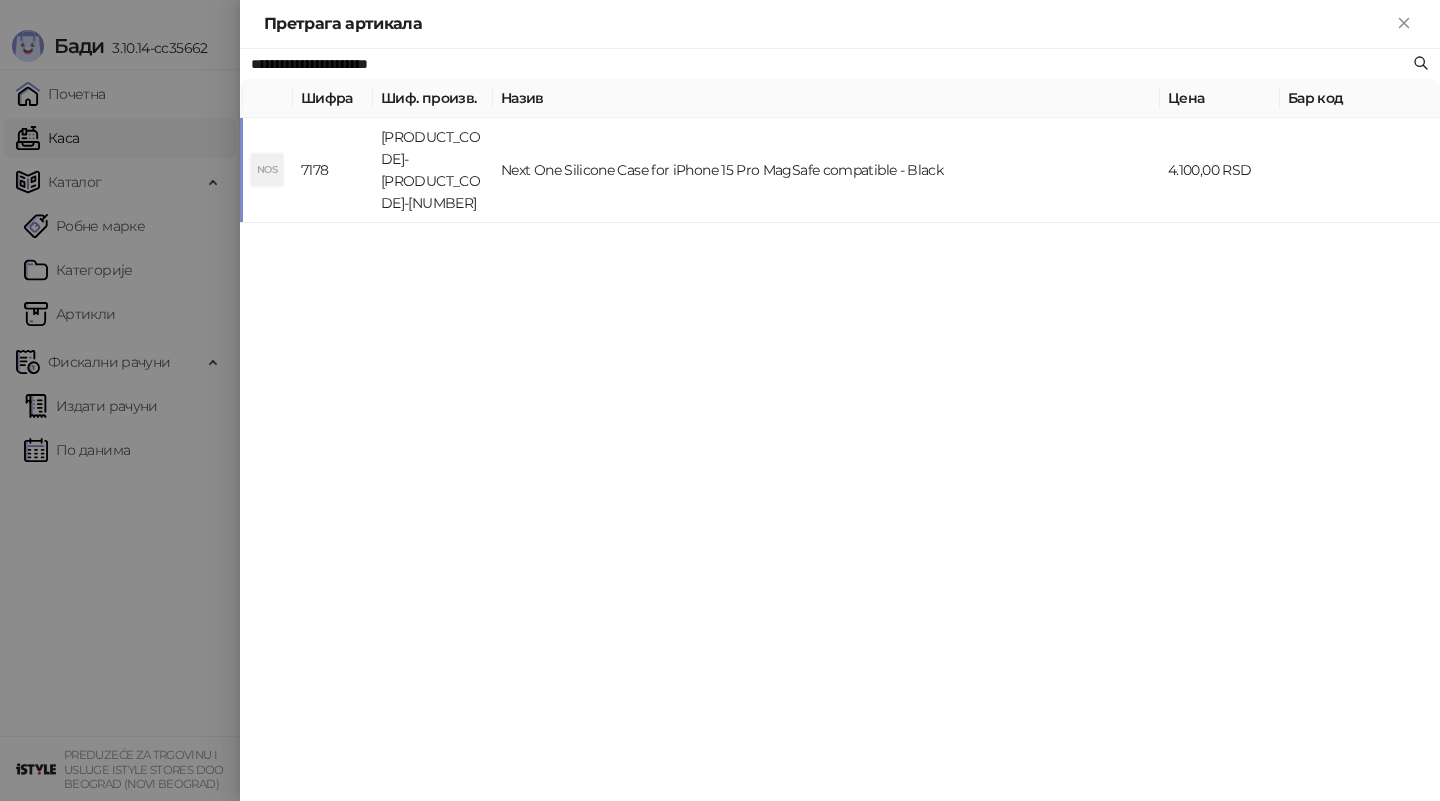 type on "**********" 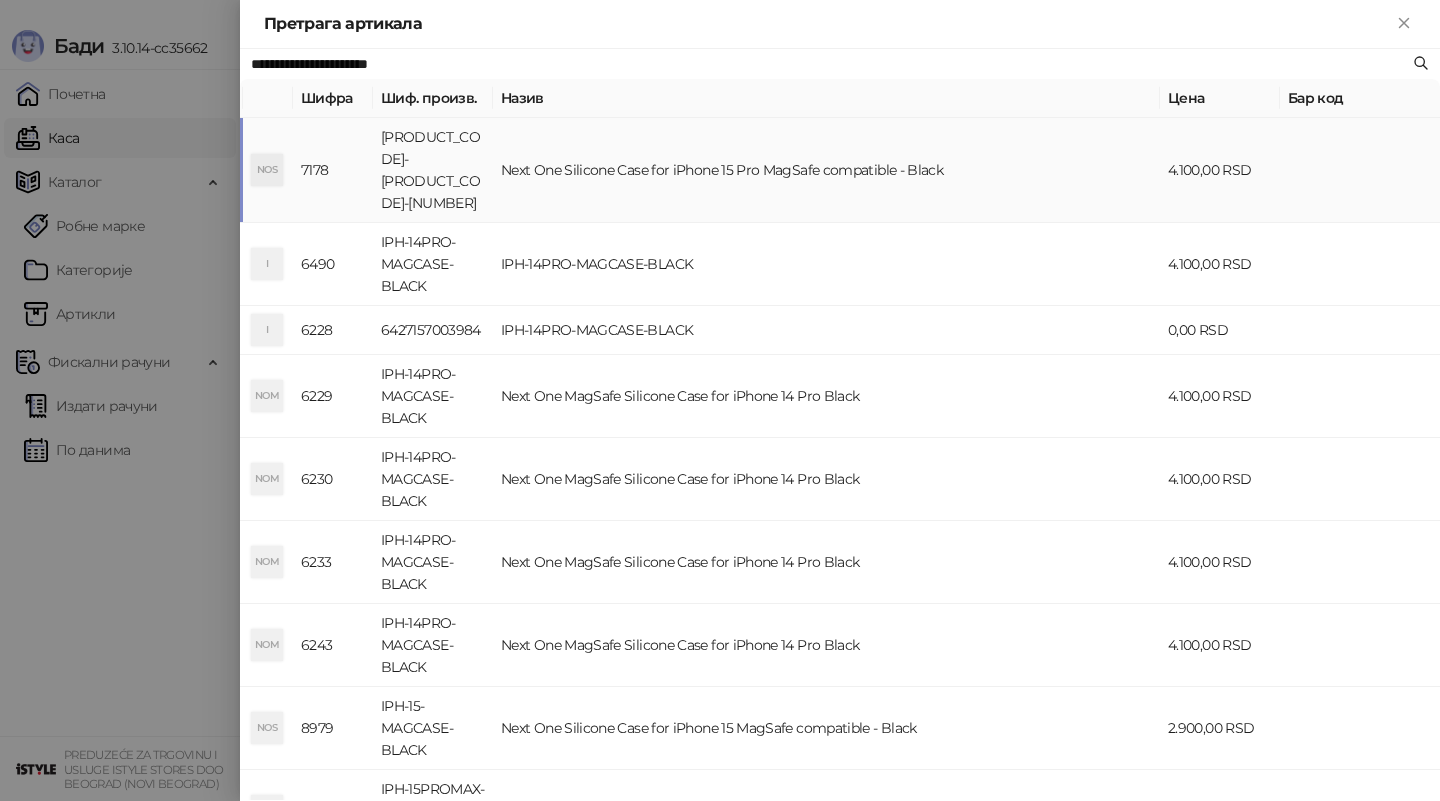 click on "[PRODUCT_CODE]-[PRODUCT_CODE]-[NUMBER]" at bounding box center (433, 170) 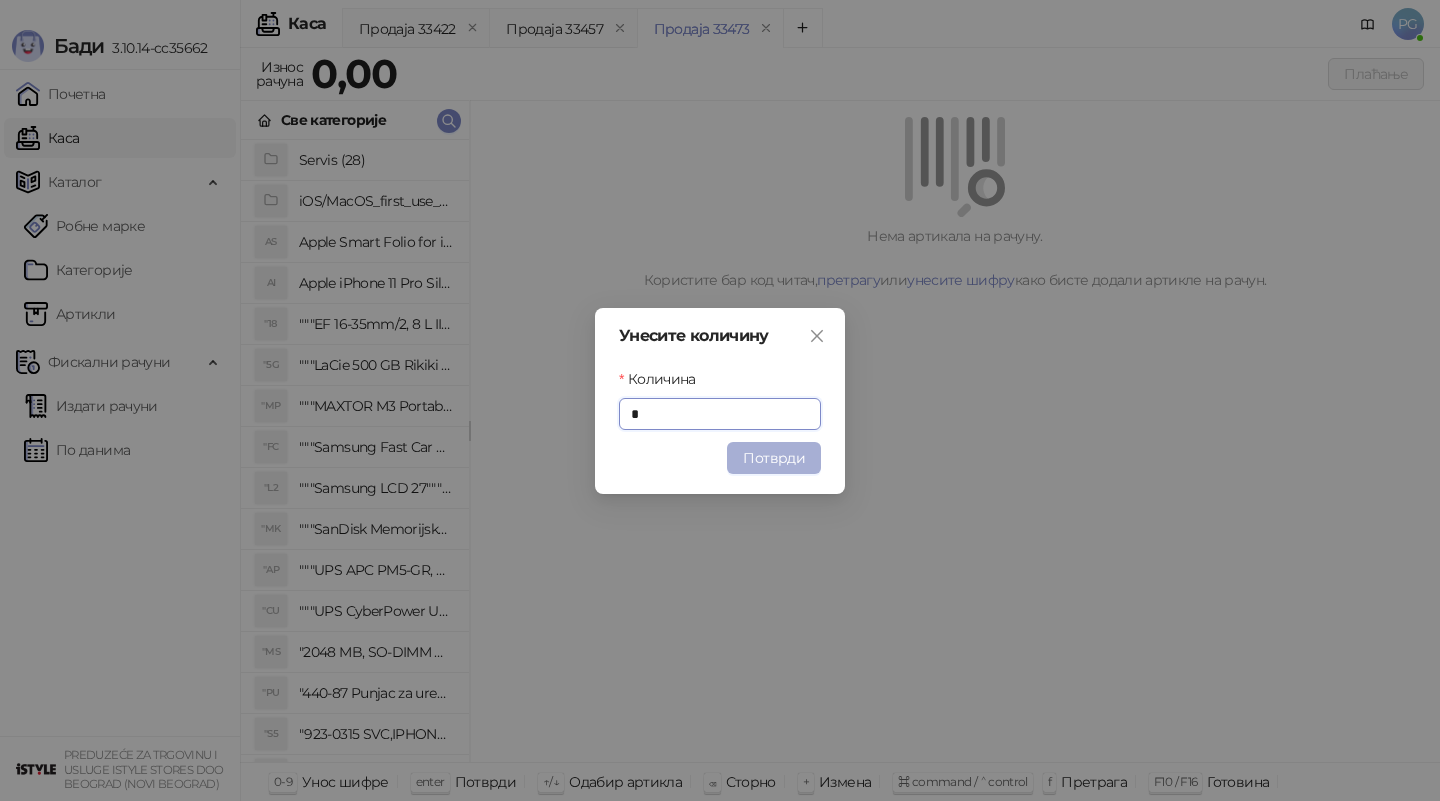 click on "Потврди" at bounding box center [774, 458] 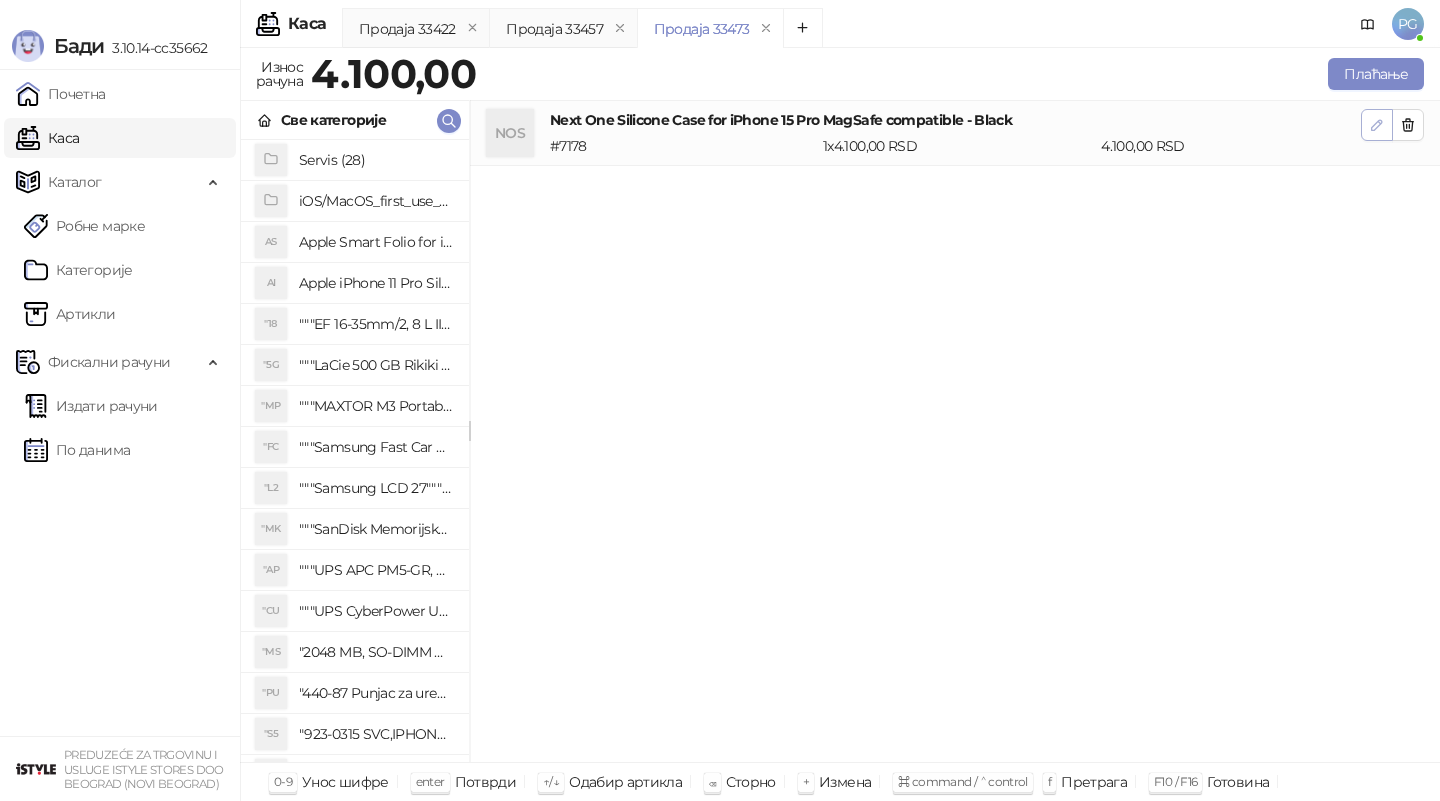 click 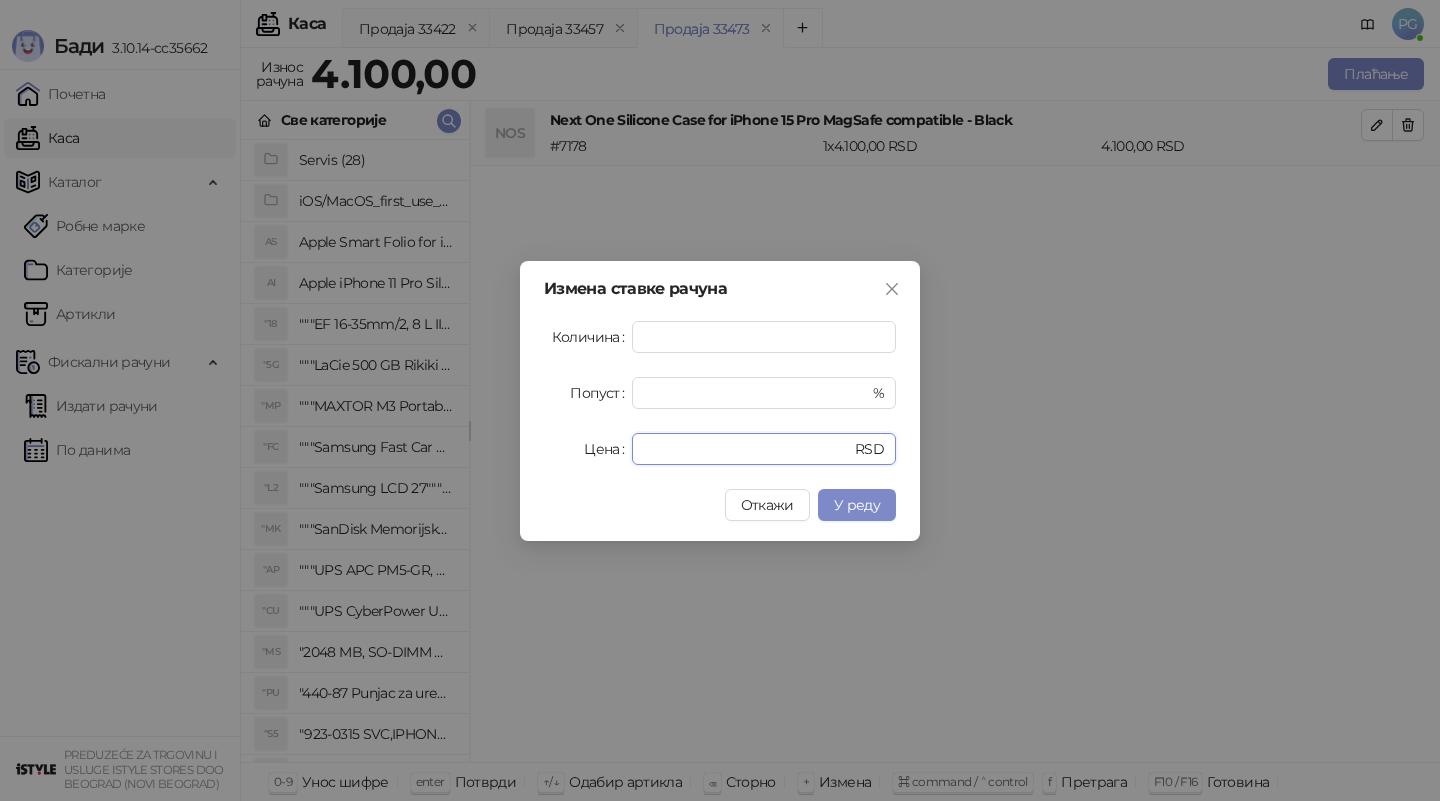 drag, startPoint x: 700, startPoint y: 453, endPoint x: 461, endPoint y: 453, distance: 239 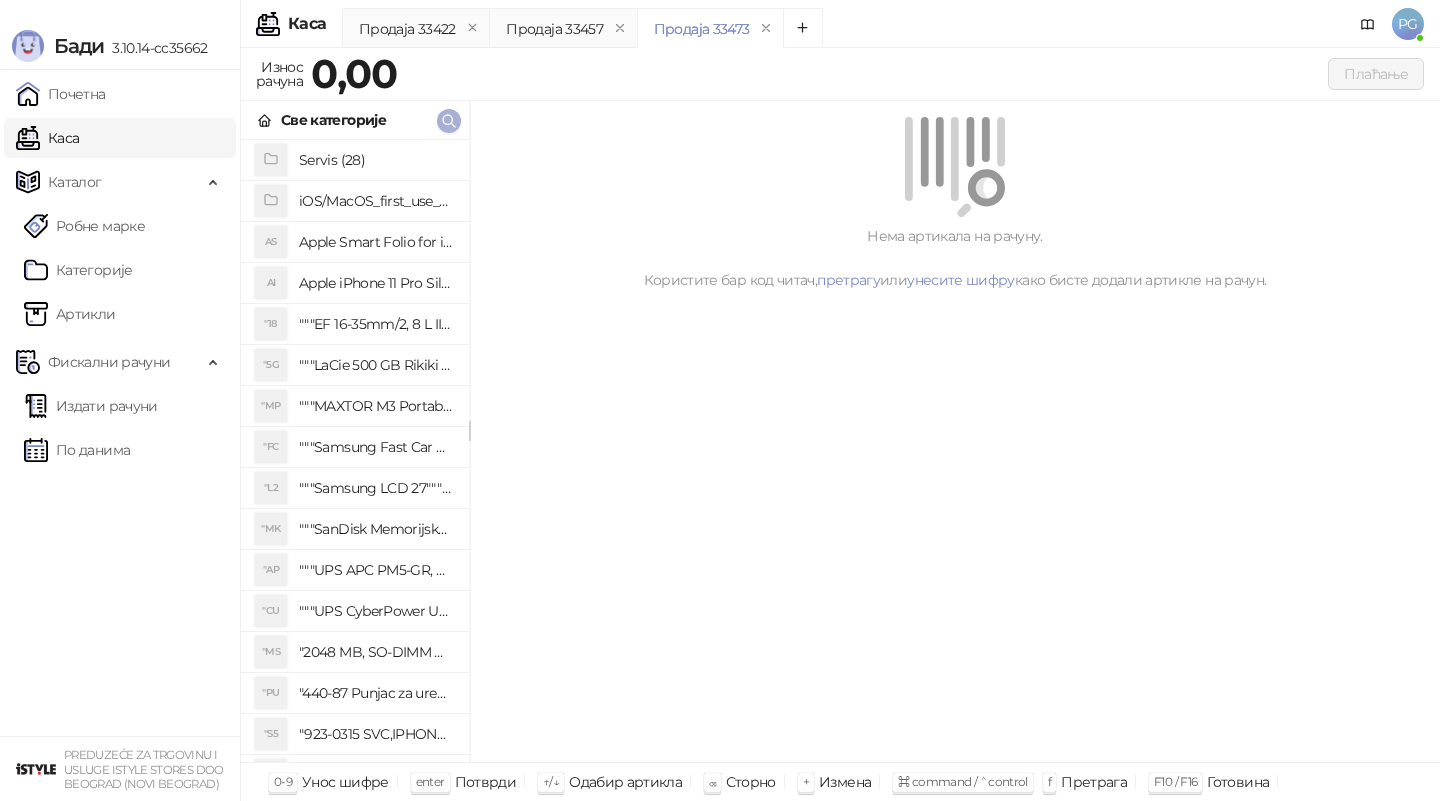 click 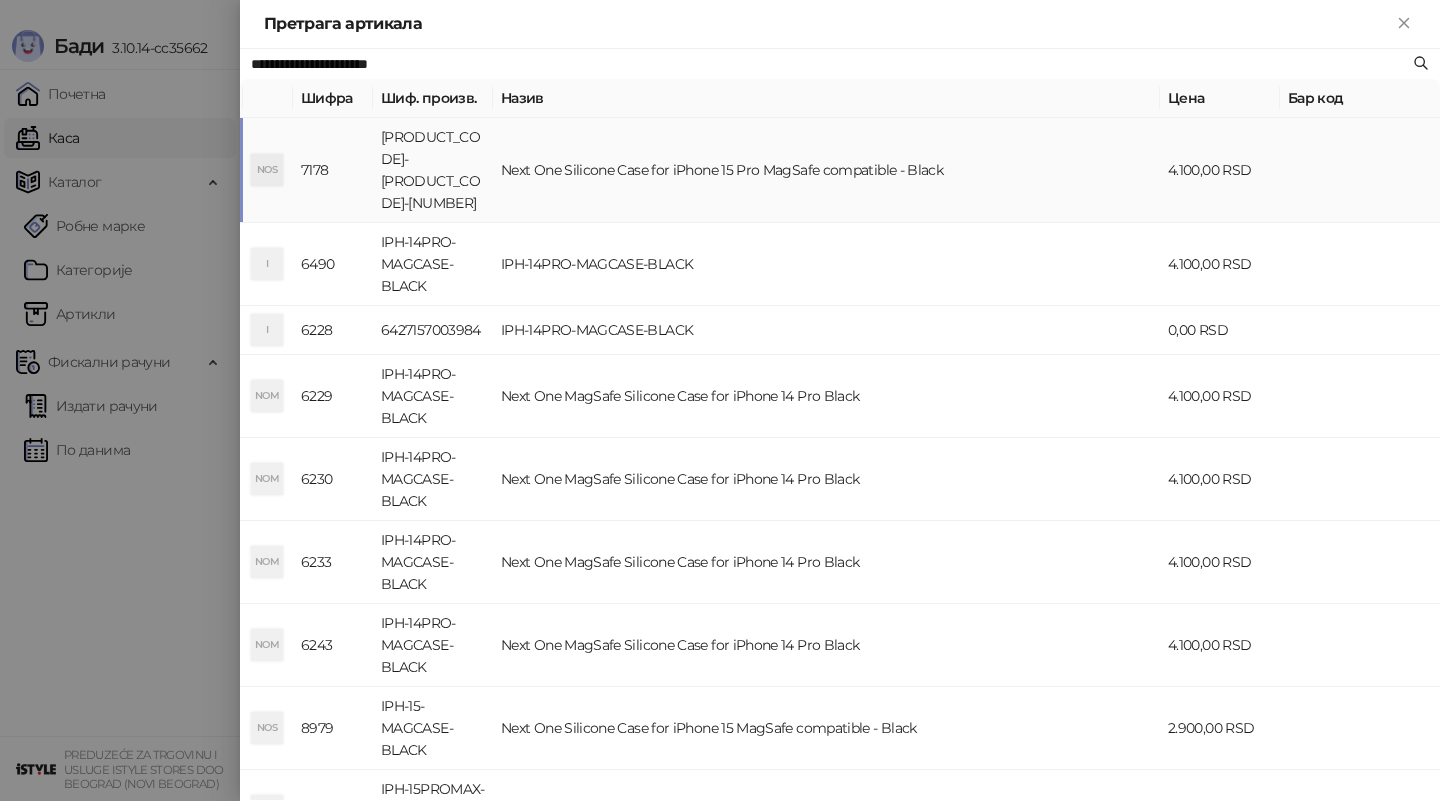 click on "[PRODUCT_CODE]-[PRODUCT_CODE]-[NUMBER]" at bounding box center [433, 170] 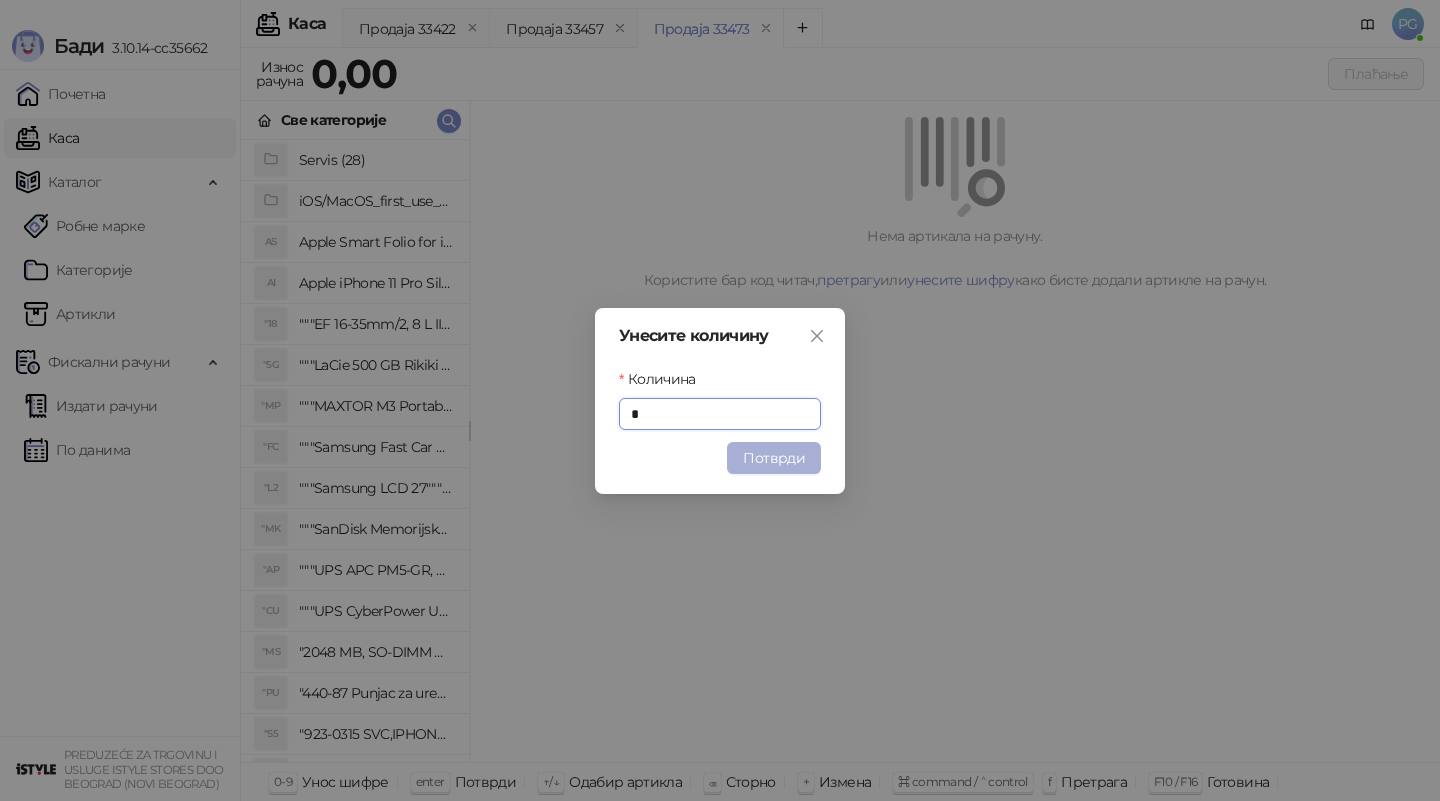 click on "Потврди" at bounding box center (774, 458) 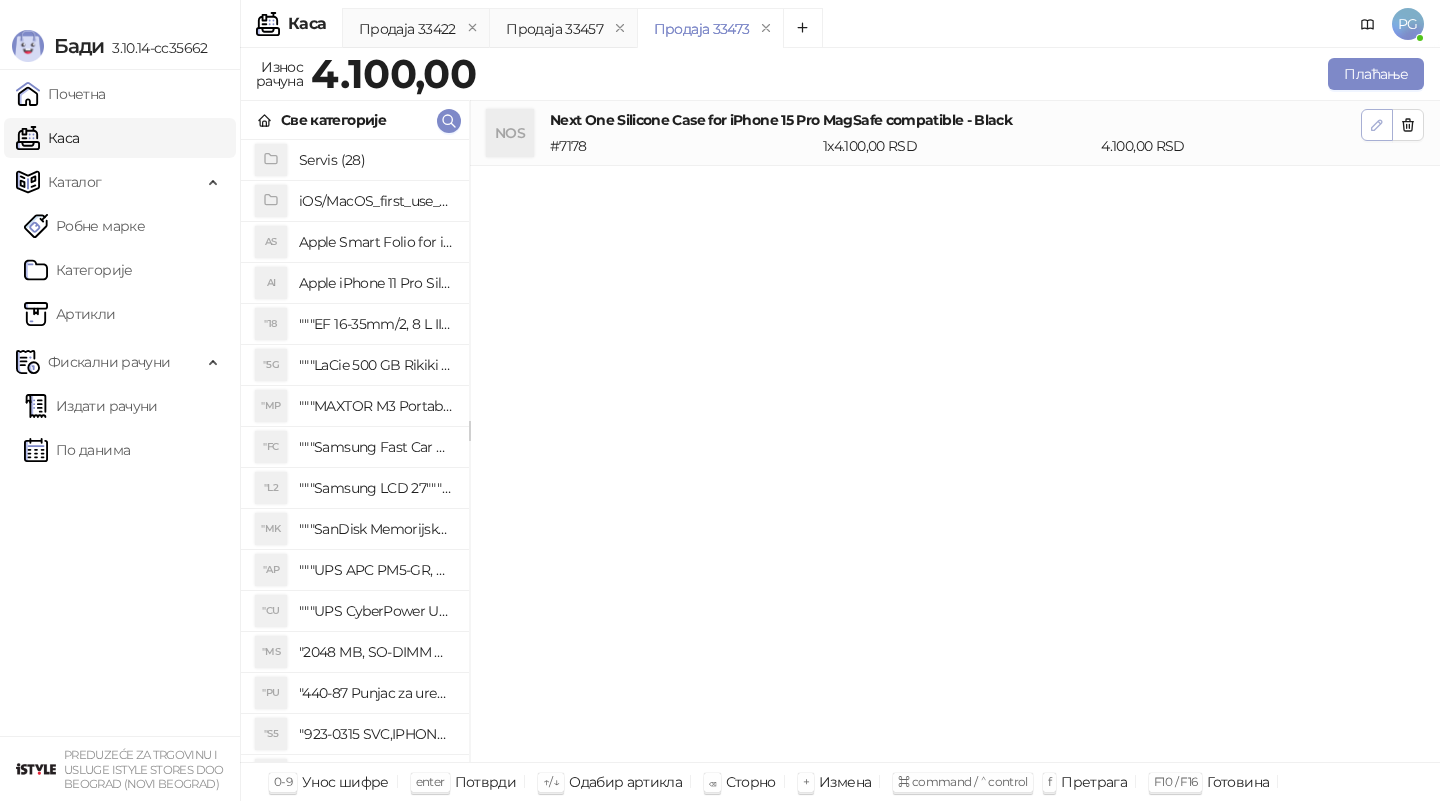 click 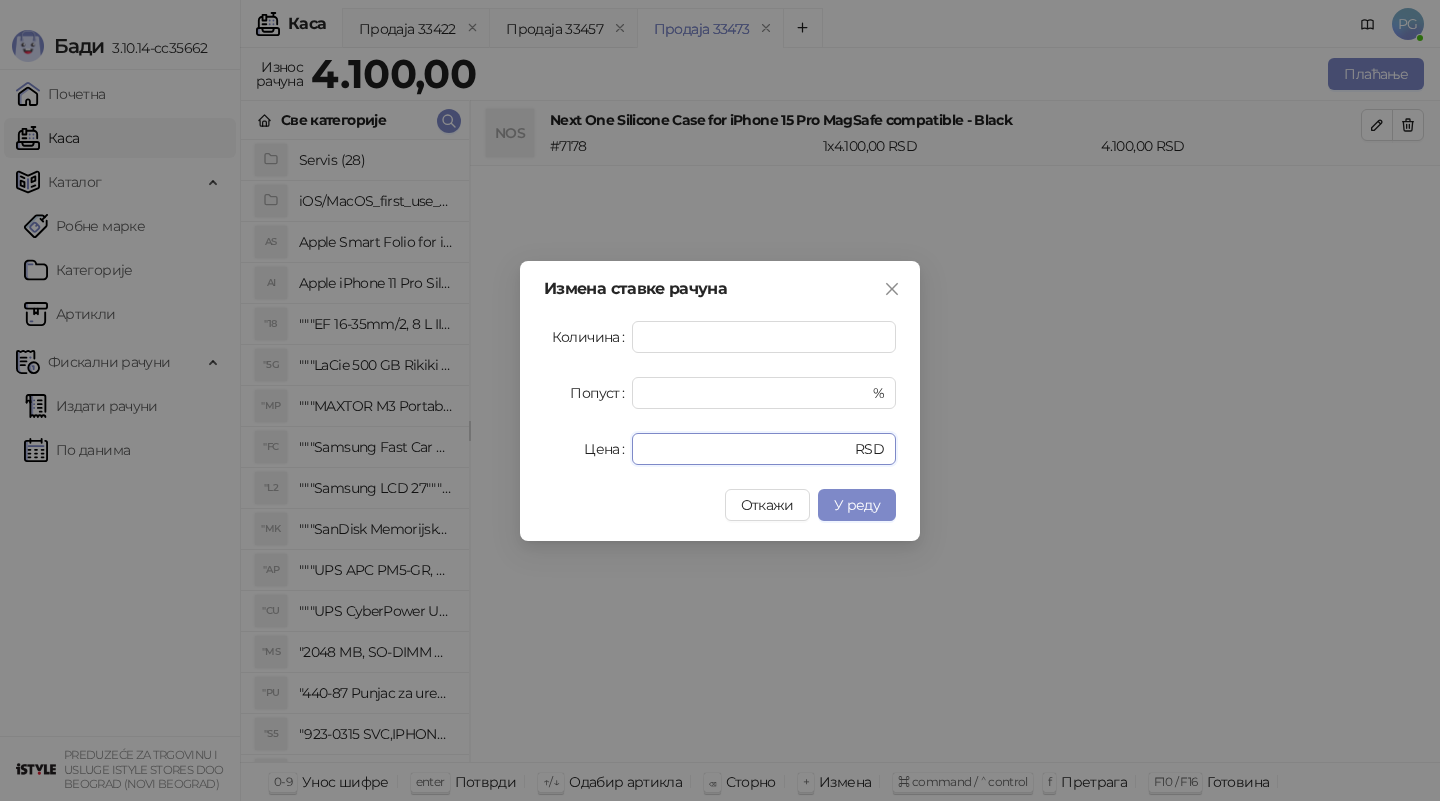 drag, startPoint x: 694, startPoint y: 449, endPoint x: 548, endPoint y: 446, distance: 146.03082 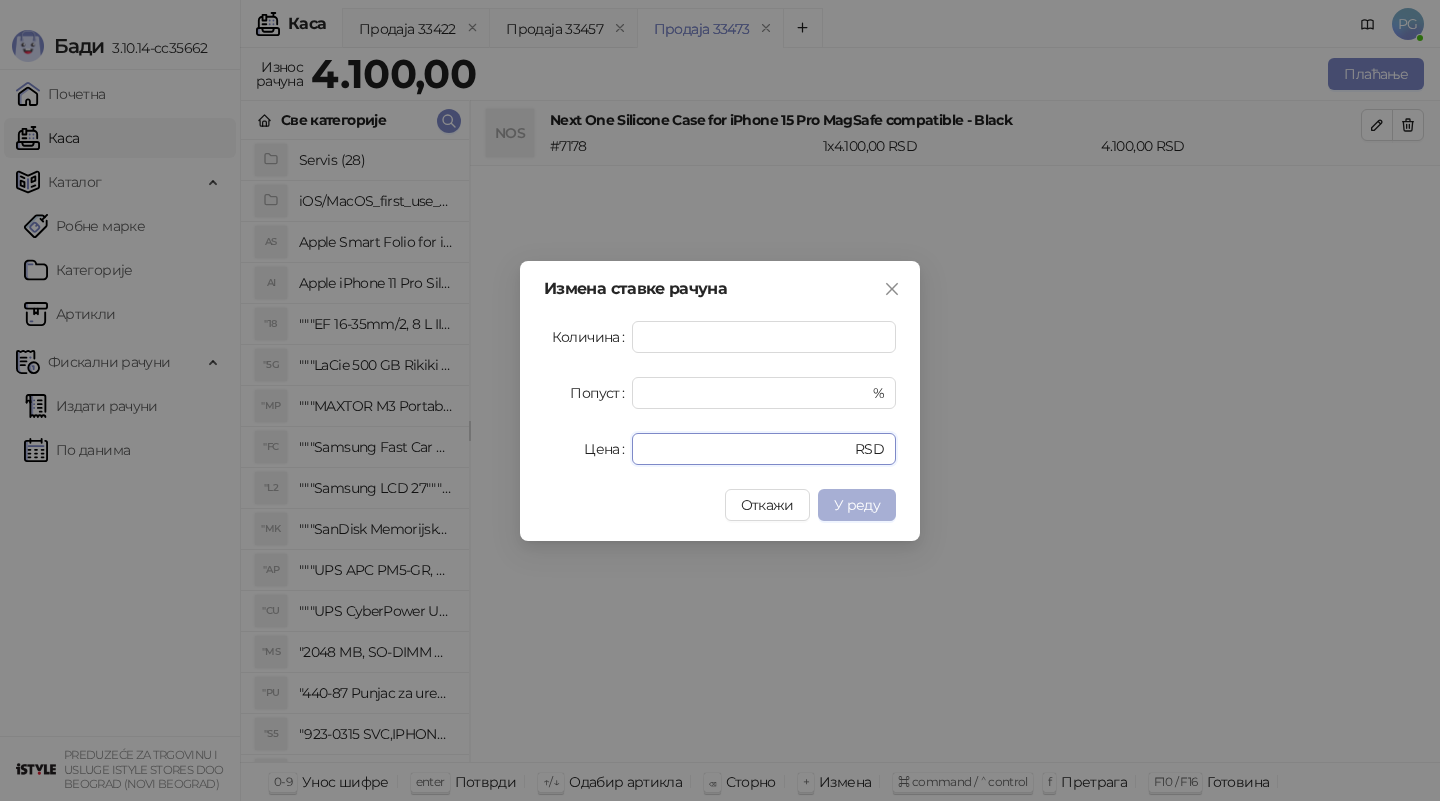 type on "****" 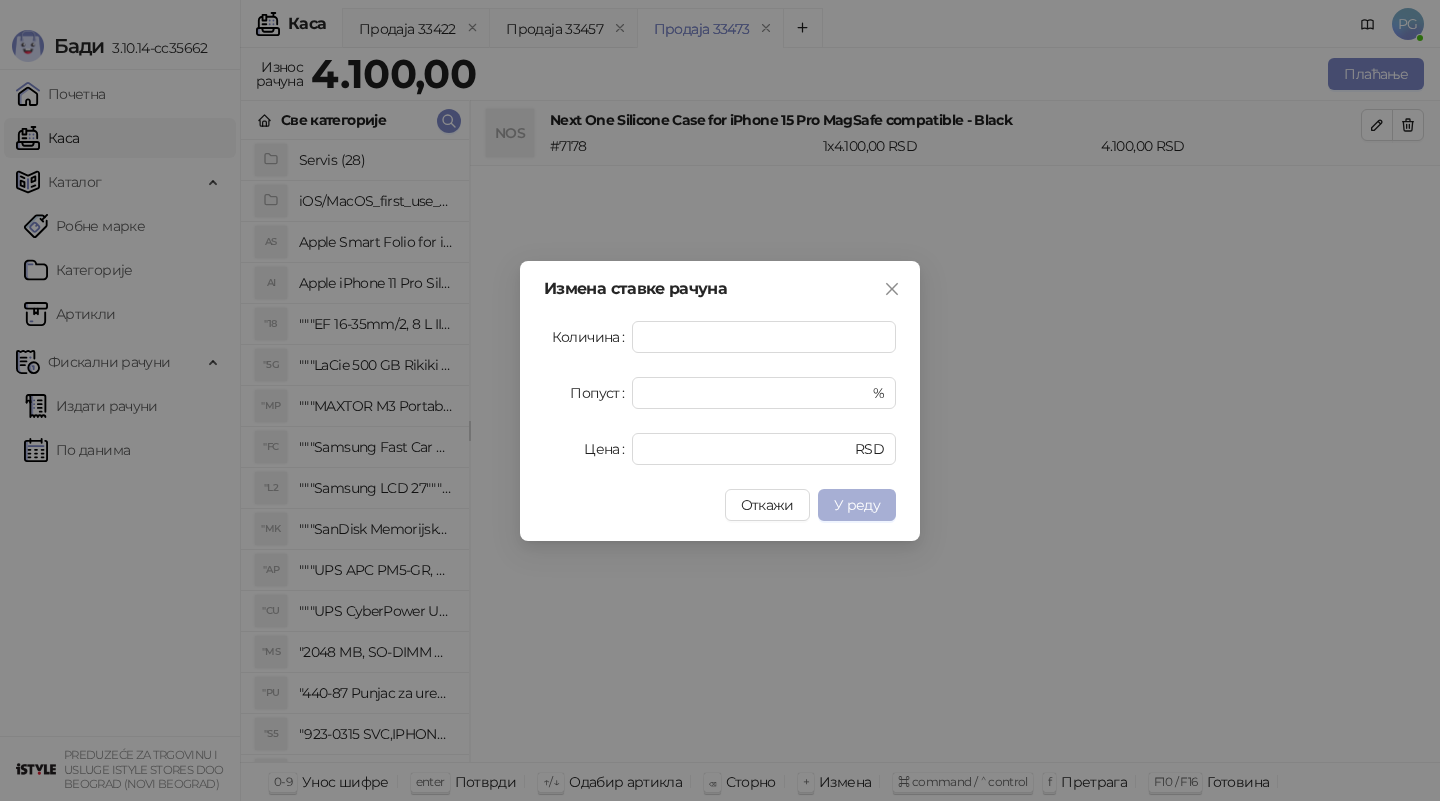 click on "У реду" at bounding box center (857, 505) 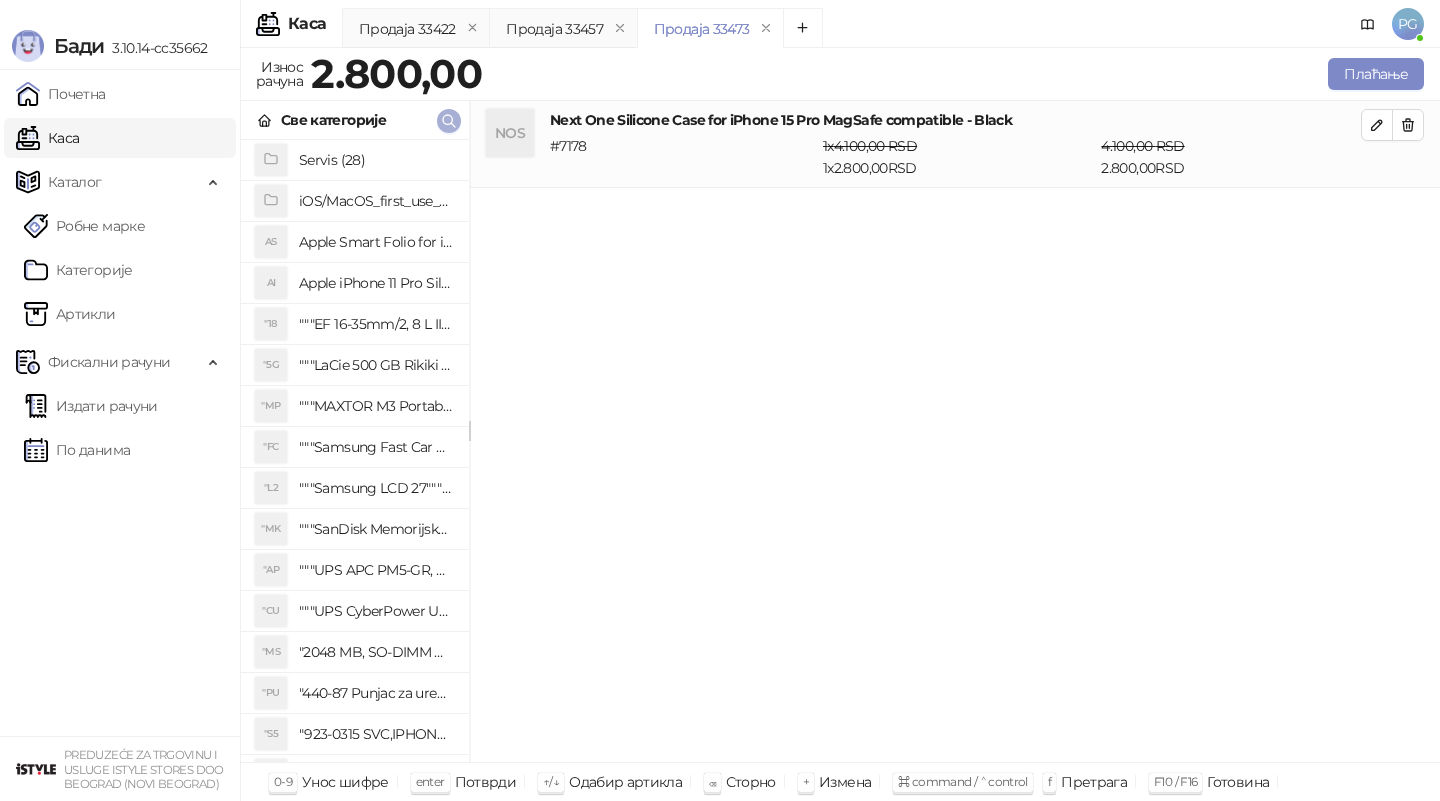 click 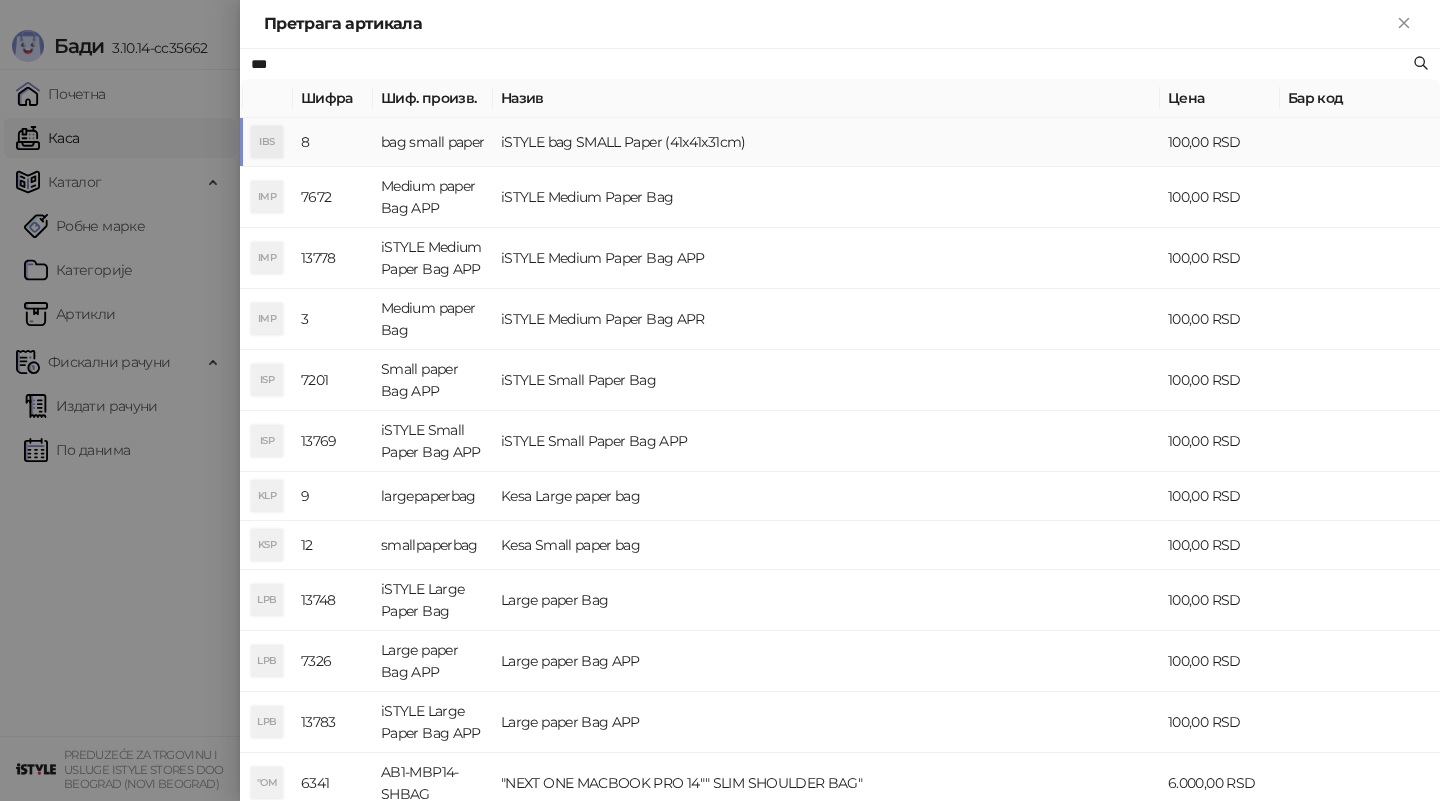 type on "***" 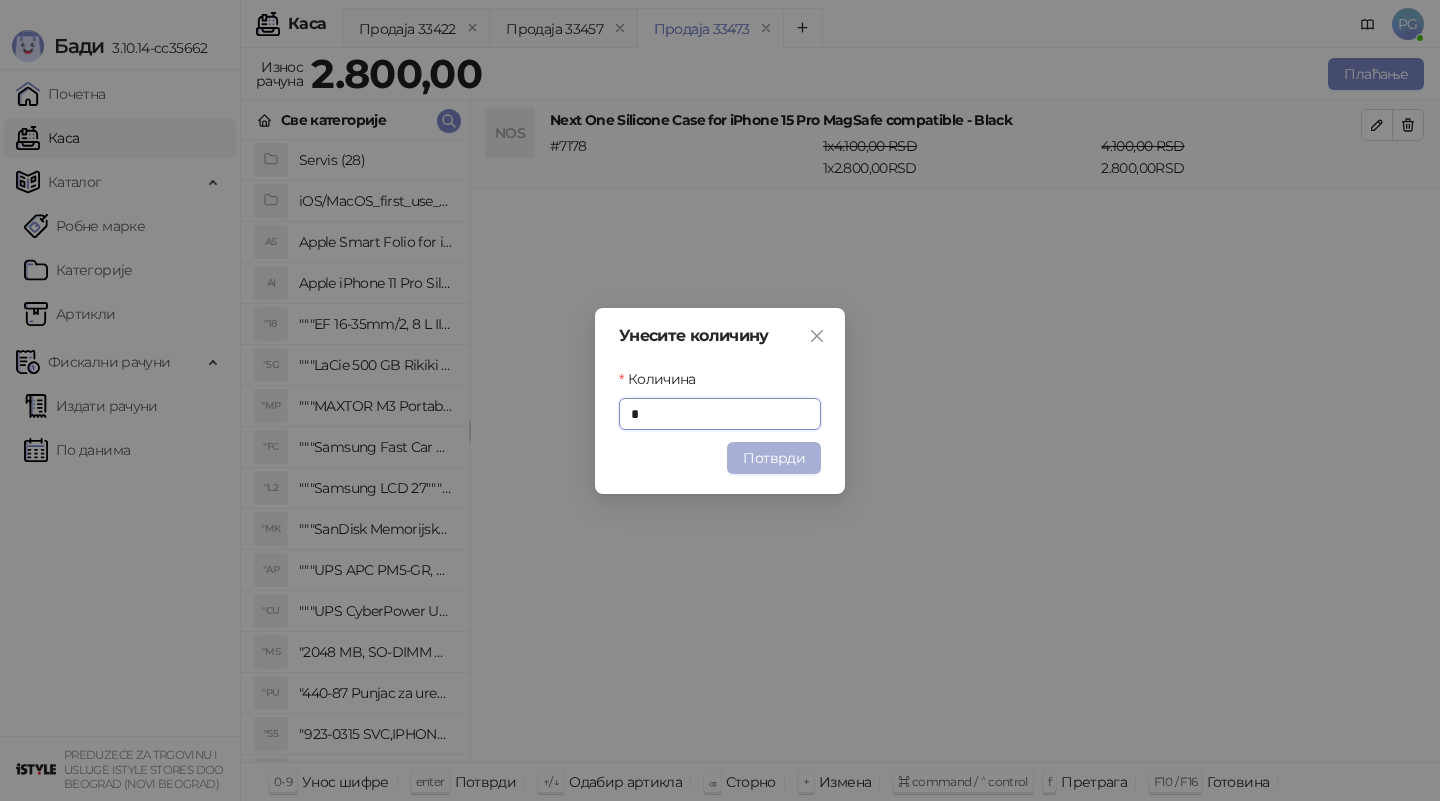 click on "Потврди" at bounding box center [774, 458] 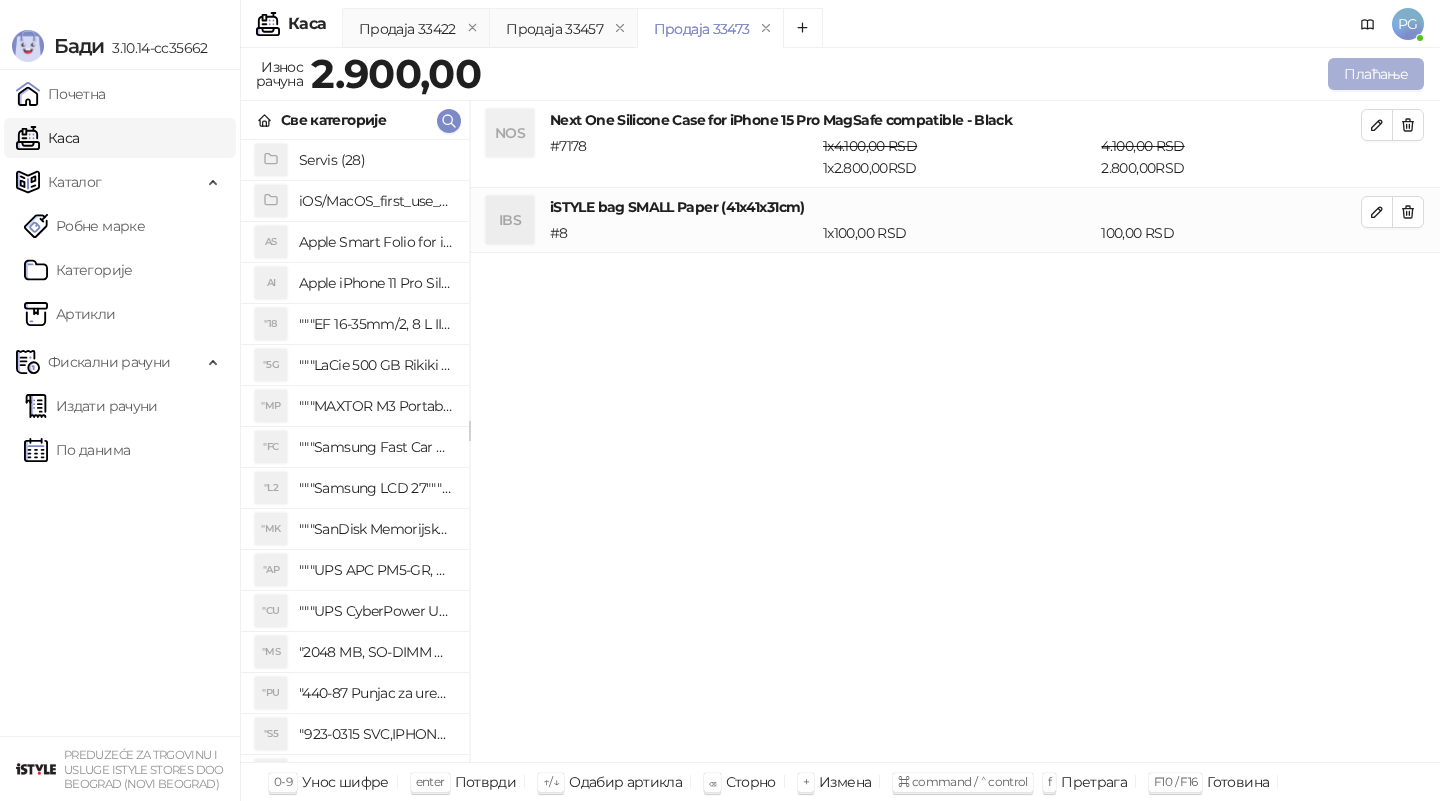 click on "Плаћање" at bounding box center (1376, 74) 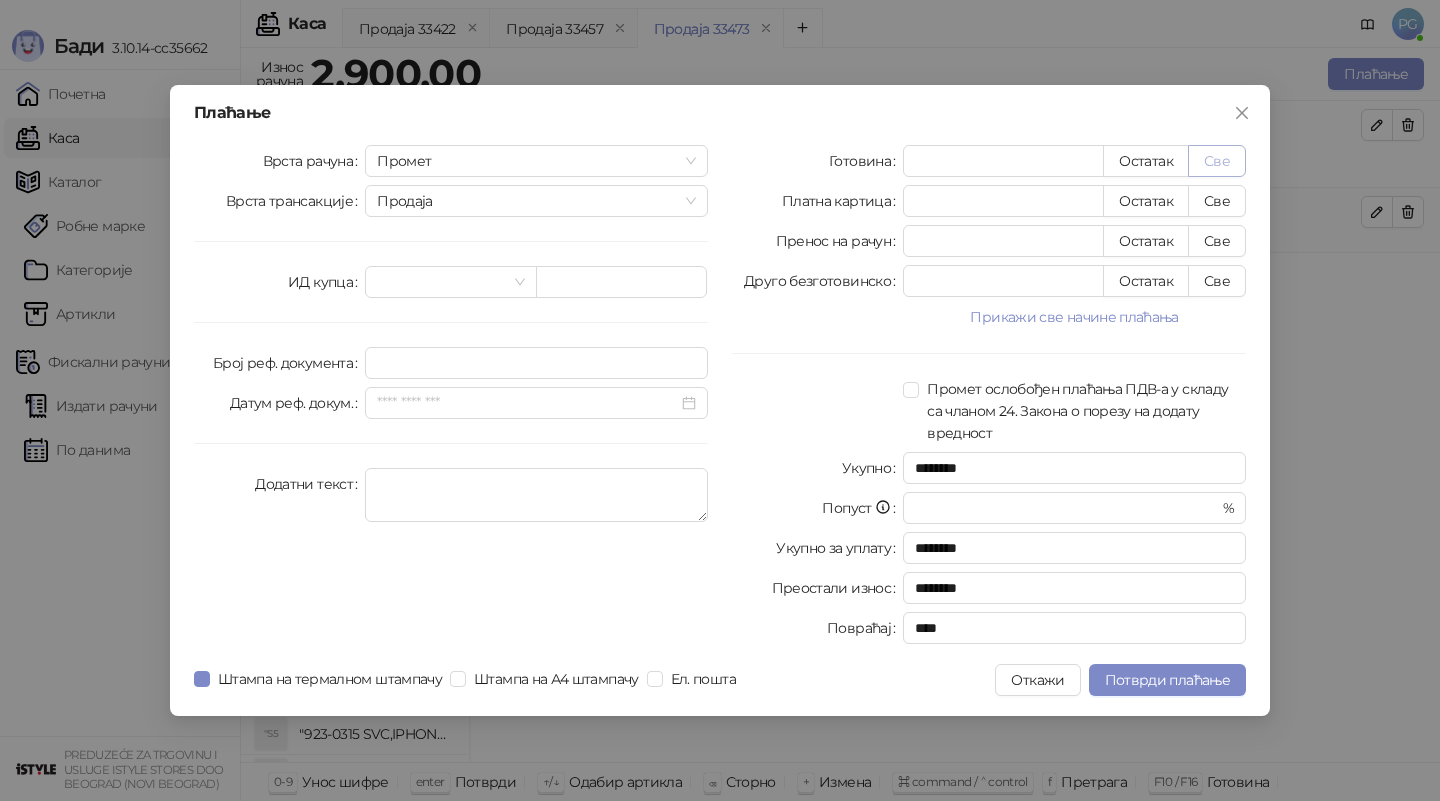 click on "Све" at bounding box center (1217, 161) 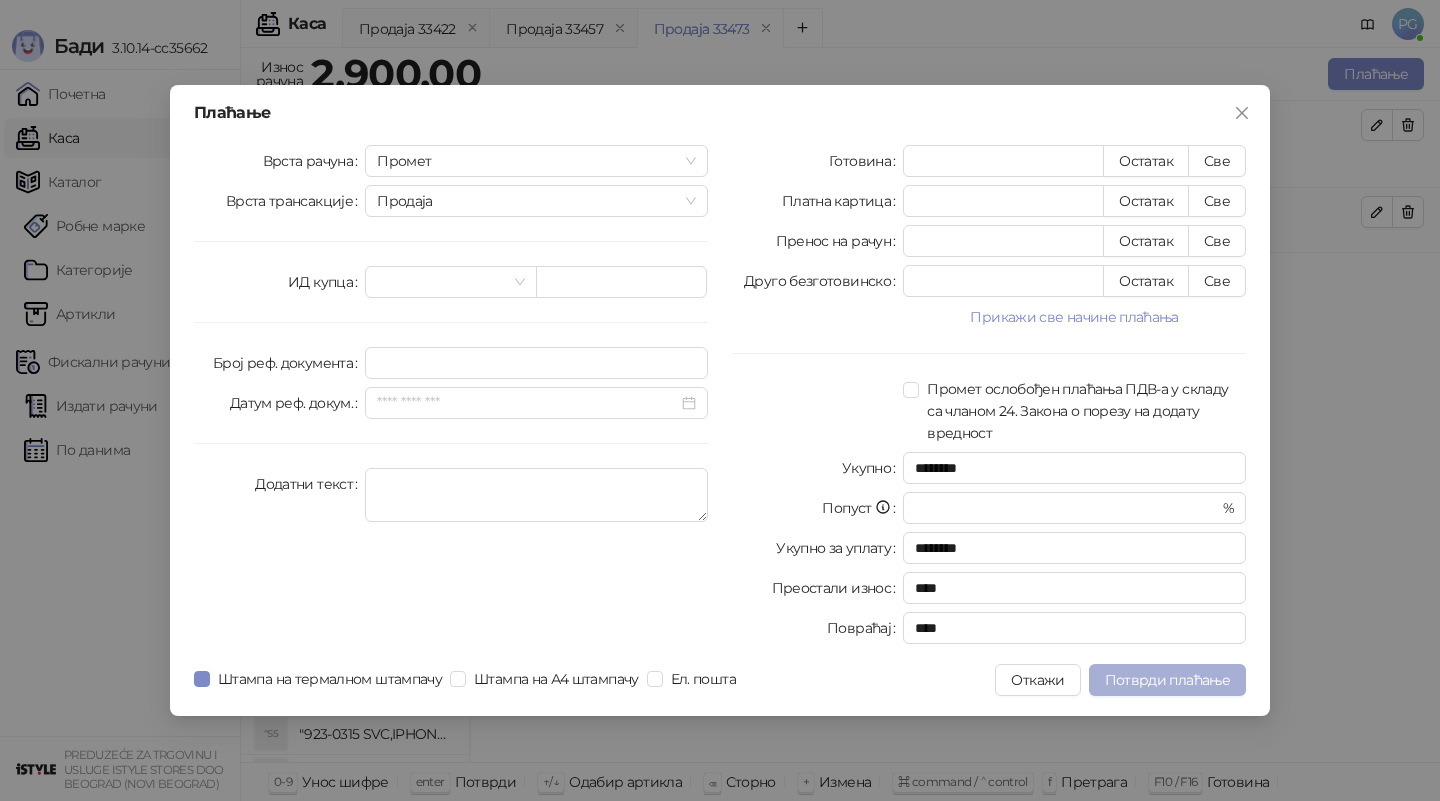 click on "Потврди плаћање" at bounding box center (1167, 680) 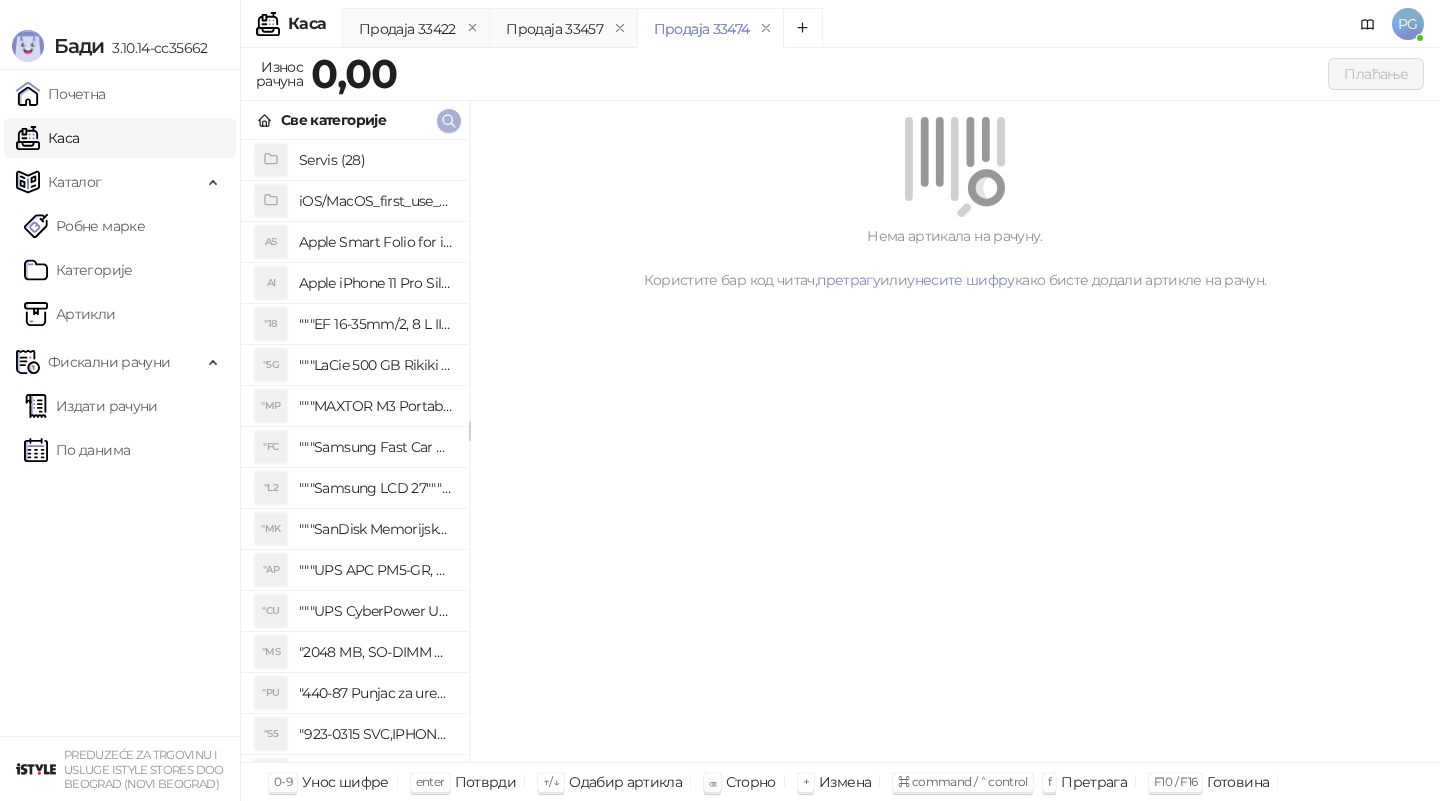 click at bounding box center (449, 120) 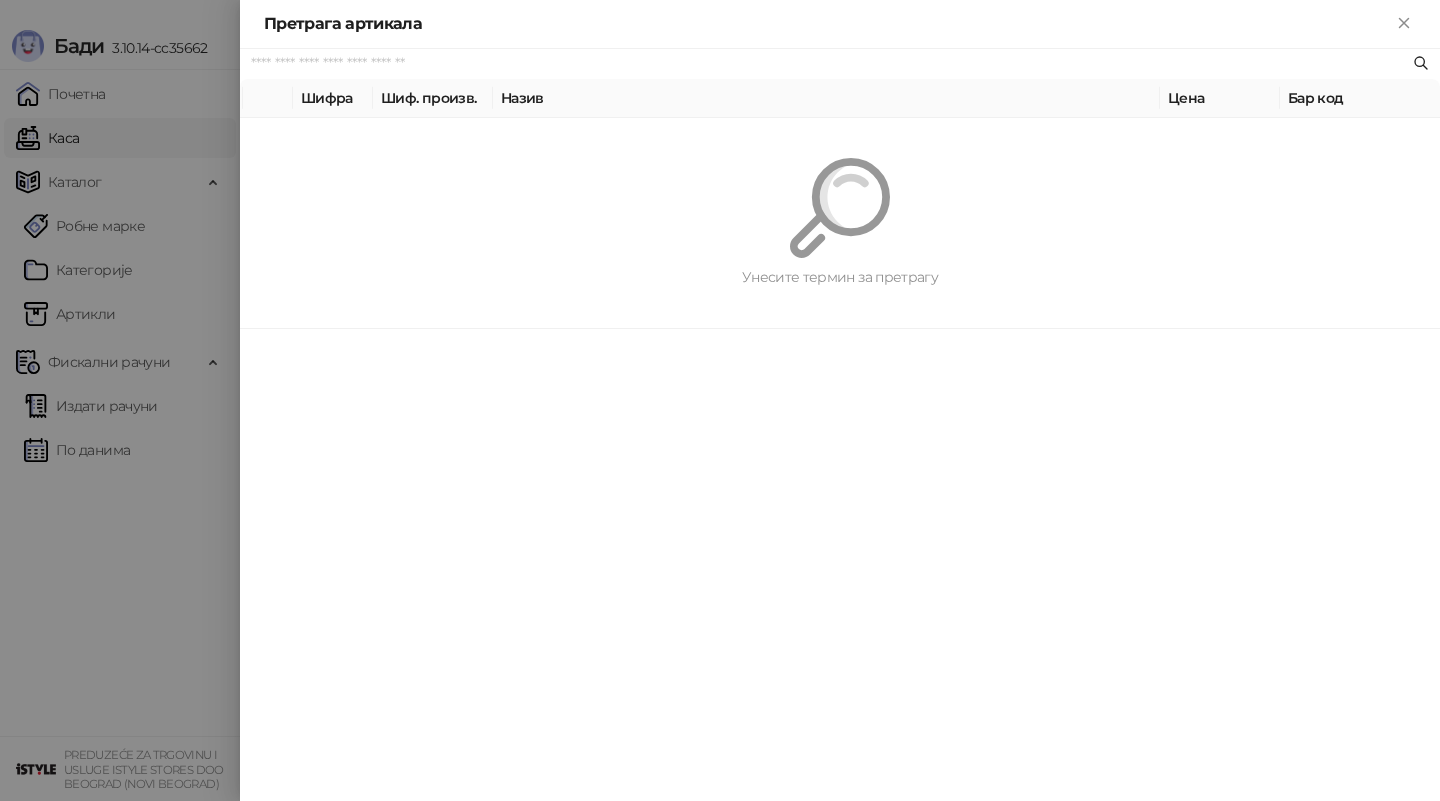 paste on "********" 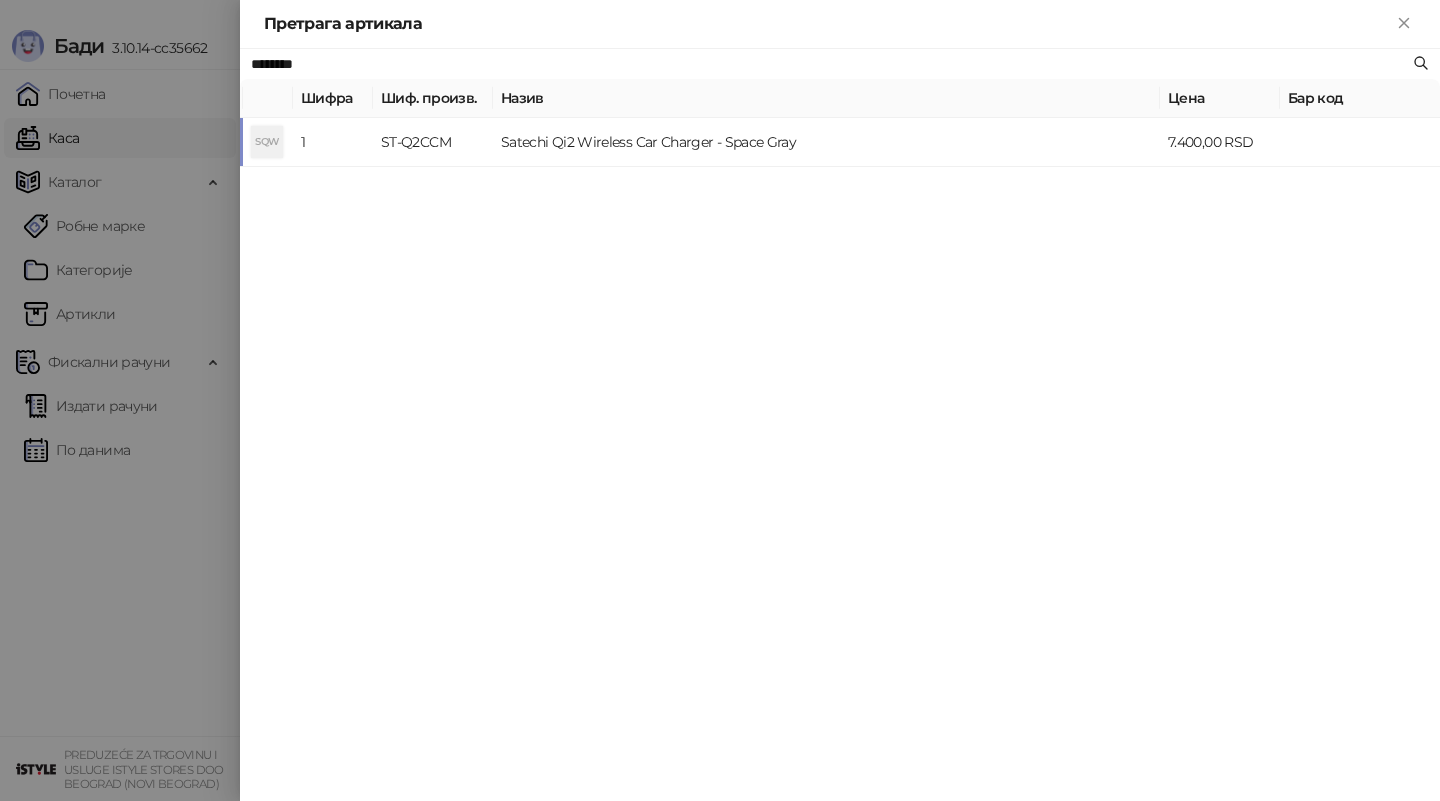 click on "ST-Q2CCM" at bounding box center [433, 142] 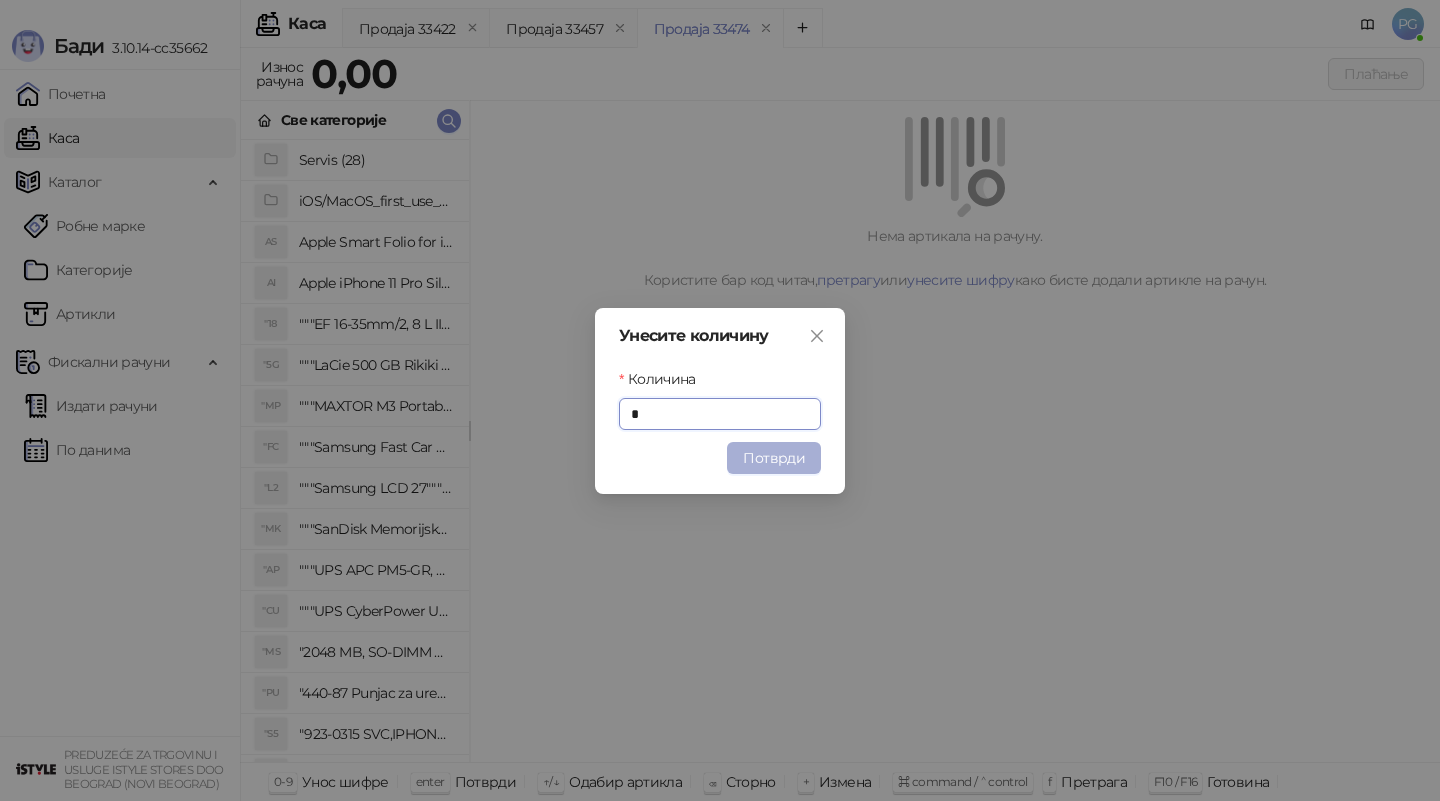 click on "Потврди" at bounding box center [774, 458] 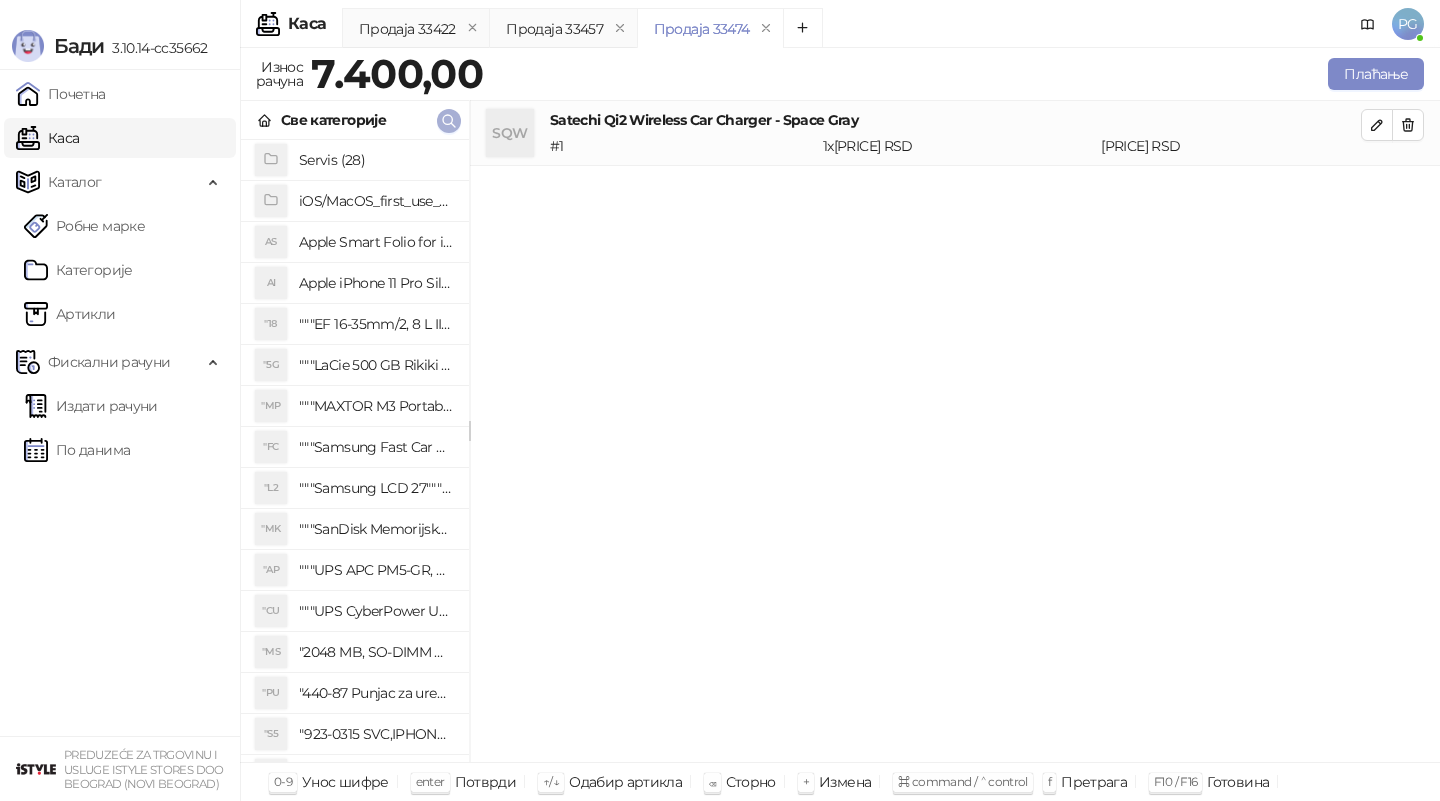 click 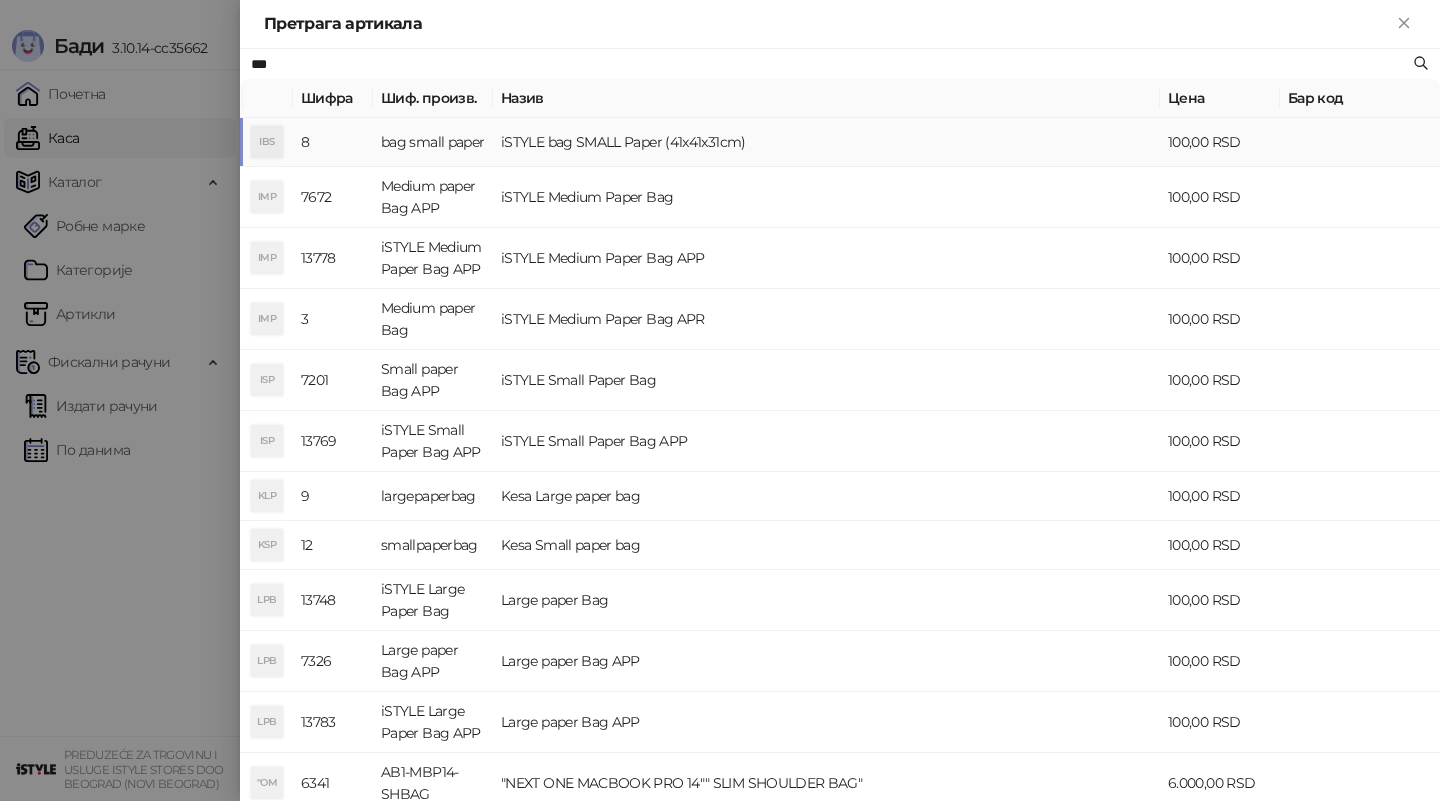 type on "***" 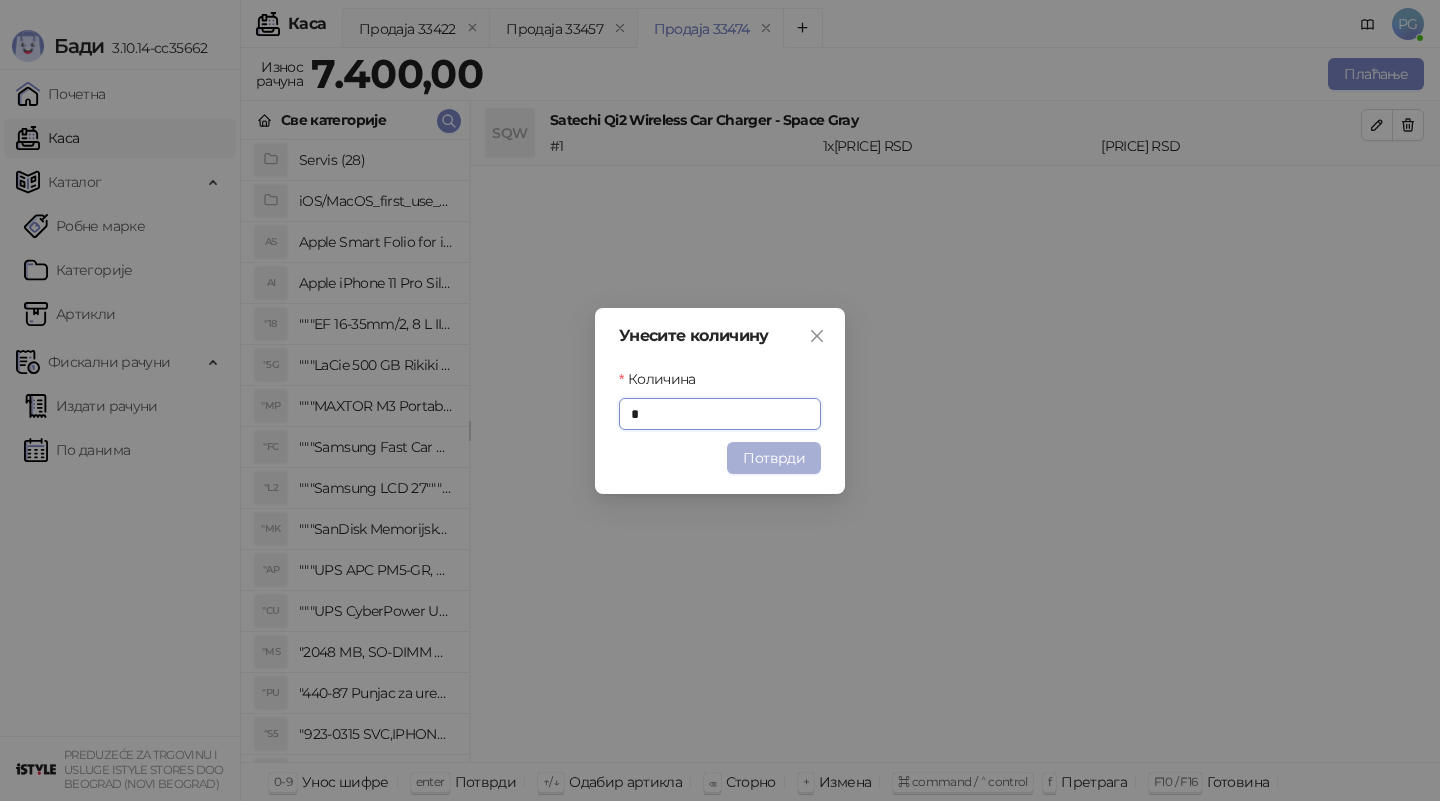 click on "Потврди" at bounding box center (774, 458) 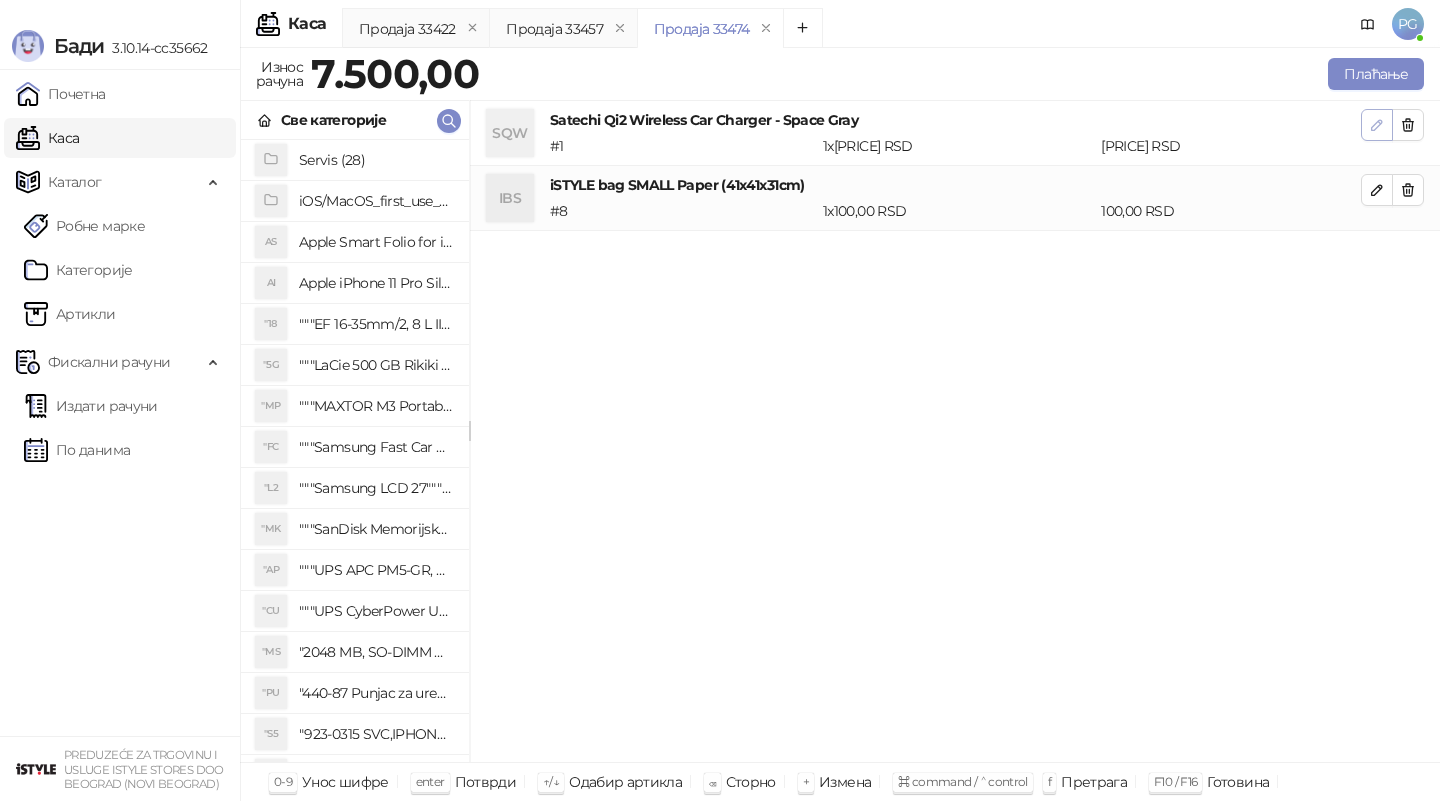 click 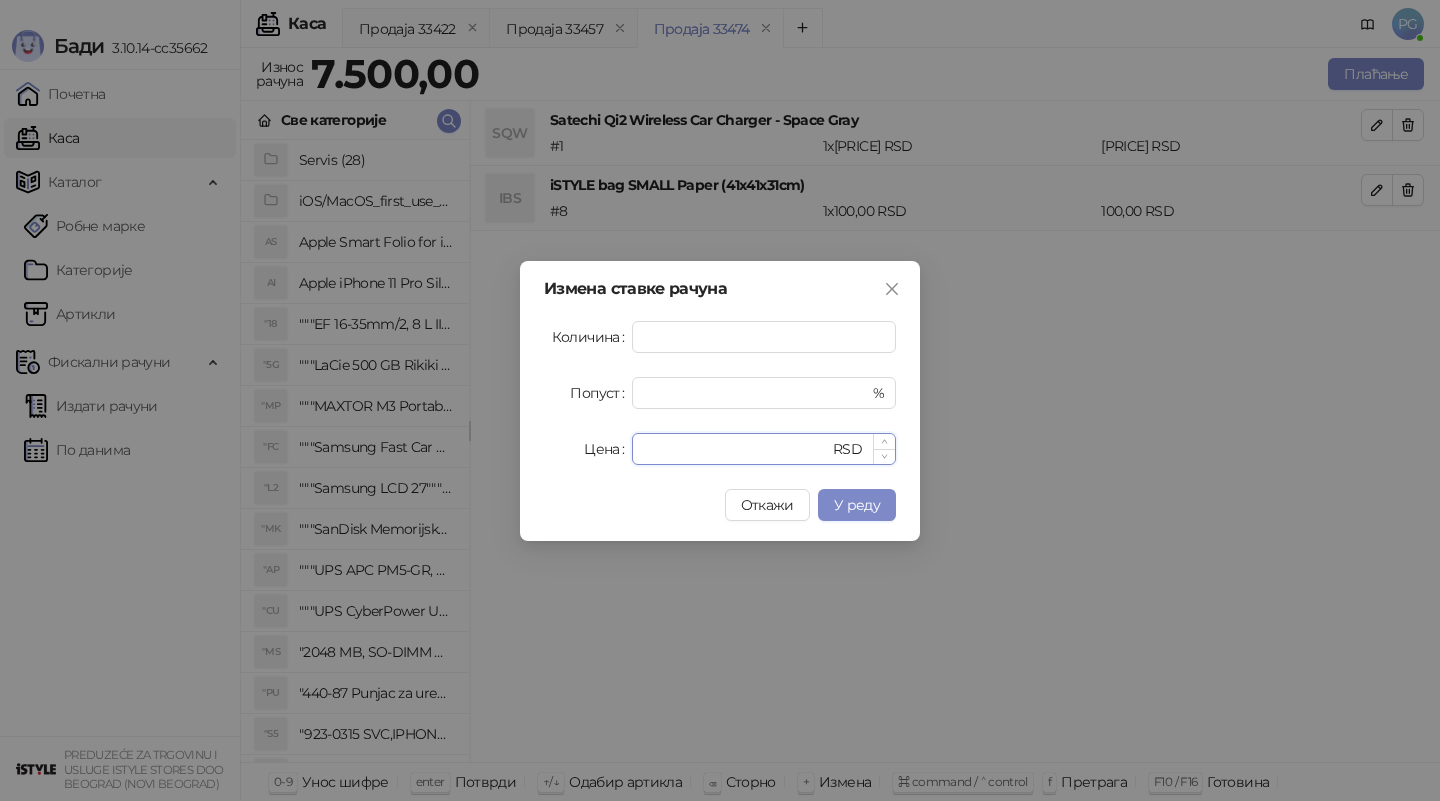 click on "****" at bounding box center [736, 449] 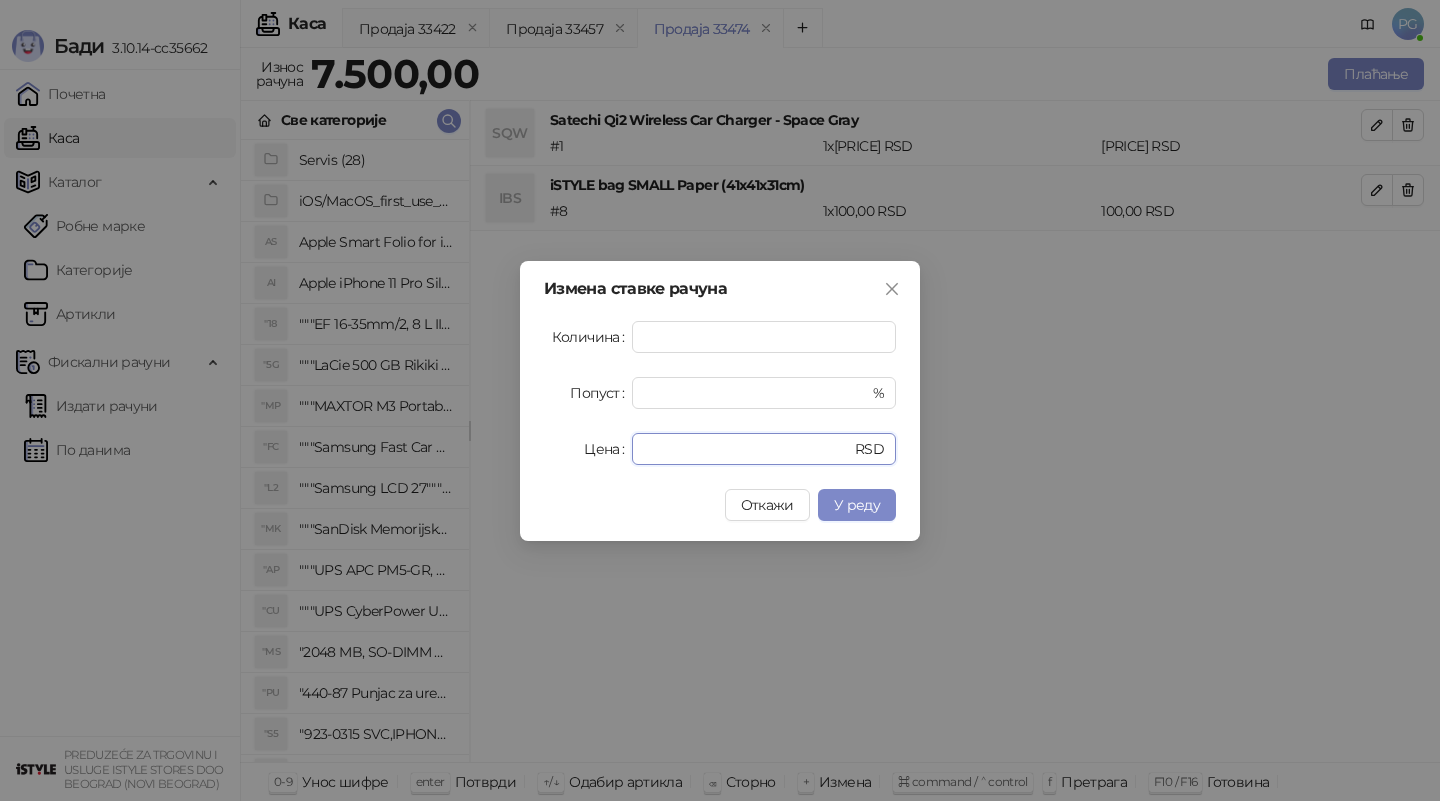 type on "****" 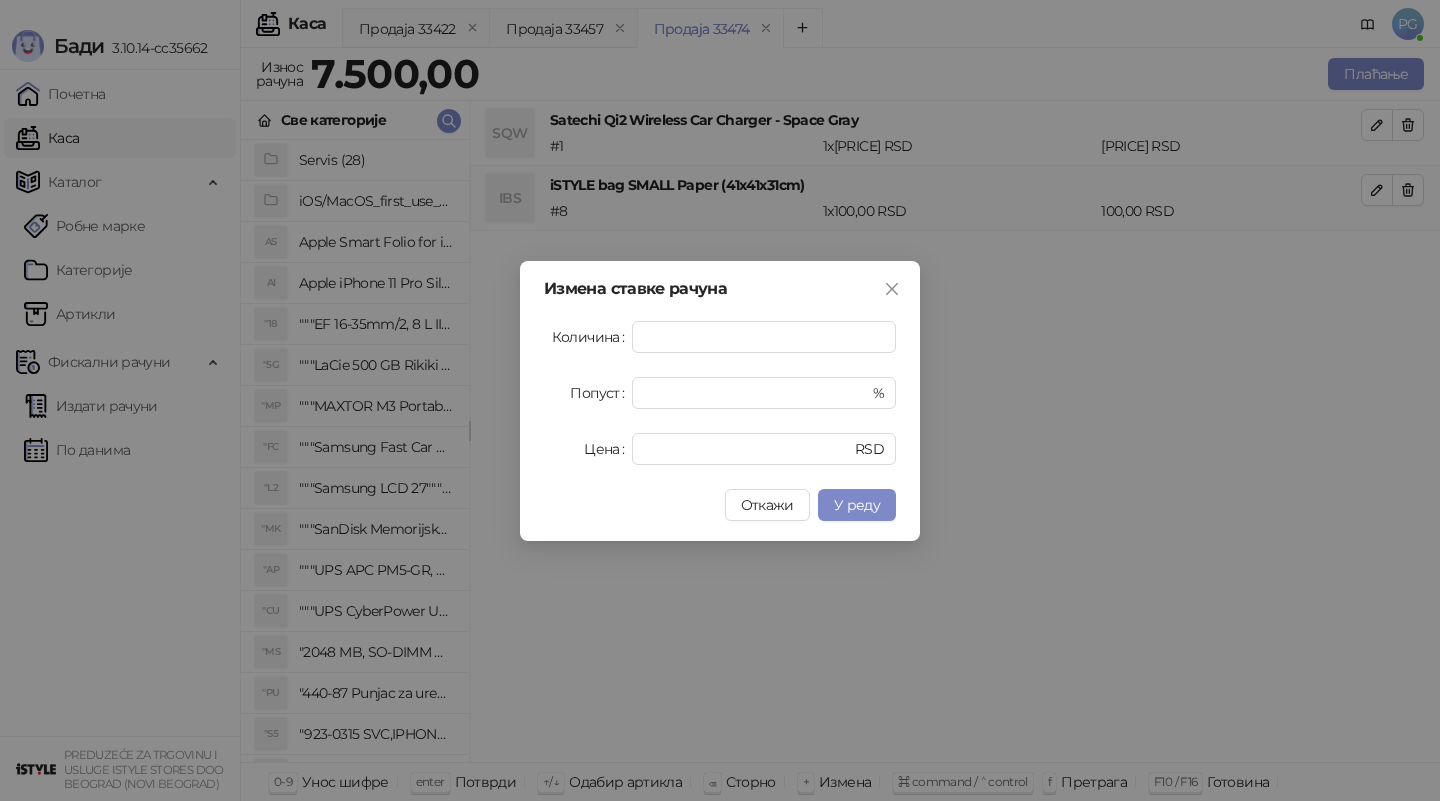 click on "Измена ставке рачуна Количина * Попуст * % Цена **** RSD Откажи У реду" at bounding box center (720, 401) 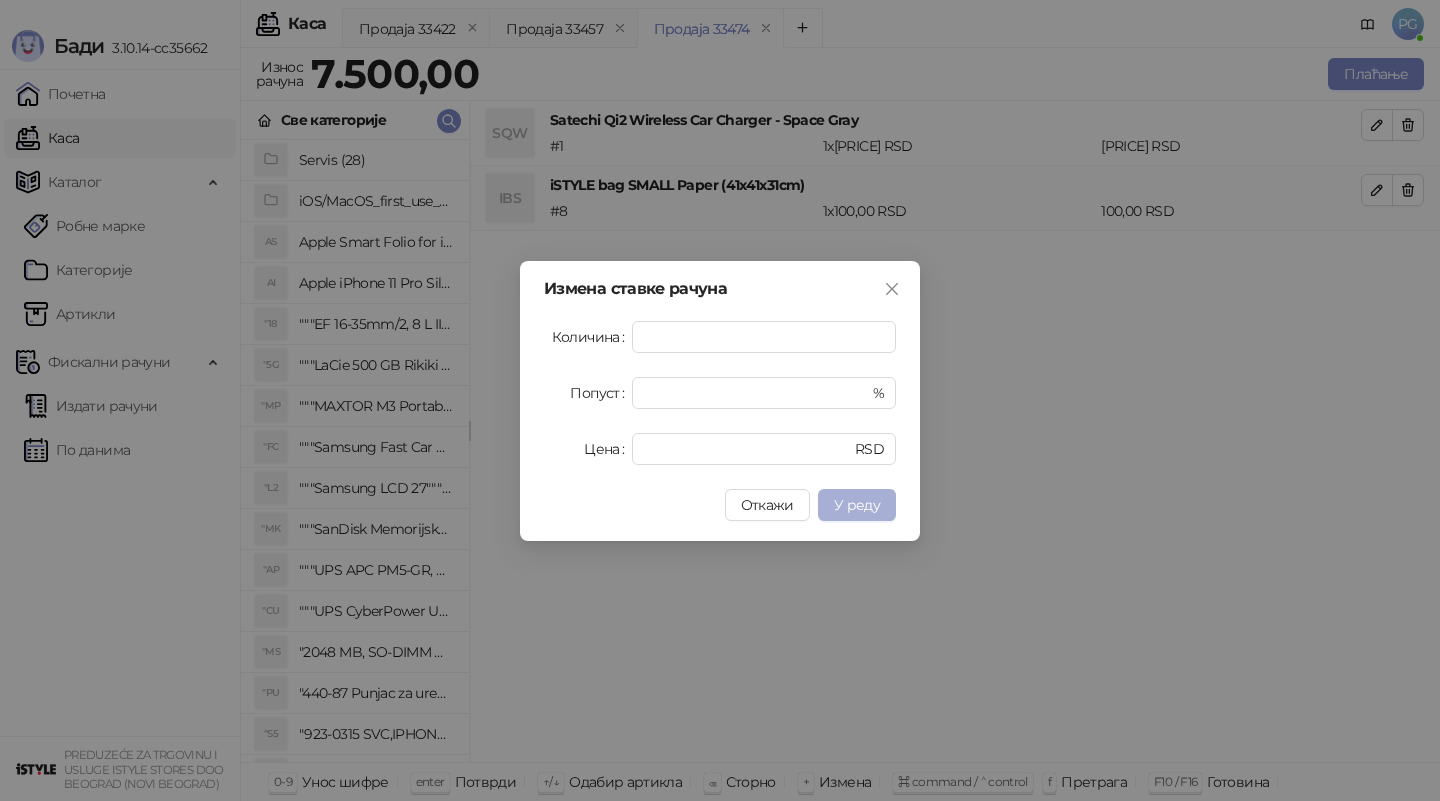 click on "У реду" at bounding box center [857, 505] 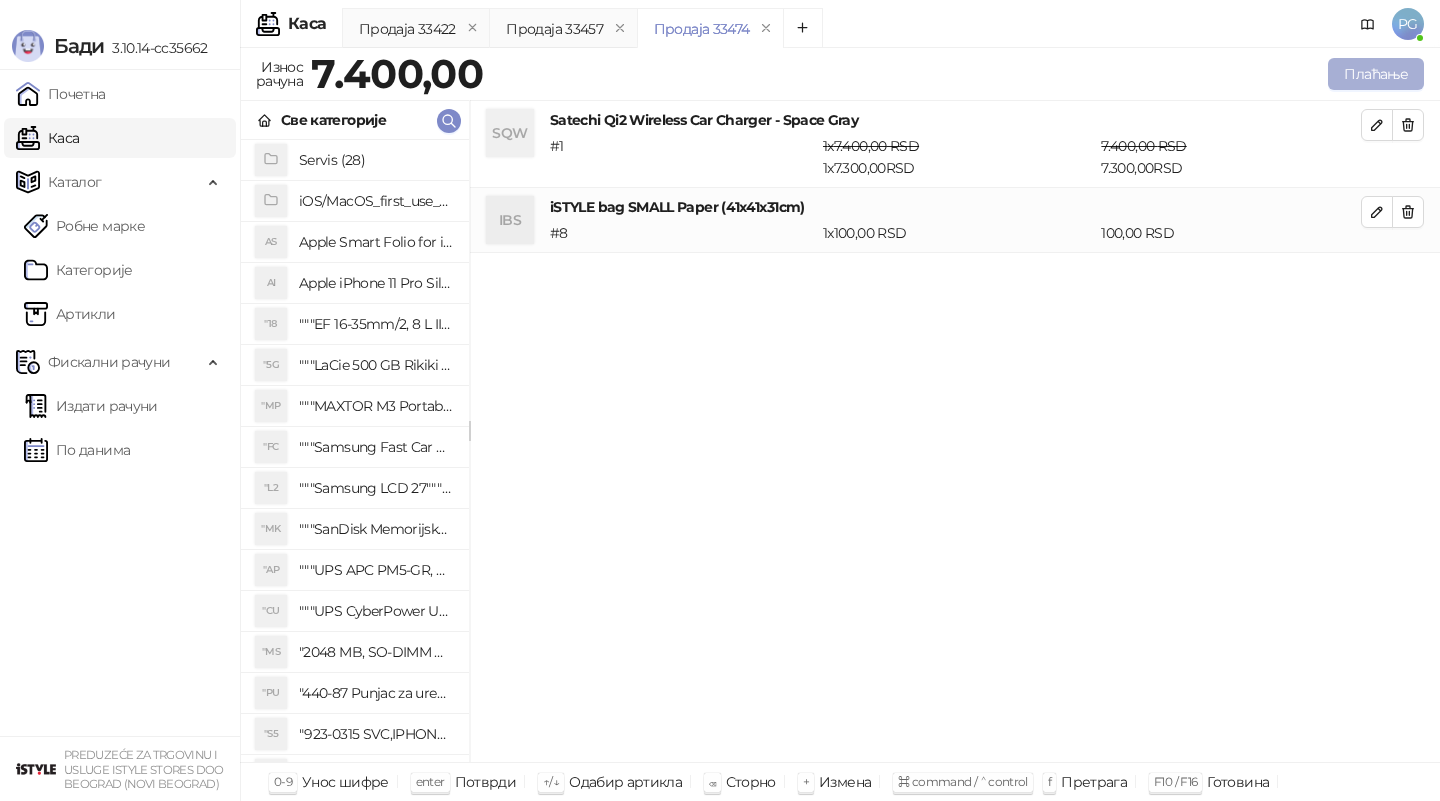 click on "Плаћање" at bounding box center (1376, 74) 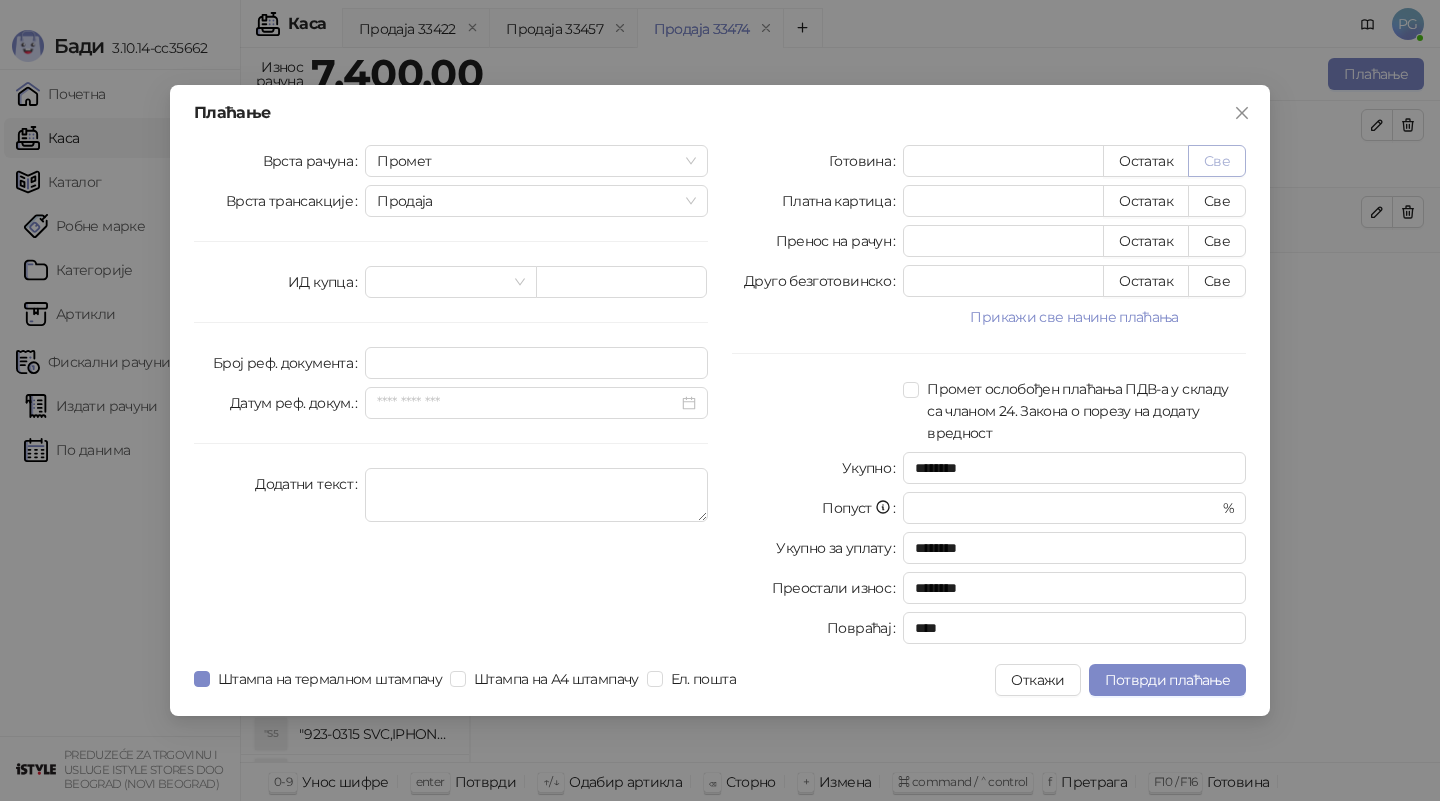 click on "Све" at bounding box center (1217, 161) 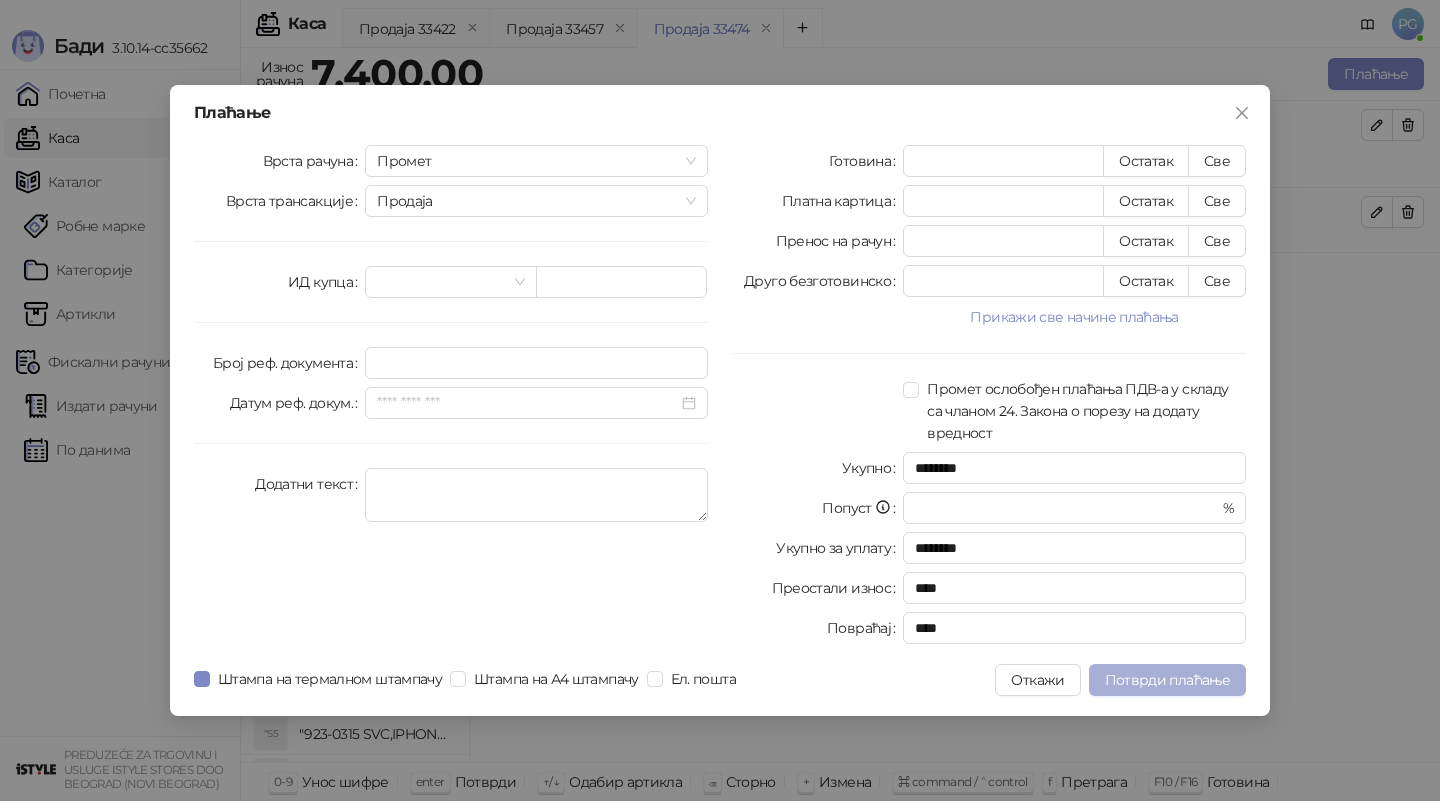 click on "Потврди плаћање" at bounding box center [1167, 680] 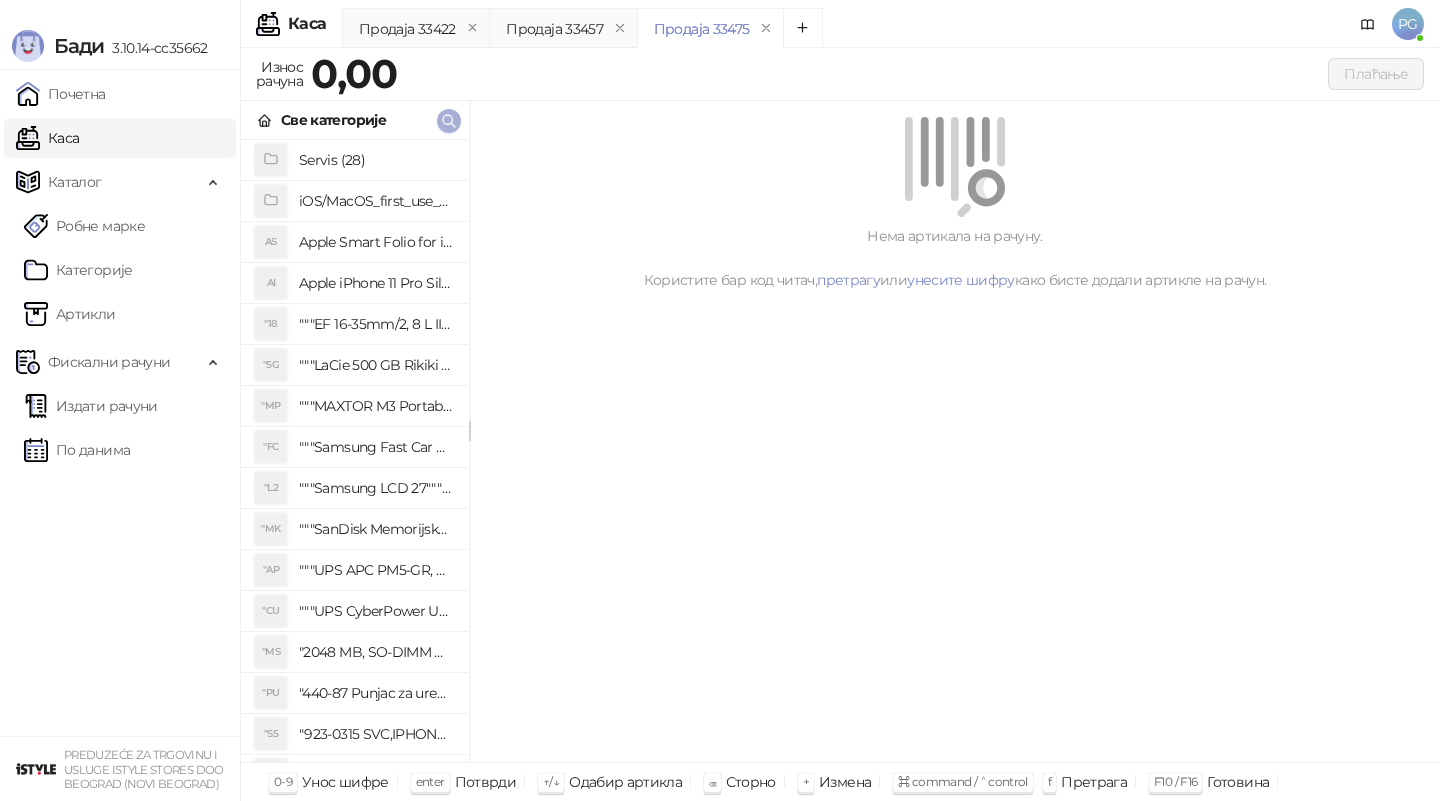click 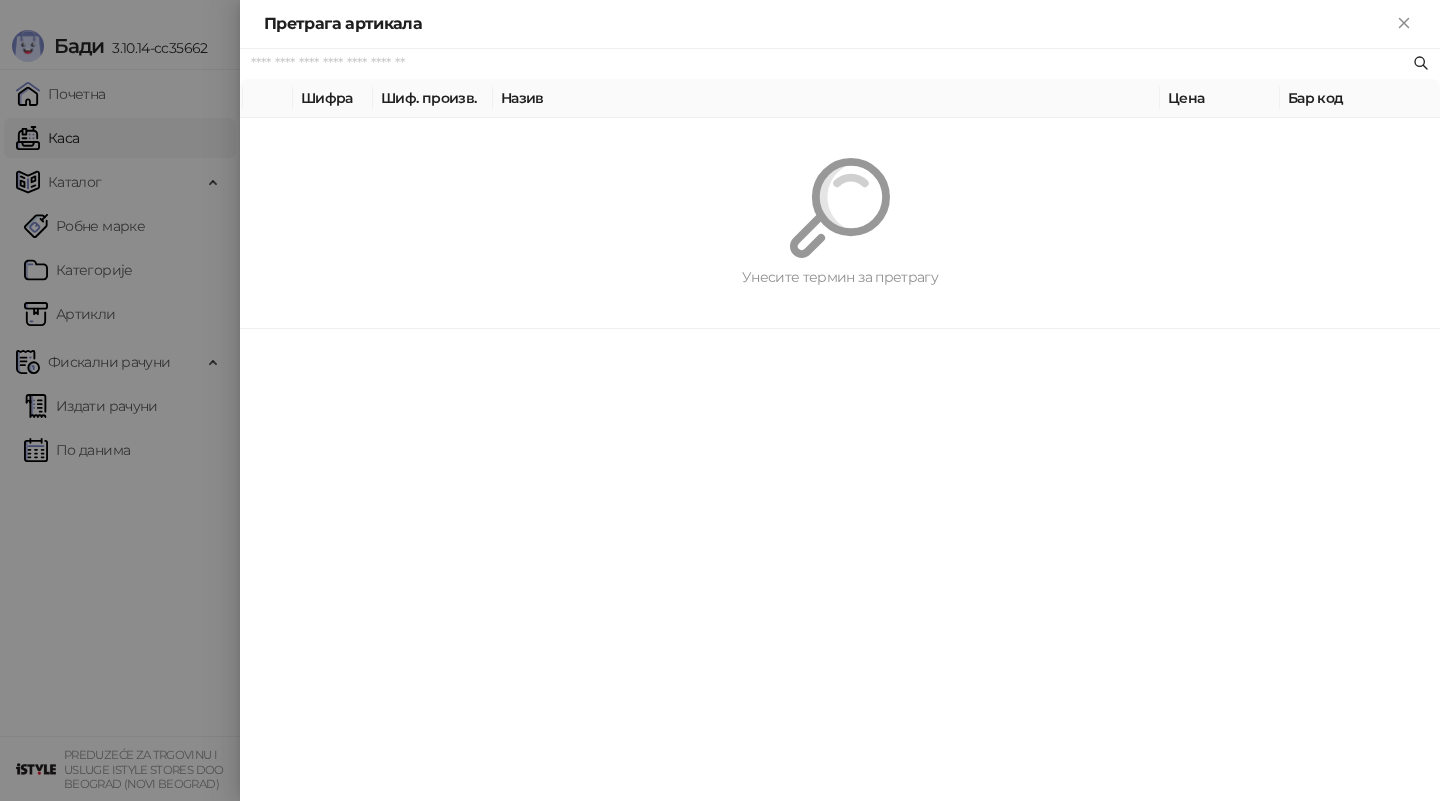 paste on "**********" 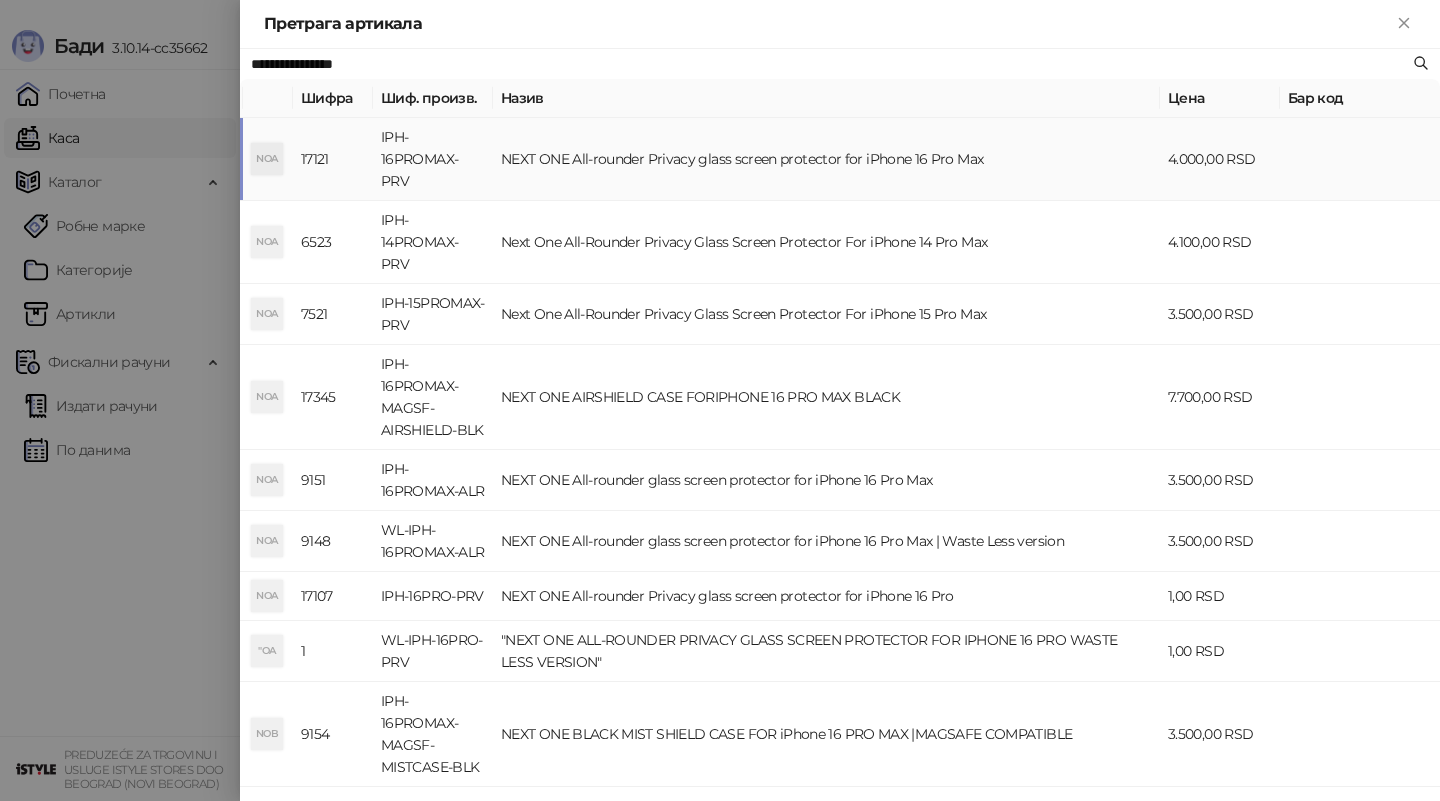 type on "**********" 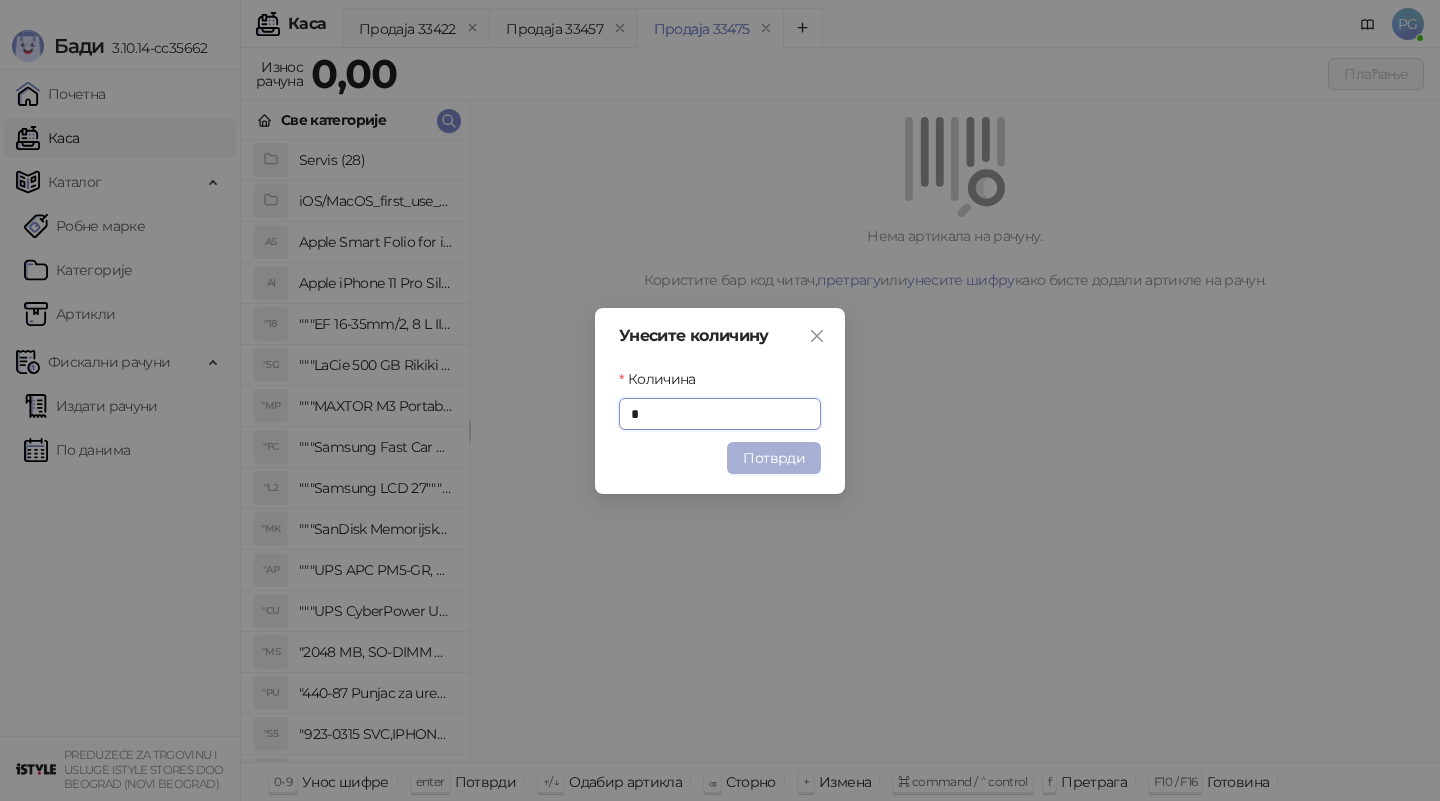 click on "Потврди" at bounding box center (774, 458) 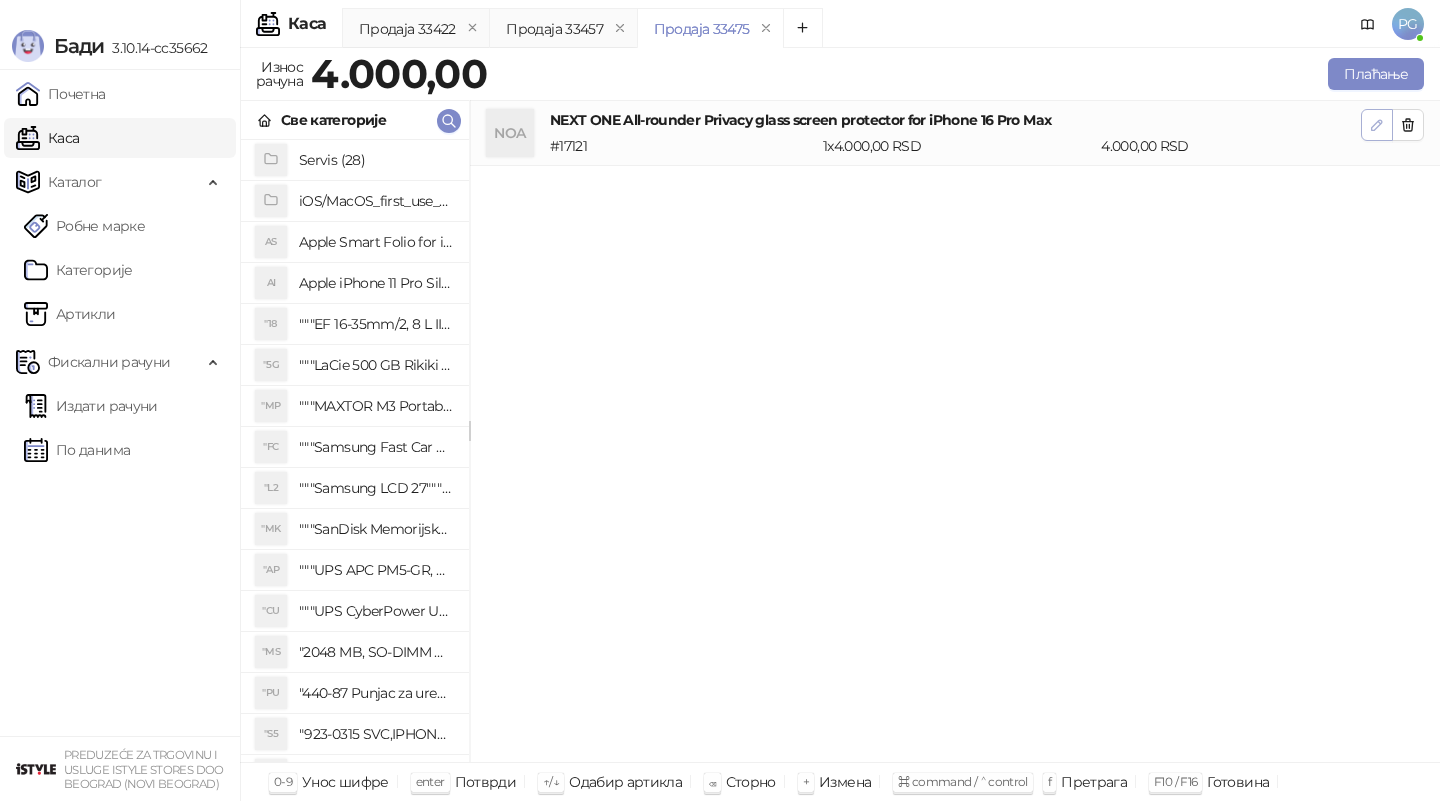 click at bounding box center (1377, 125) 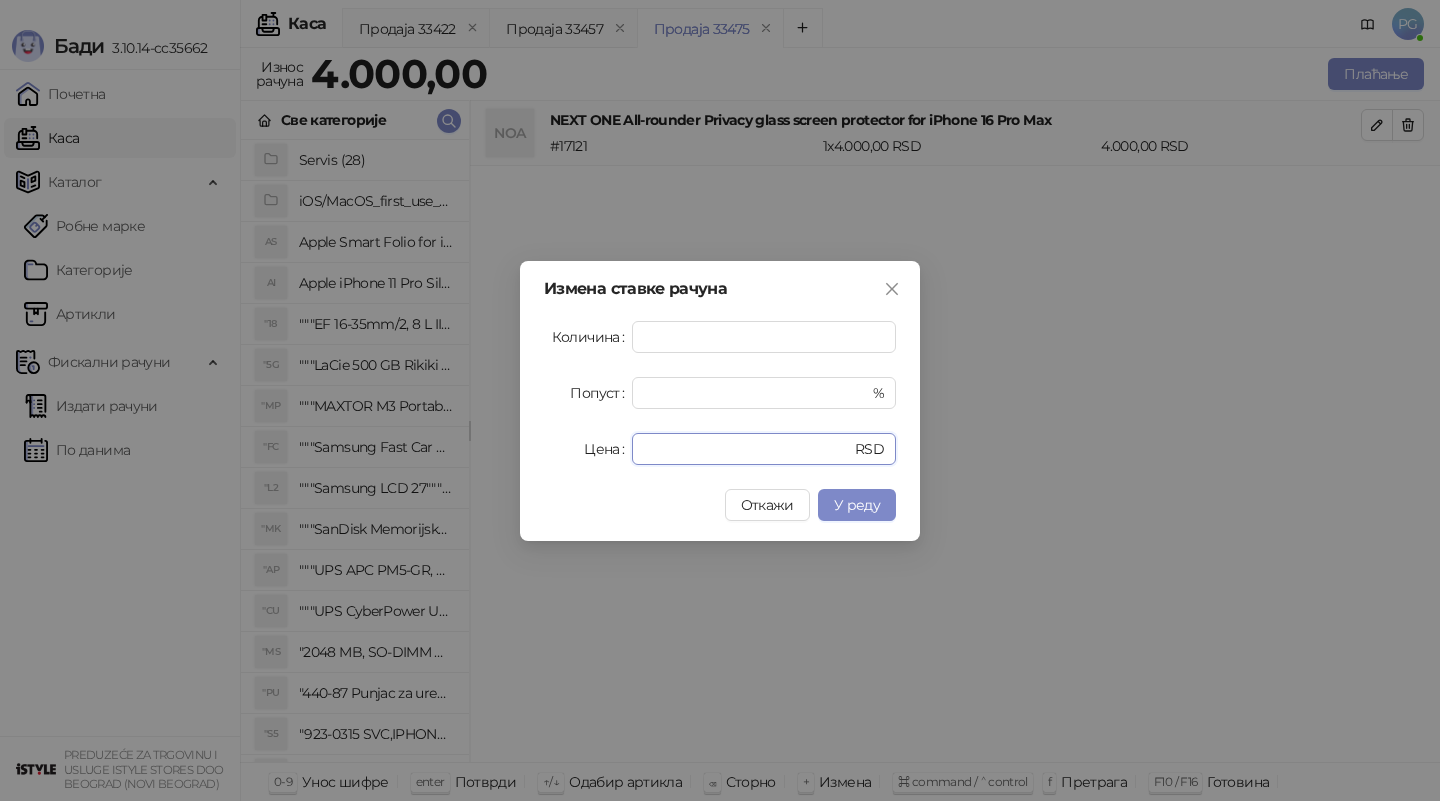 drag, startPoint x: 708, startPoint y: 445, endPoint x: 587, endPoint y: 445, distance: 121 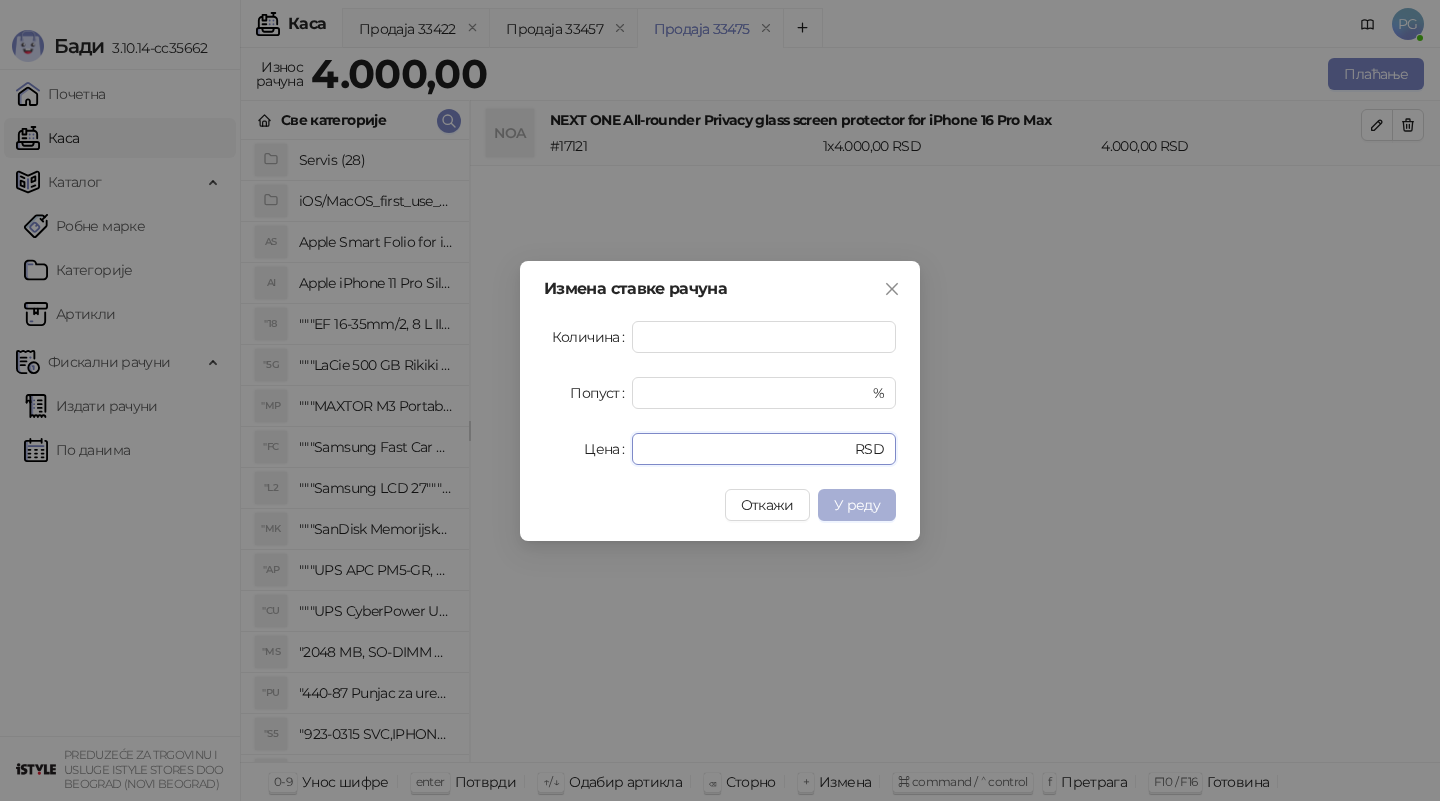 type on "*" 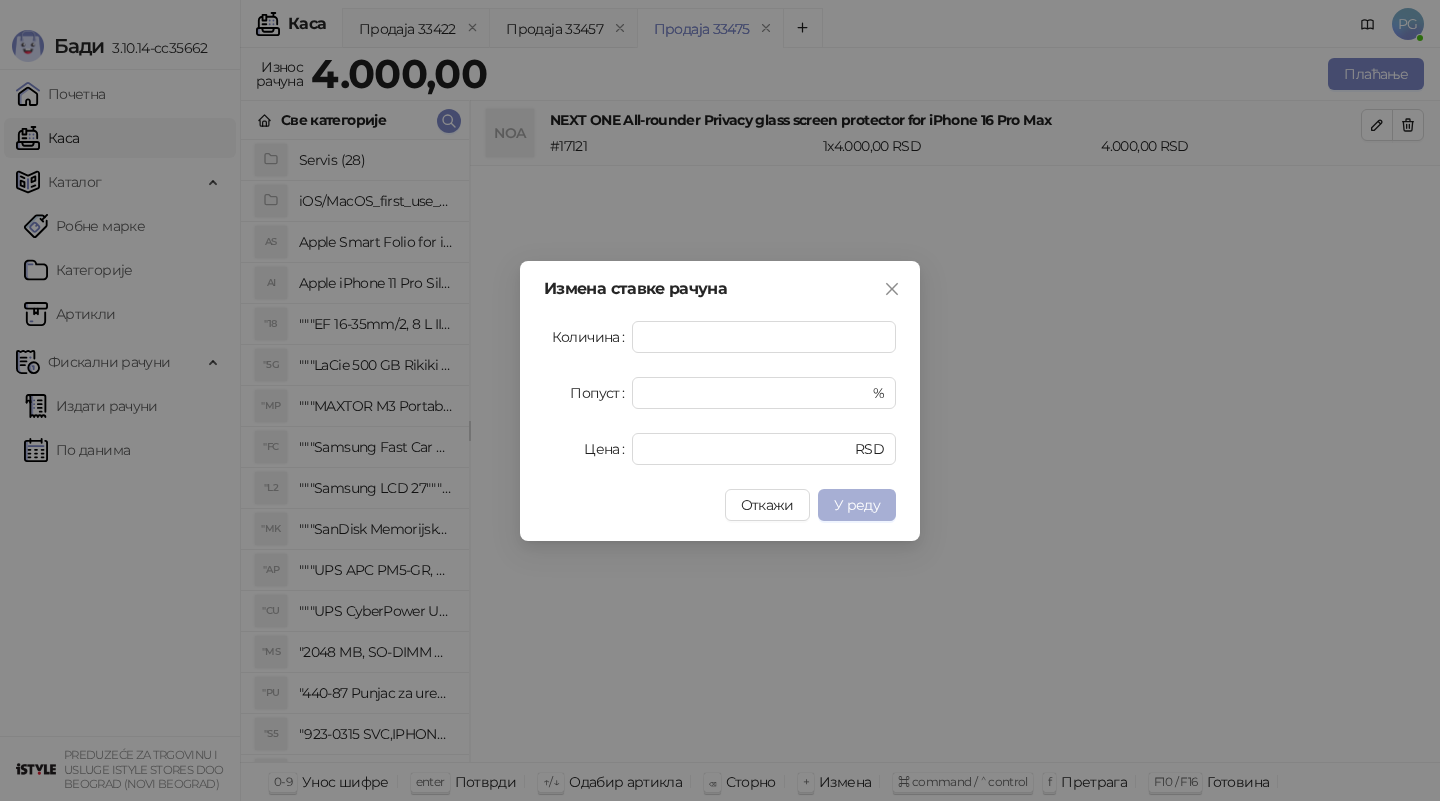 click on "У реду" at bounding box center [857, 505] 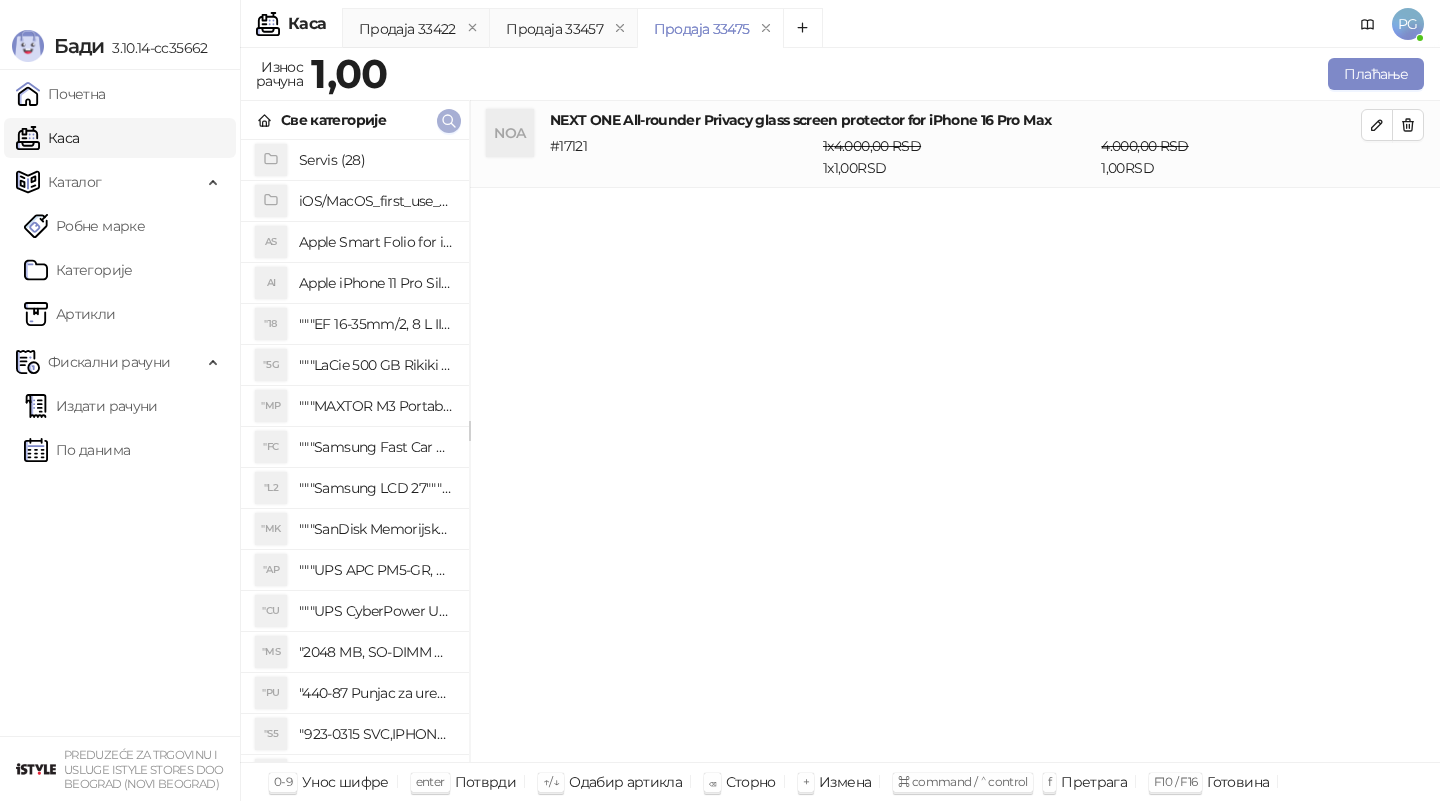 click 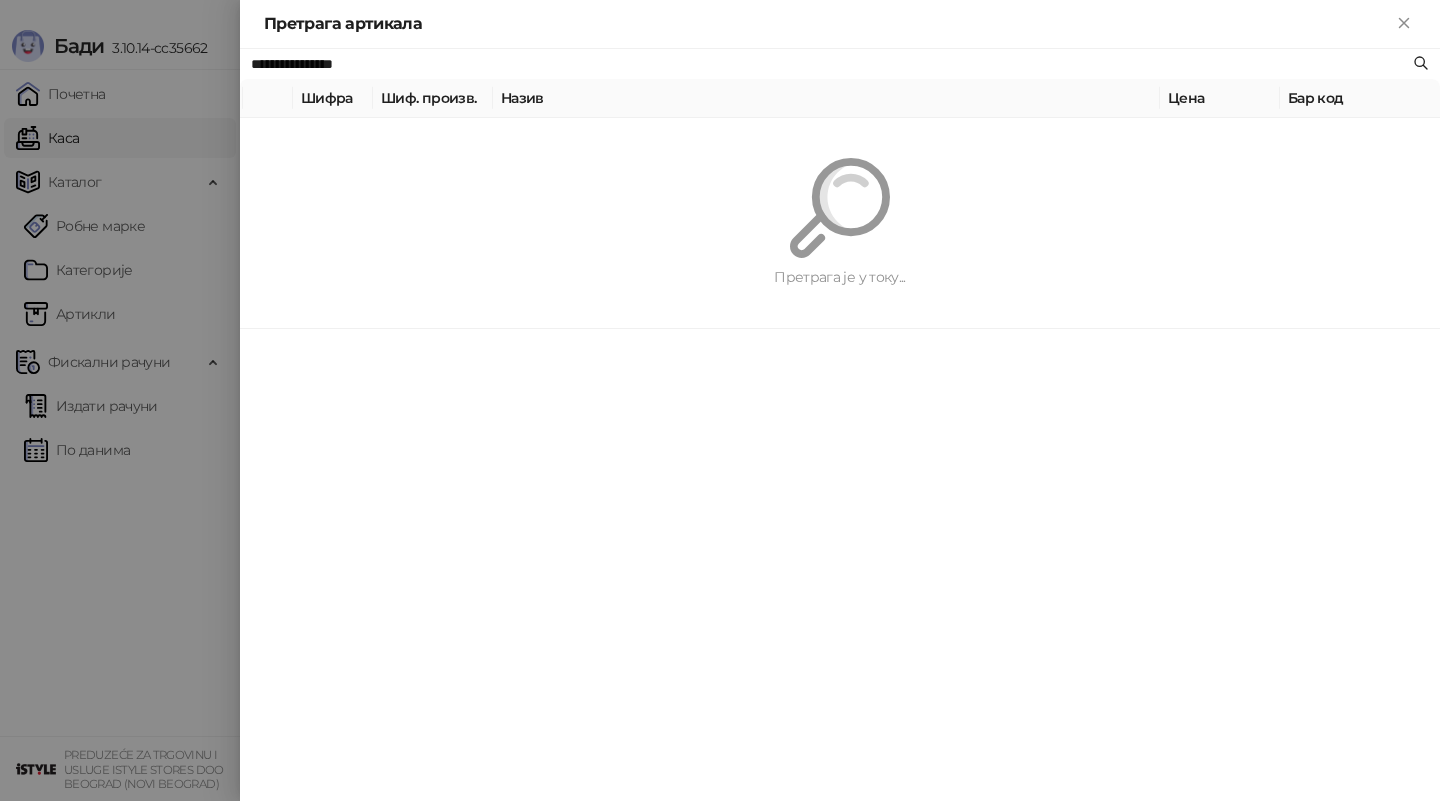 paste on "**********" 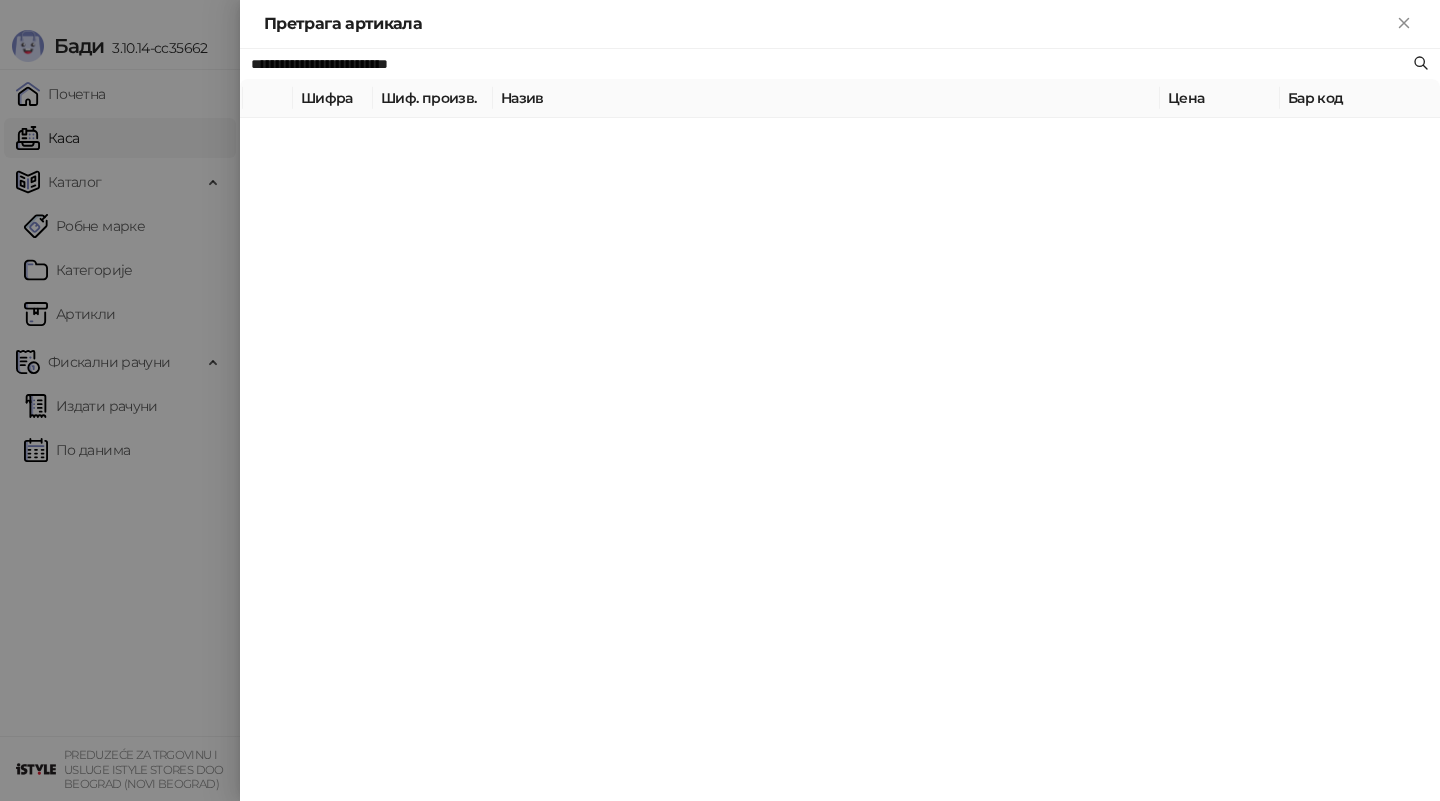 type on "**********" 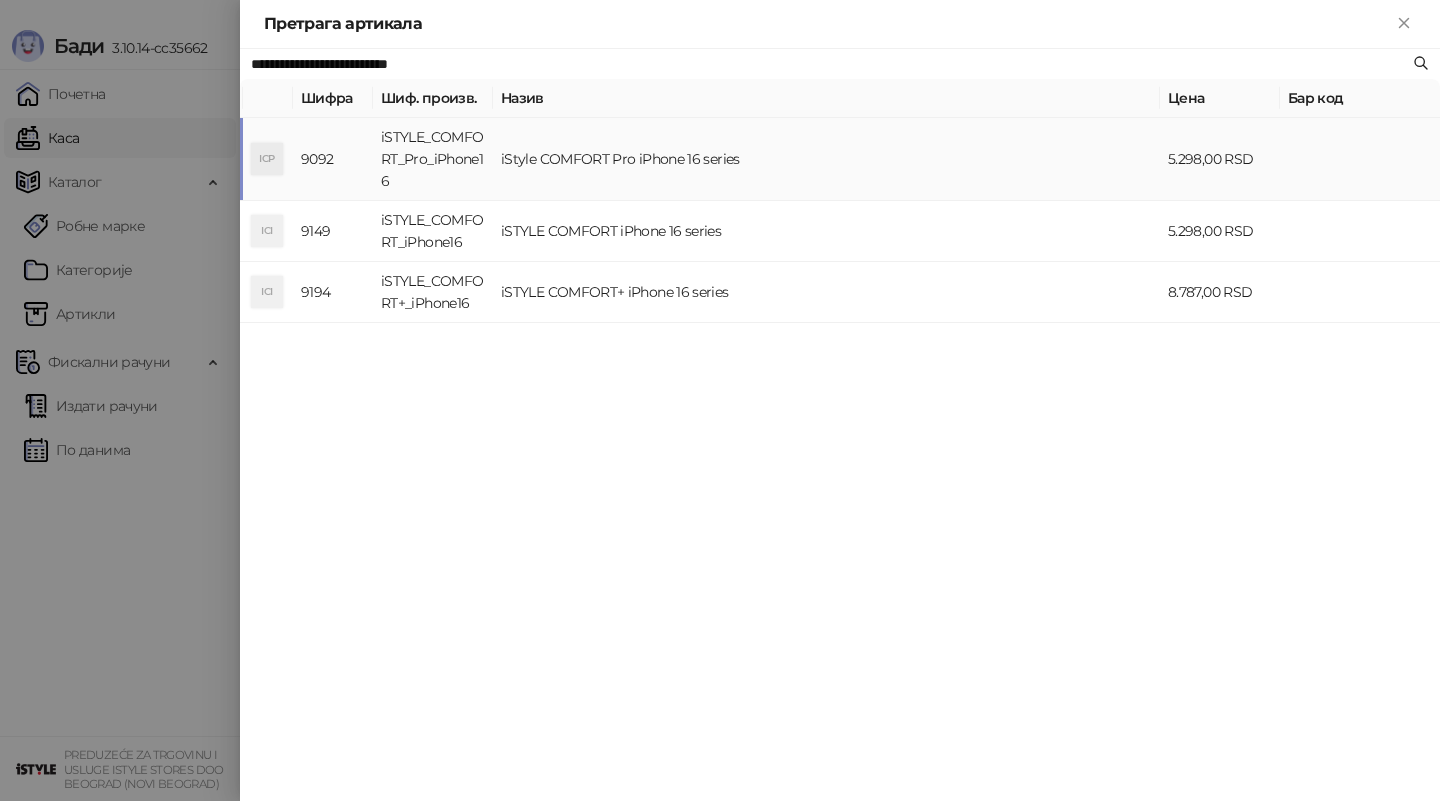 click on "iSTYLE_COMFORT_Pro_iPhone16" at bounding box center [433, 159] 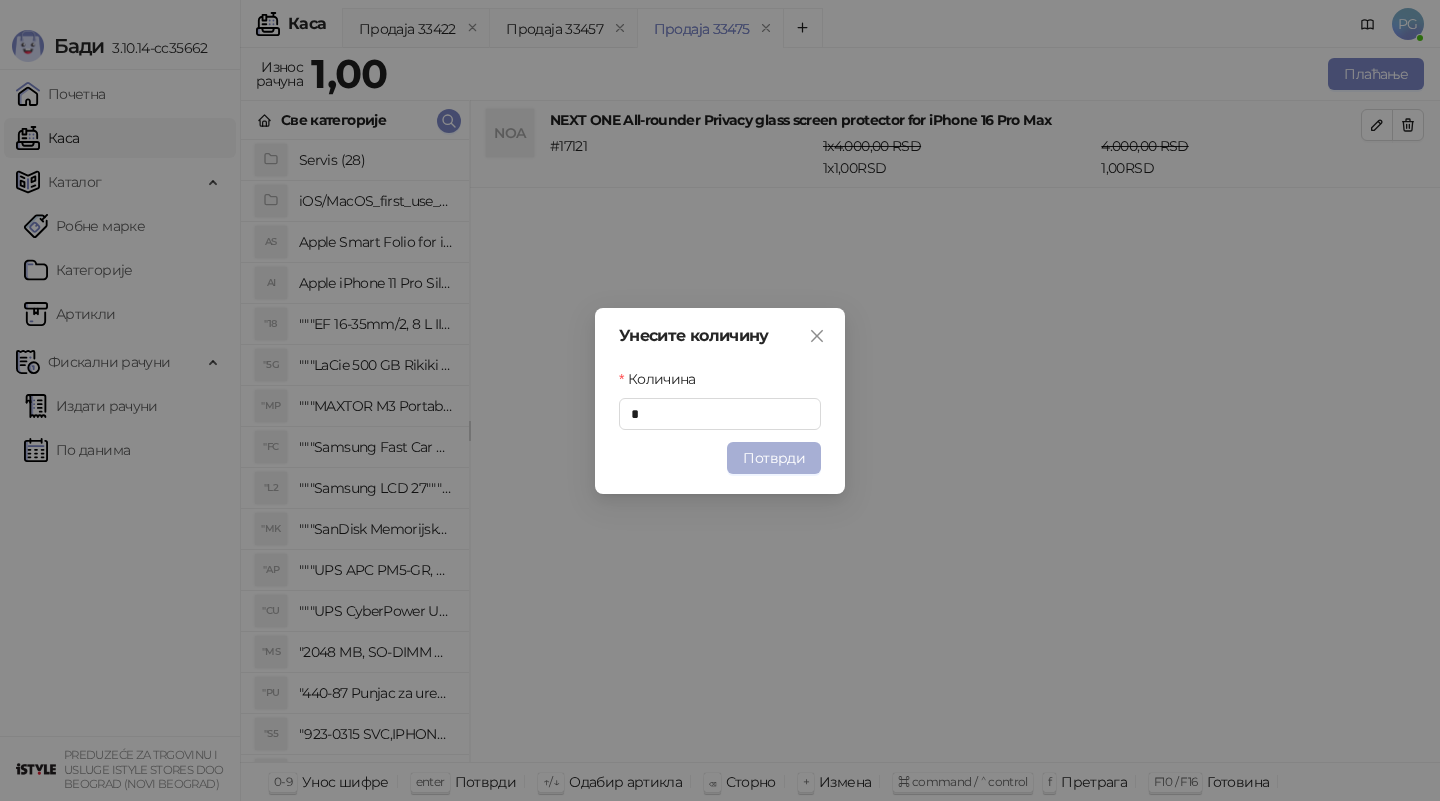 click on "Потврди" at bounding box center [774, 458] 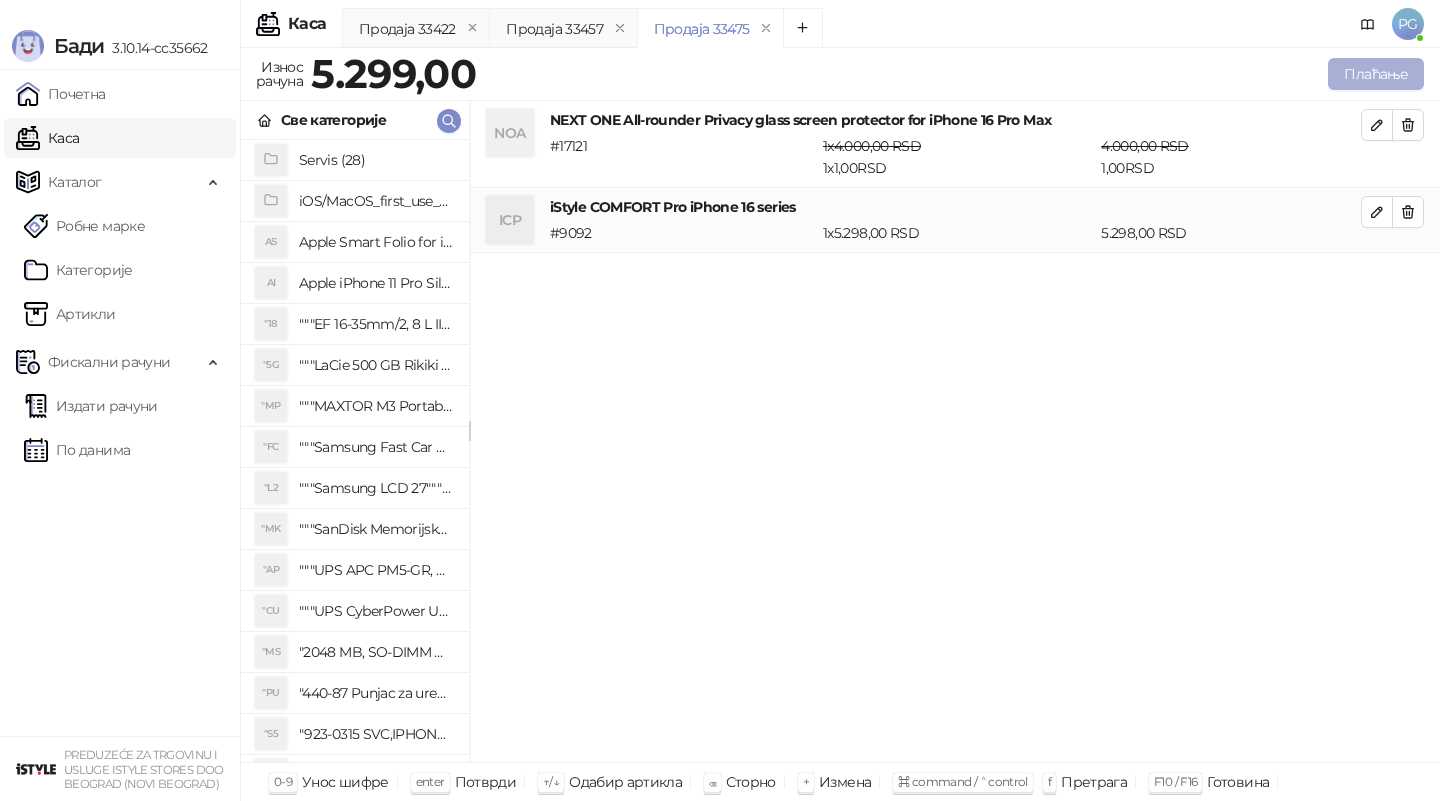 click on "Плаћање" at bounding box center (1376, 74) 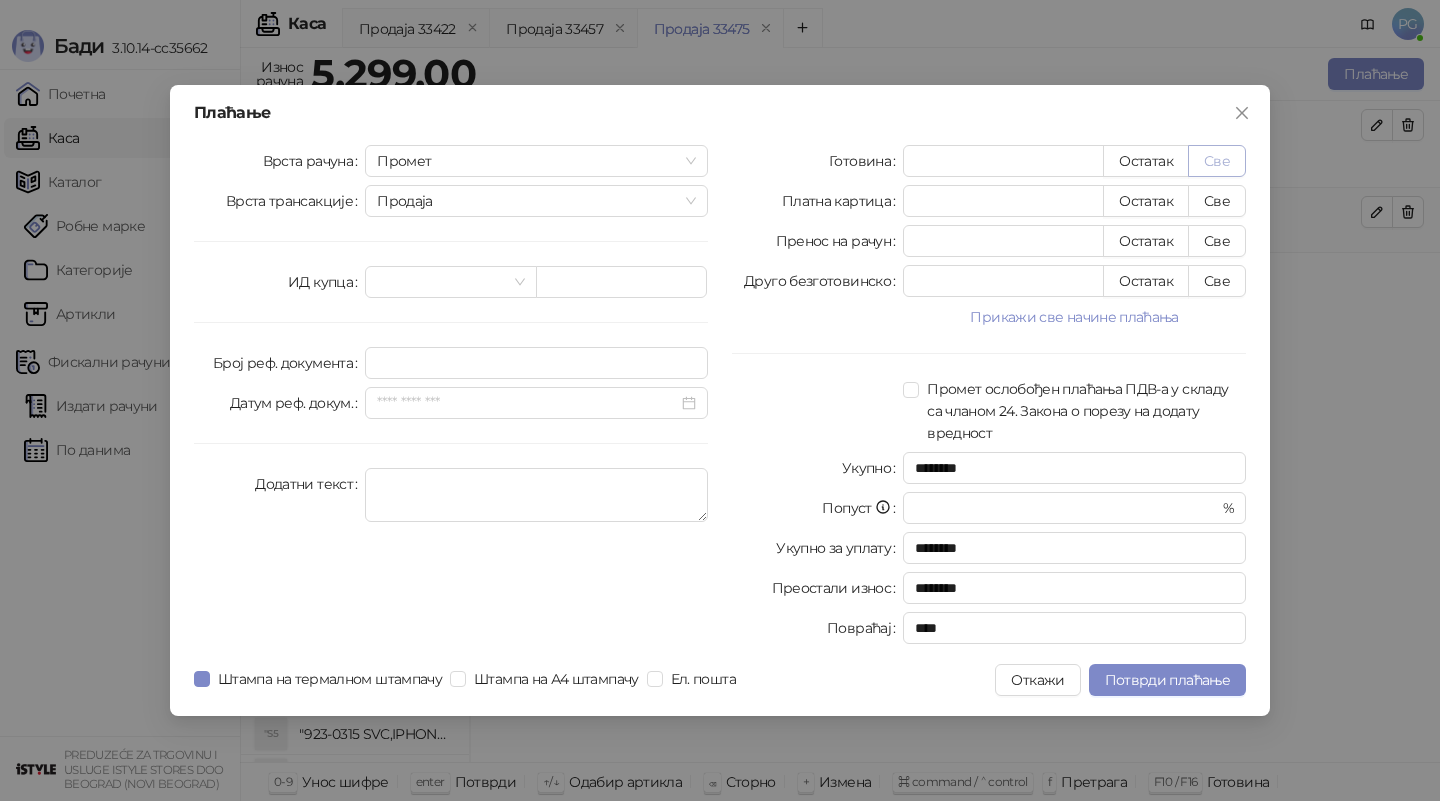 click on "Све" at bounding box center (1217, 161) 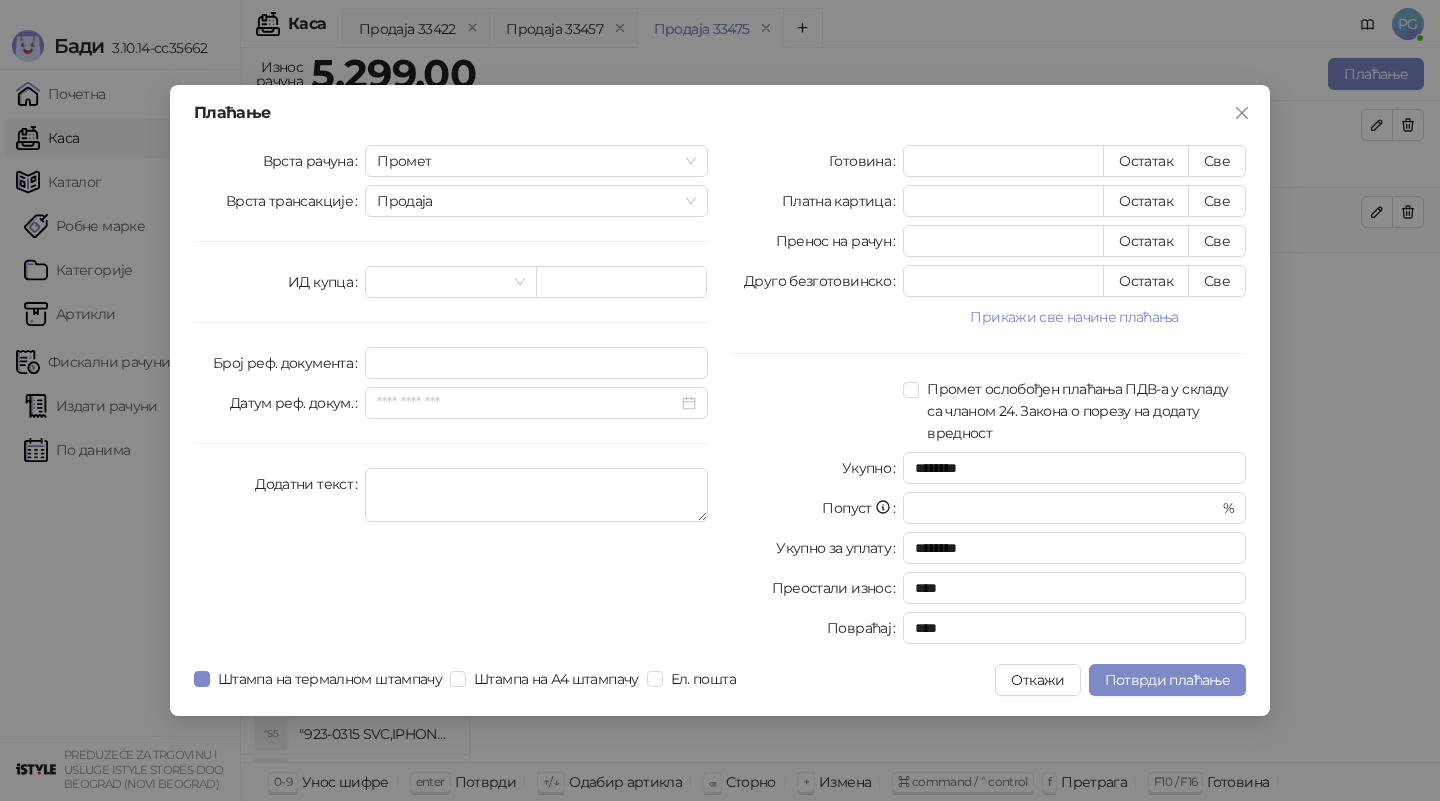 click on "Плаћање Врста рачуна Промет Врста трансакције Продаја ИД купца Број реф. документа Датум реф. докум. Додатни текст Готовина **** Остатак Све Платна картица * Остатак Све Пренос на рачун * Остатак Све Друго безготовинско * Остатак Све Прикажи све начине плаћања Чек * Остатак Све Ваучер * Остатак Све Инстант плаћање * Остатак Све   Промет ослобођен плаћања ПДВ-а у складу са чланом 24. Закона о порезу на додату вредност Укупно ******** Попуст   * % Укупно за уплату ******** Преостали износ **** Повраћај **** Штампа на термалном штампачу Штампа на А4 штампачу Ел. пошта Откажи" at bounding box center [720, 400] 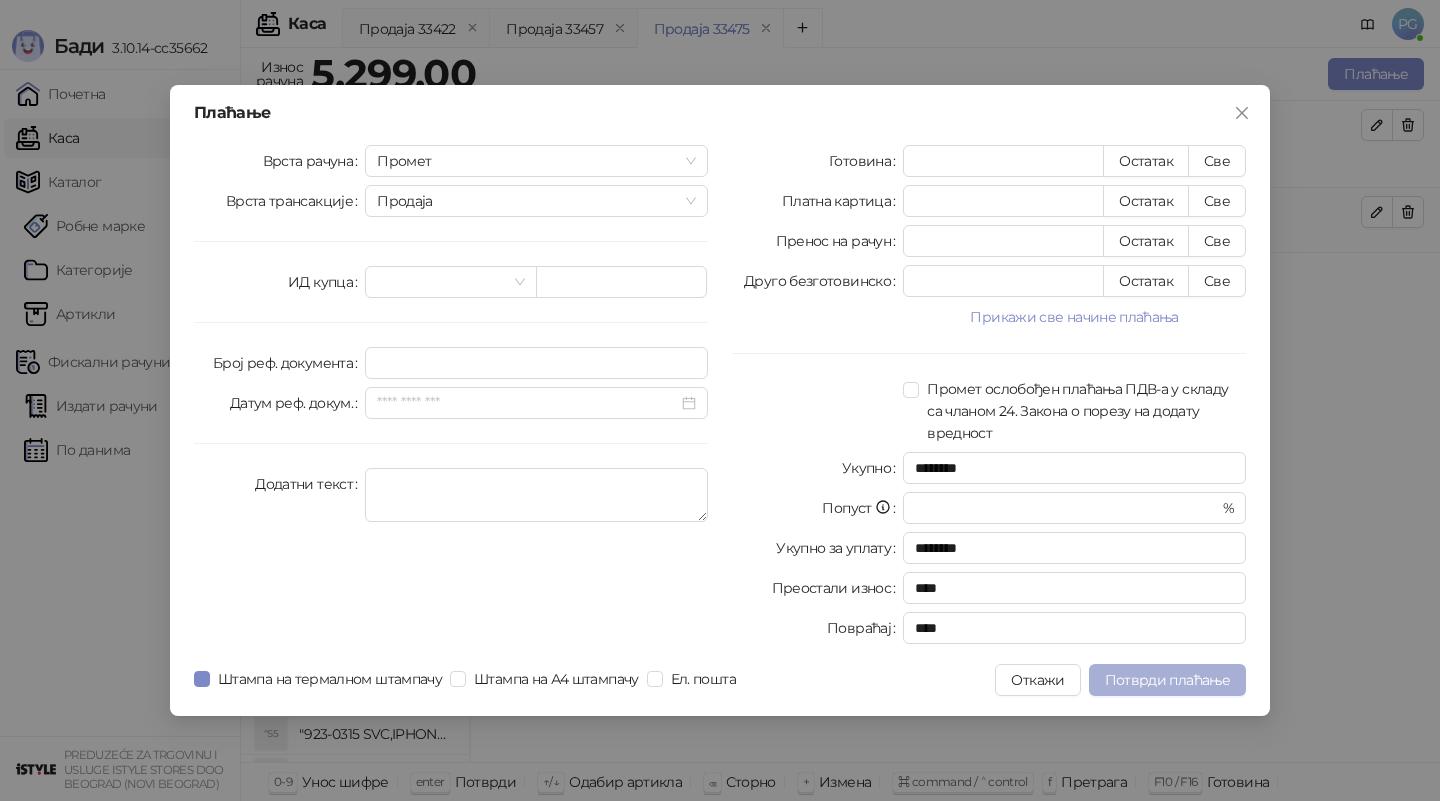 click on "Потврди плаћање" at bounding box center [1167, 680] 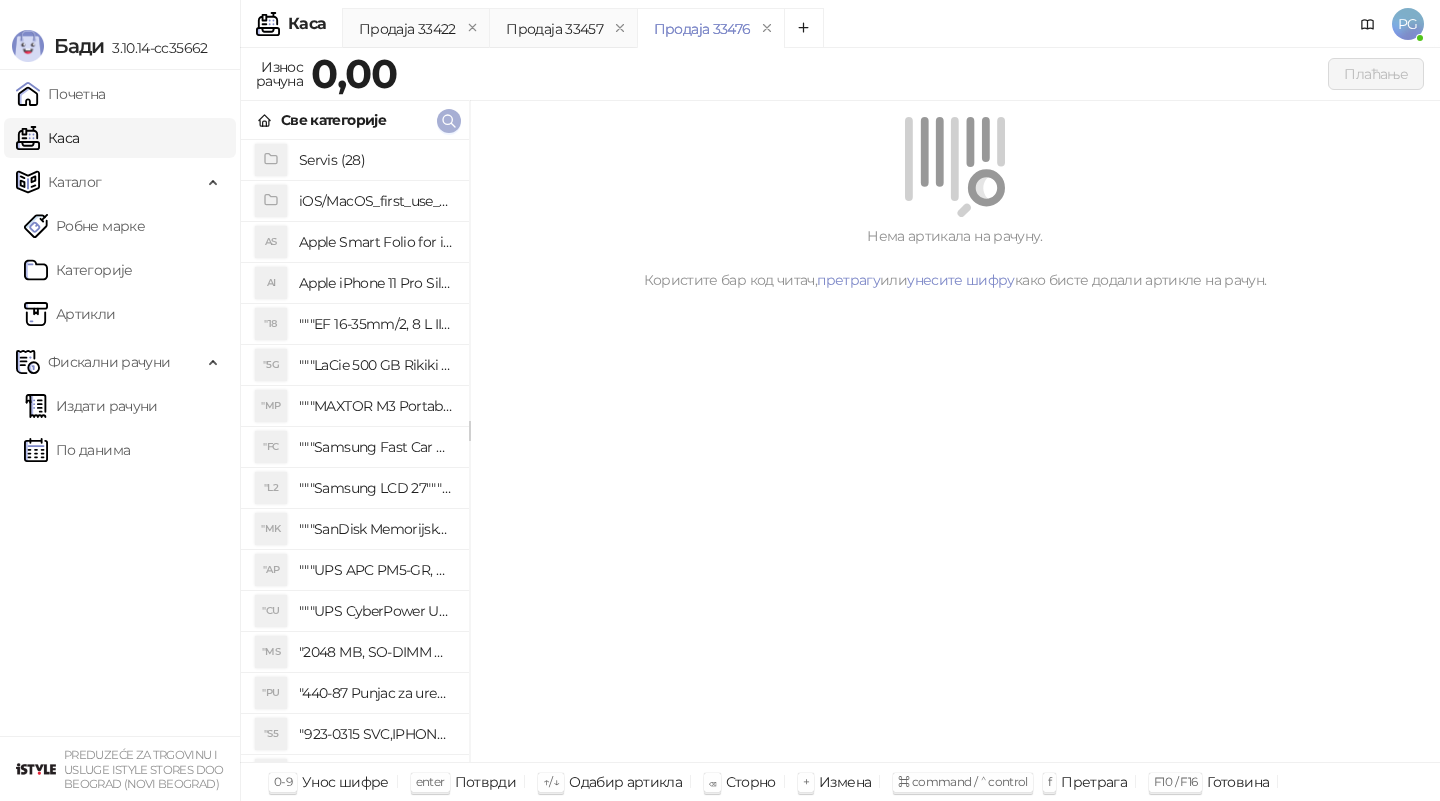 click at bounding box center [449, 121] 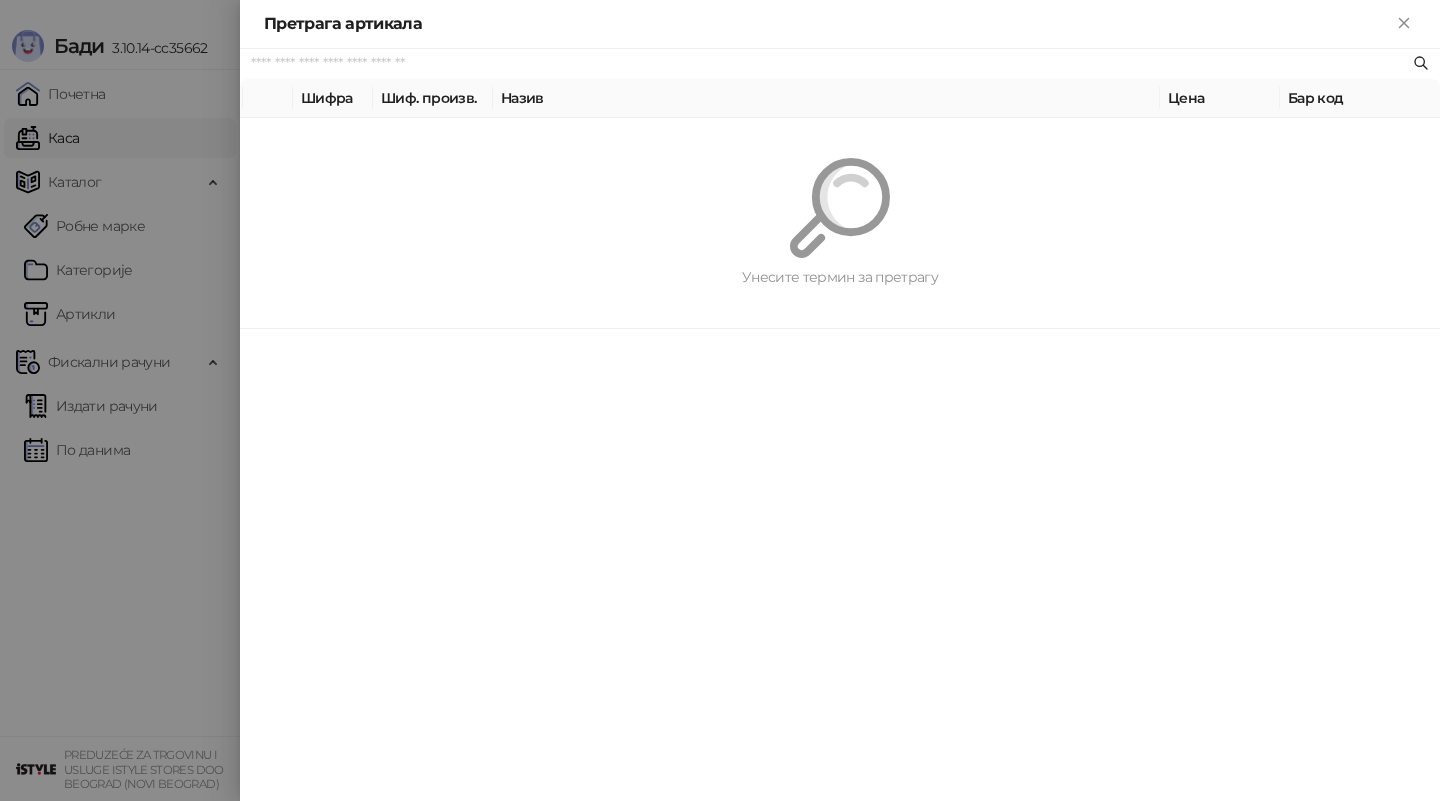 paste on "*********" 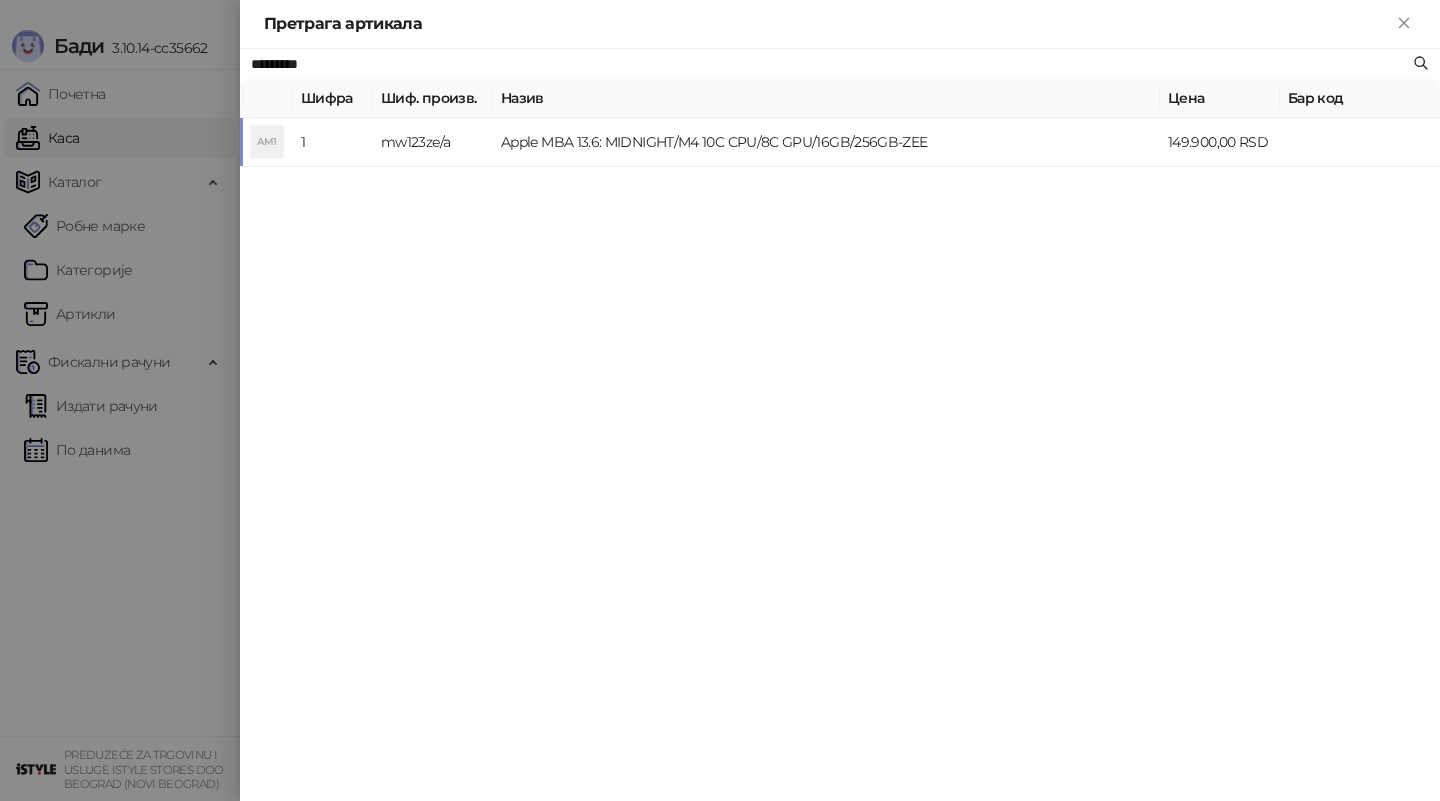 type on "*********" 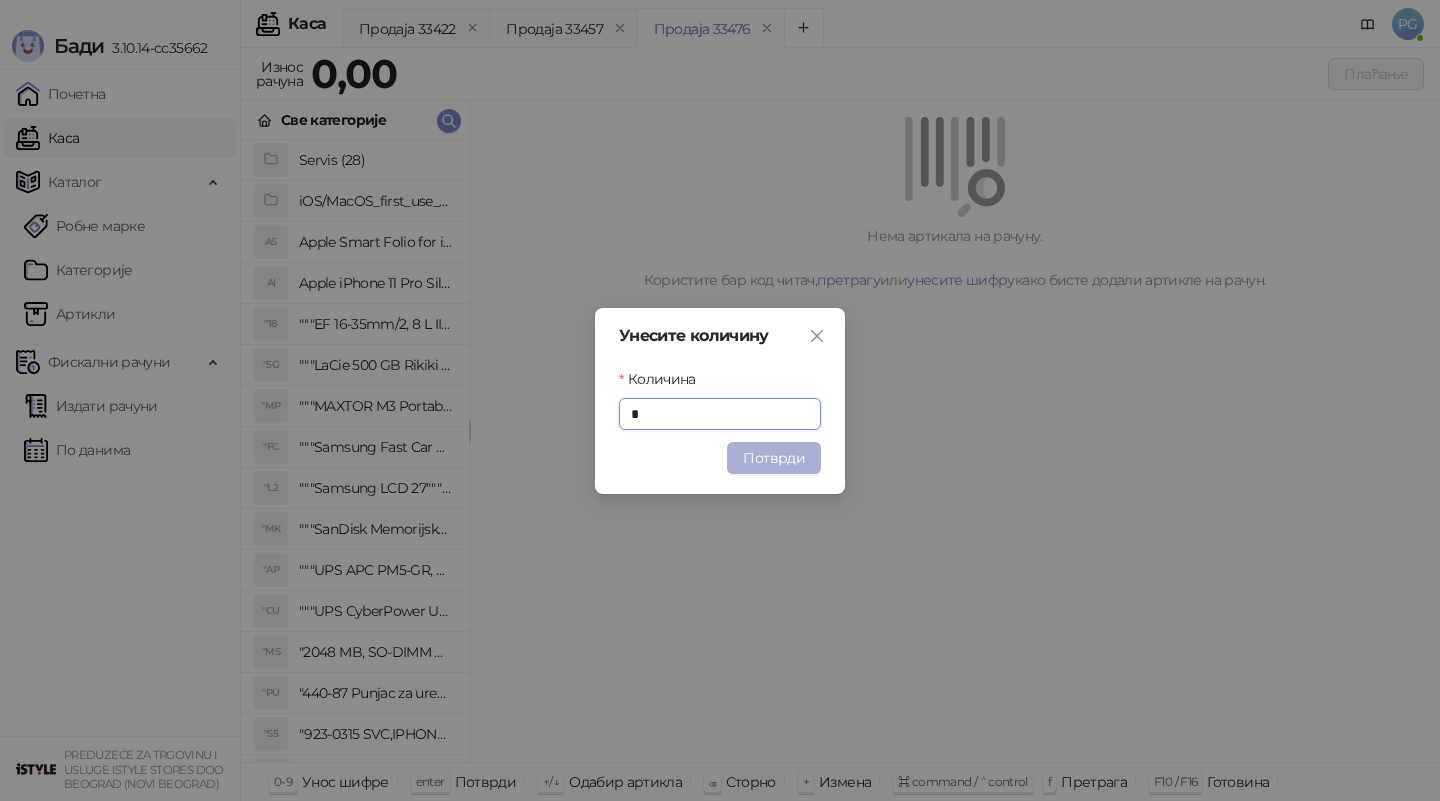 click on "Потврди" at bounding box center (774, 458) 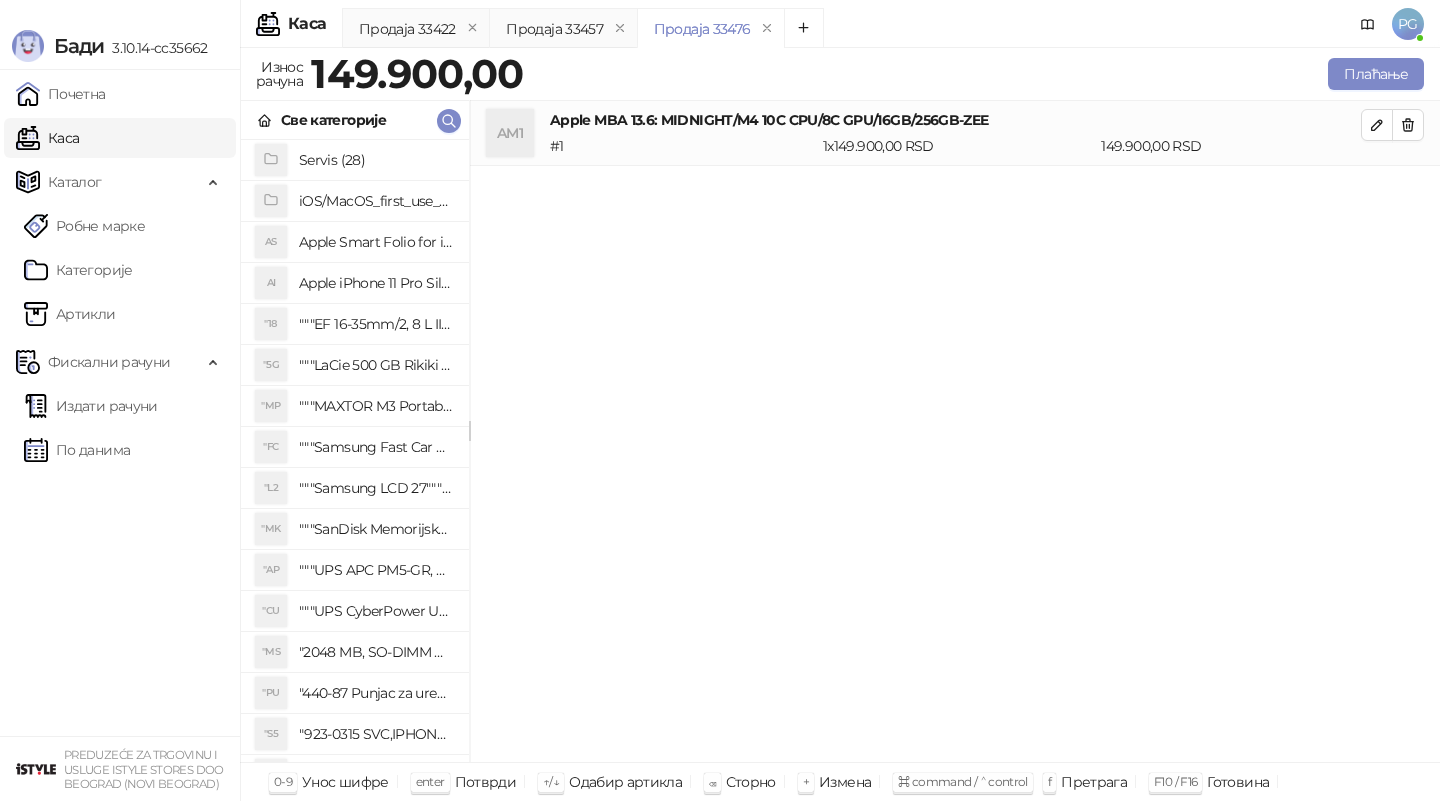click on "Apple MBA 13.6: MIDNIGHT/M4 10C CPU/8C GPU/16GB/256GB-ZEE     # 1 1  x  149.900,00 RSD 149.900,00 RSD" at bounding box center [955, 133] 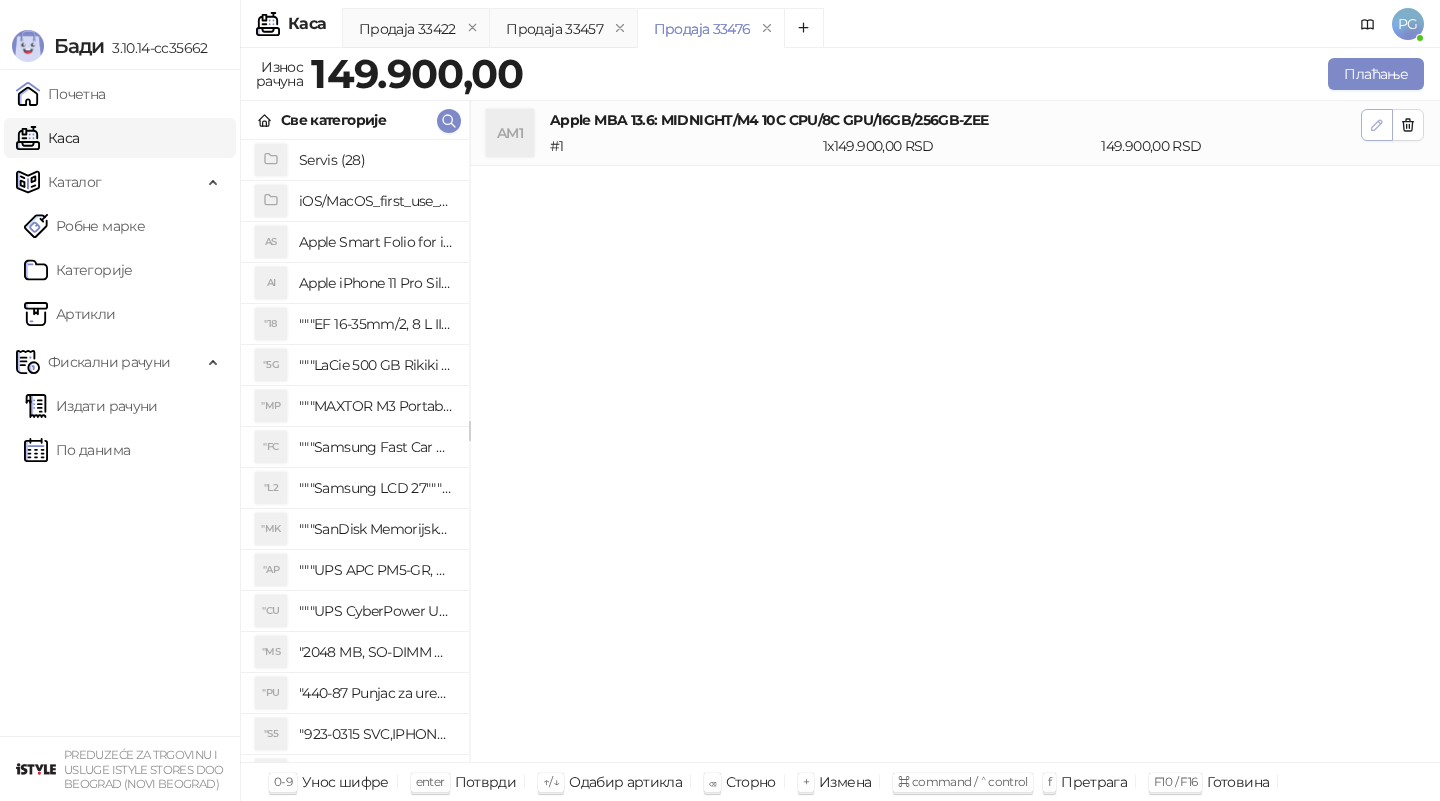 click at bounding box center (1377, 125) 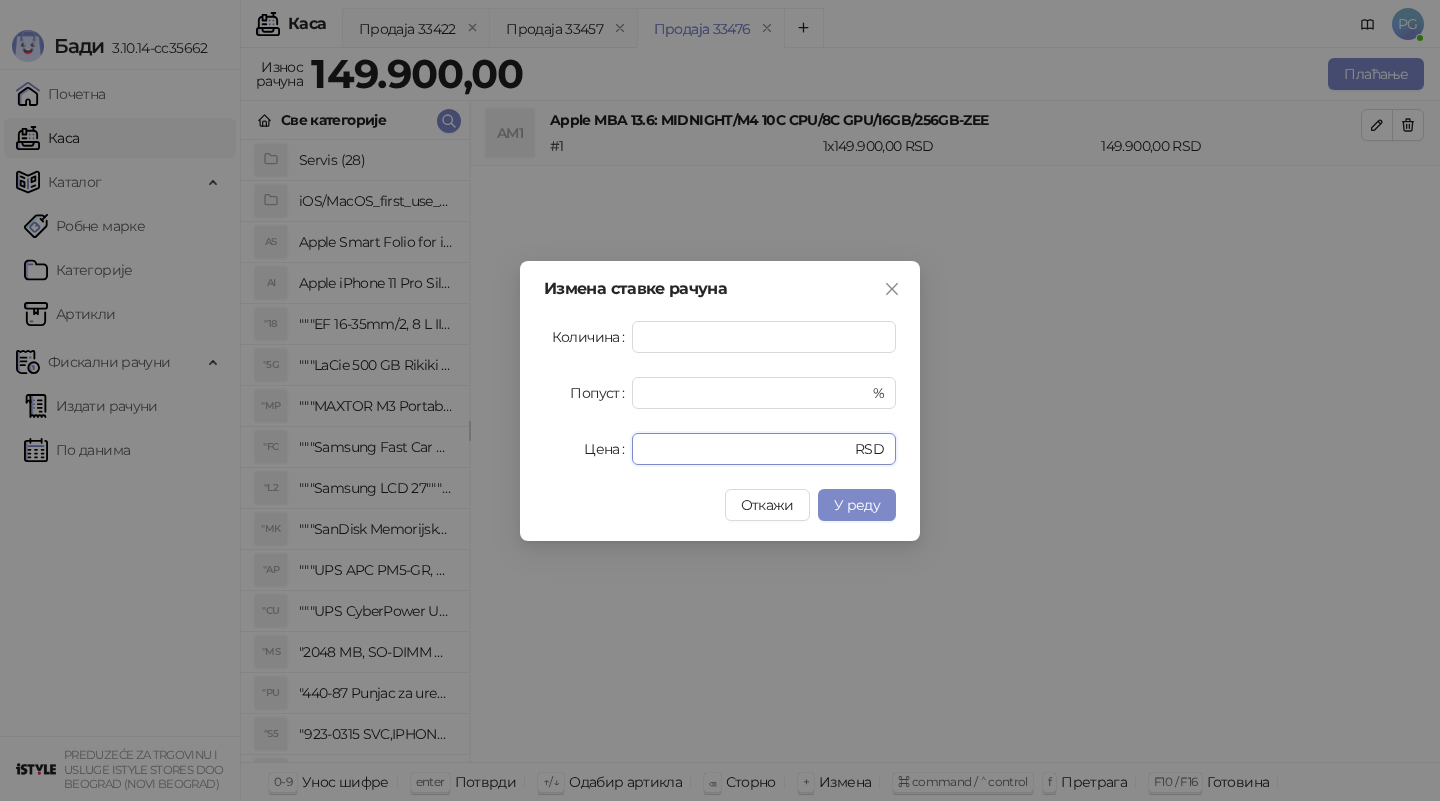 drag, startPoint x: 695, startPoint y: 449, endPoint x: 509, endPoint y: 442, distance: 186.13167 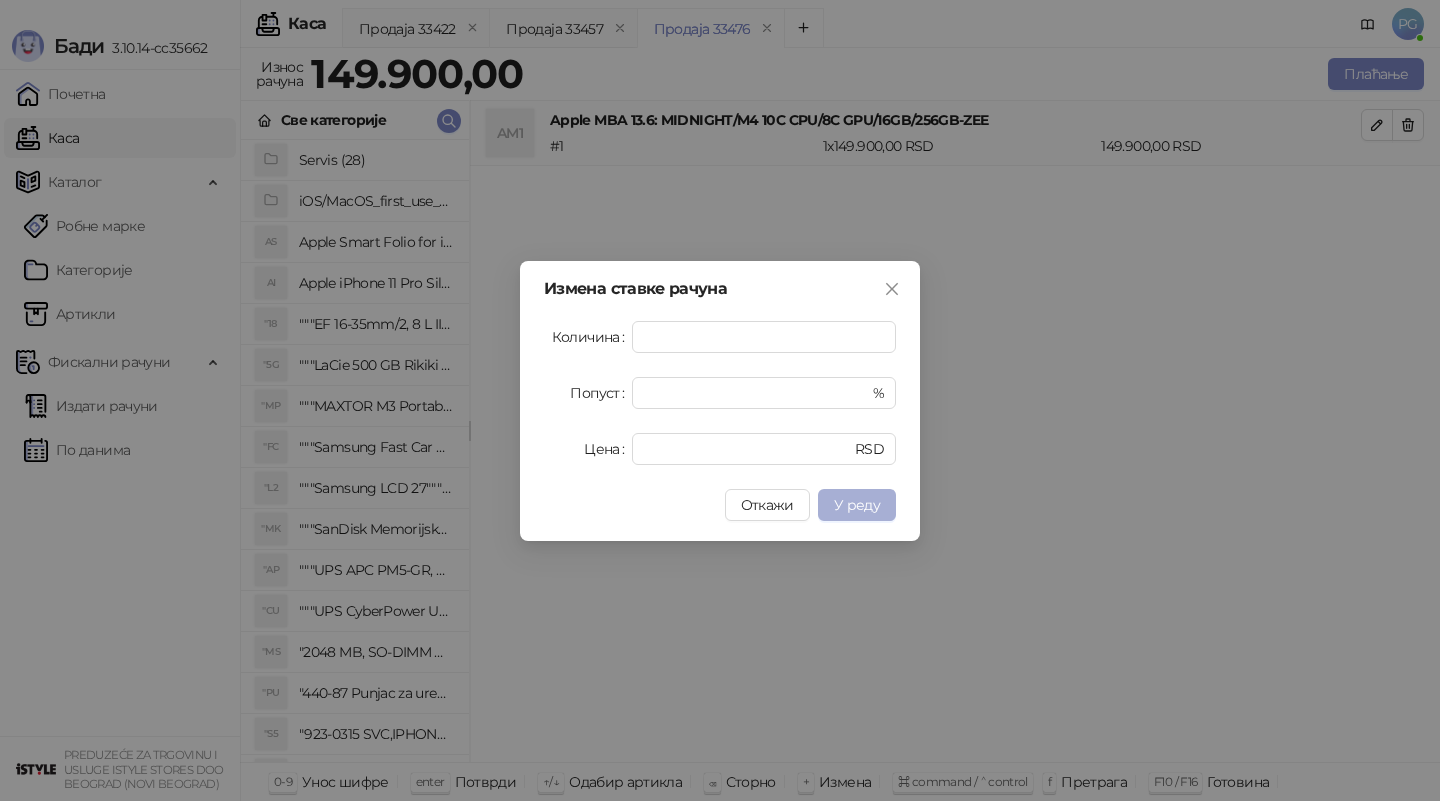 type on "******" 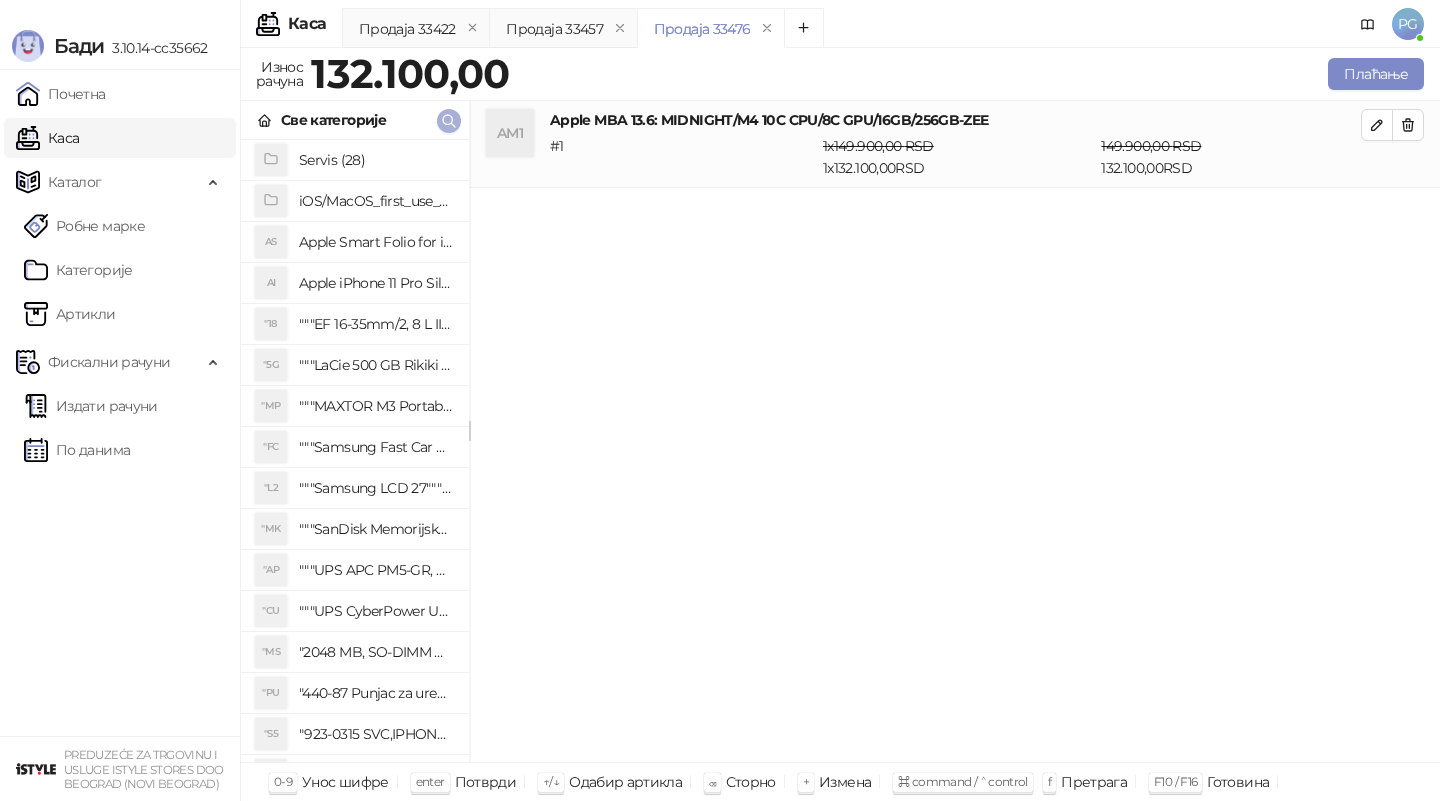 click 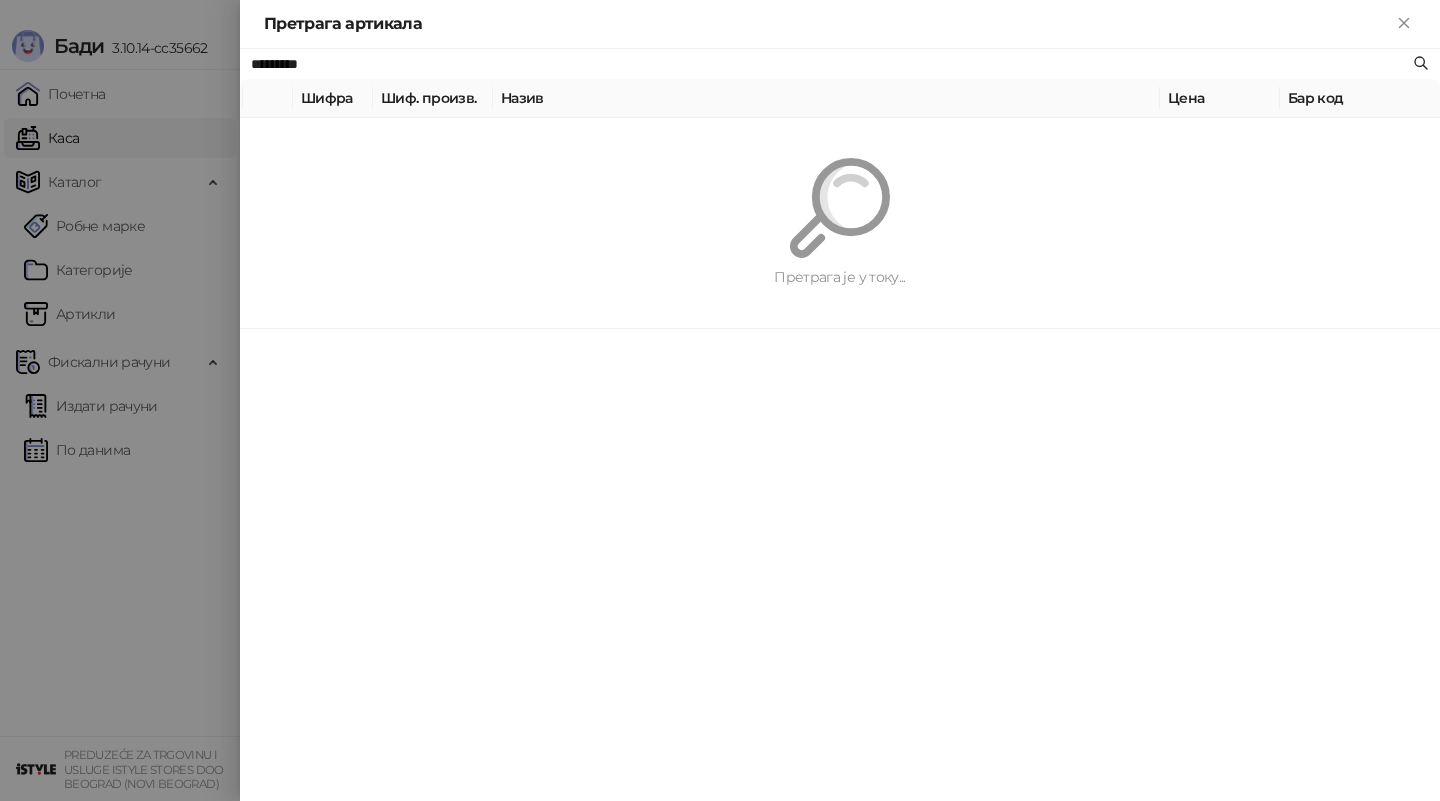 paste on "**********" 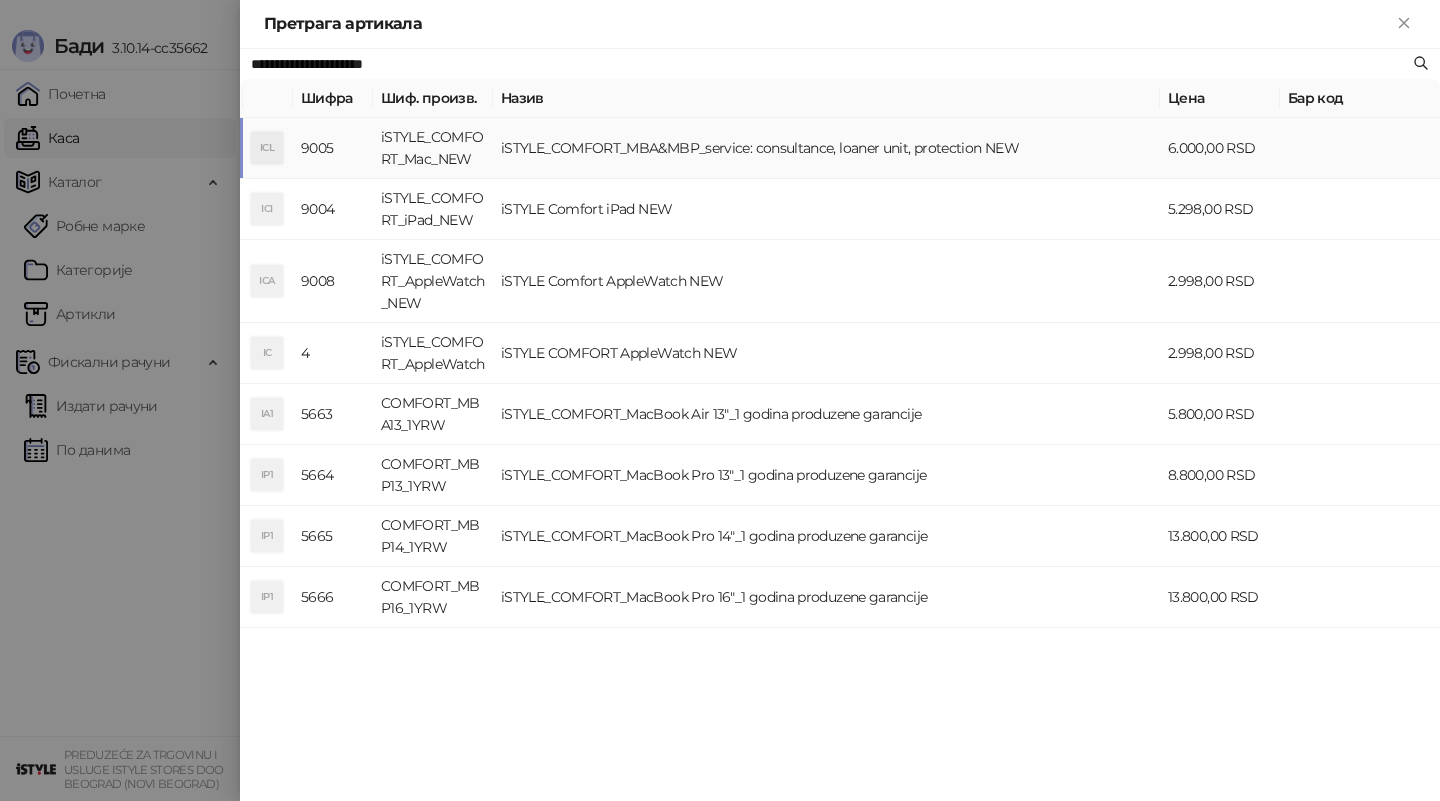 click on "iSTYLE_COMFORT_Mac_NEW" at bounding box center (433, 148) 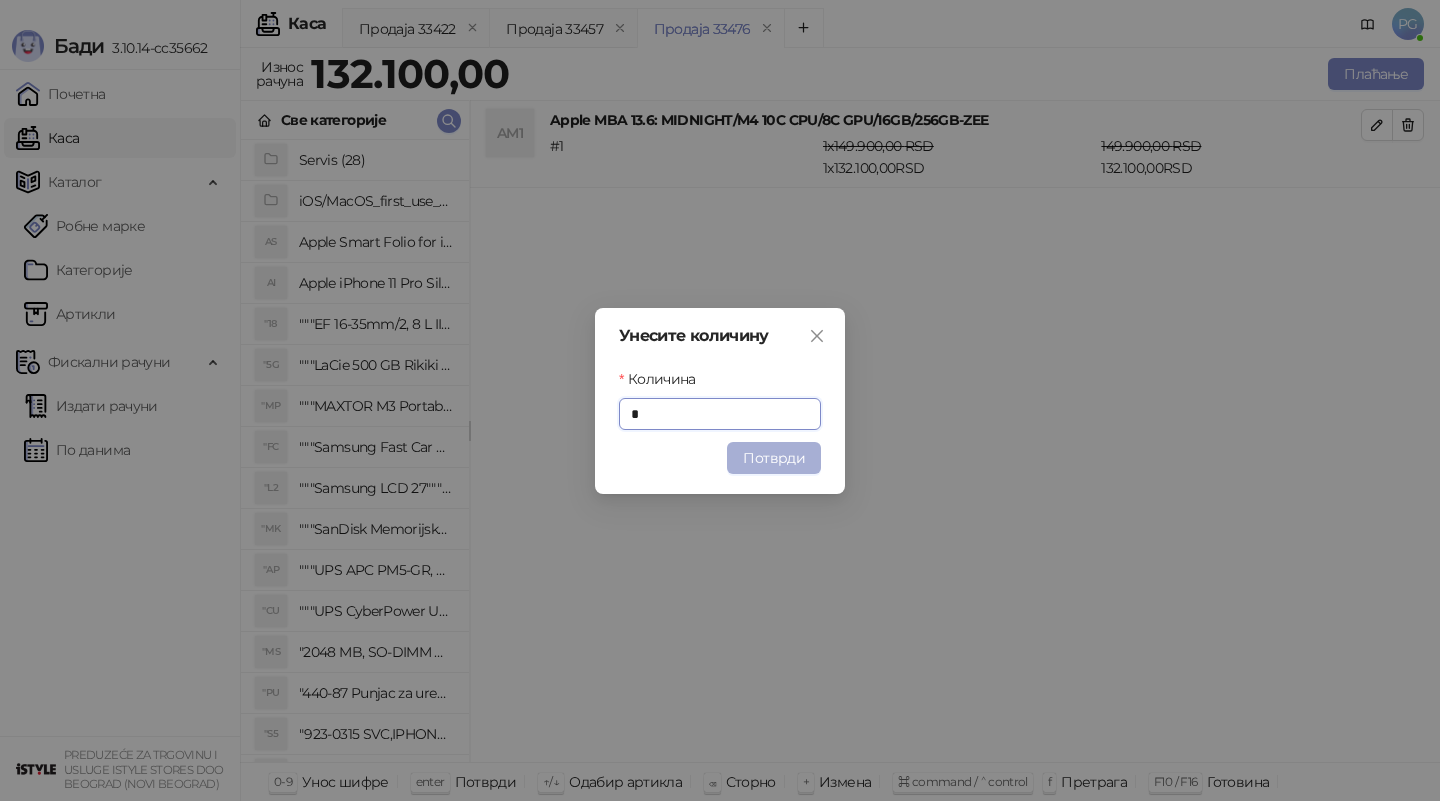 click on "Потврди" at bounding box center [774, 458] 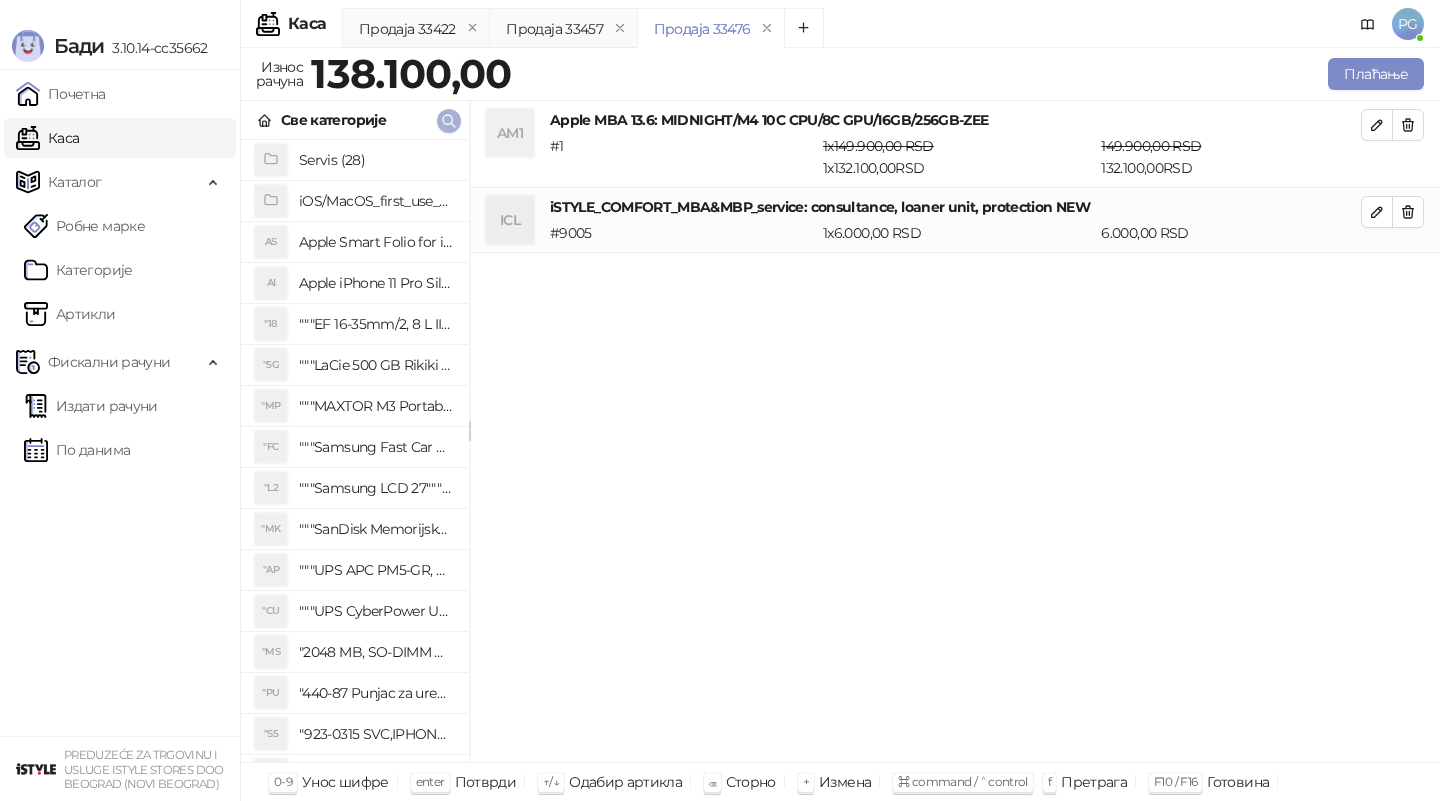 click at bounding box center (449, 121) 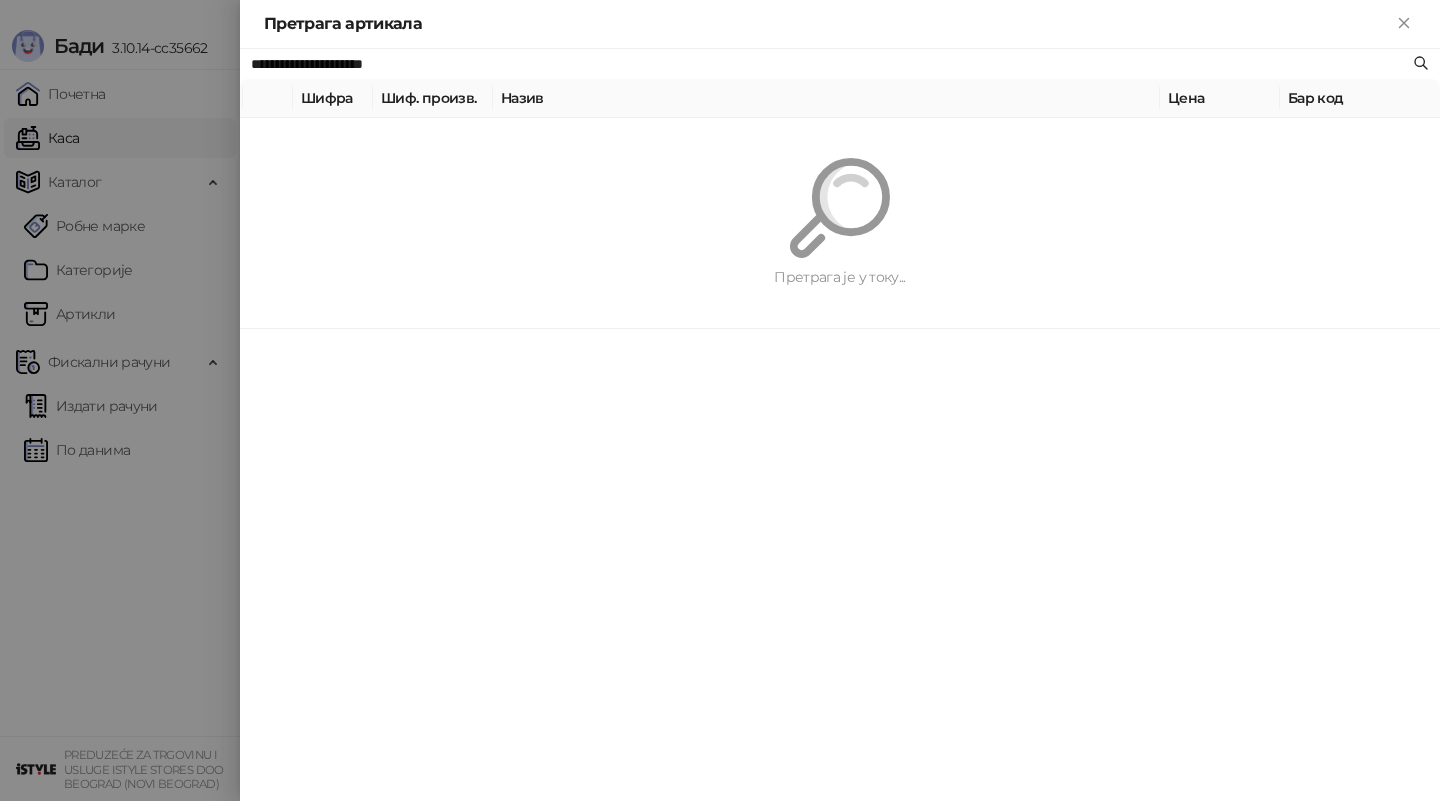 paste 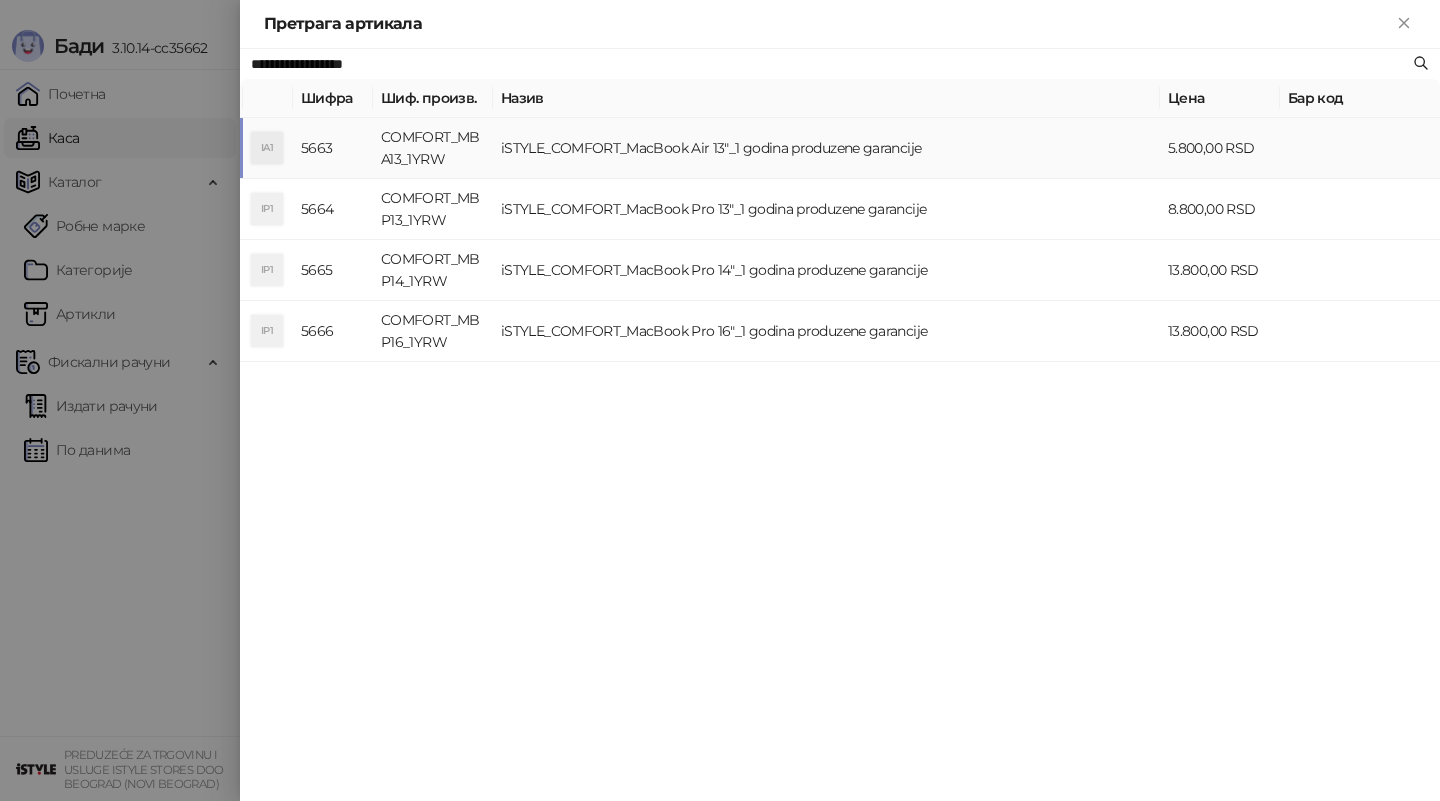 click on "COMFORT_MBA13_1YRW" at bounding box center [433, 148] 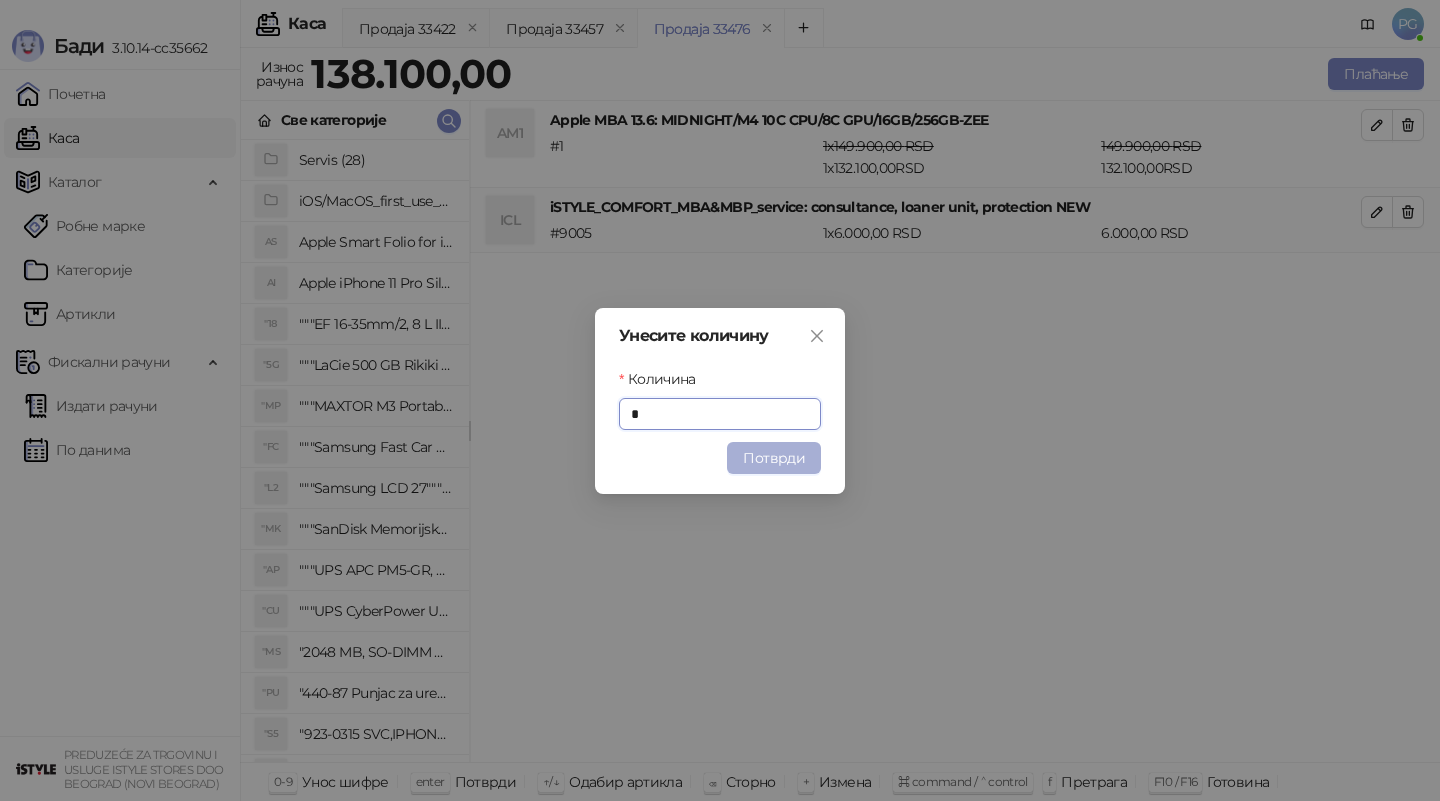 click on "Потврди" at bounding box center [774, 458] 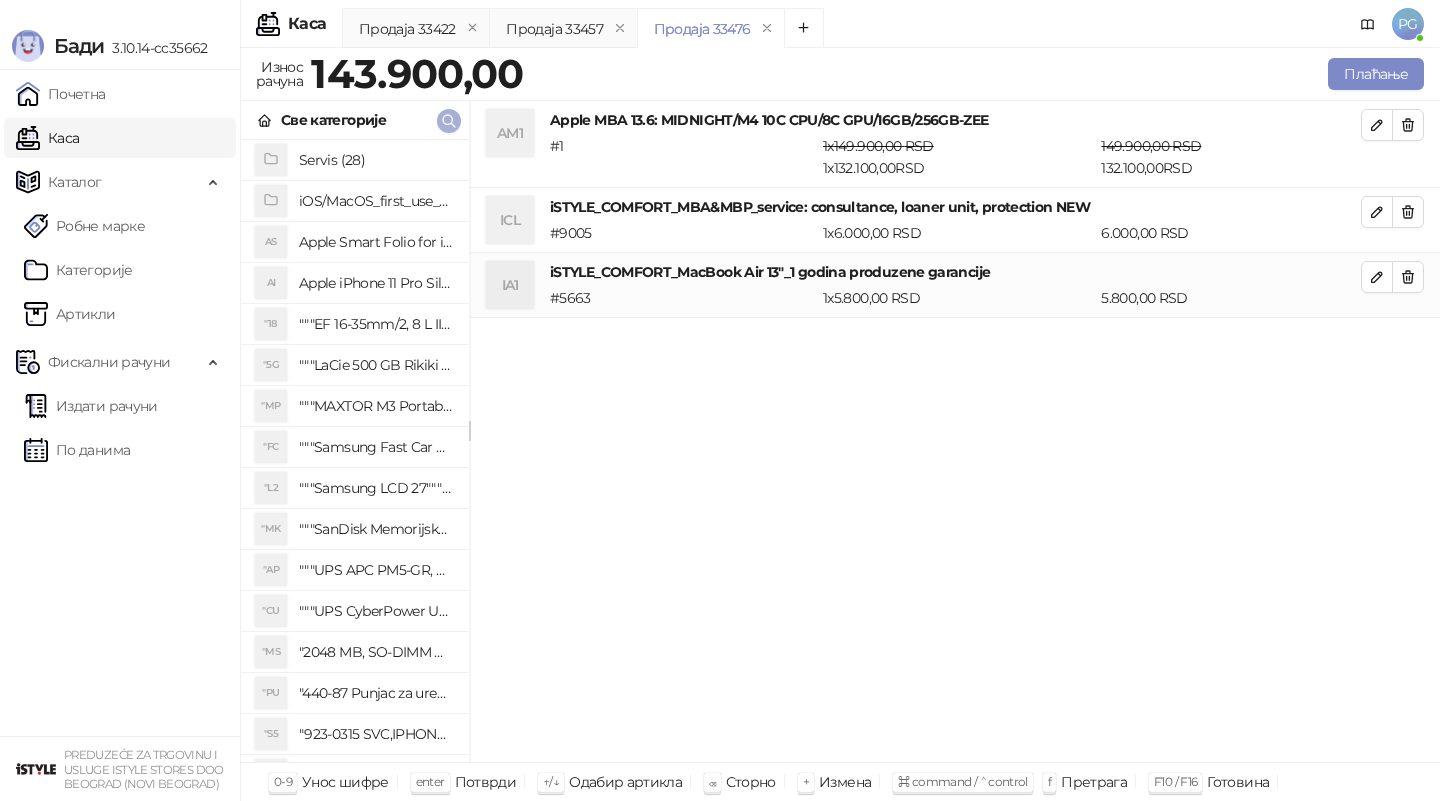 click 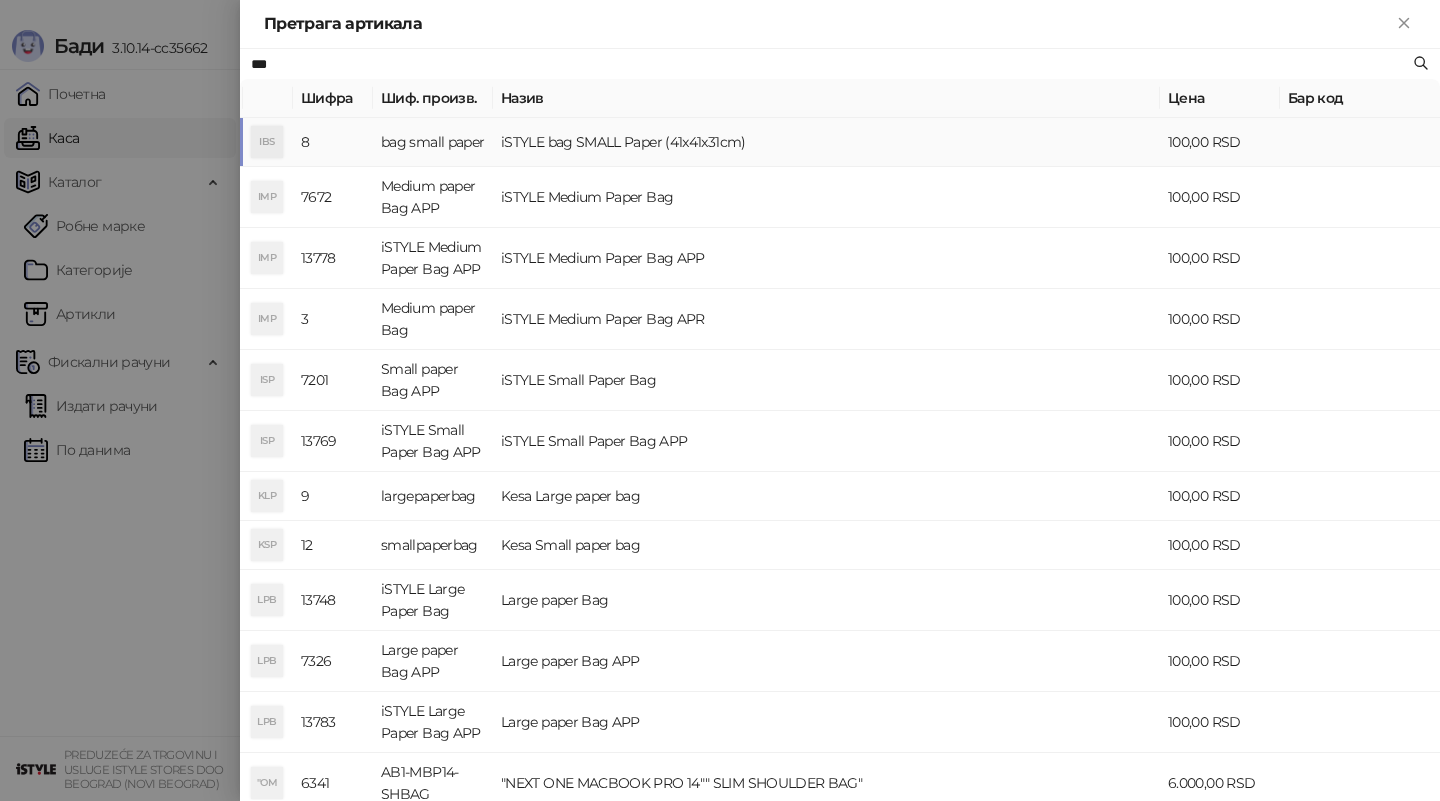 type on "***" 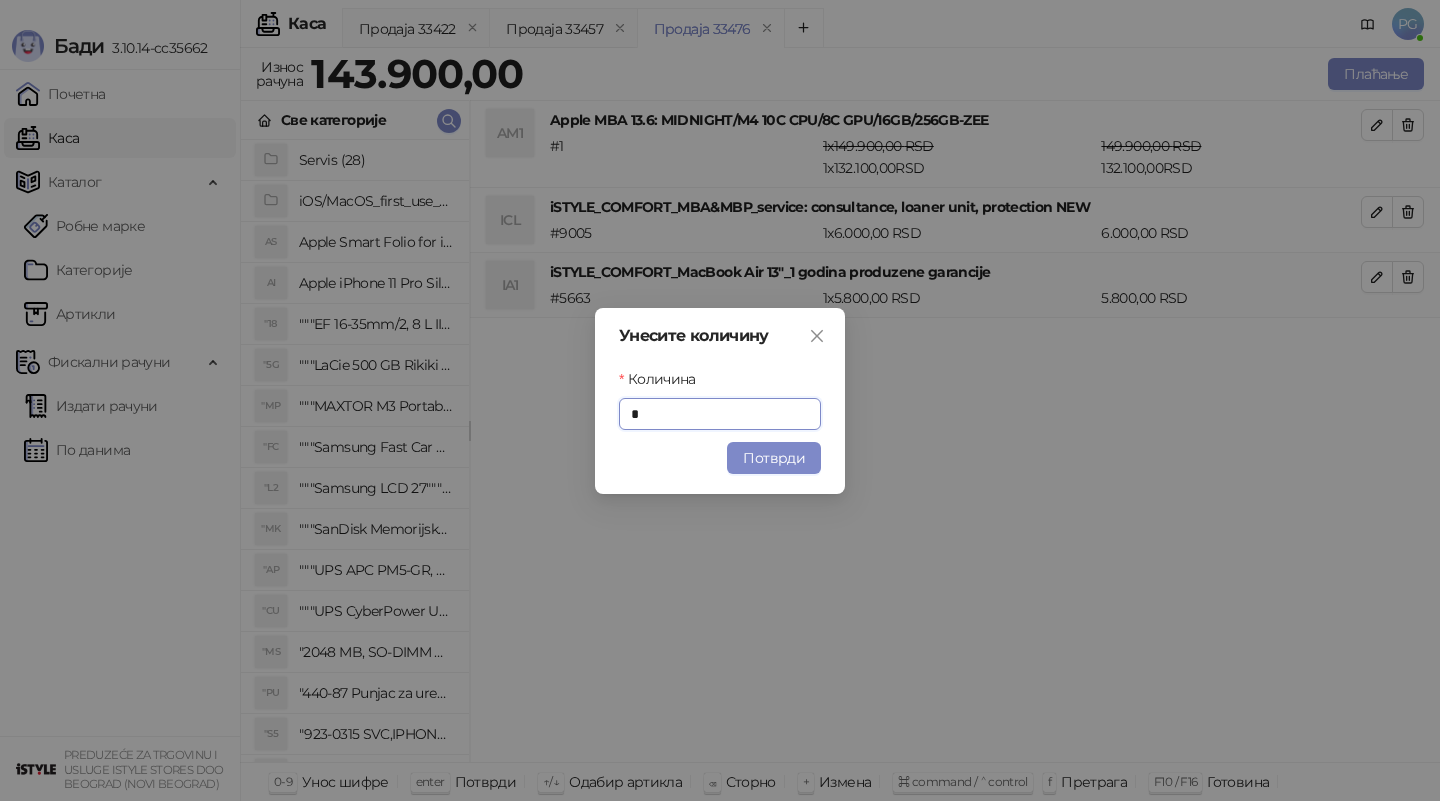 click on "Потврди" at bounding box center (774, 458) 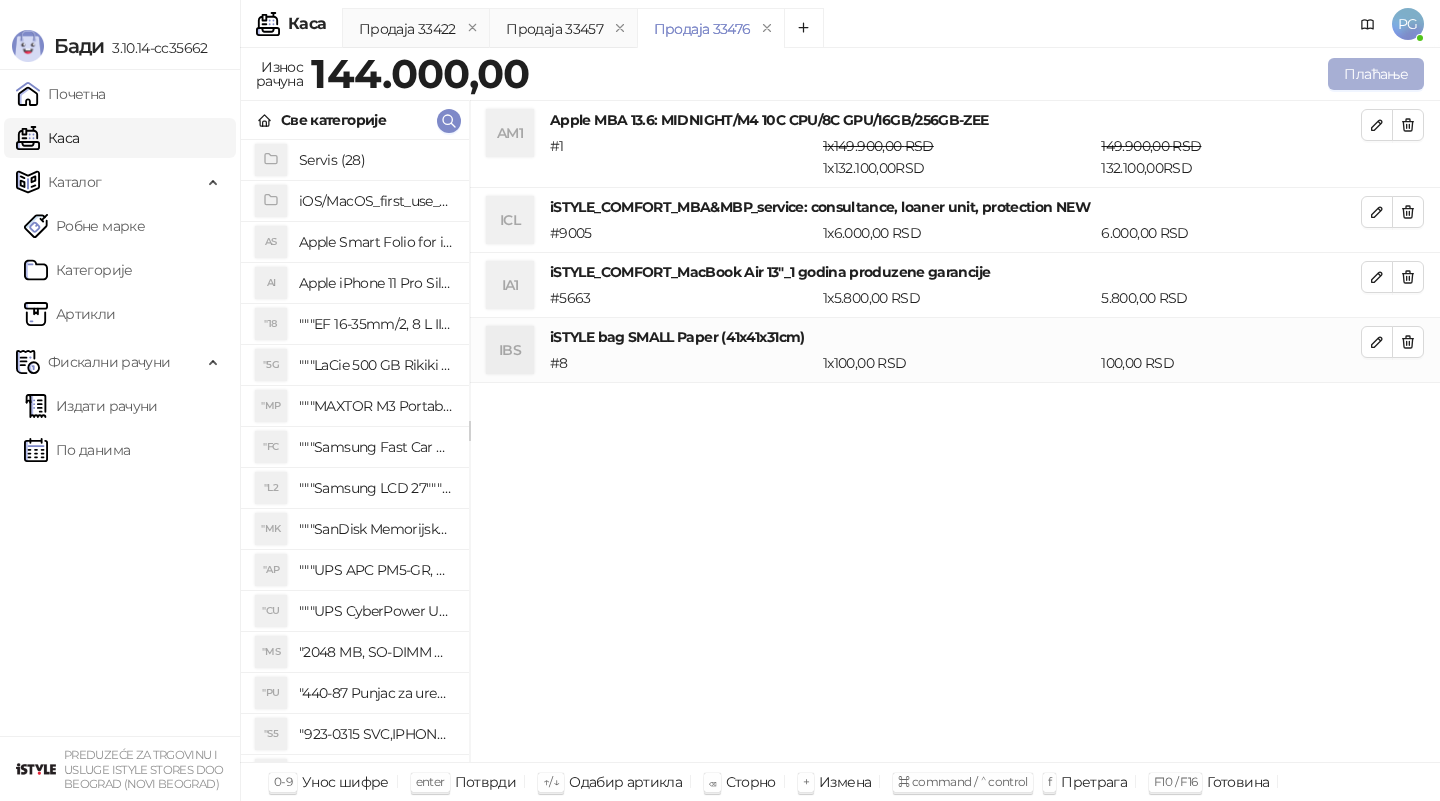 click on "Плаћање" at bounding box center (1376, 74) 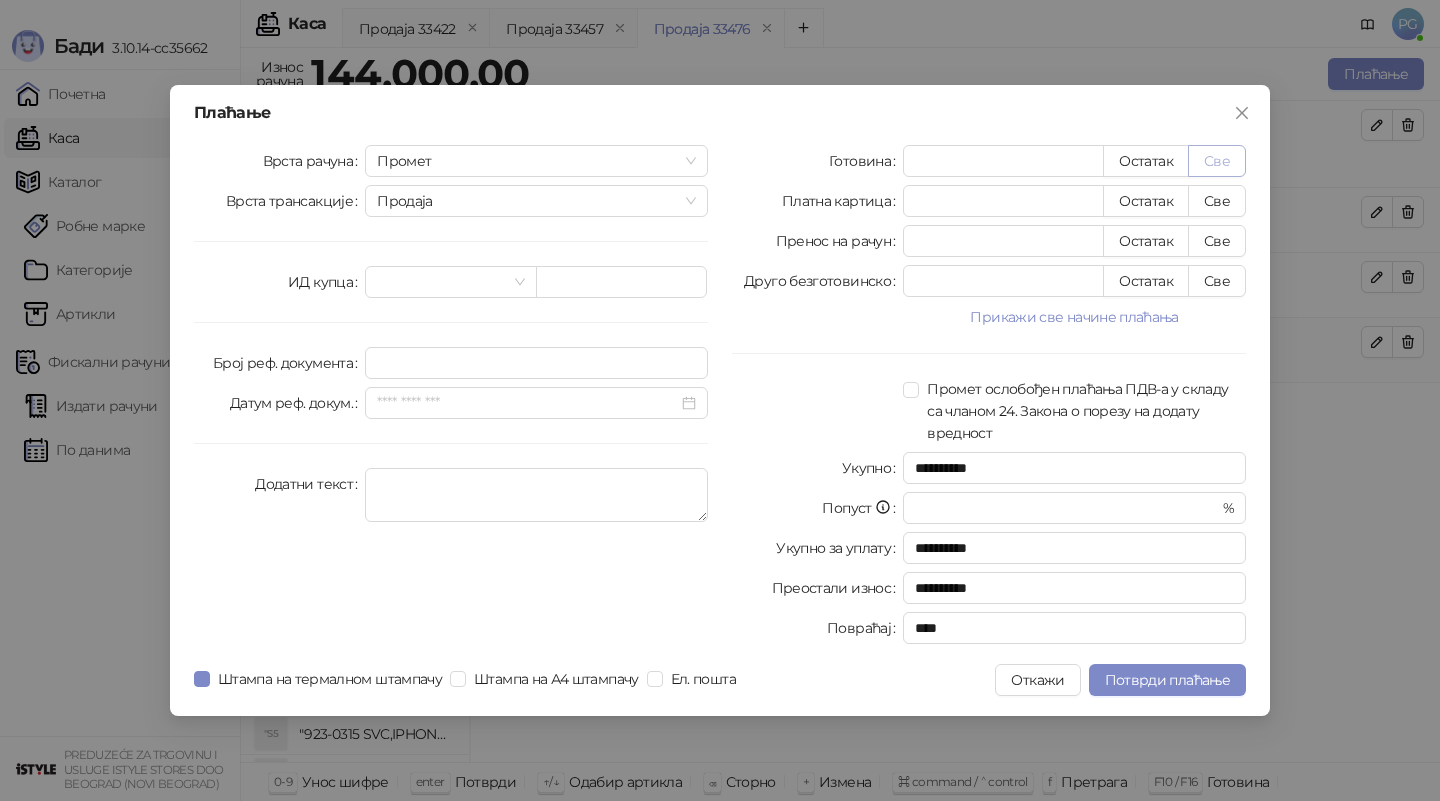 click on "Све" at bounding box center [1217, 161] 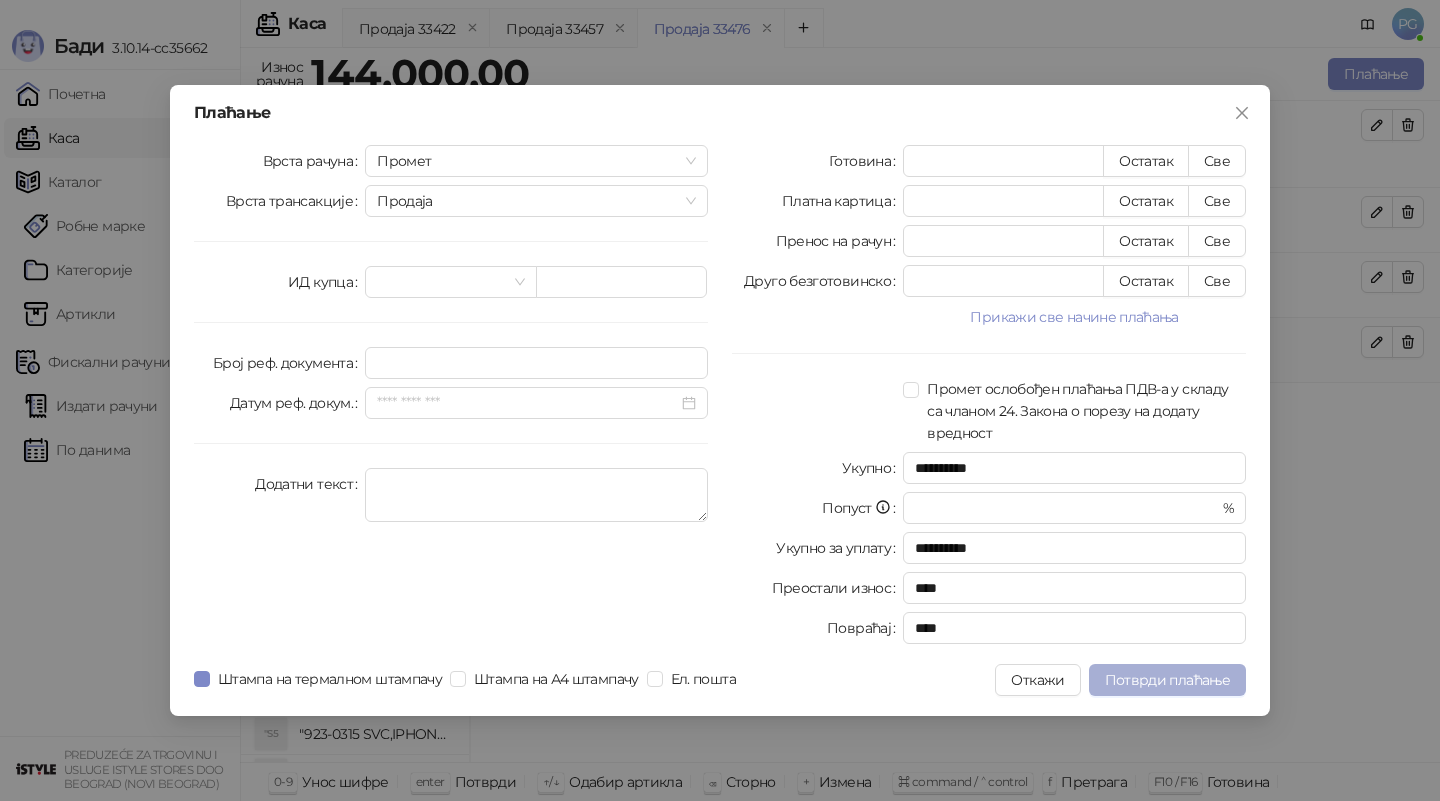 click on "Потврди плаћање" at bounding box center (1167, 680) 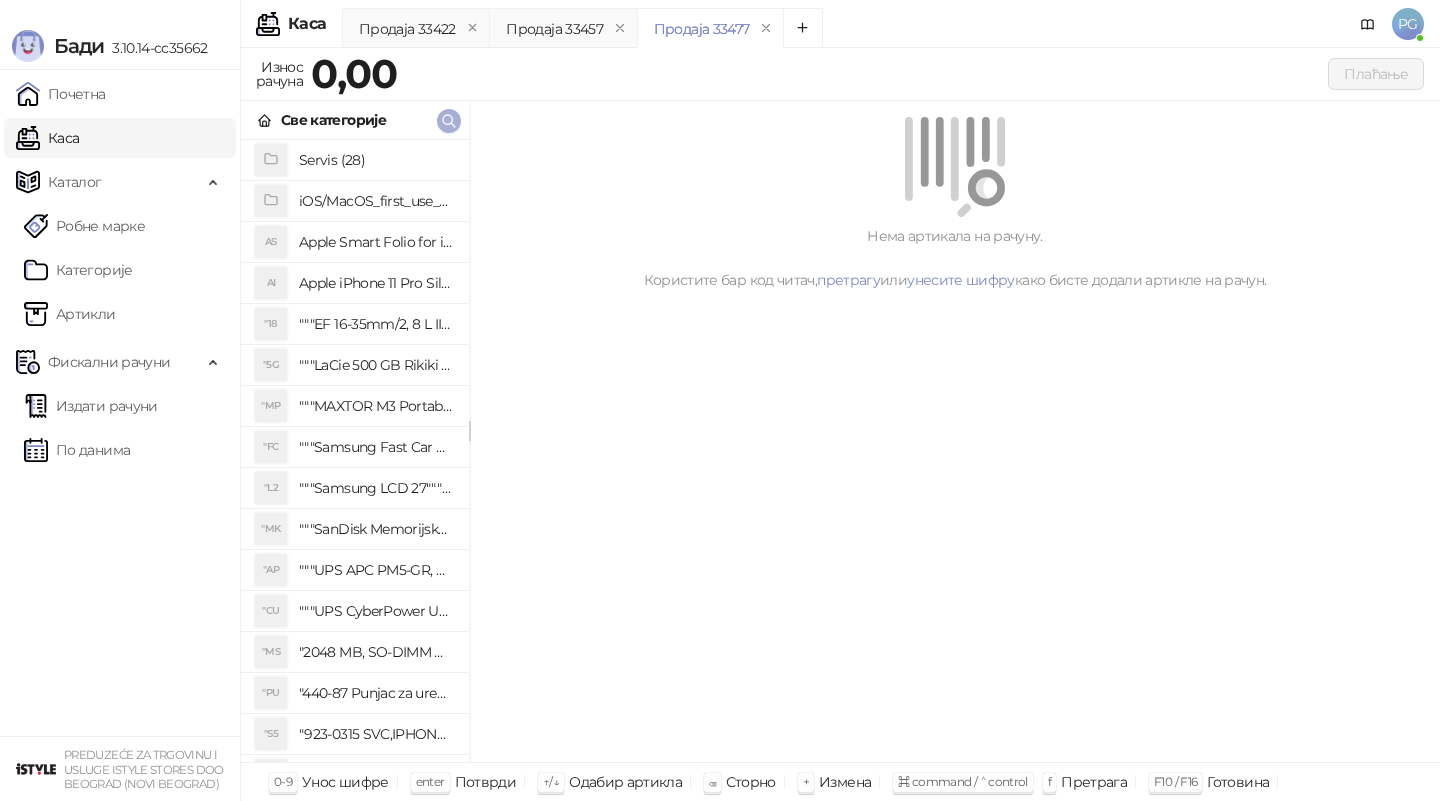 click 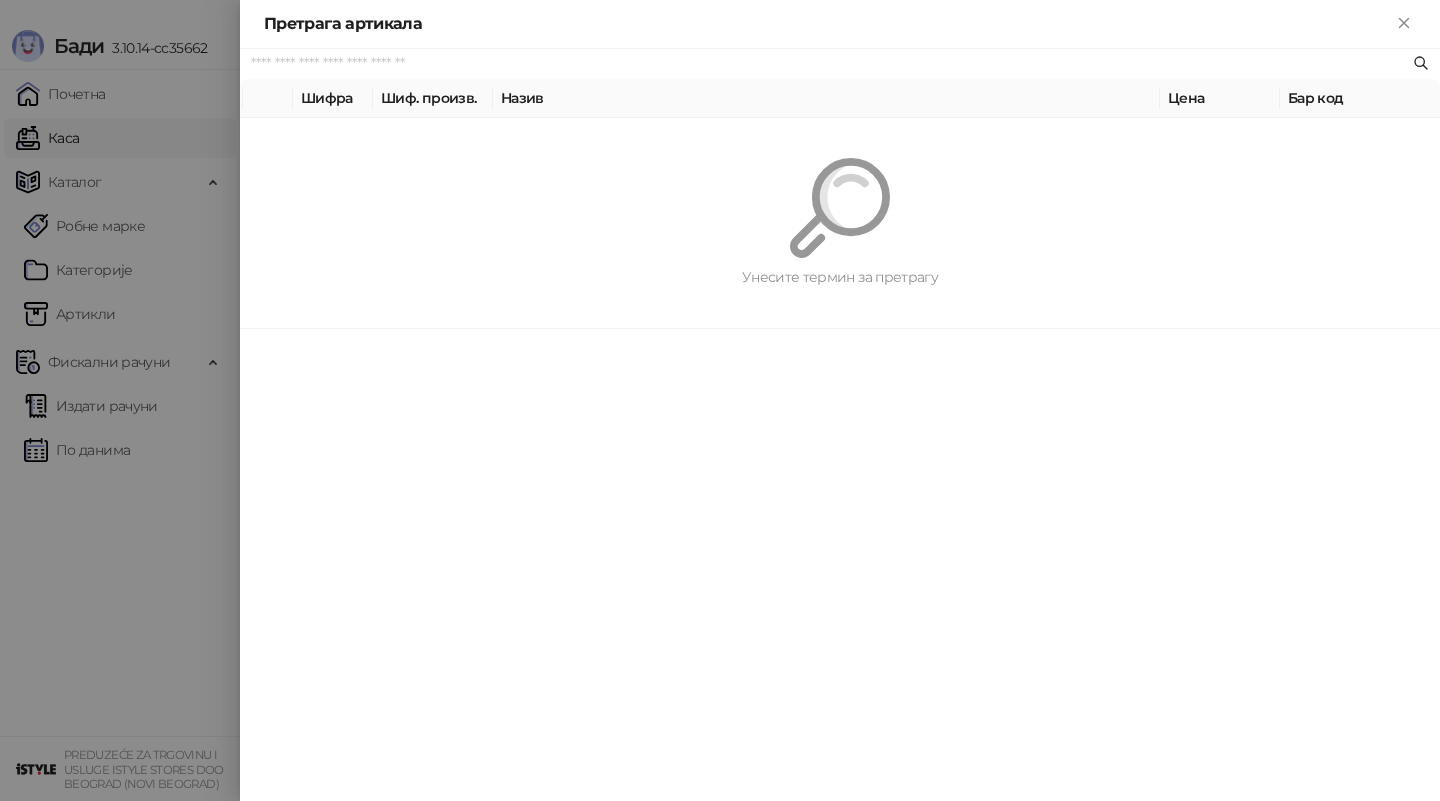 paste on "***" 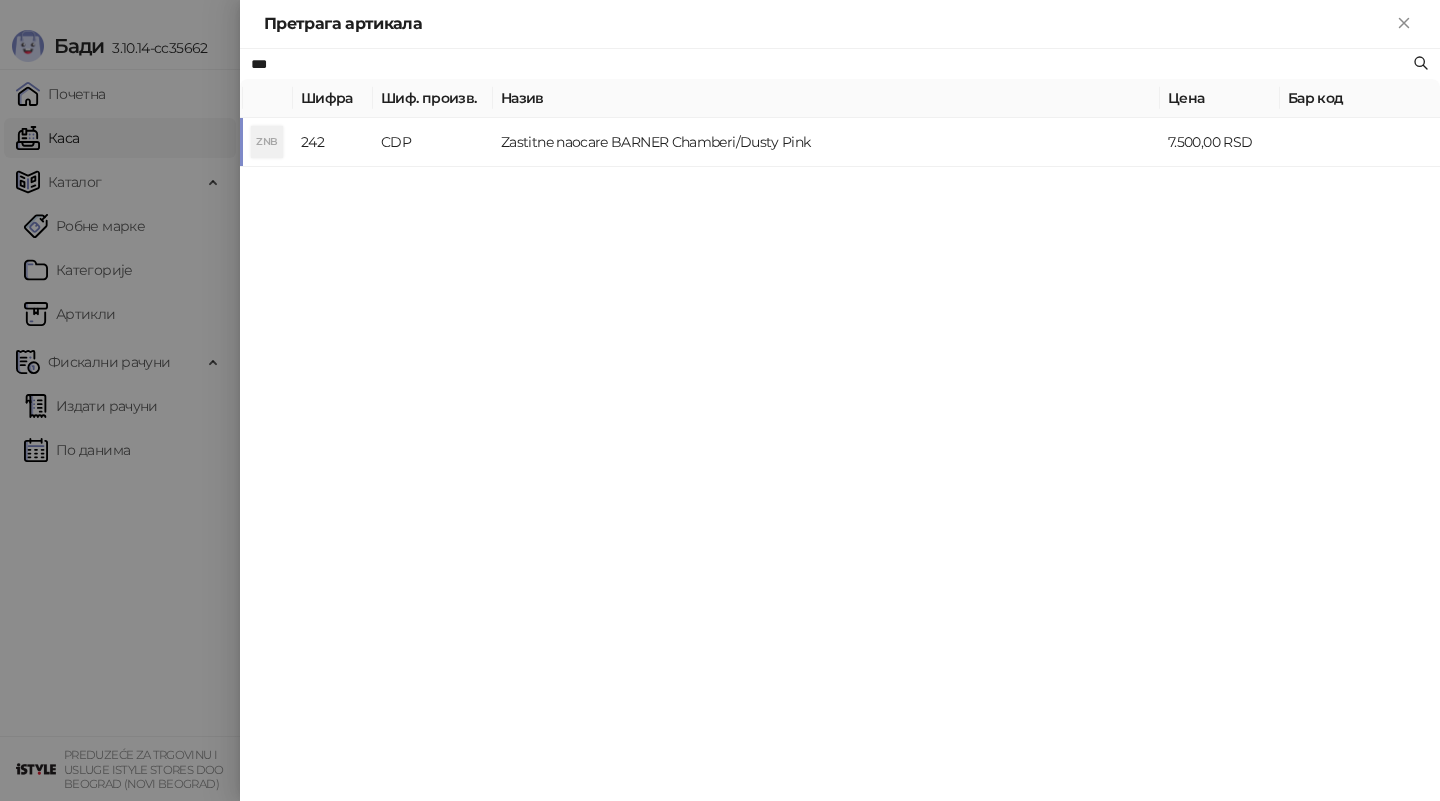type on "***" 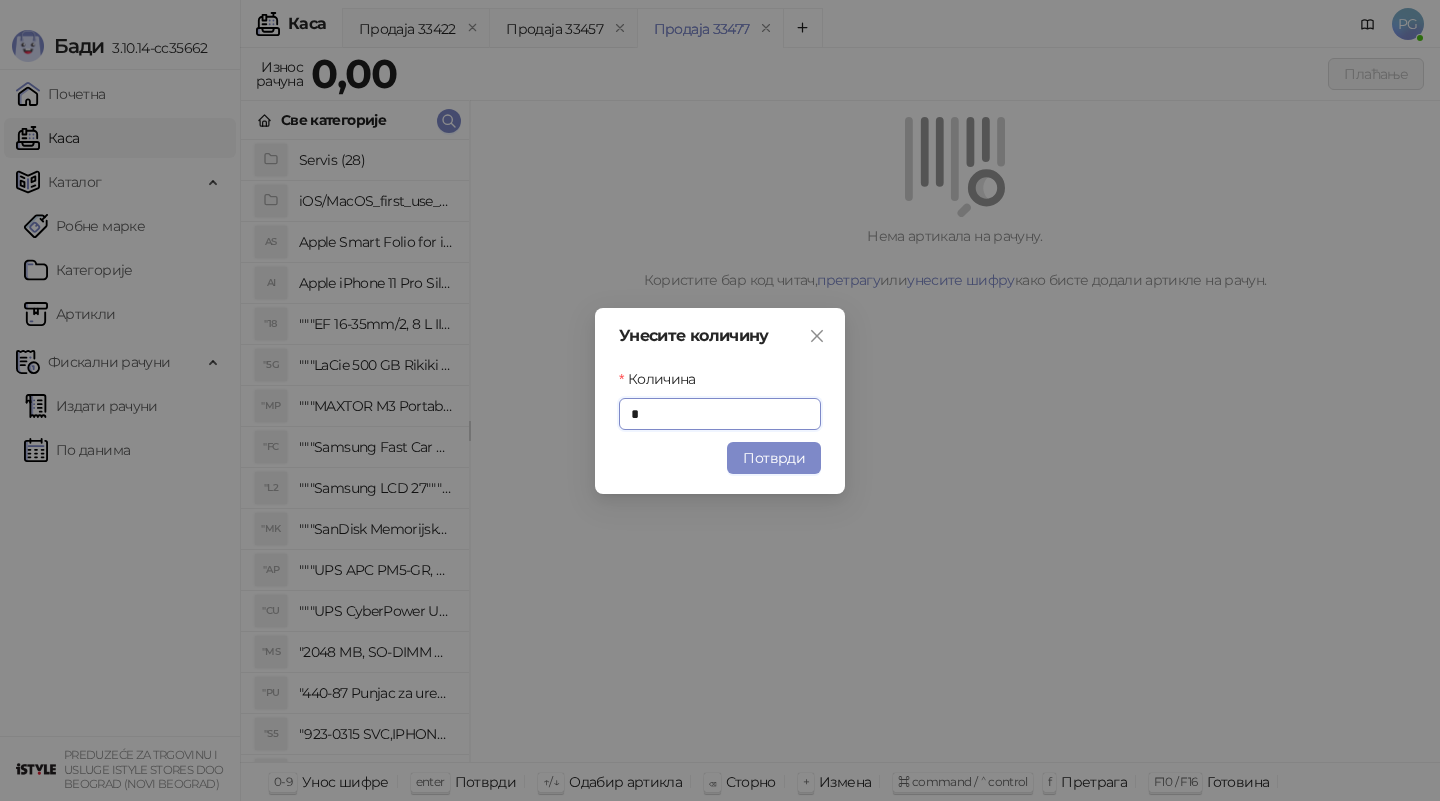 click on "Потврди" at bounding box center [774, 458] 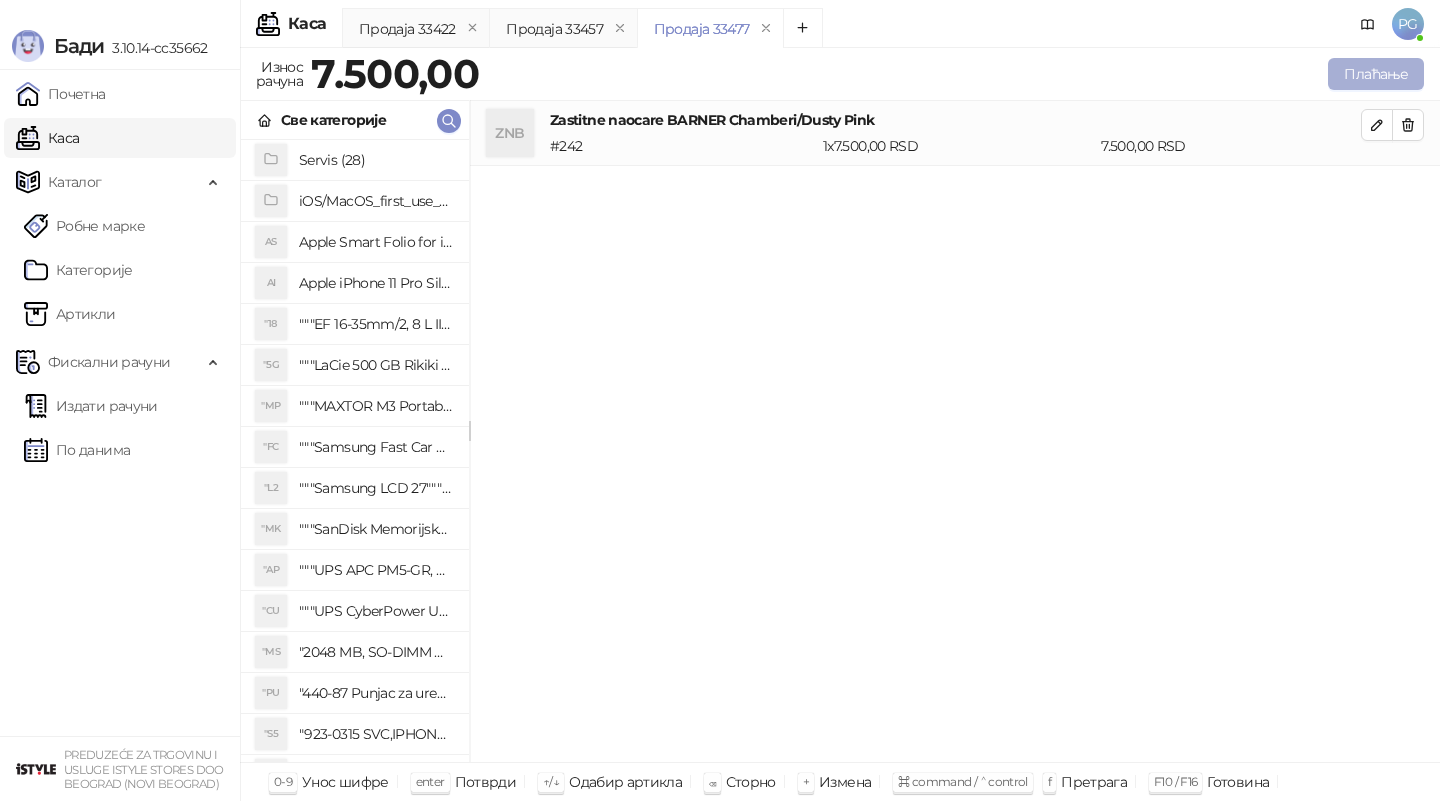 click on "Плаћање" at bounding box center [1376, 74] 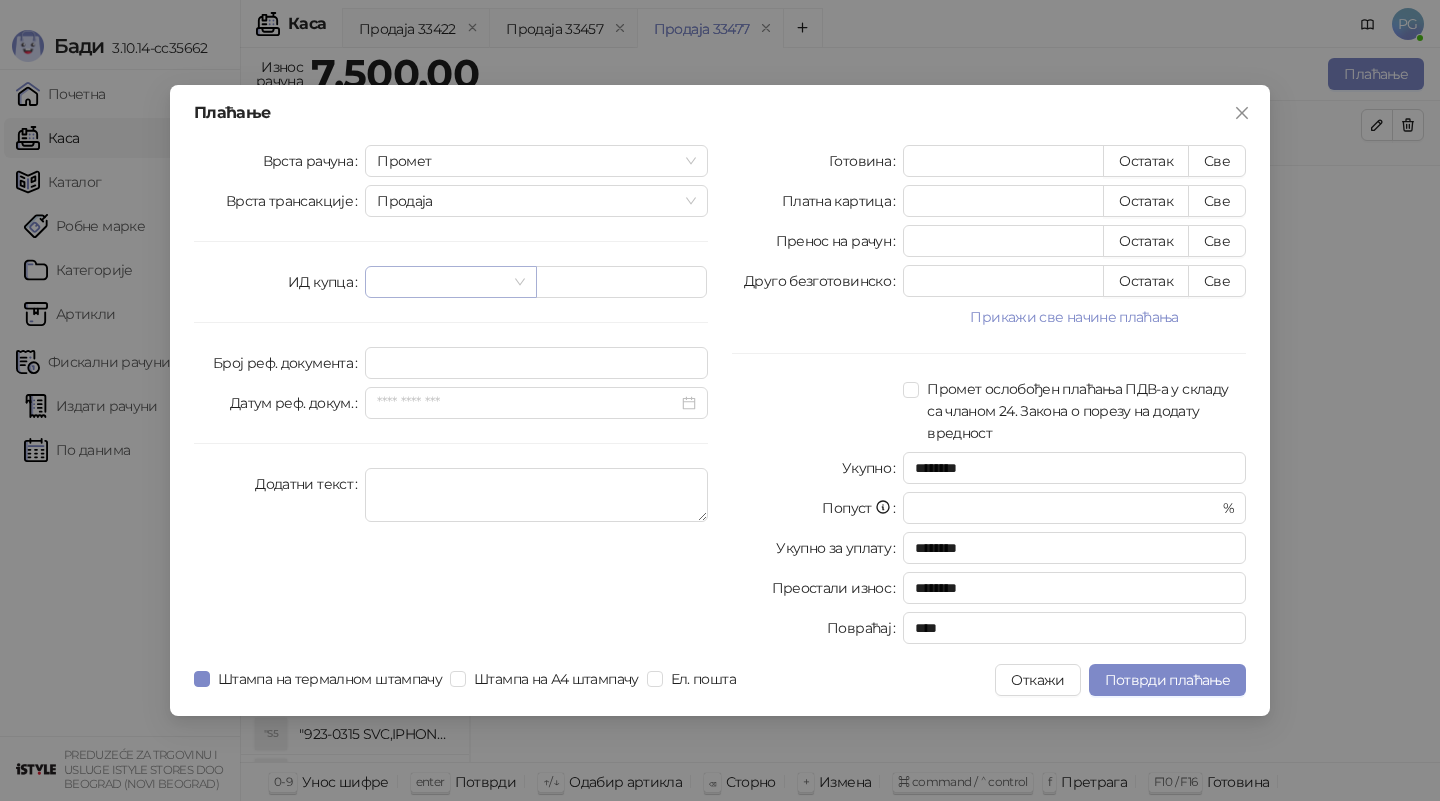 click at bounding box center [441, 282] 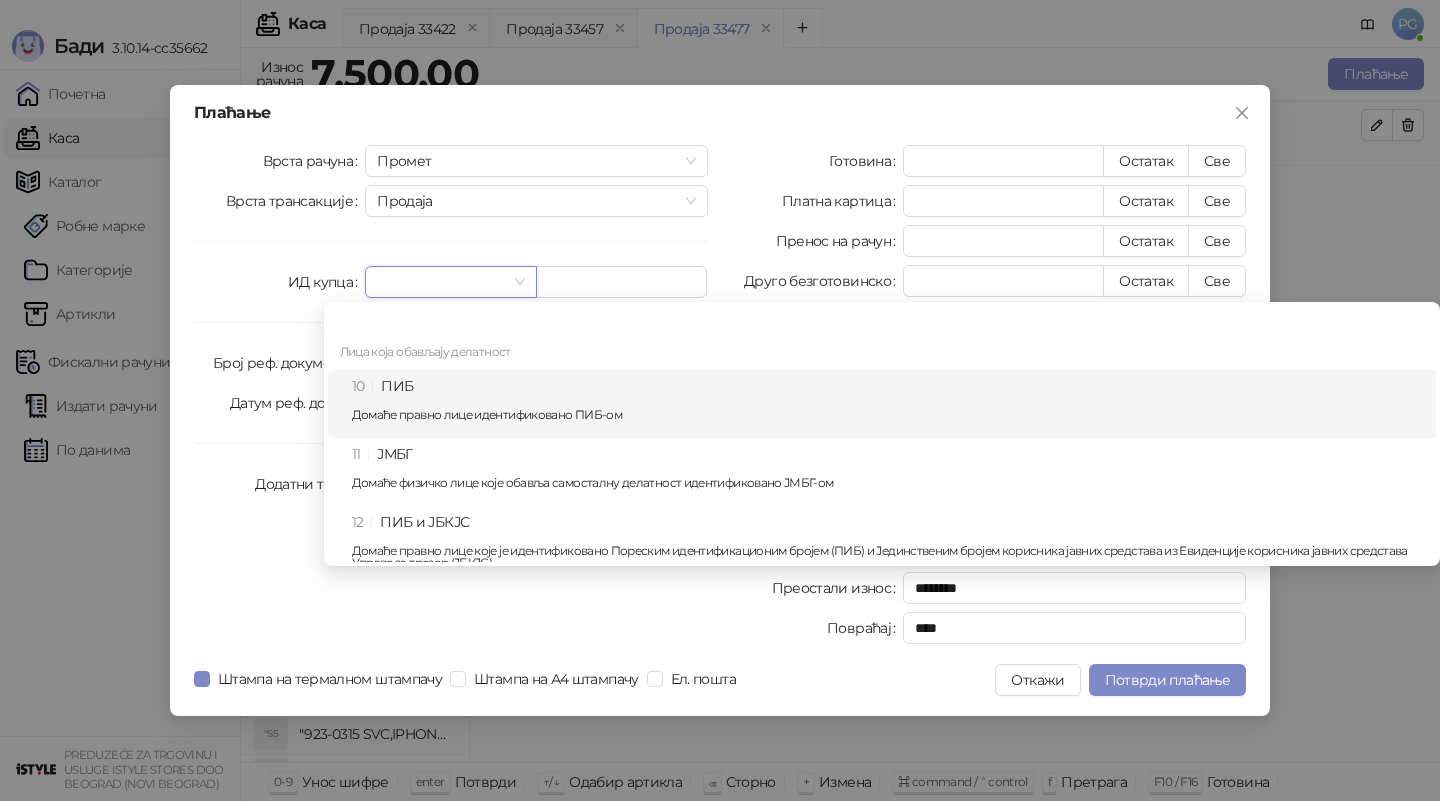 click on "10 ПИБ Домаће правно лице идентификовано ПИБ-ом" at bounding box center [888, 404] 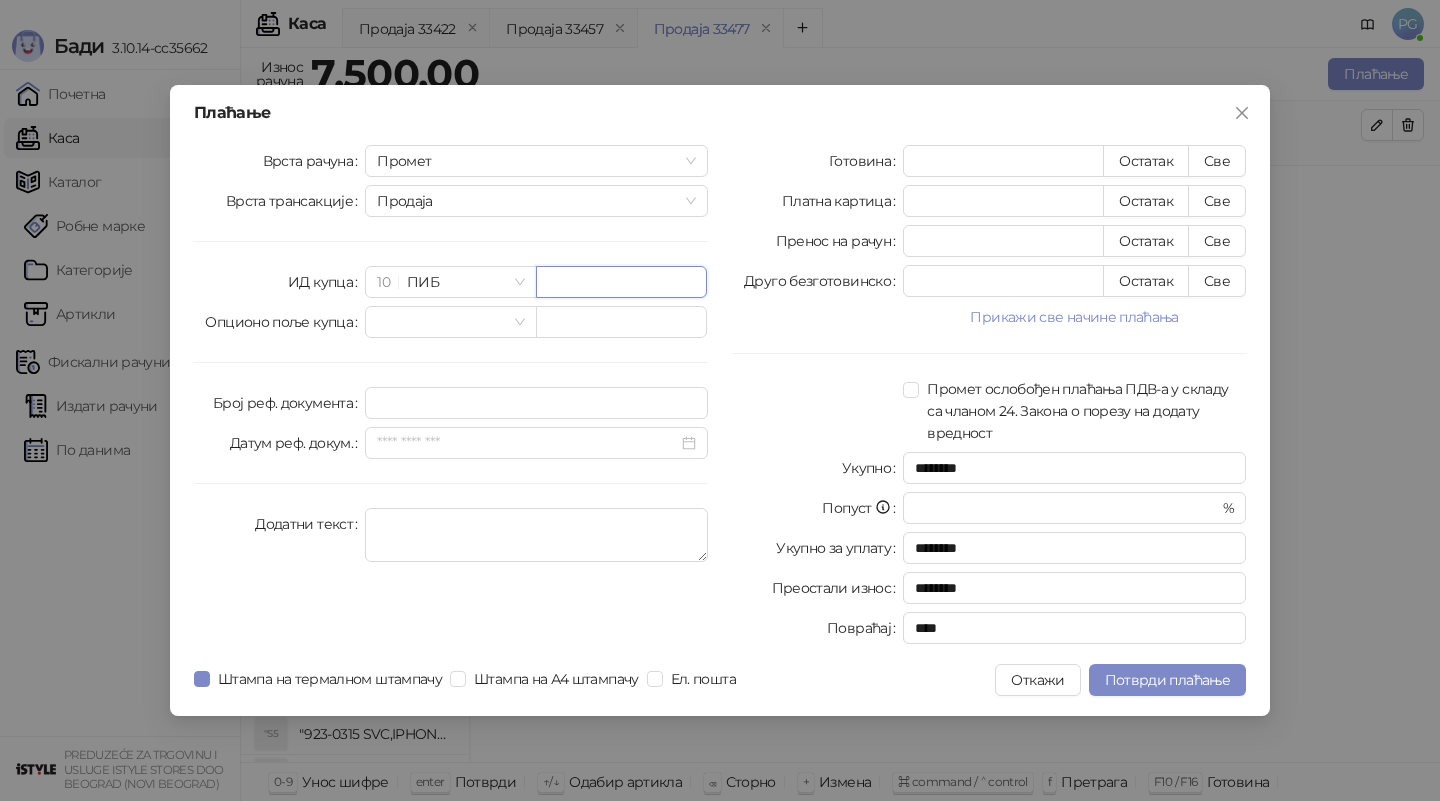 paste on "*********" 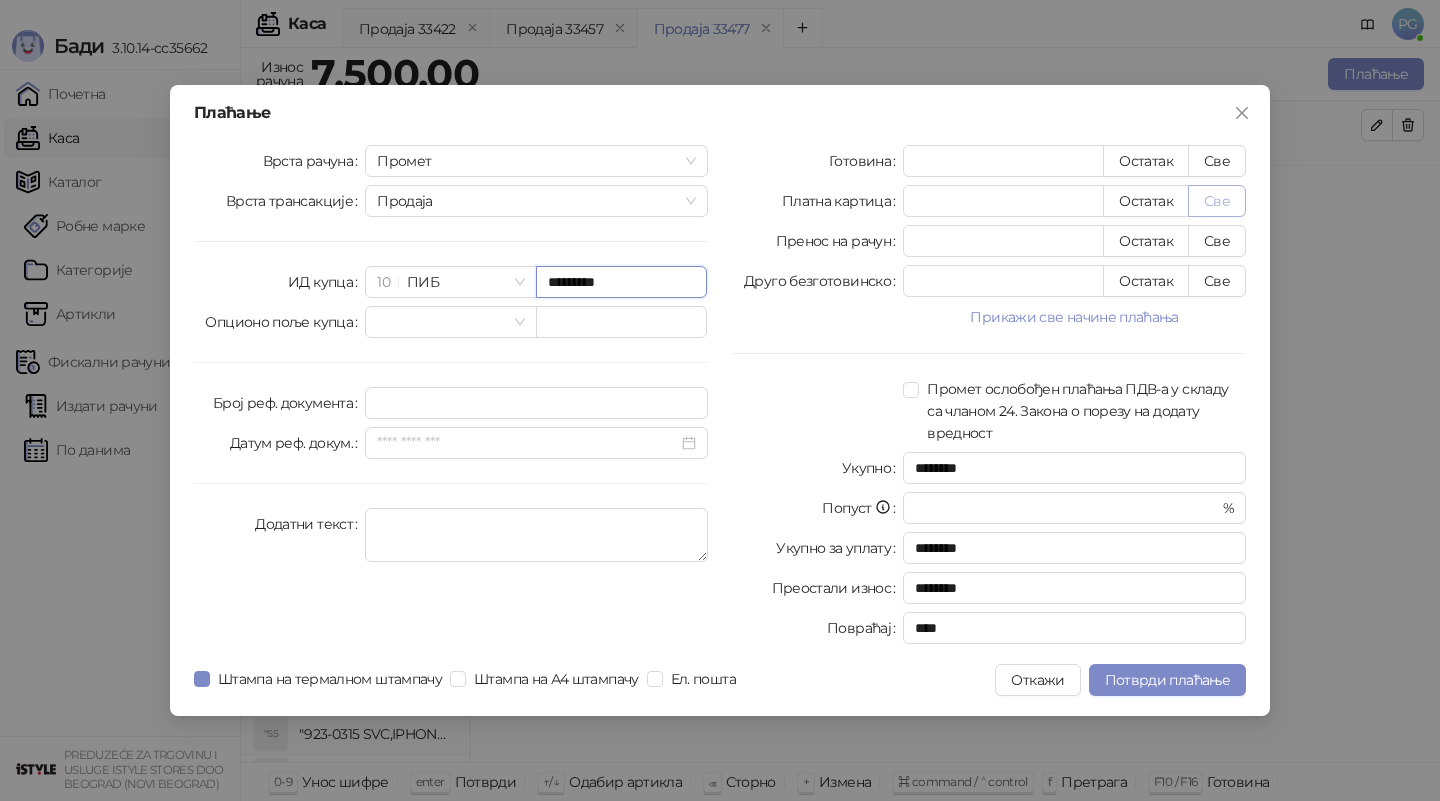 type on "*********" 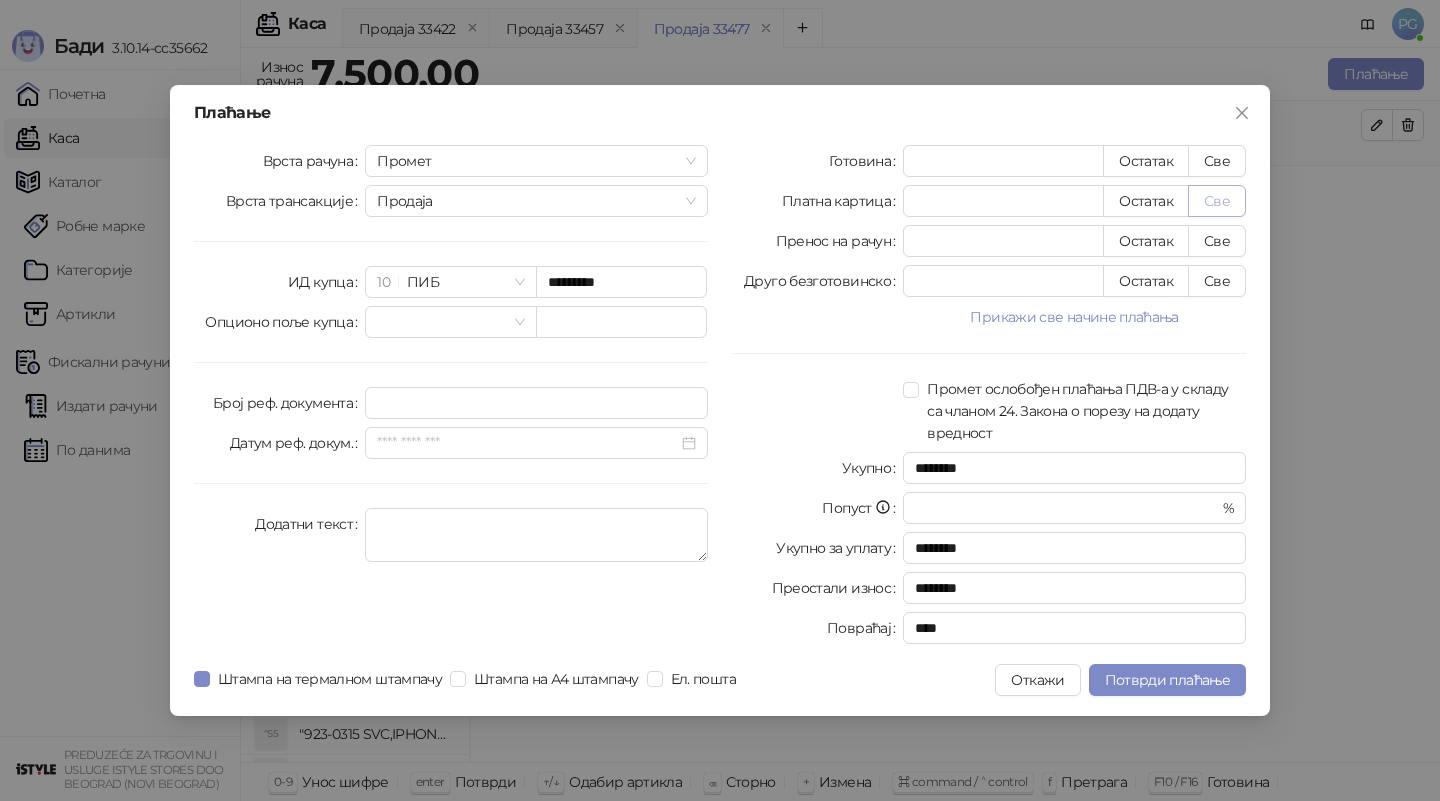 click on "Све" at bounding box center (1217, 201) 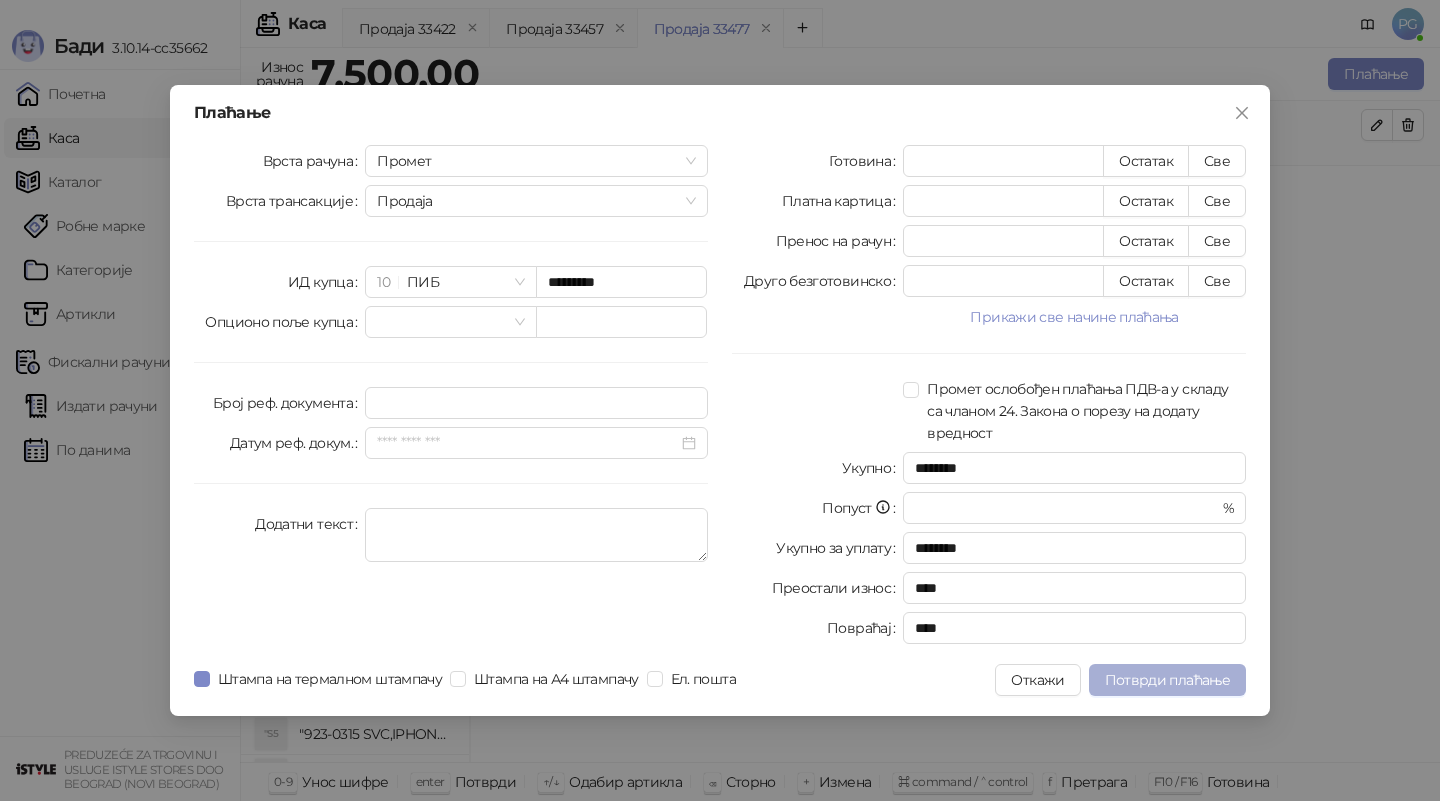 click on "Потврди плаћање" at bounding box center [1167, 680] 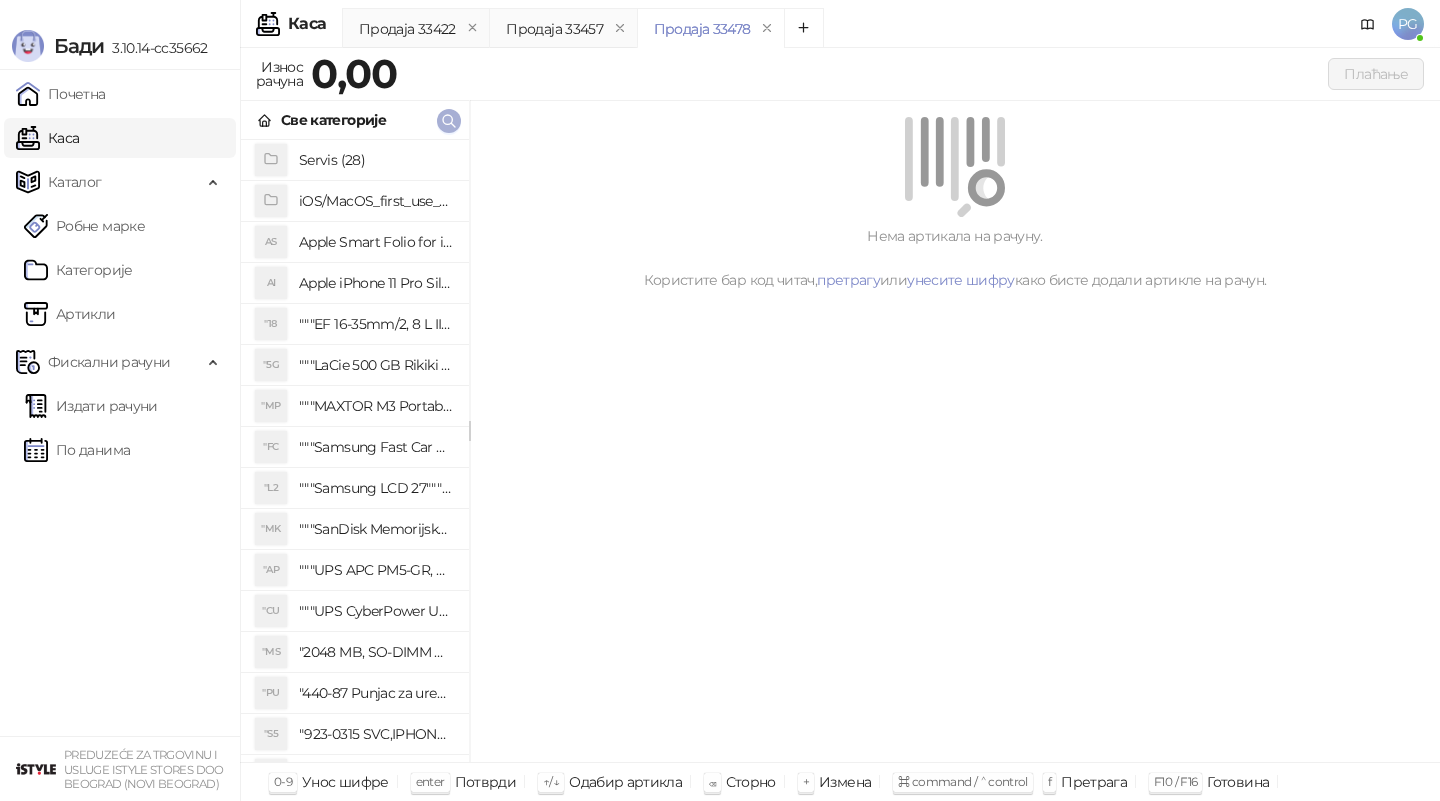click 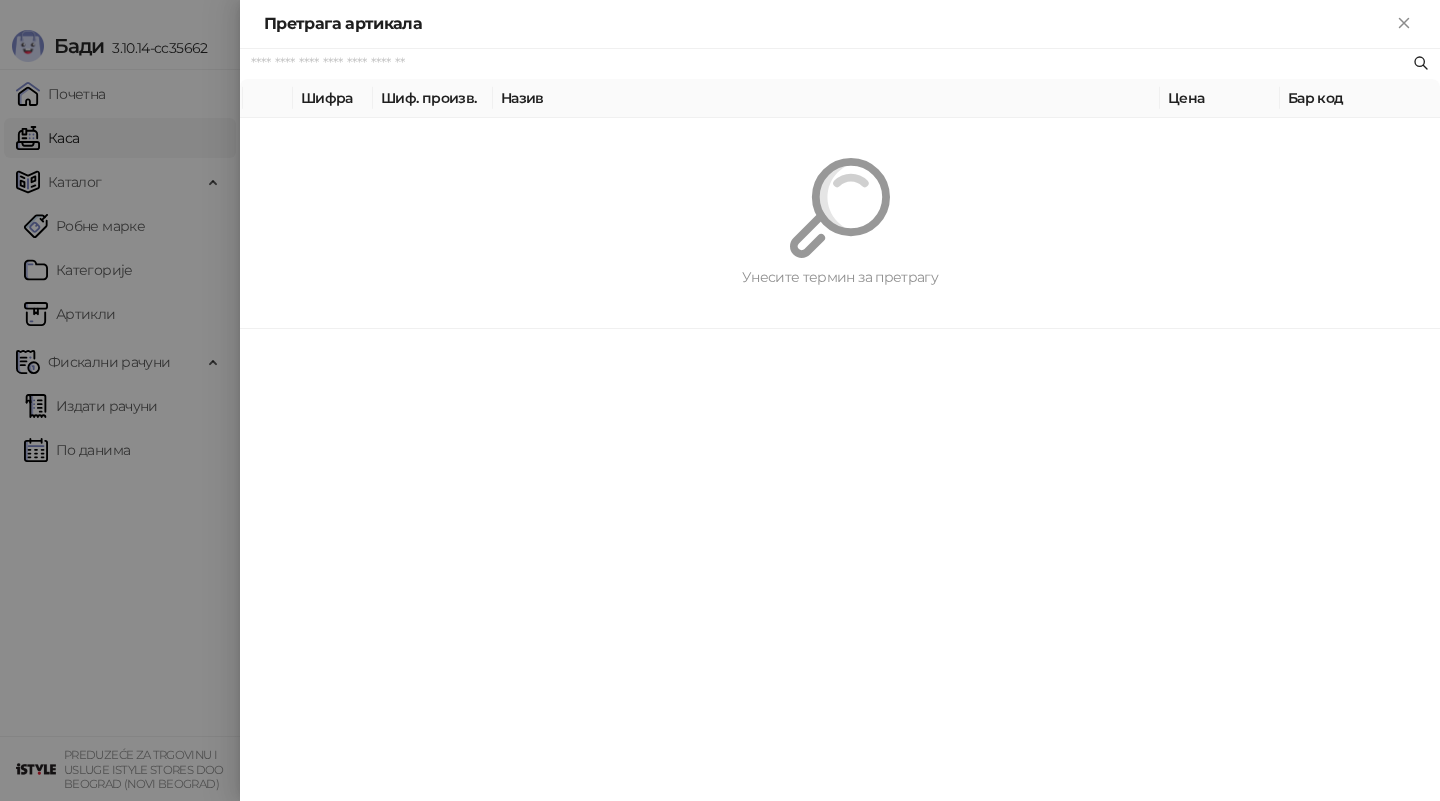 paste on "*********" 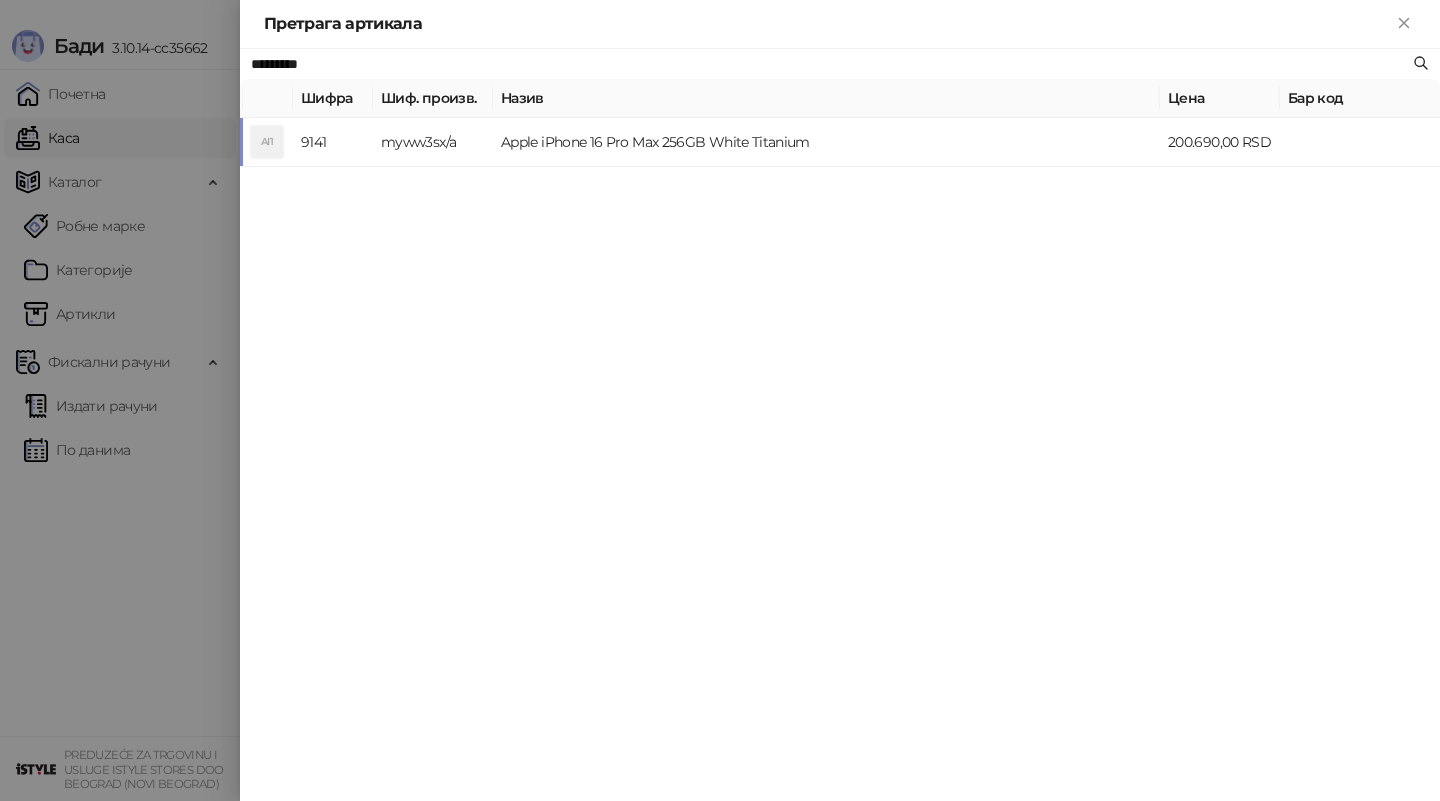 type on "*********" 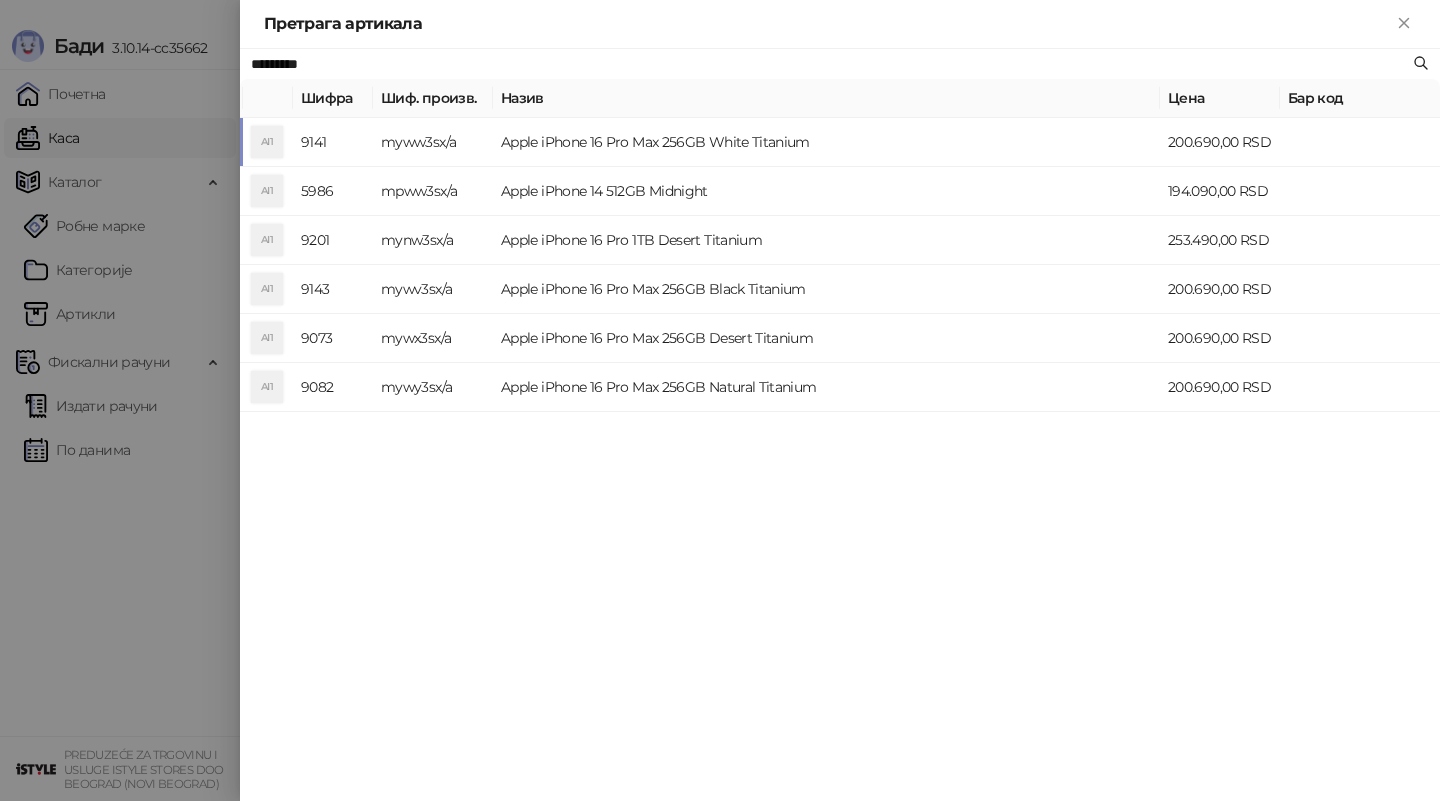 click on "Apple iPhone 16 Pro Max 256GB White Titanium" at bounding box center (826, 142) 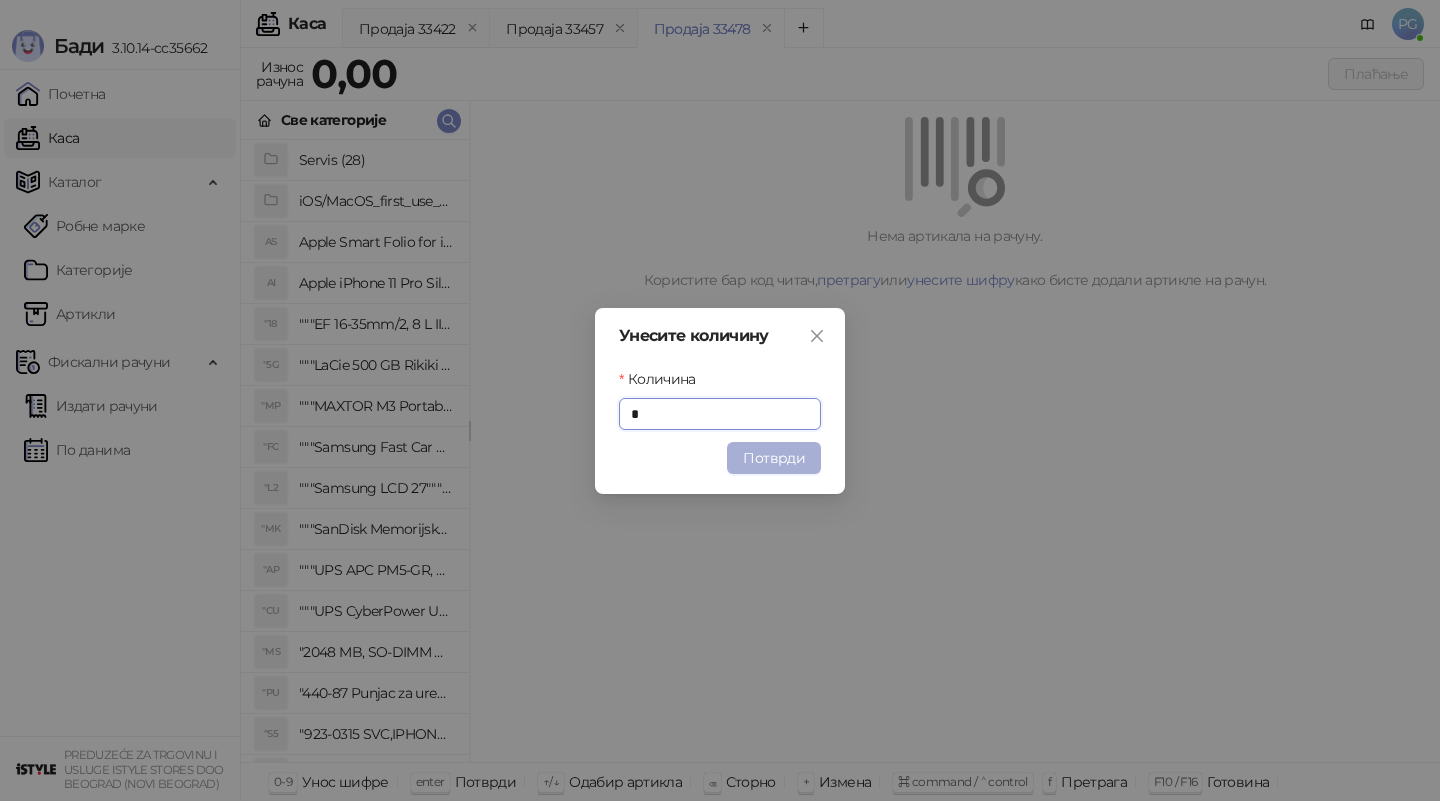 click on "Потврди" at bounding box center (774, 458) 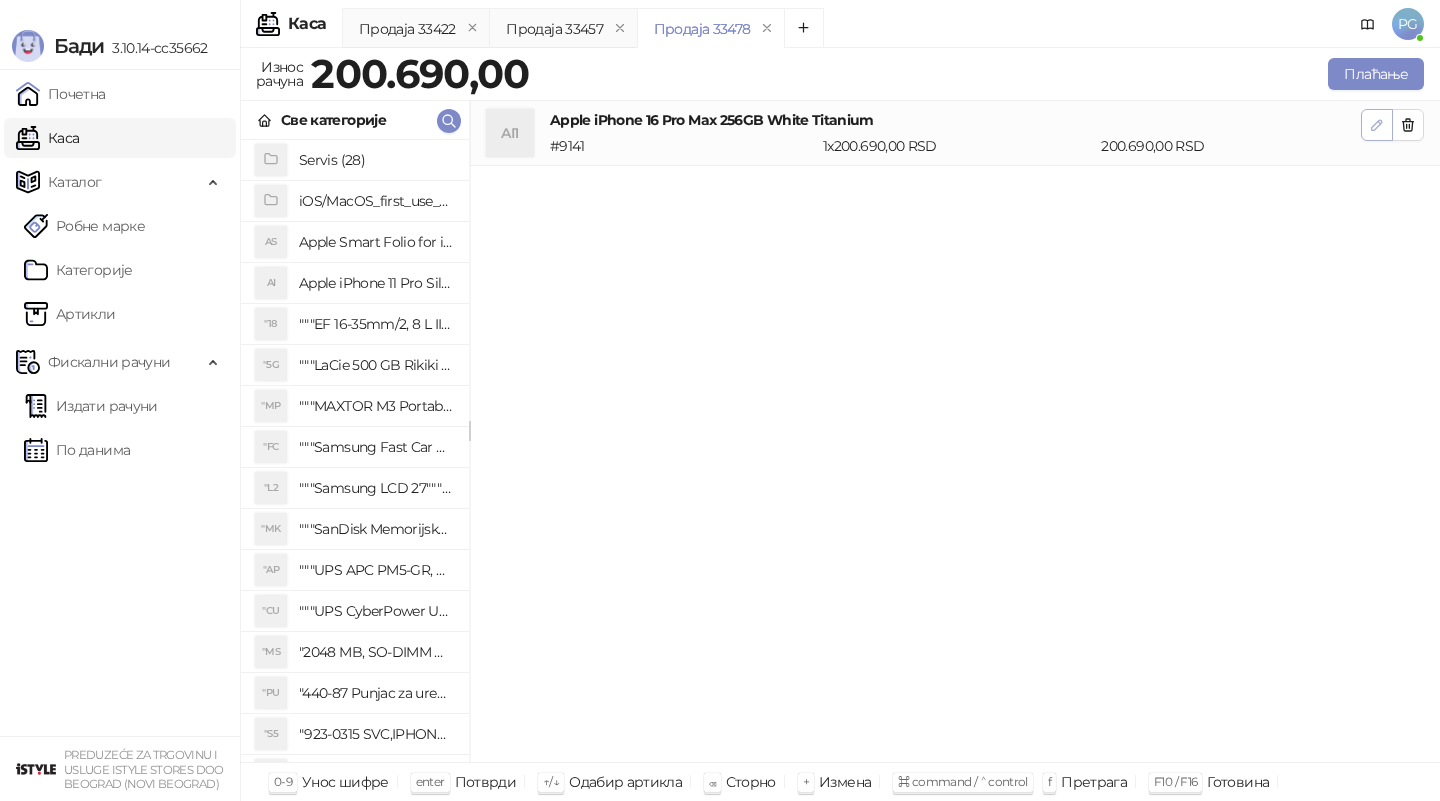 click at bounding box center (1377, 125) 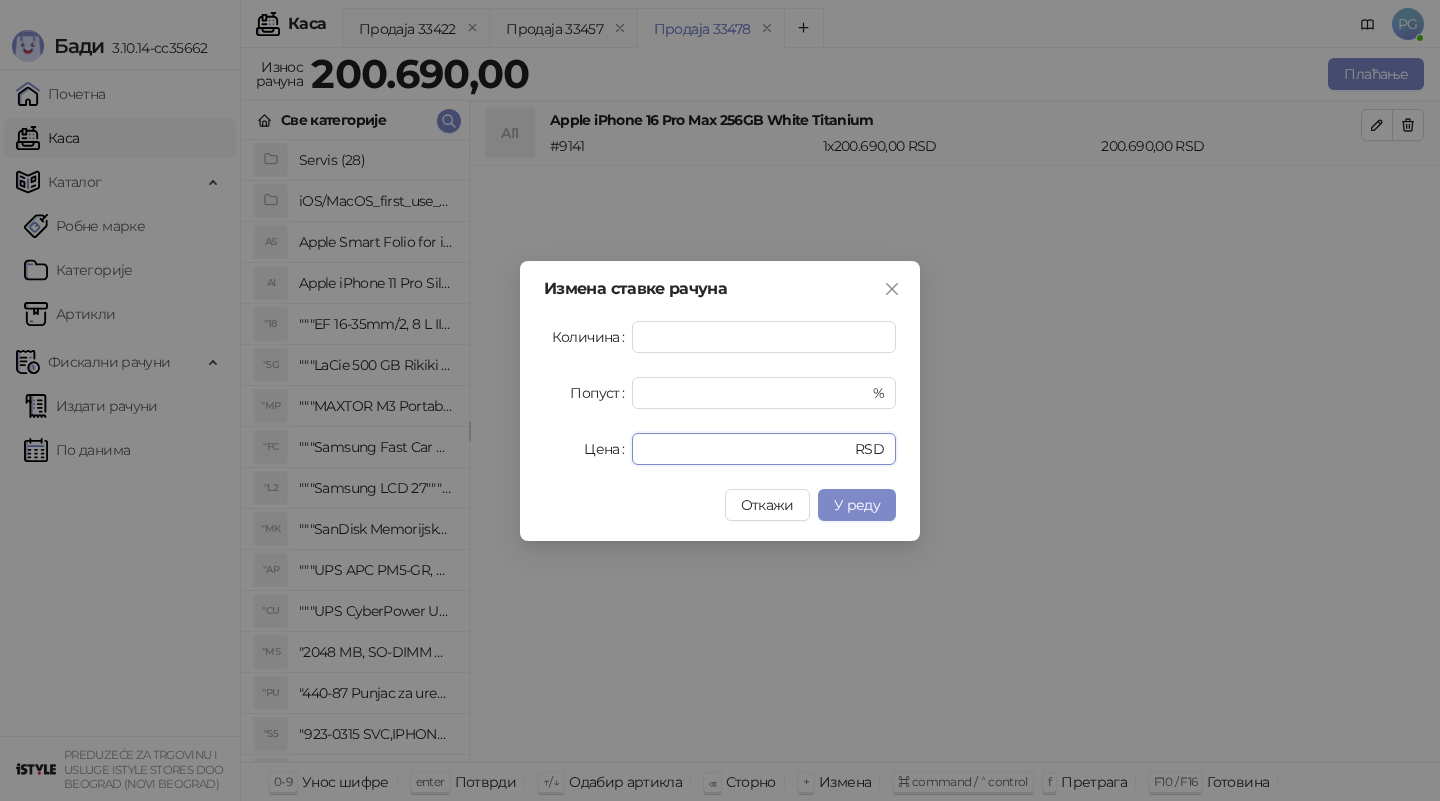 drag, startPoint x: 725, startPoint y: 443, endPoint x: 486, endPoint y: 443, distance: 239 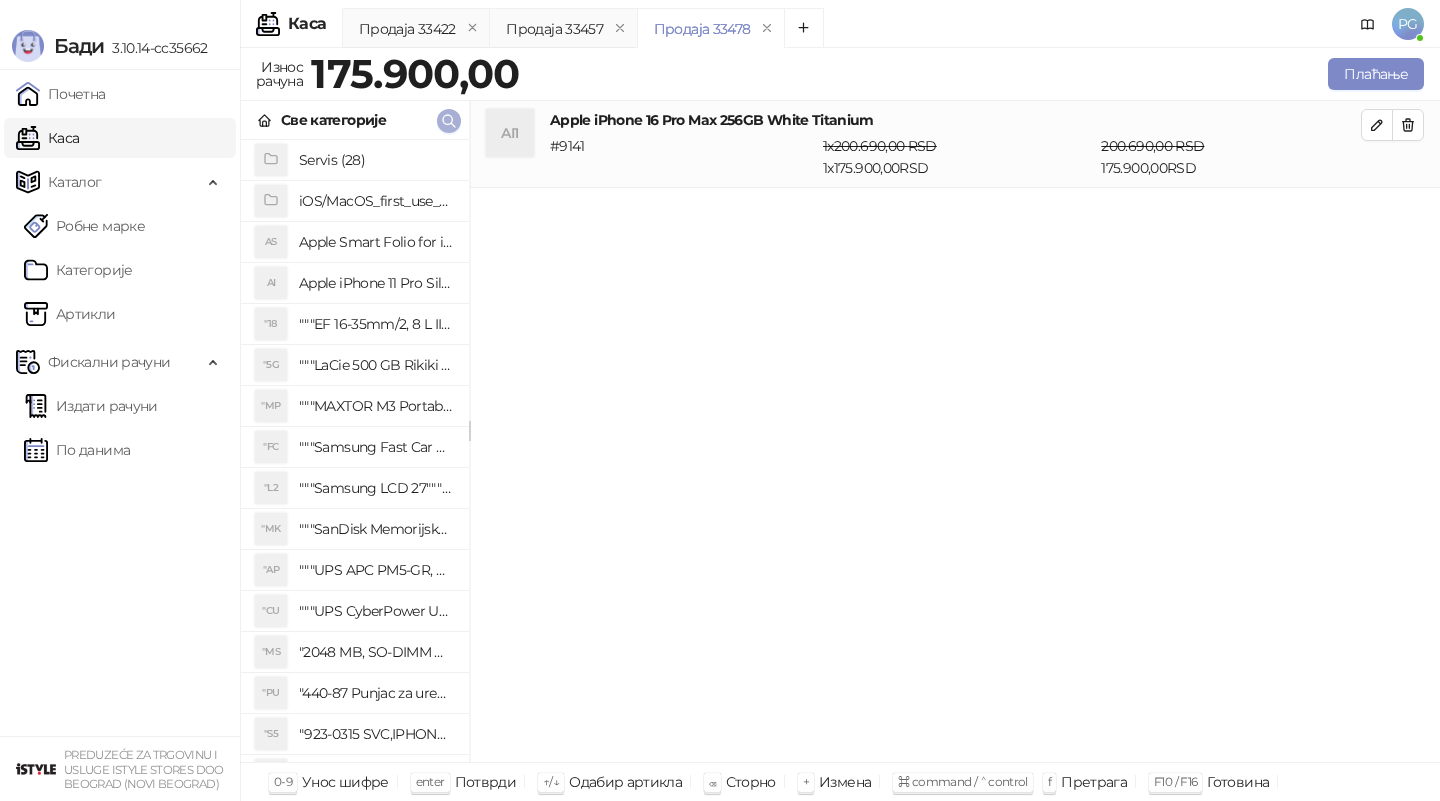 click 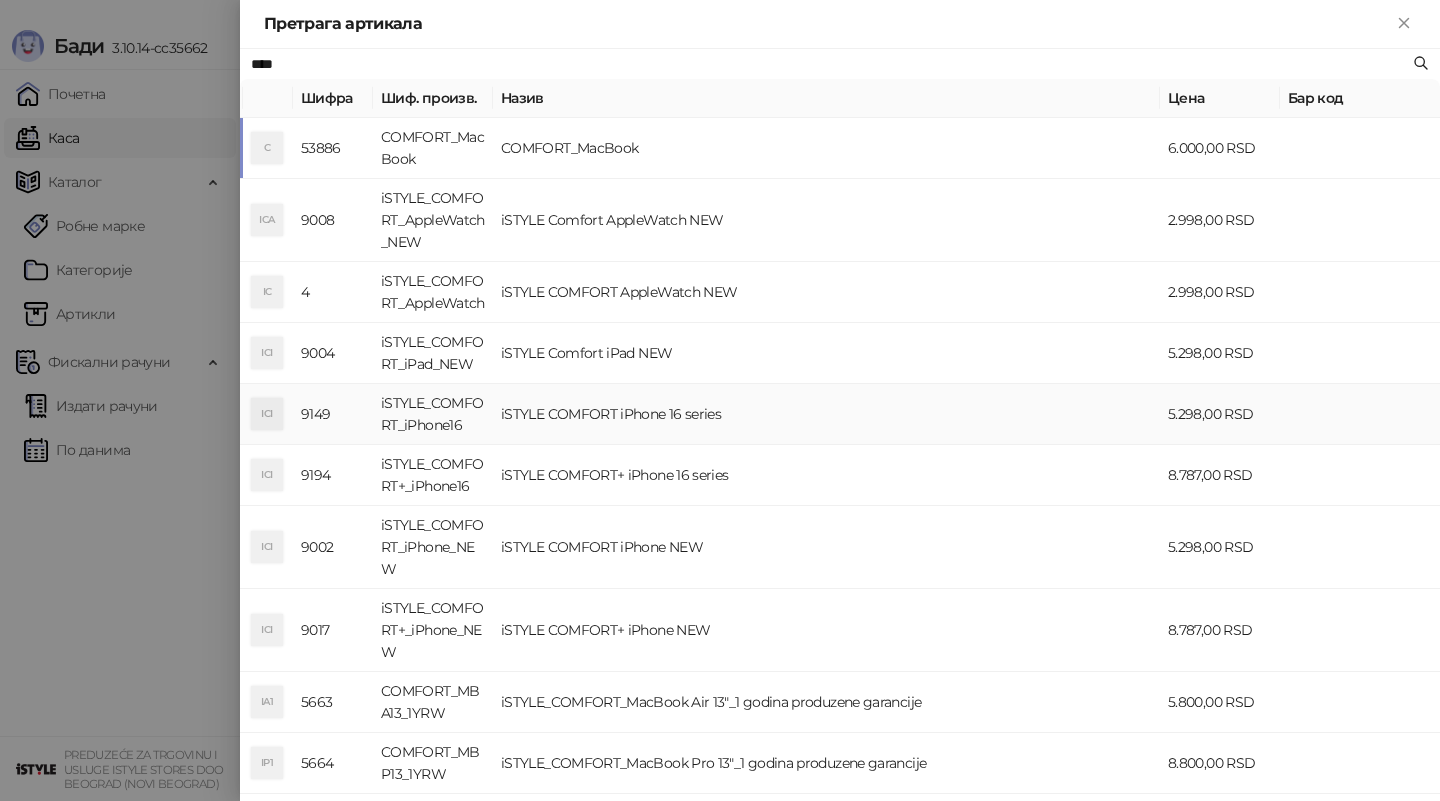 click on "iSTYLE COMFORT iPhone 16 series" at bounding box center (826, 414) 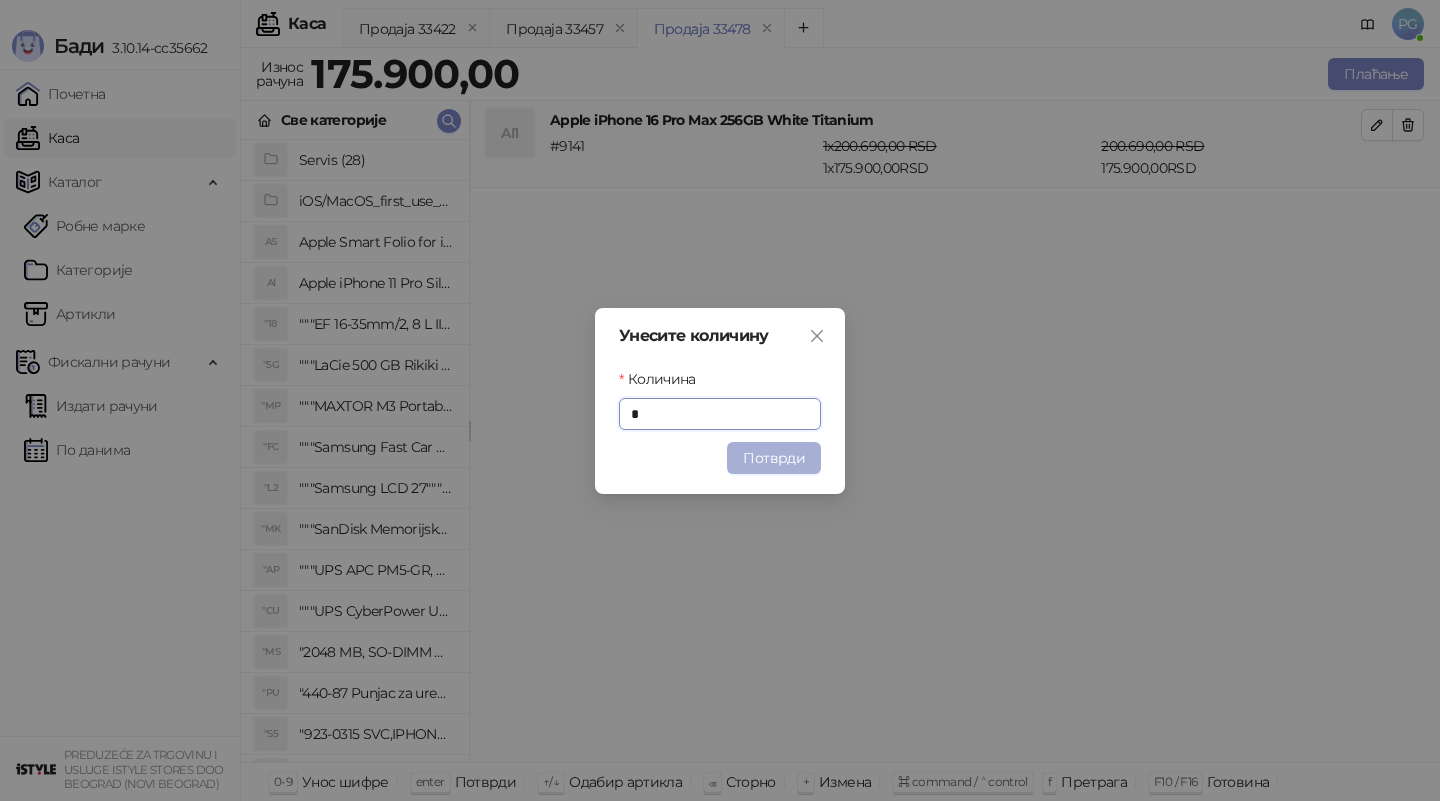 click on "Потврди" at bounding box center (774, 458) 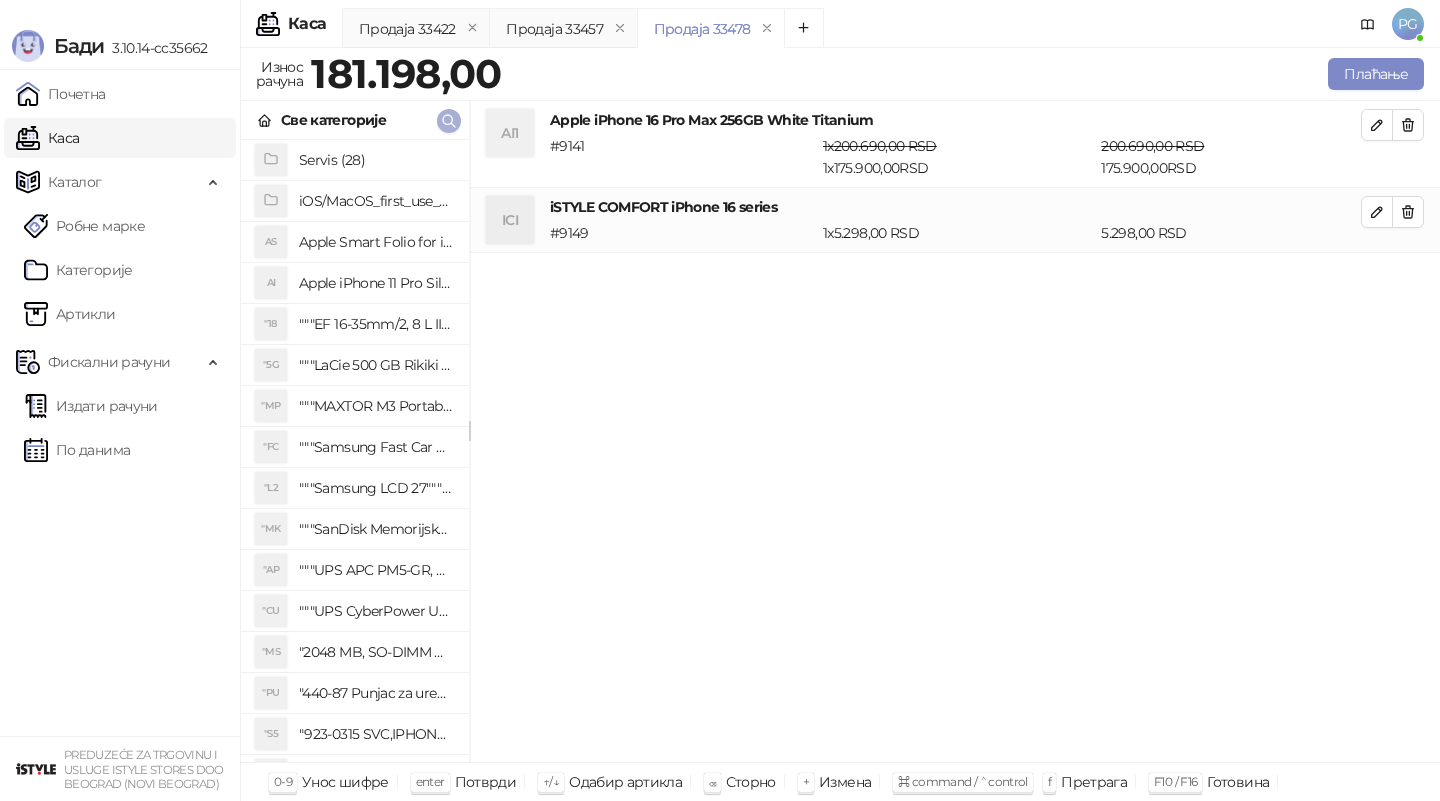 click 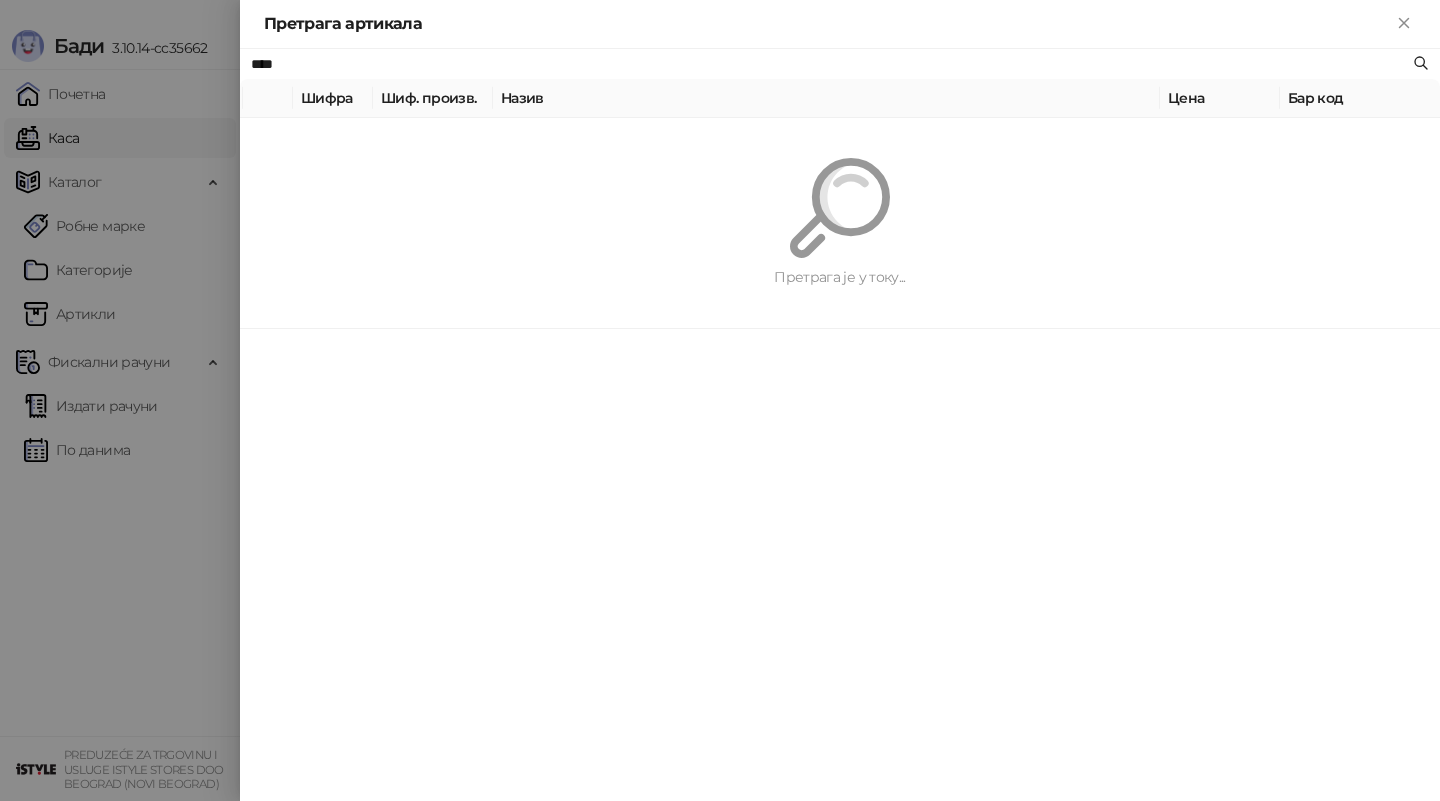 paste on "**********" 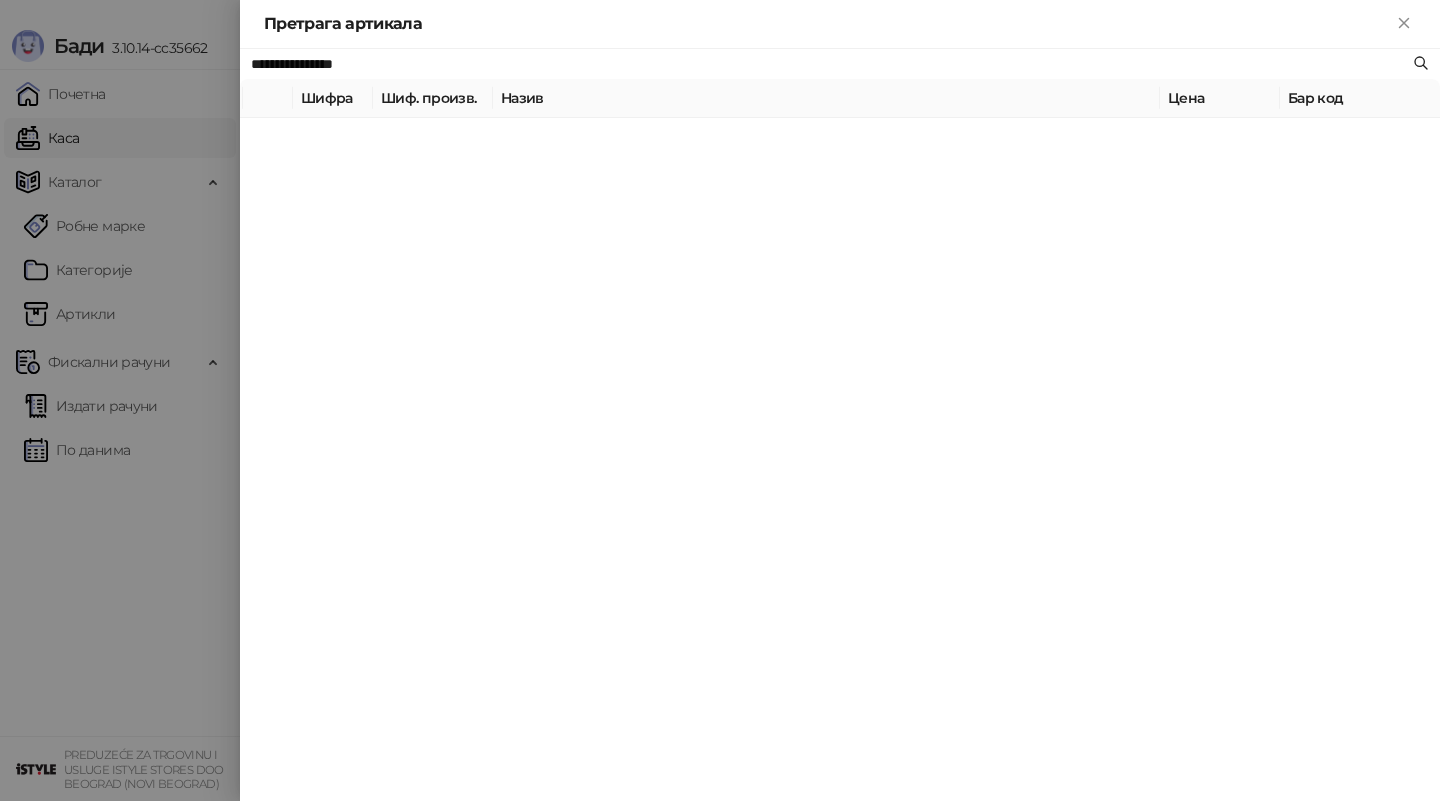 type on "**********" 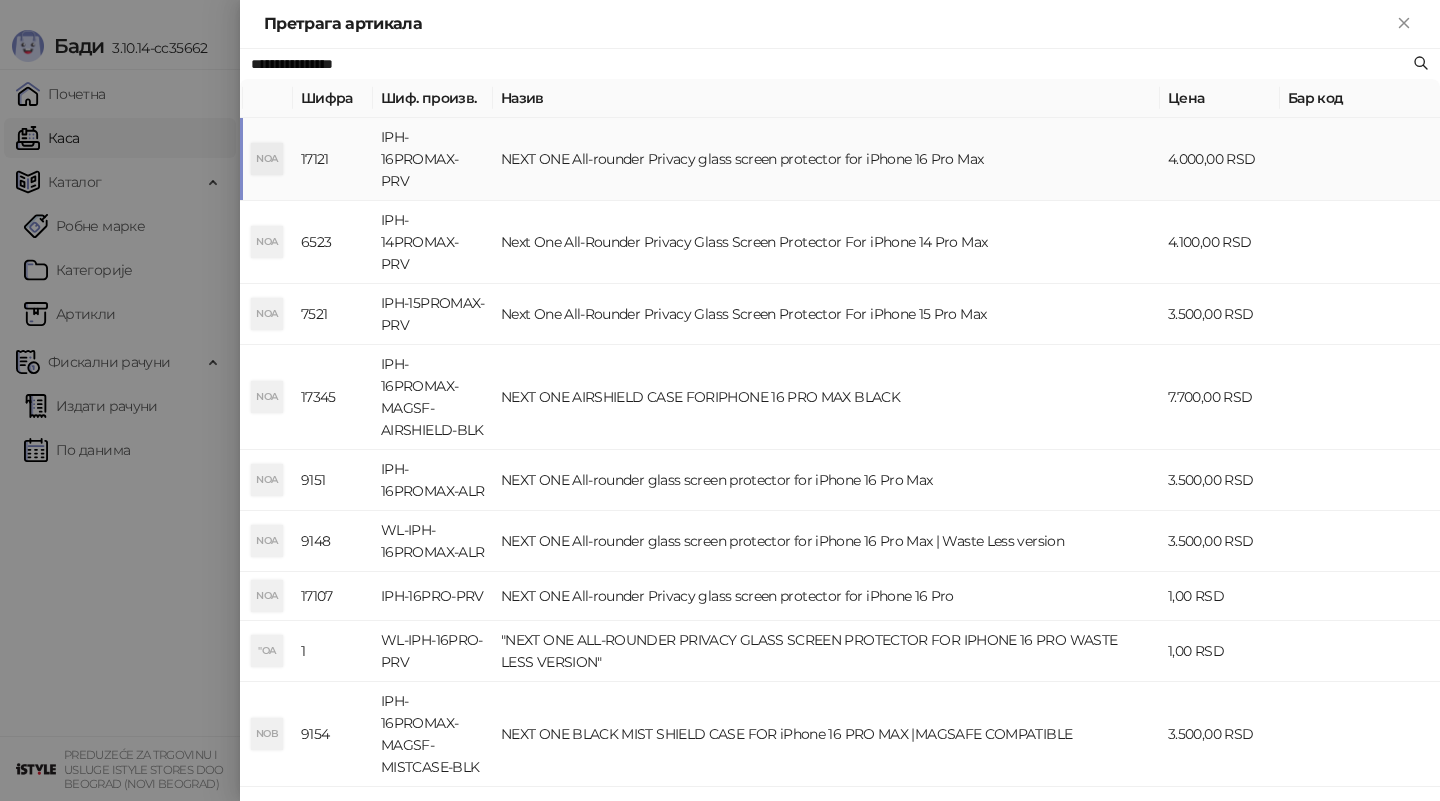 click on "NEXT ONE All-rounder Privacy glass screen protector for iPhone 16 Pro Max" at bounding box center [826, 159] 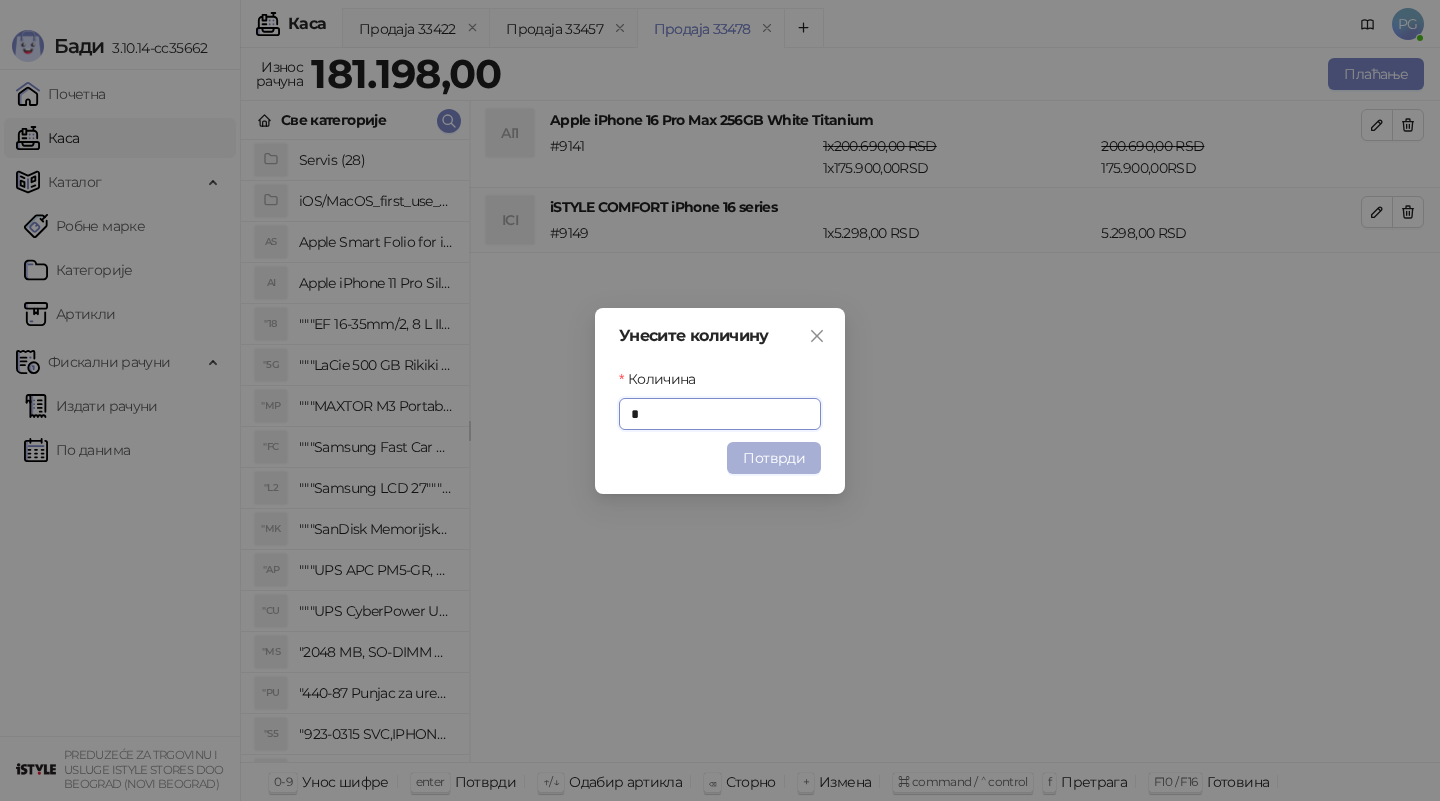 click on "Потврди" at bounding box center [774, 458] 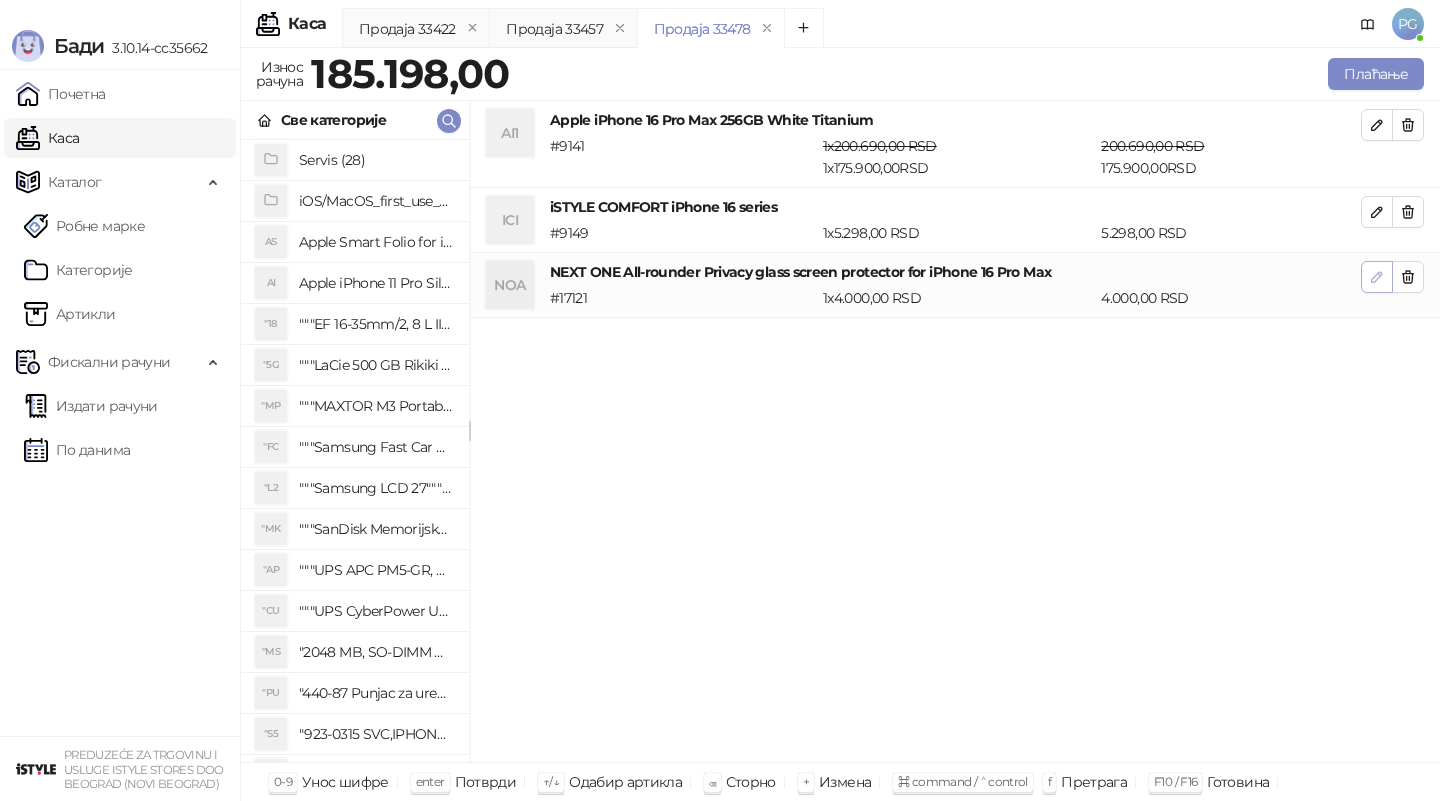 click 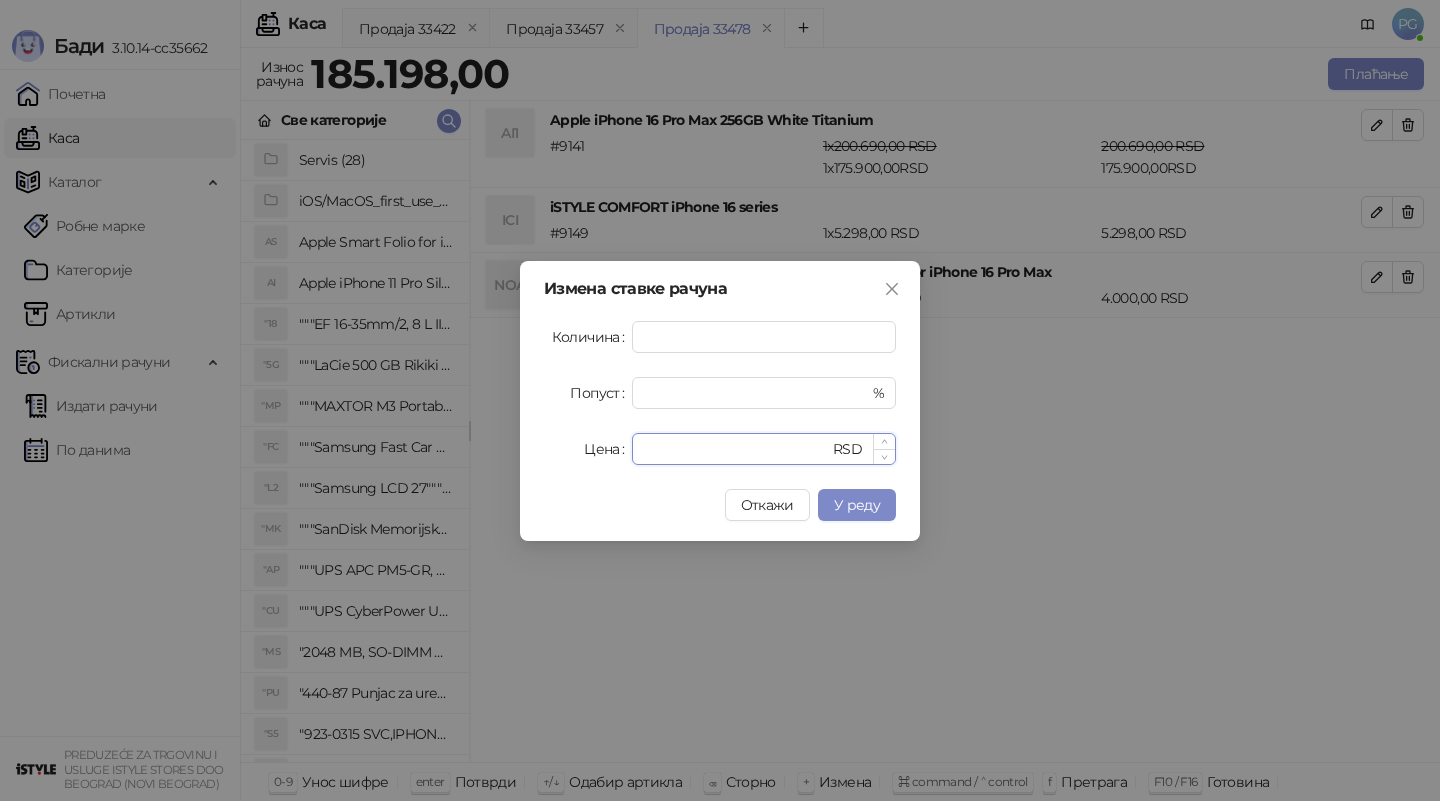 click on "Измена ставке рачуна Количина * Попуст * % Цена **** RSD Откажи У реду" at bounding box center (720, 401) 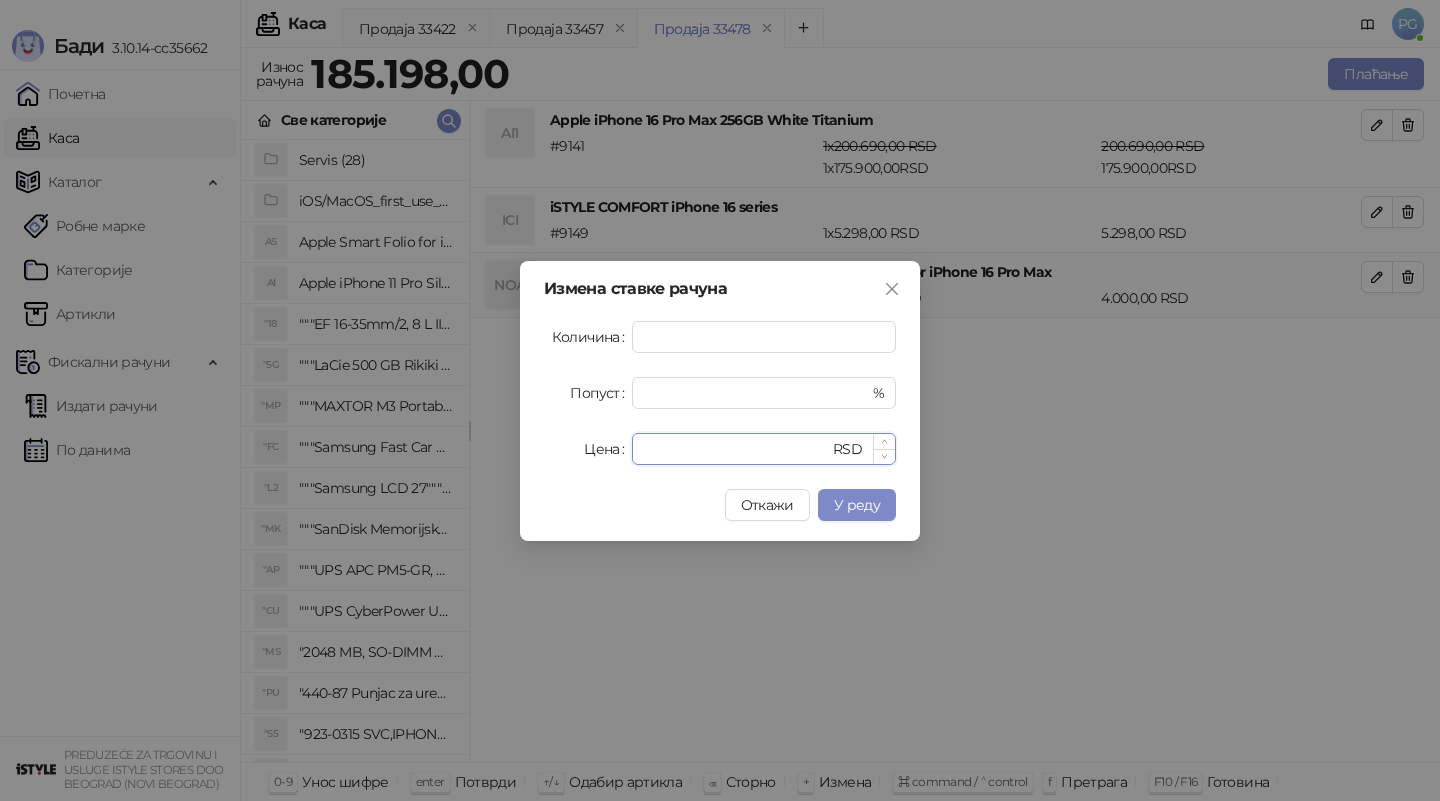 type on "*" 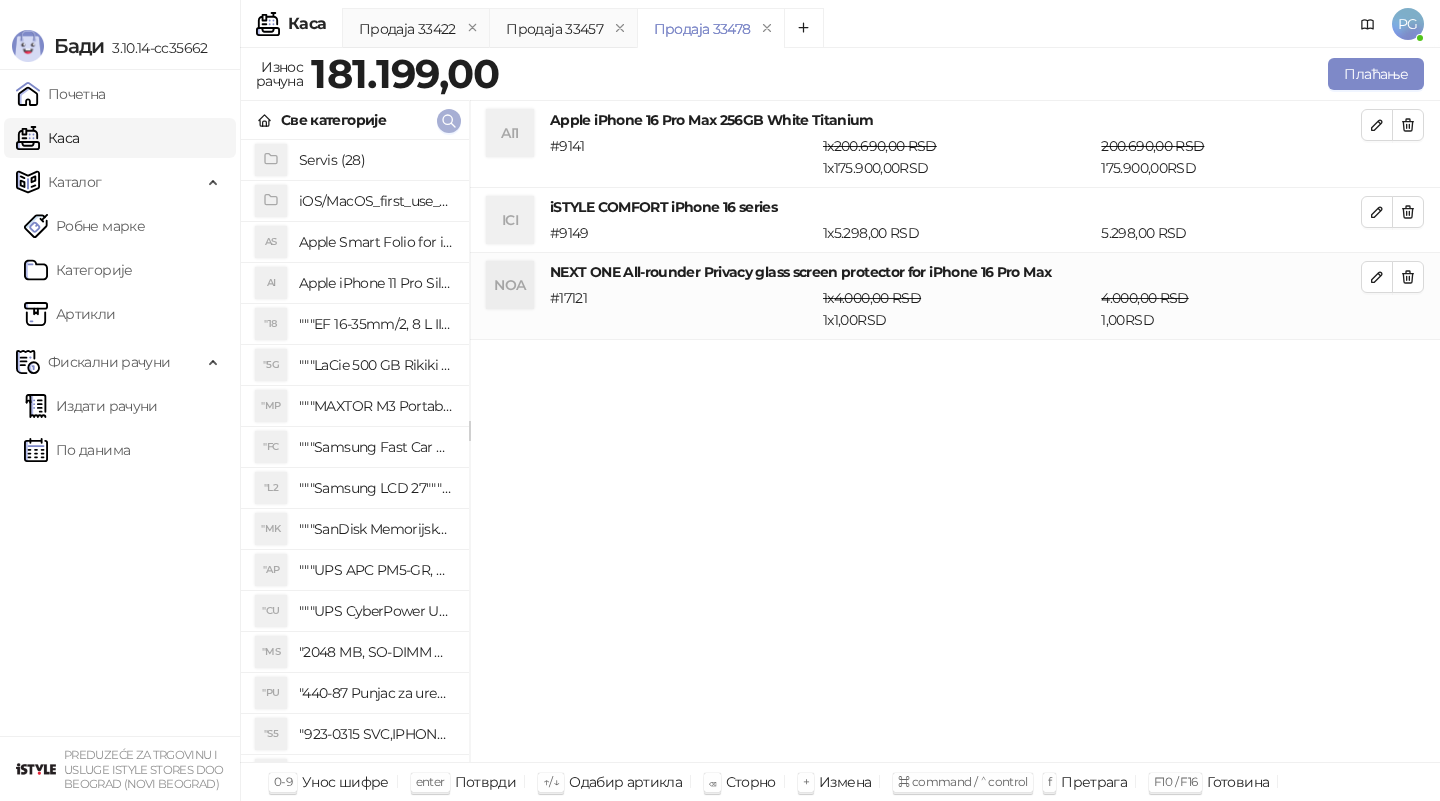 click 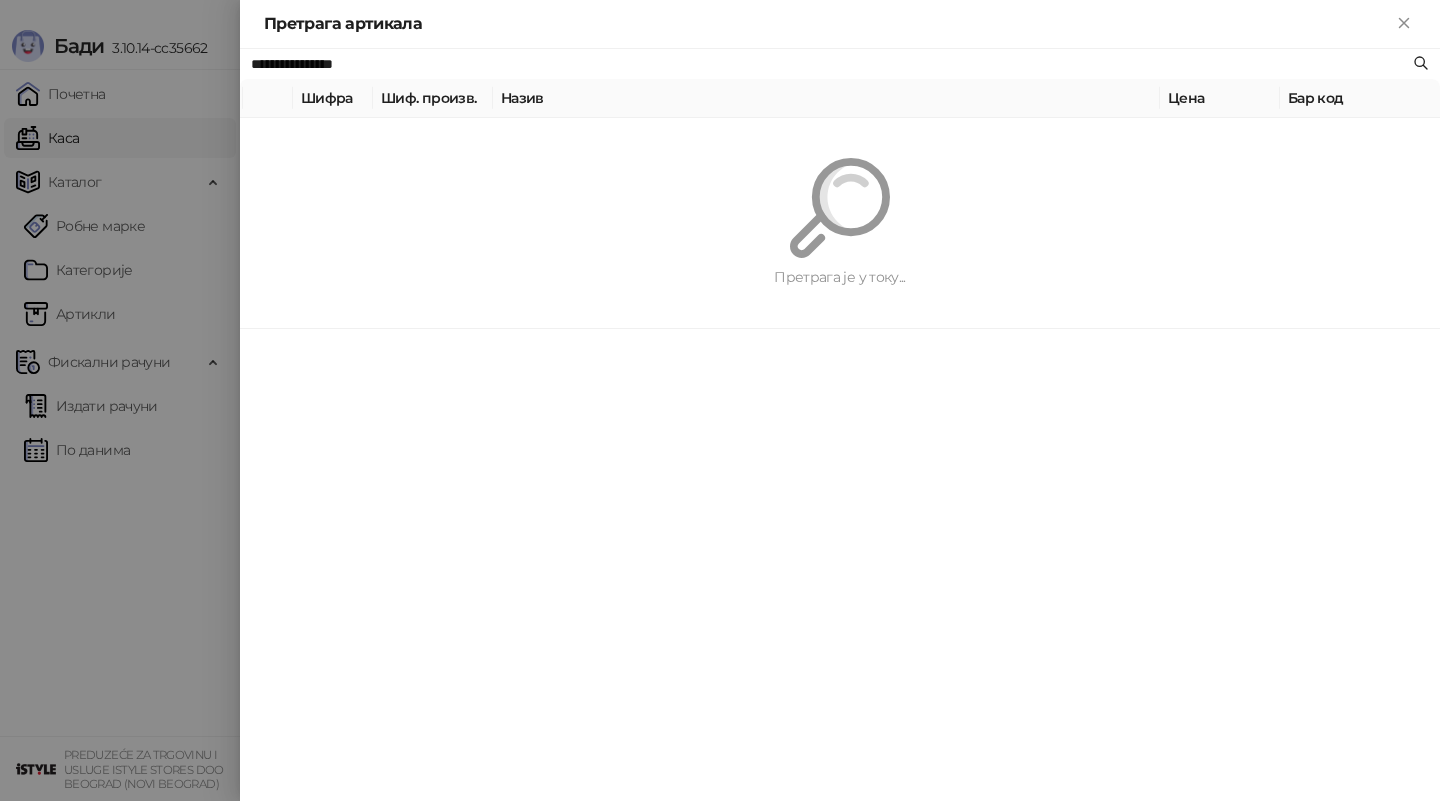 paste 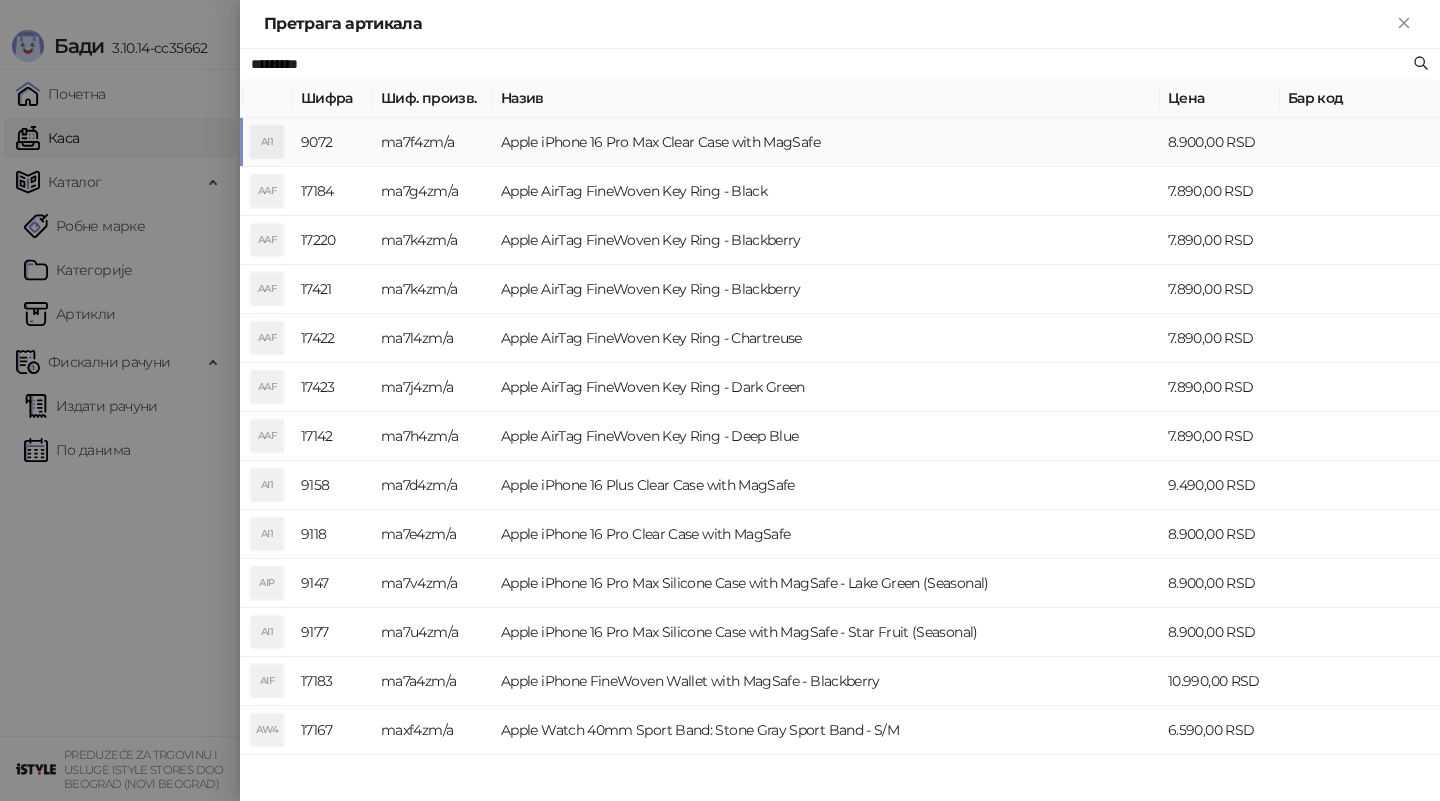 click on "Apple iPhone 16 Pro Max Clear Case with MagSafe" at bounding box center (826, 142) 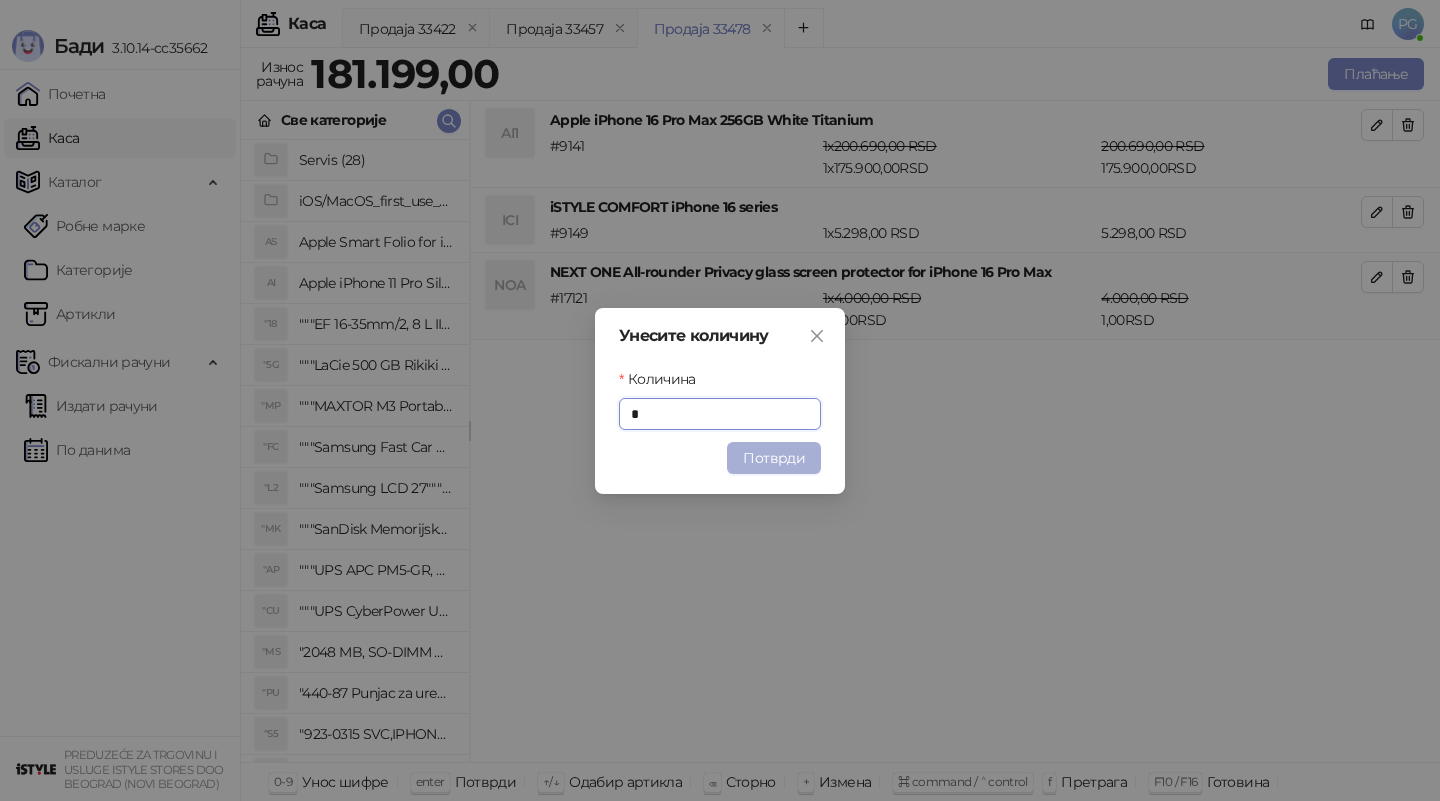 click on "Потврди" at bounding box center [774, 458] 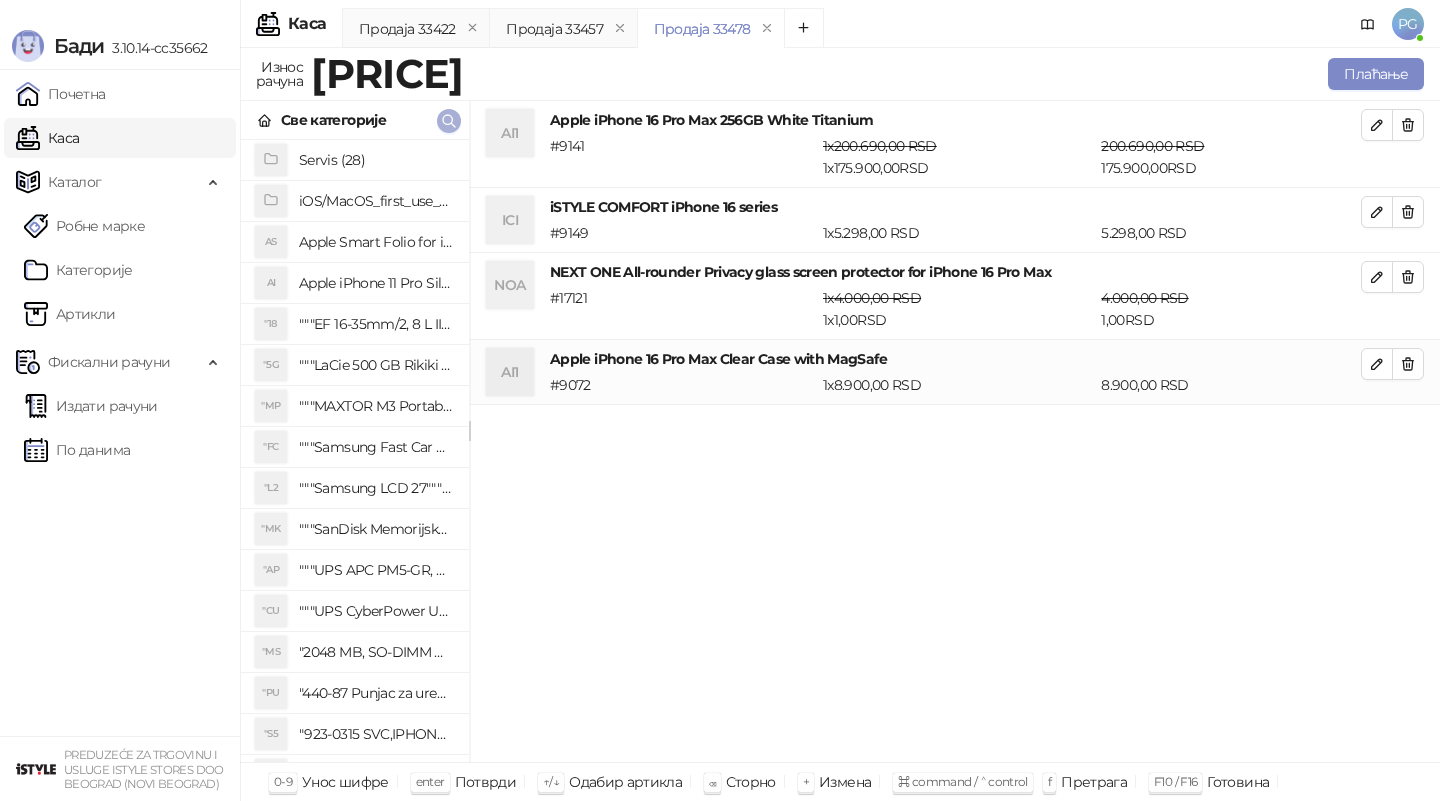 click 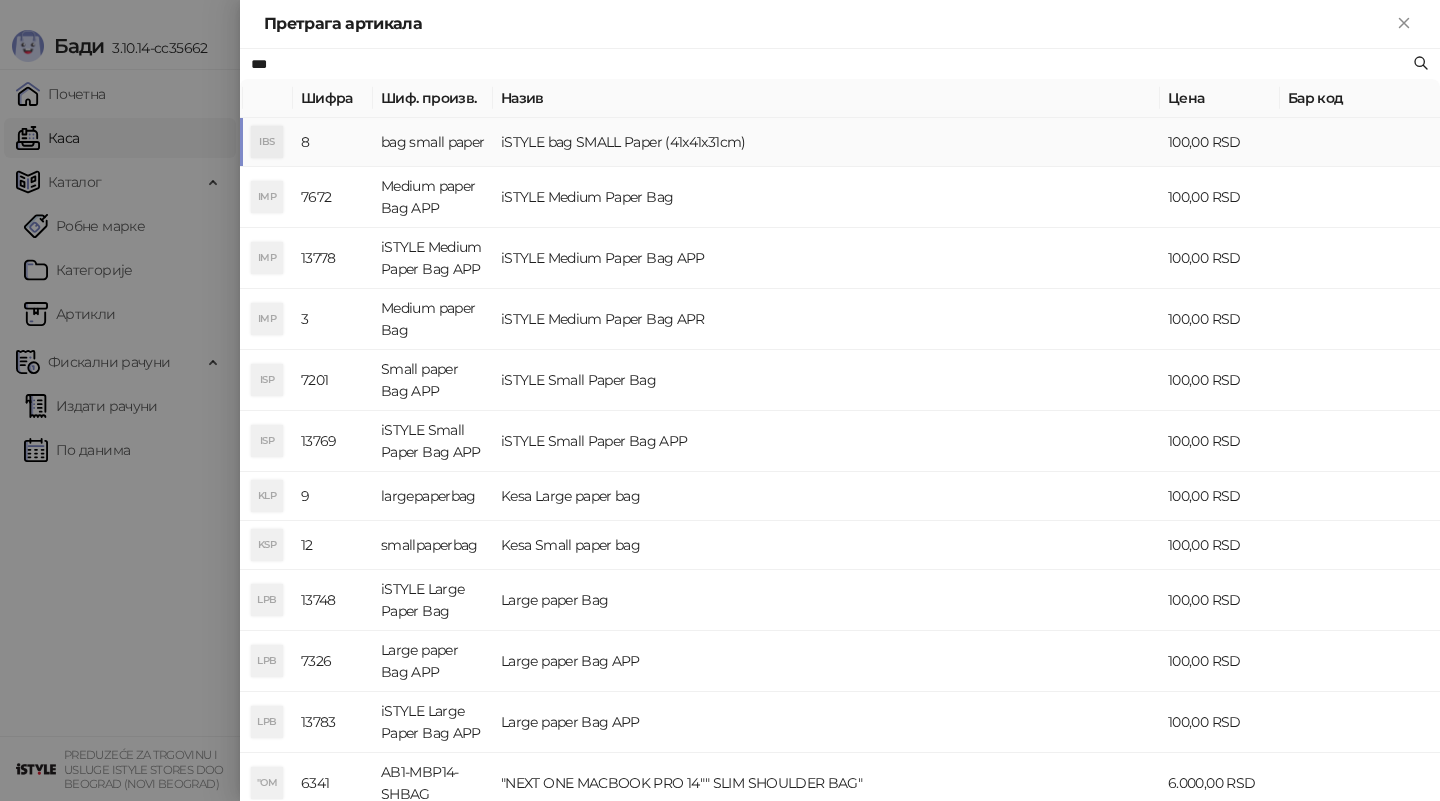 type on "***" 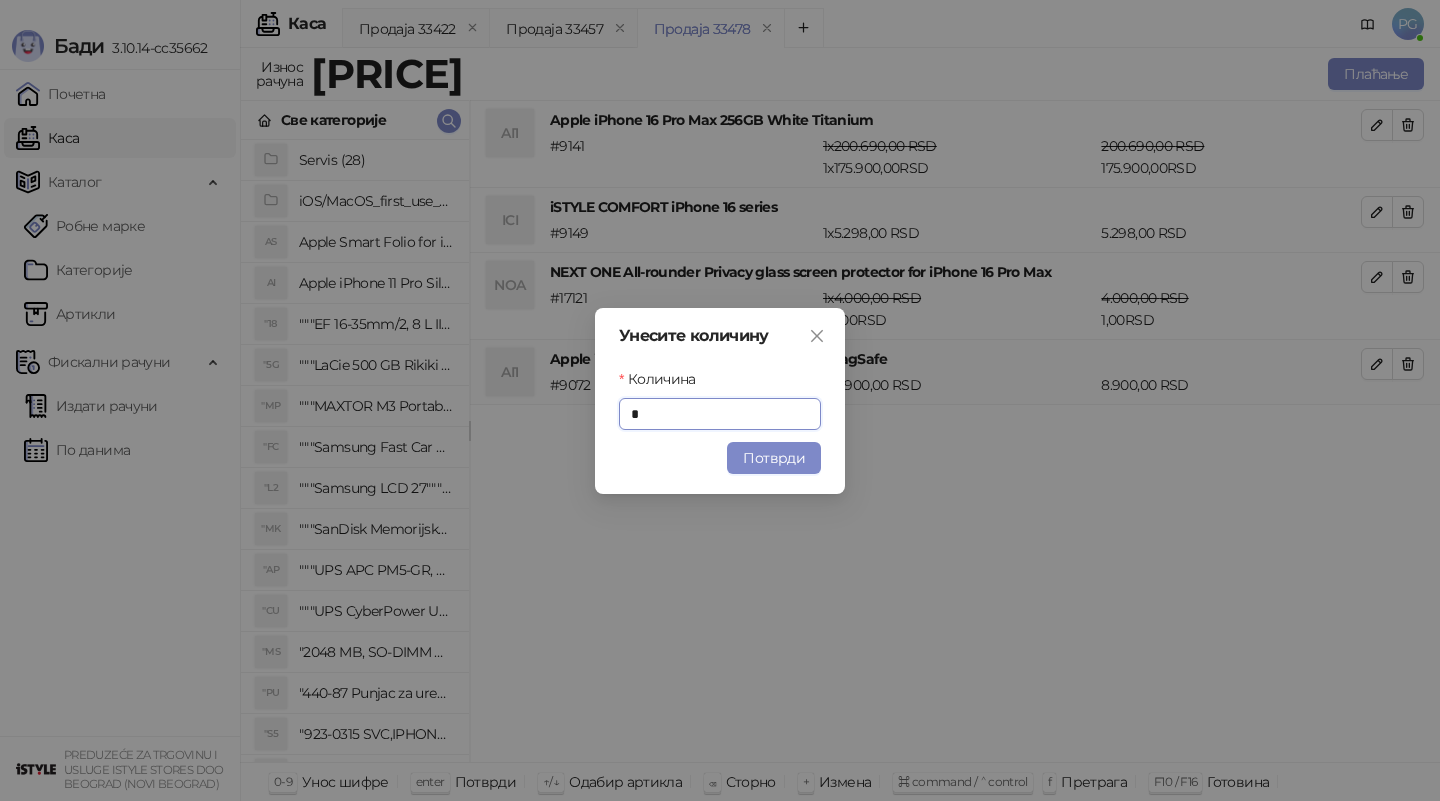click on "Потврди" at bounding box center [774, 458] 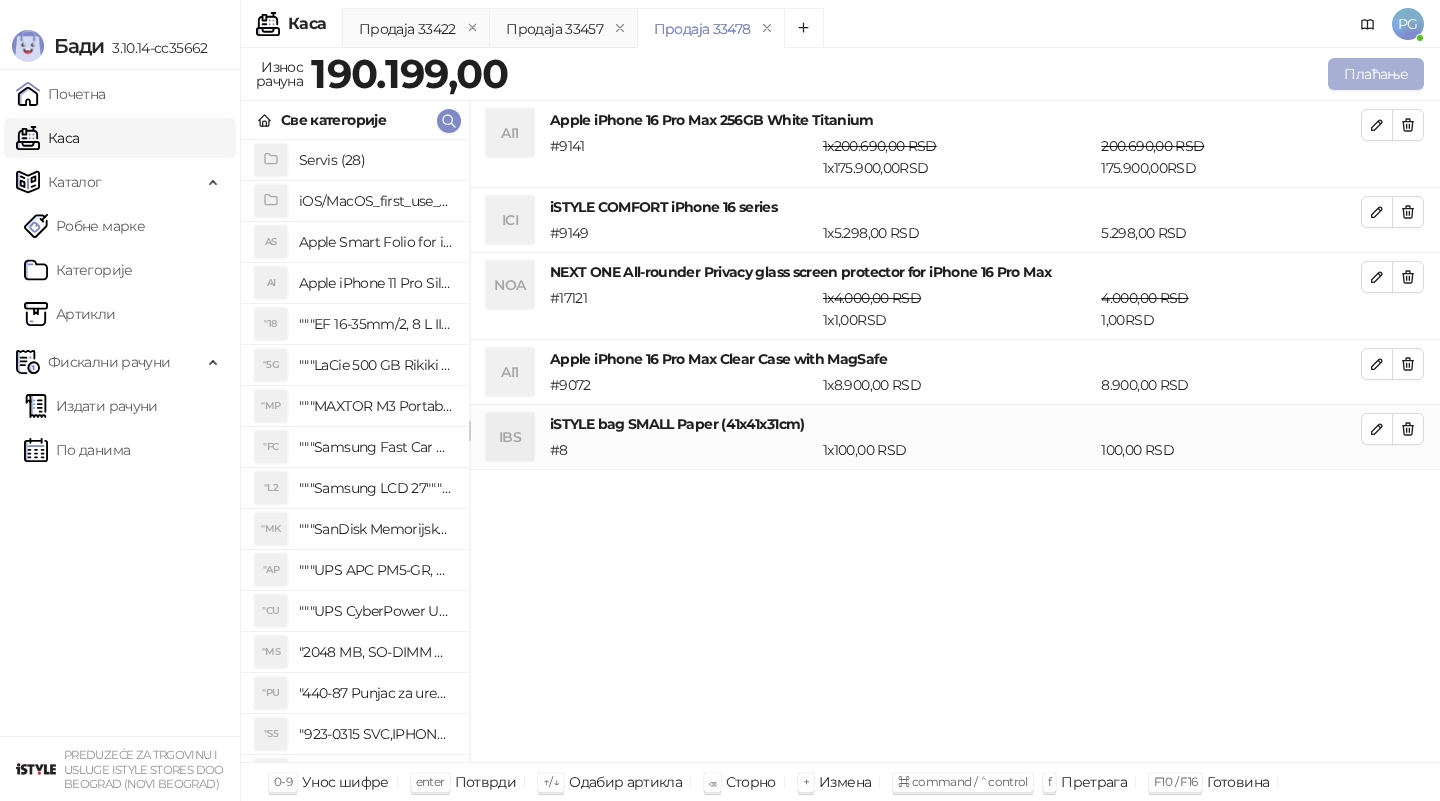 click on "Плаћање" at bounding box center (1376, 74) 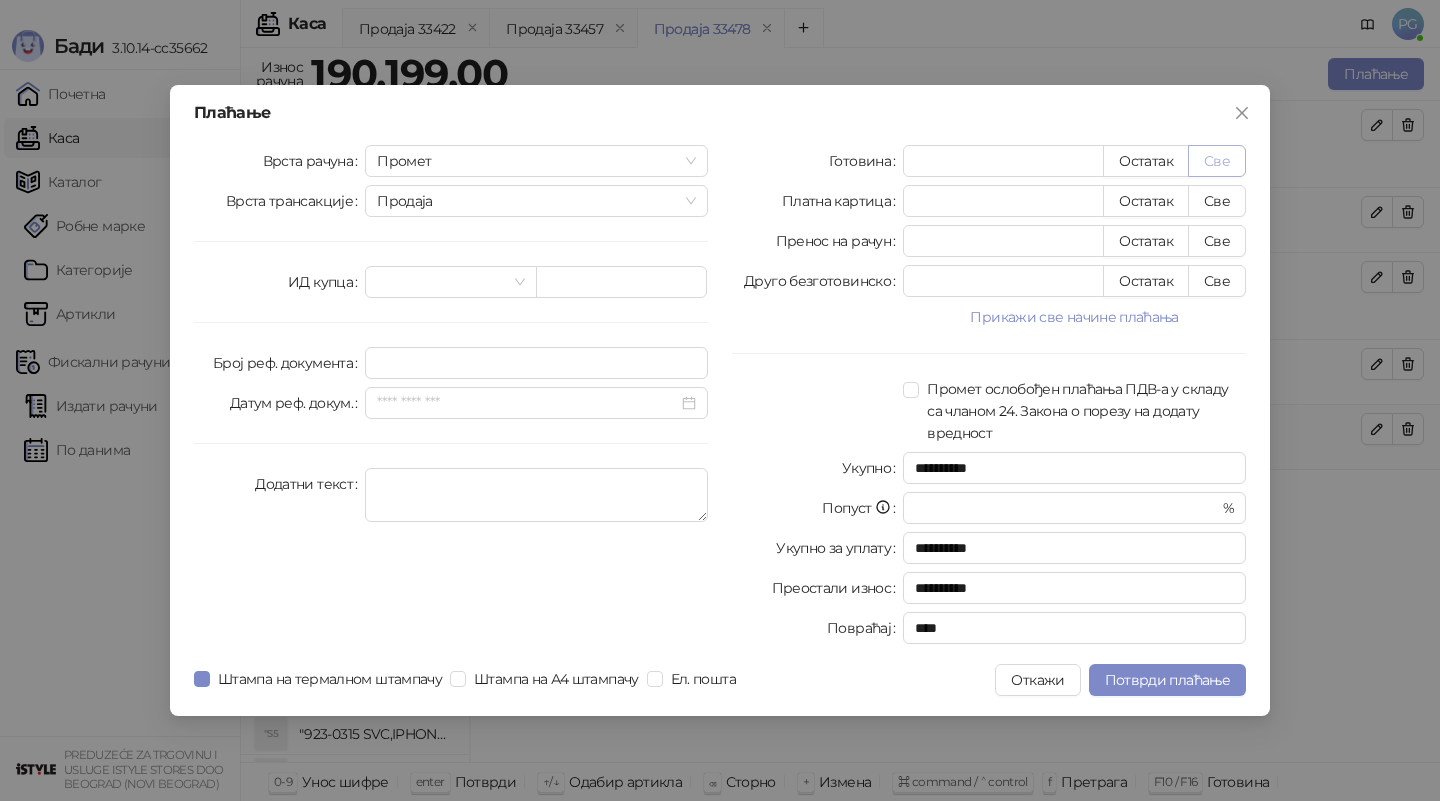 click on "Све" at bounding box center (1217, 161) 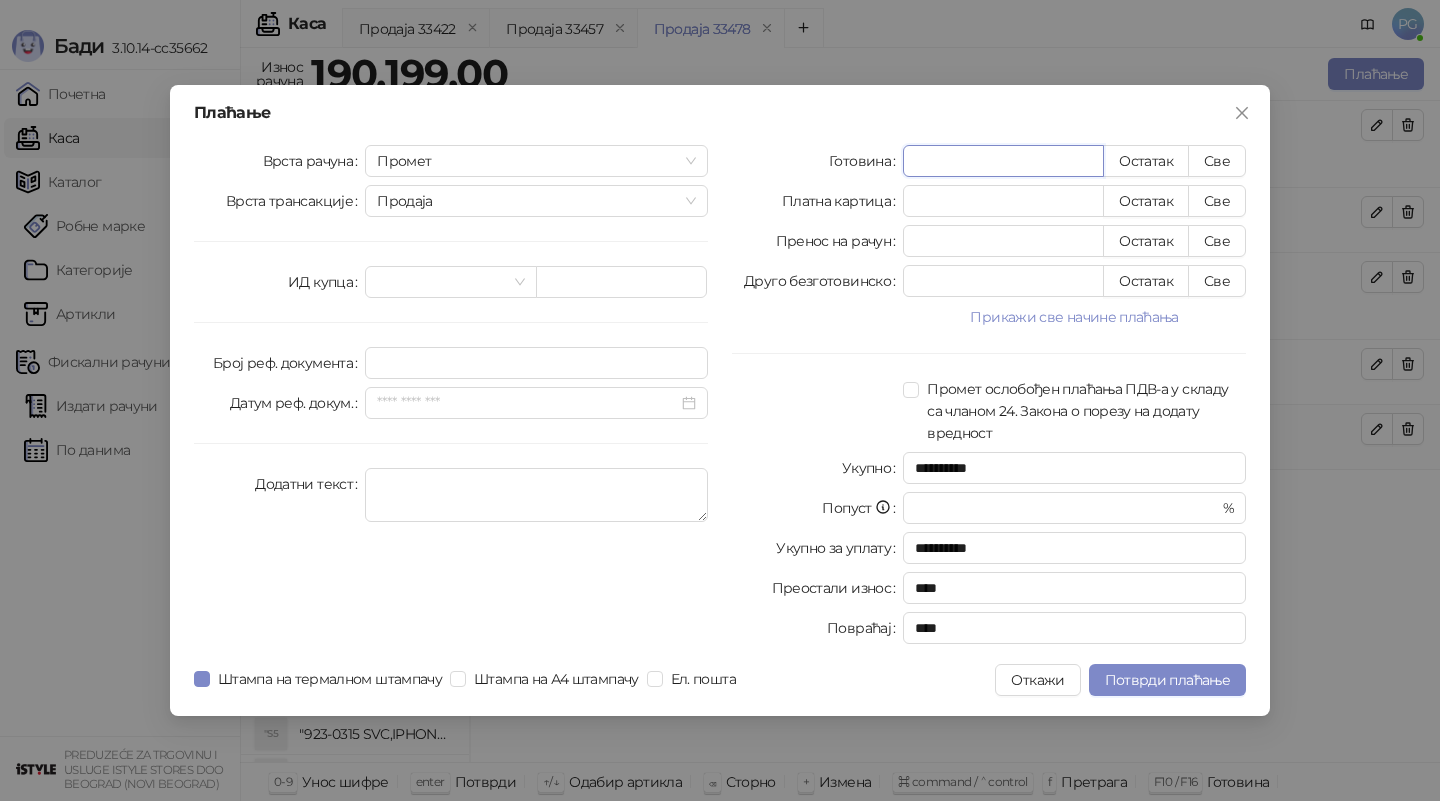 click on "******" at bounding box center [1003, 161] 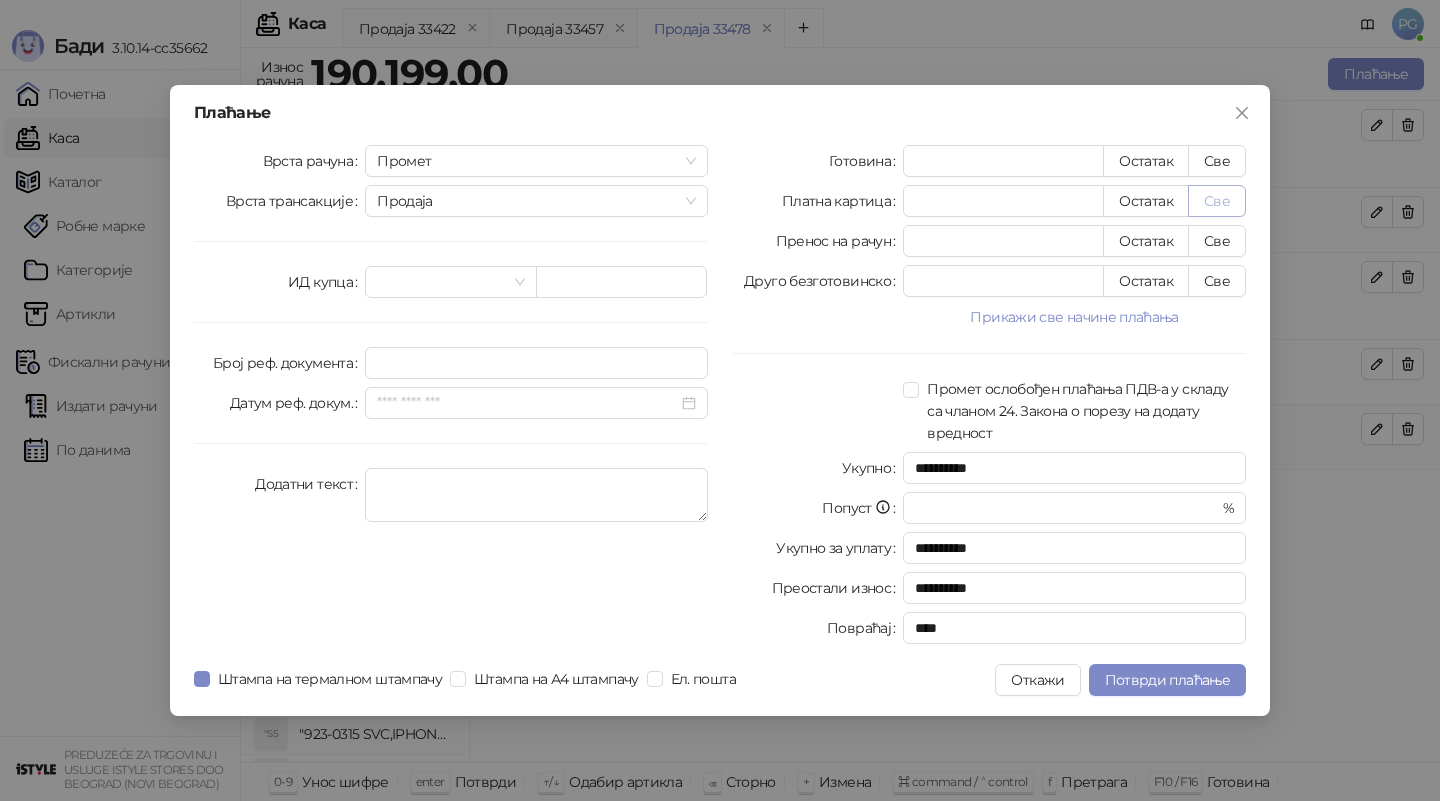click on "Све" at bounding box center (1217, 201) 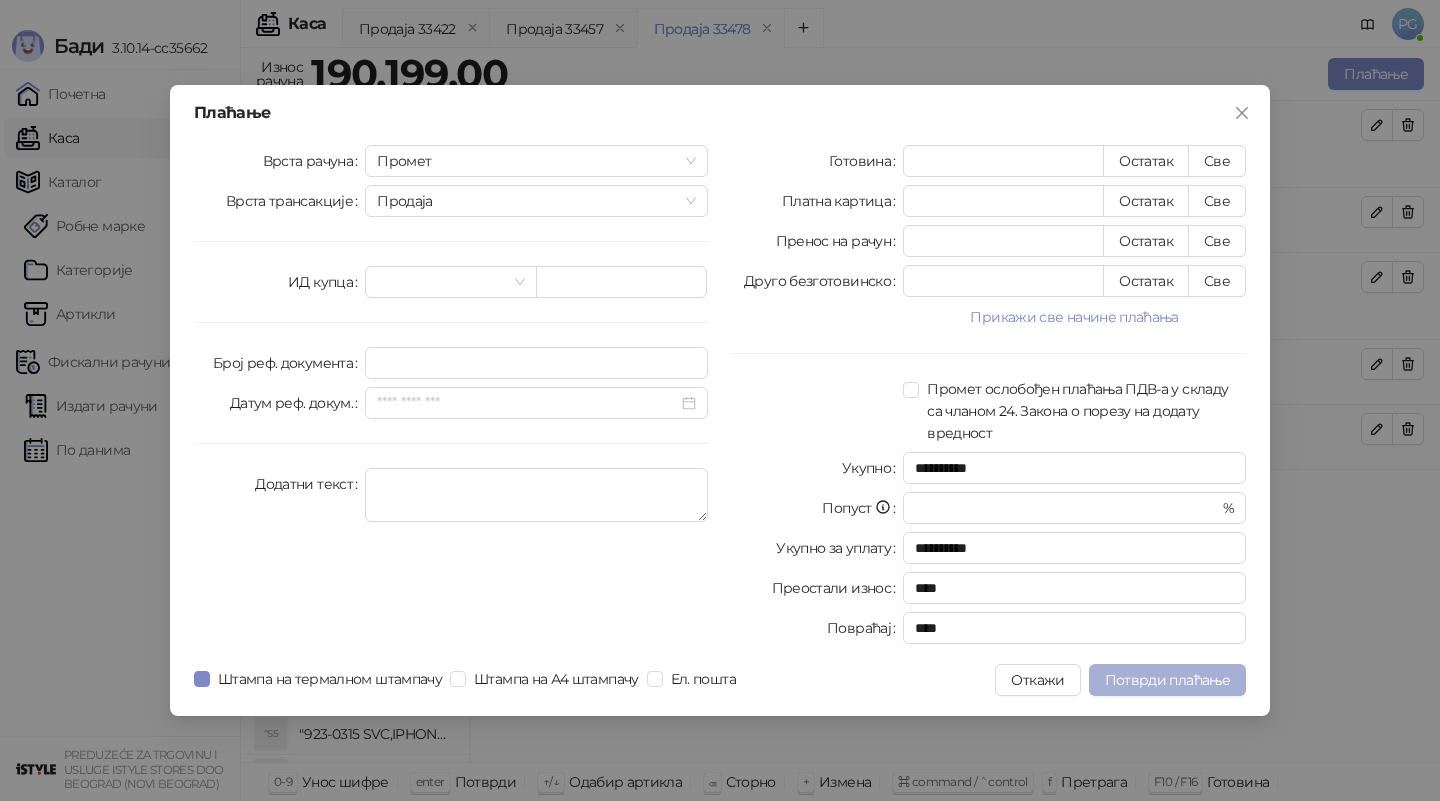 click on "Потврди плаћање" at bounding box center (1167, 680) 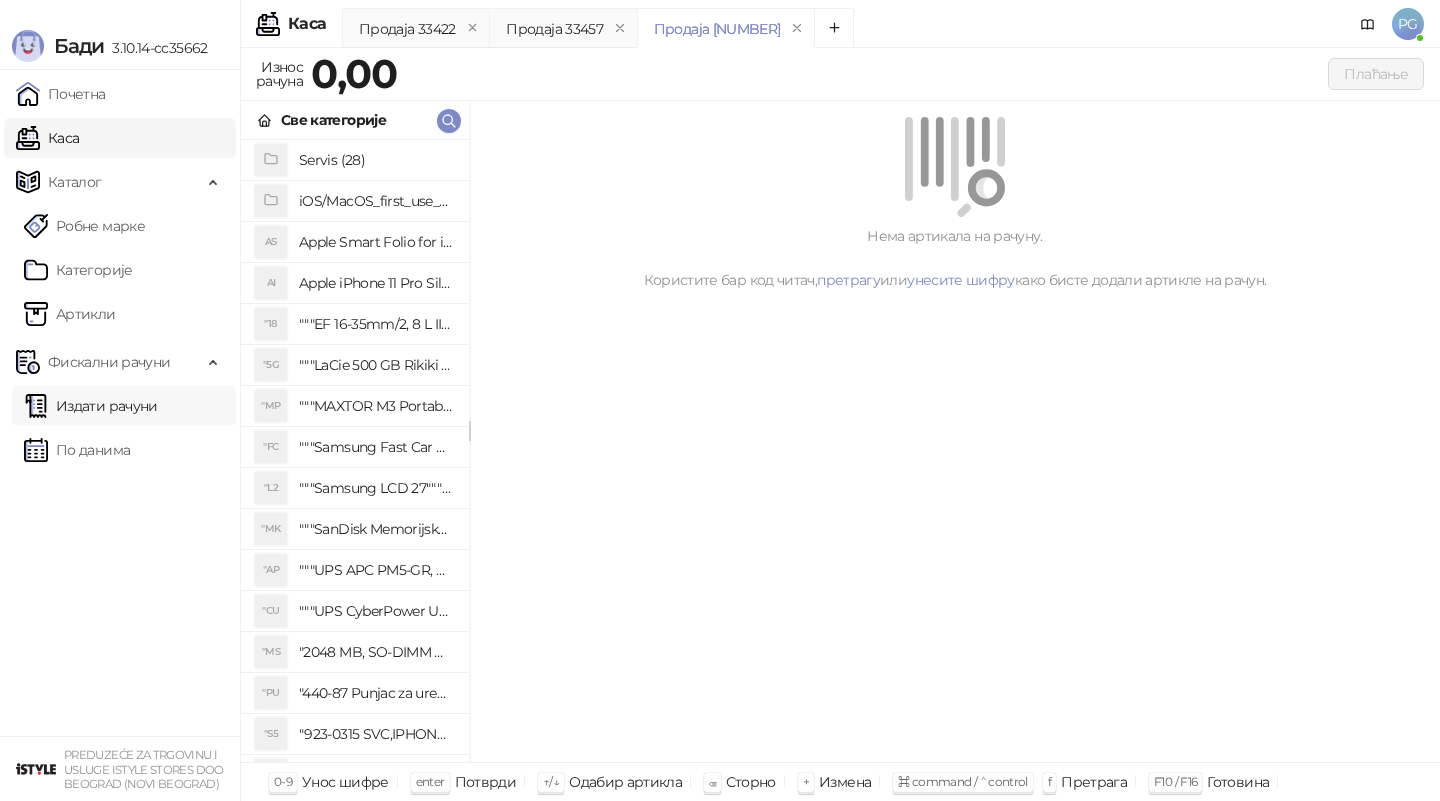 click on "Издати рачуни" at bounding box center [91, 406] 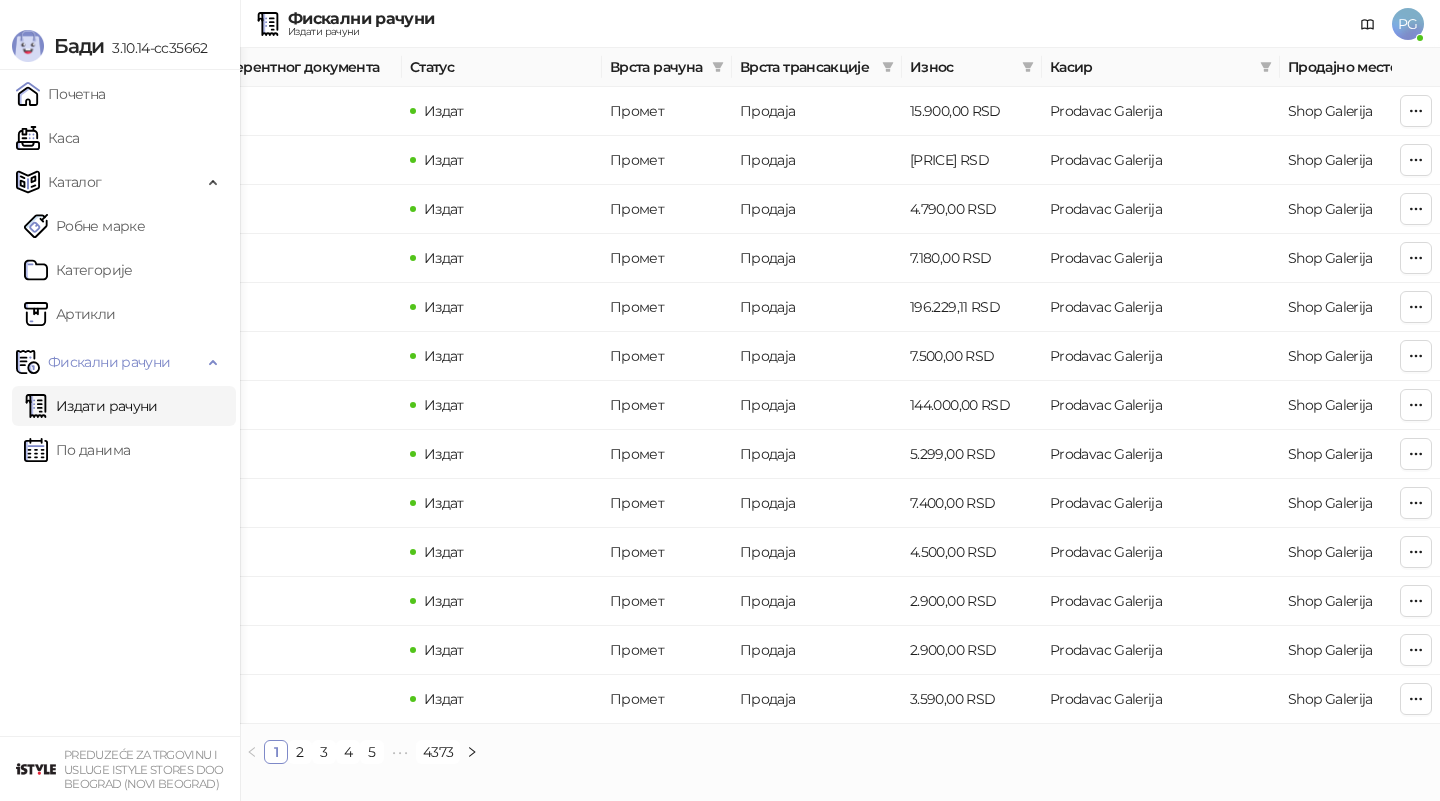 scroll, scrollTop: 0, scrollLeft: 600, axis: horizontal 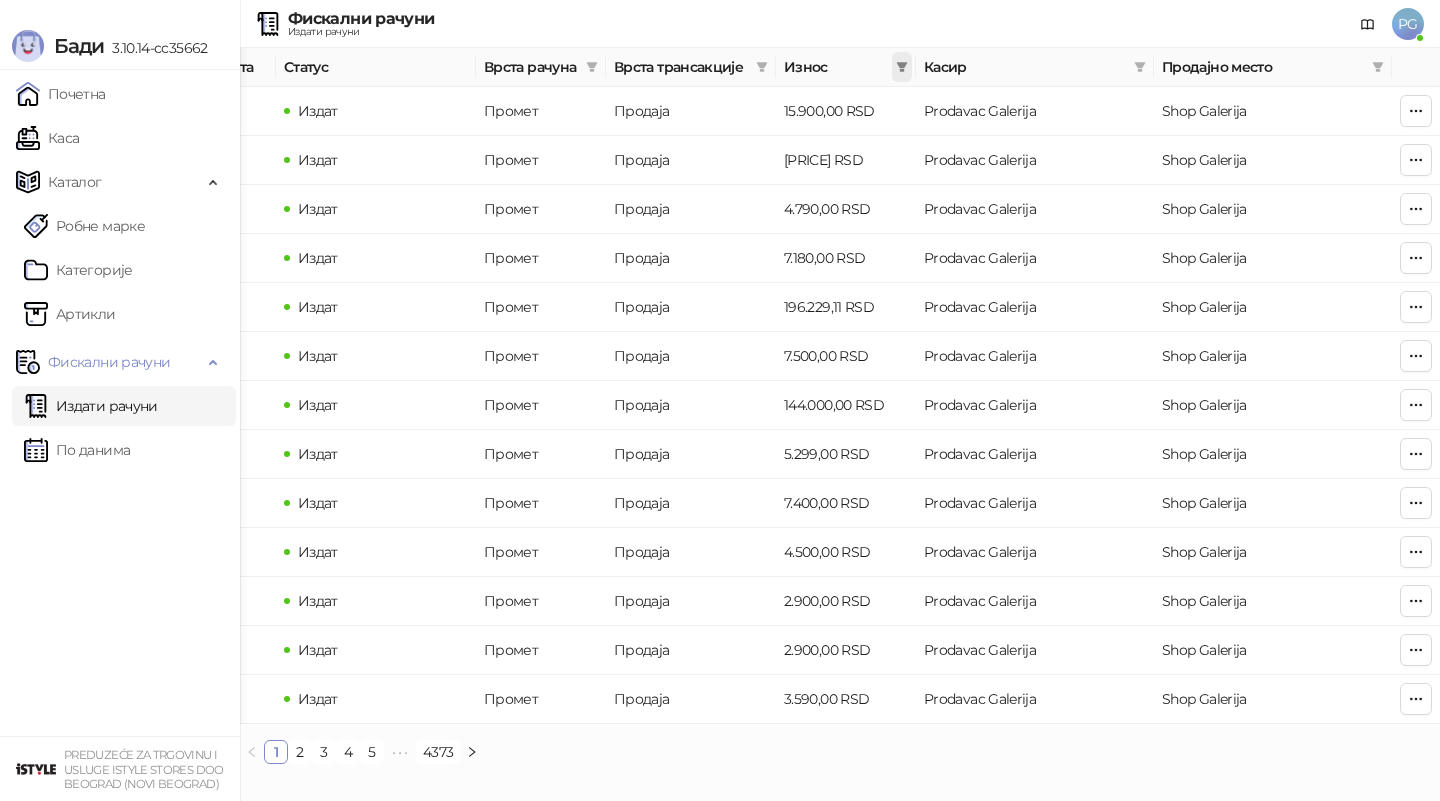 click 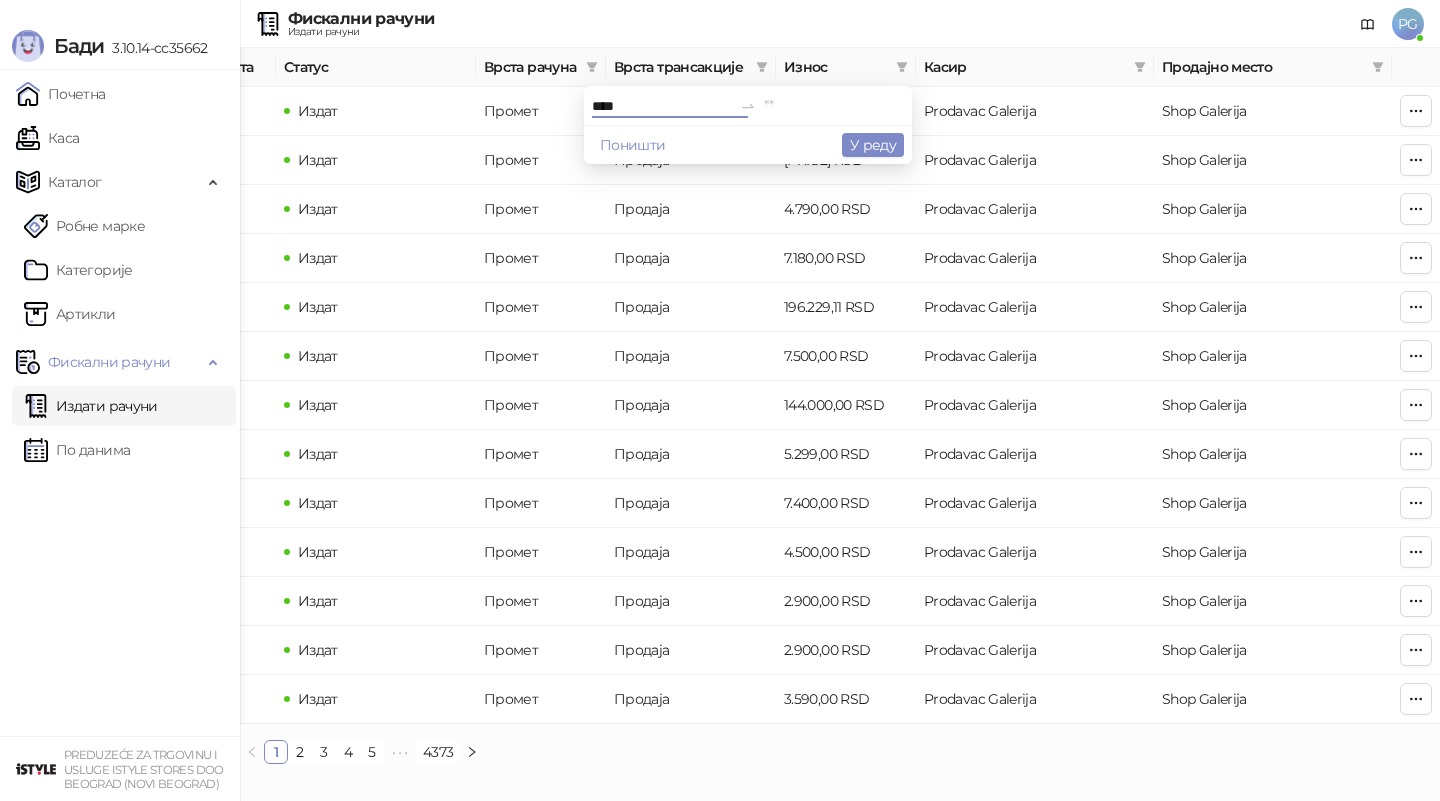 type on "****" 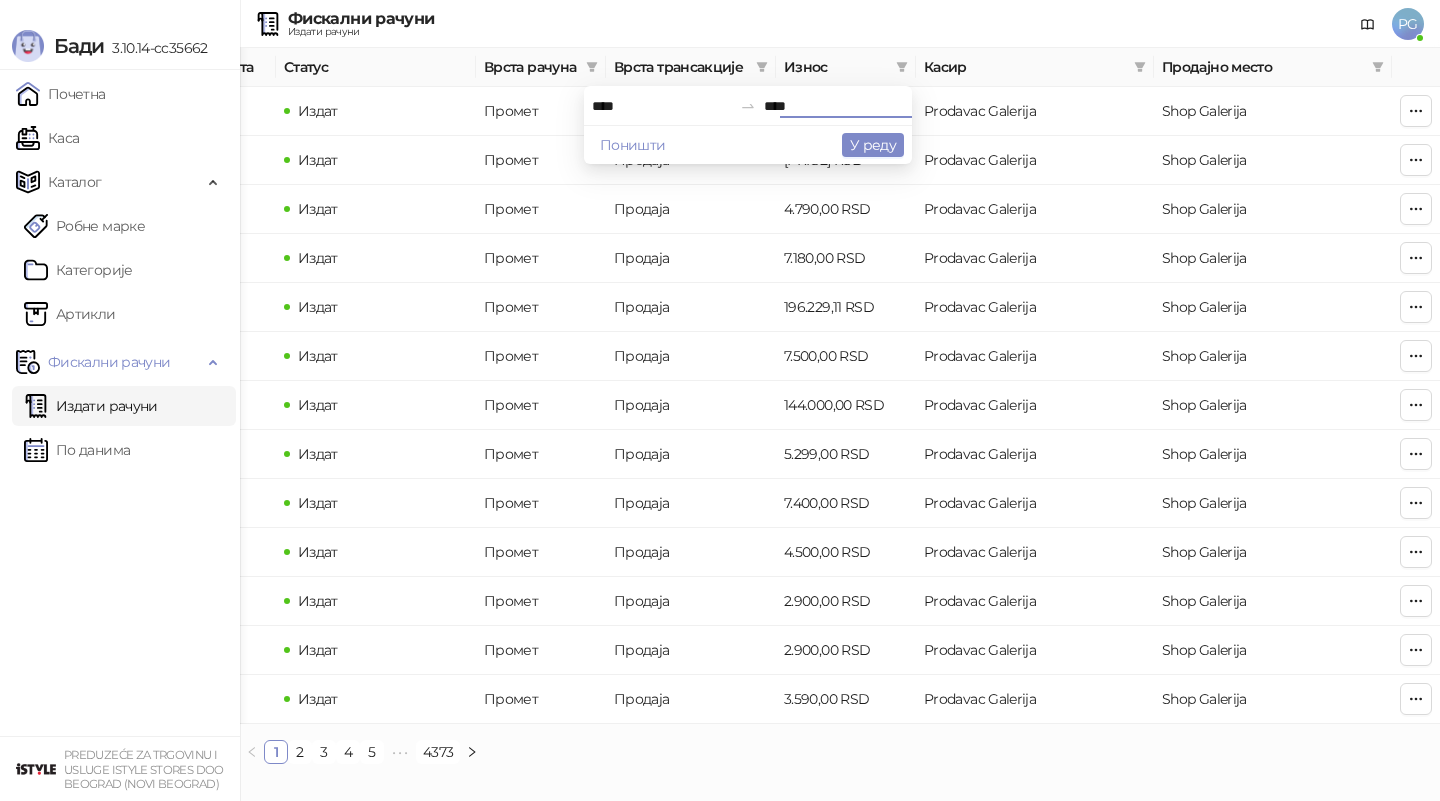 type on "****" 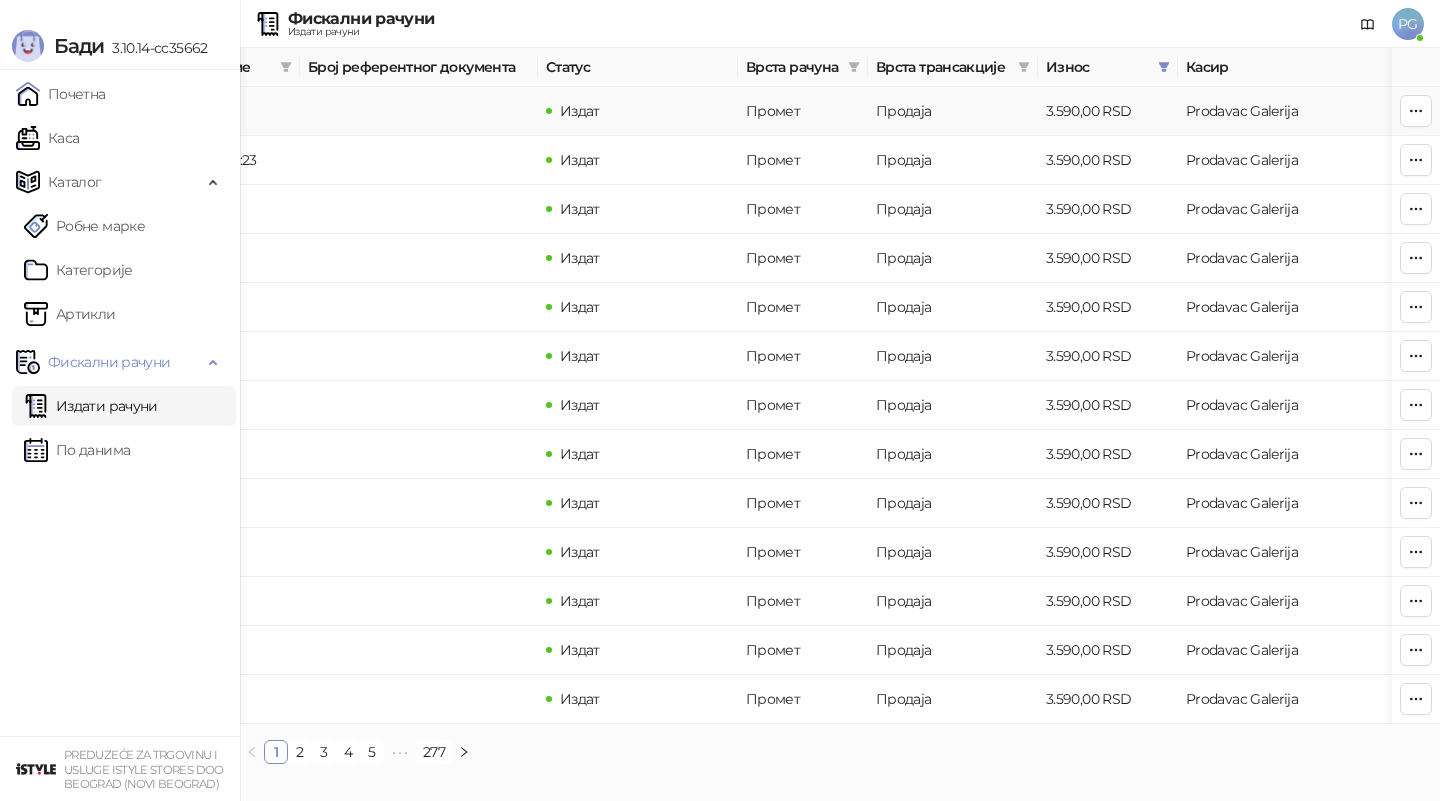 scroll, scrollTop: 0, scrollLeft: 0, axis: both 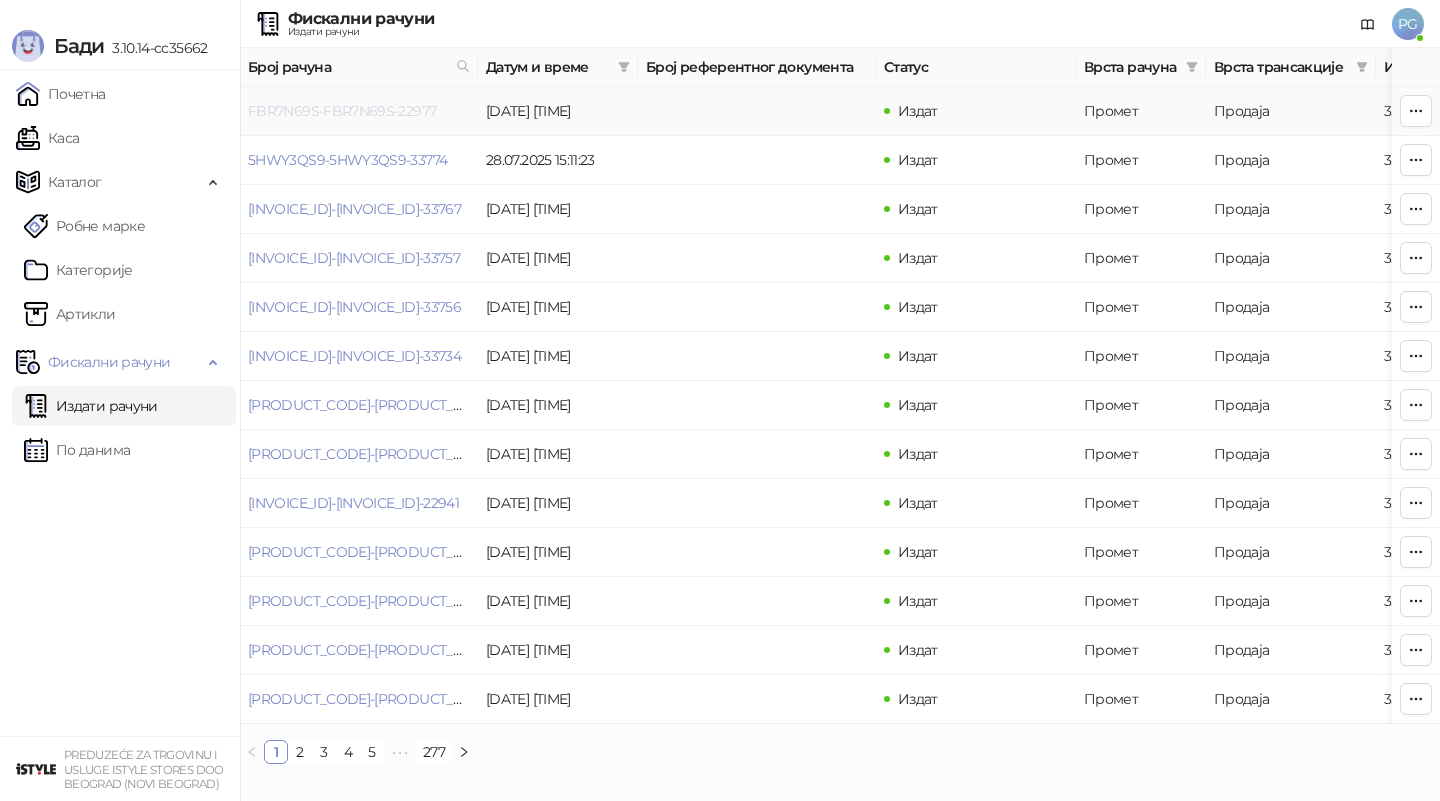 click on "FBR7N69S-FBR7N69S-22977" at bounding box center [342, 111] 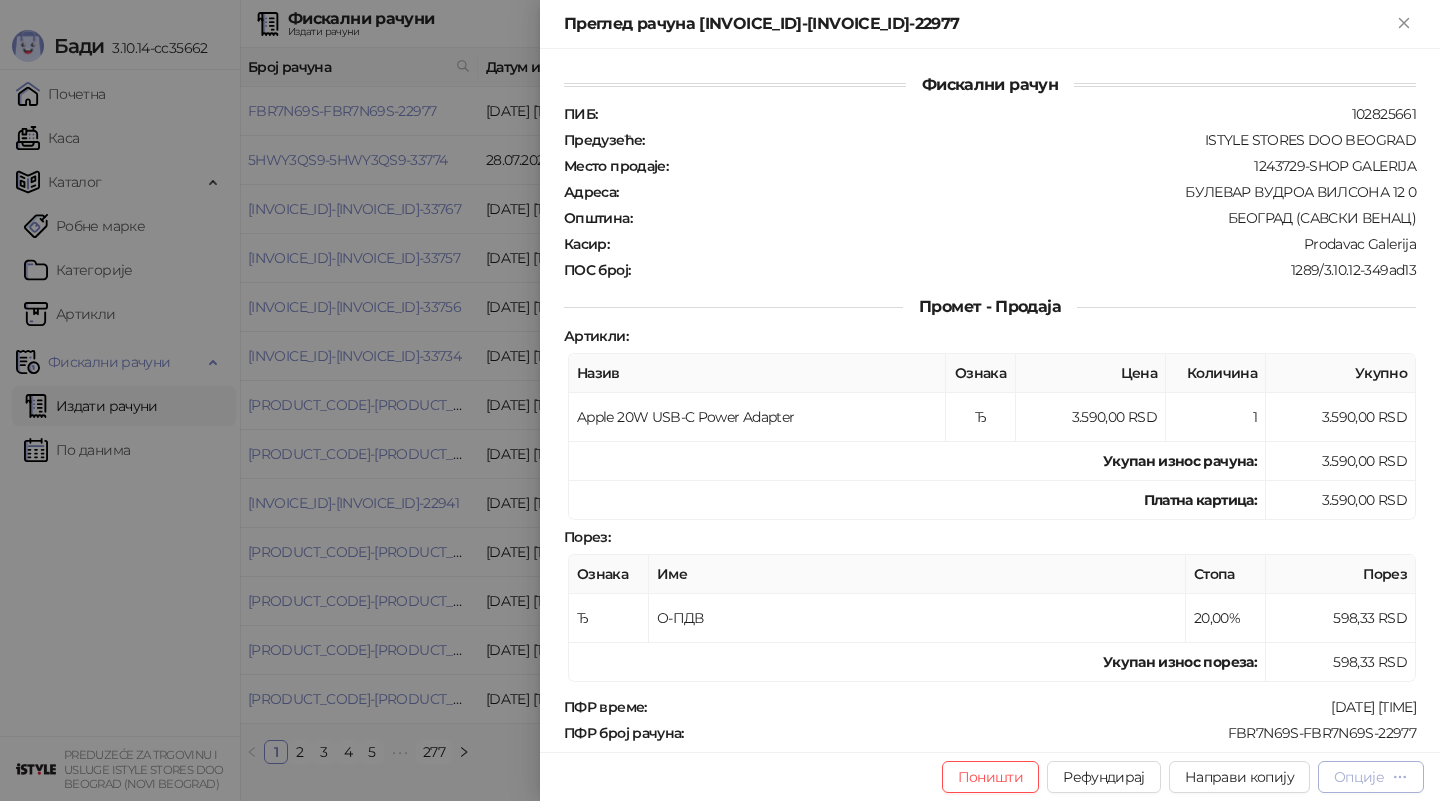 click on "Опције" at bounding box center (1359, 777) 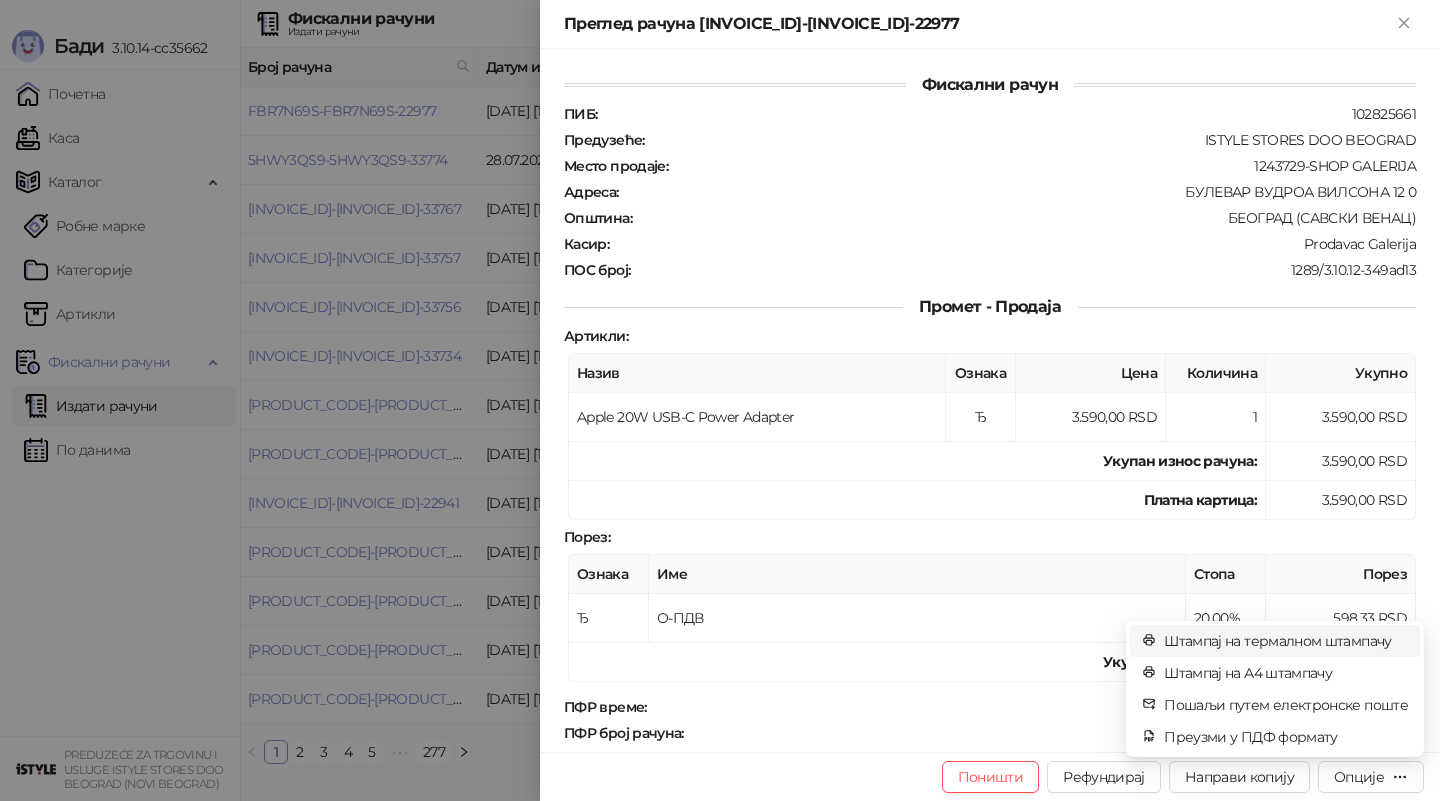 click on "Штампај на термалном штампачу" at bounding box center (1286, 641) 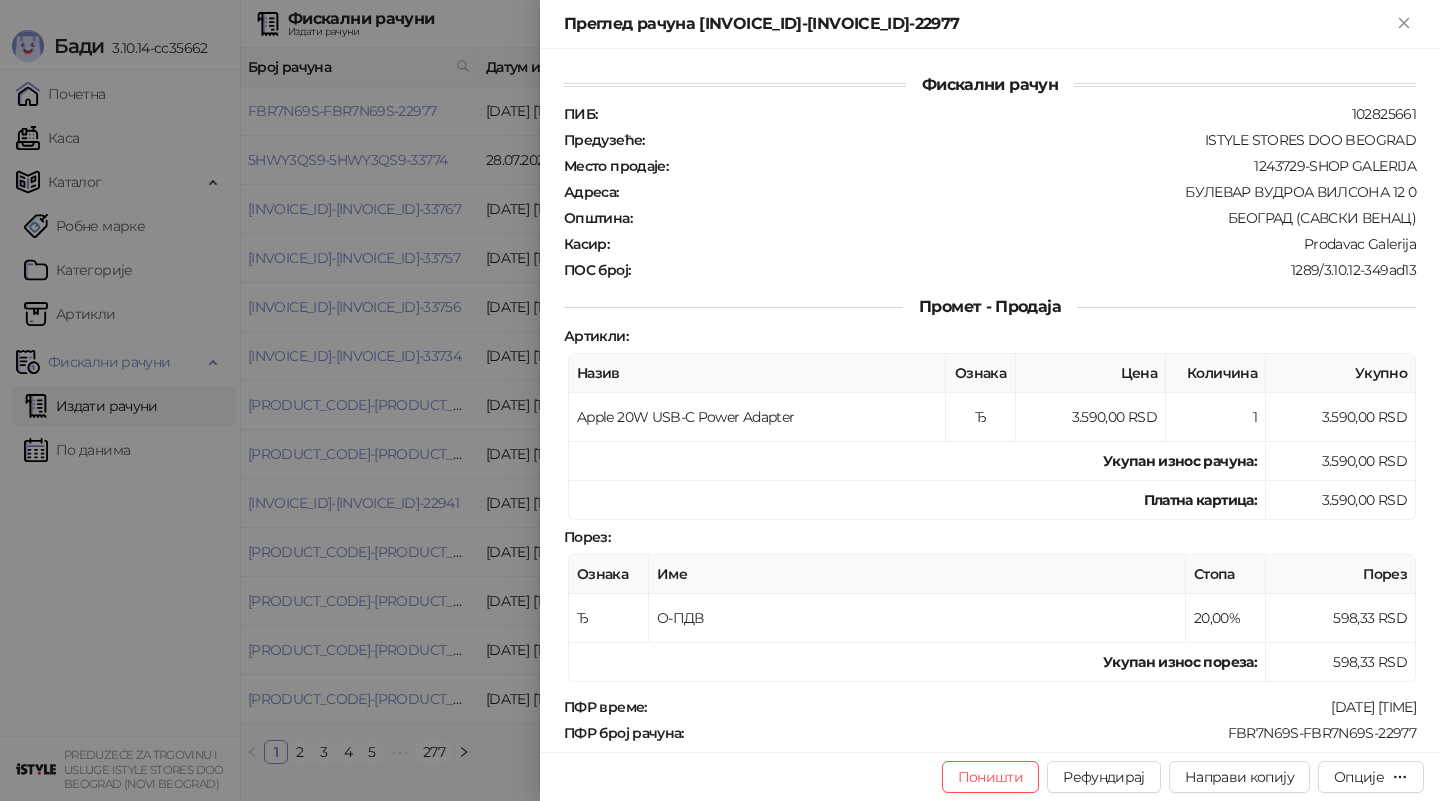 click at bounding box center [720, 400] 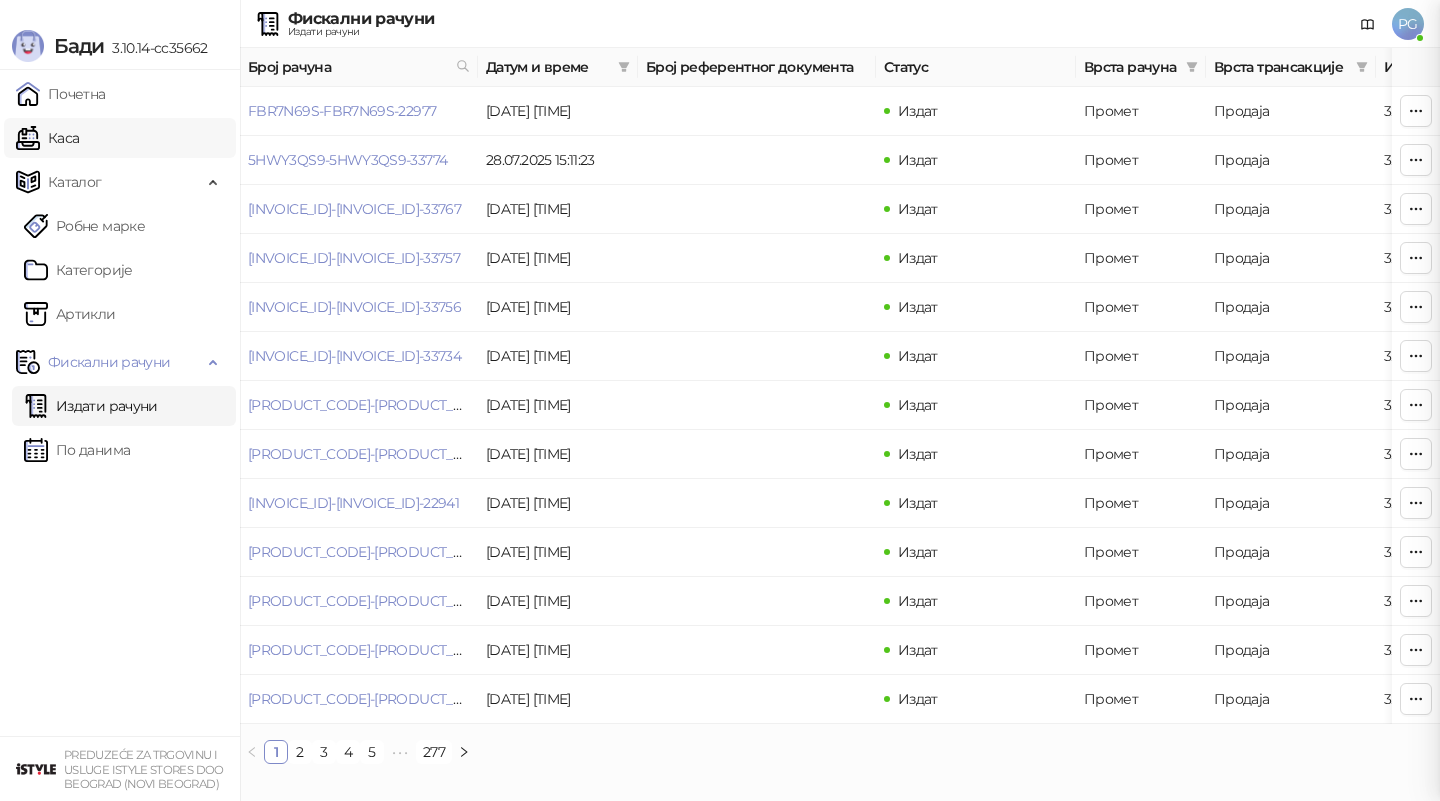 click on "Каса" at bounding box center [47, 138] 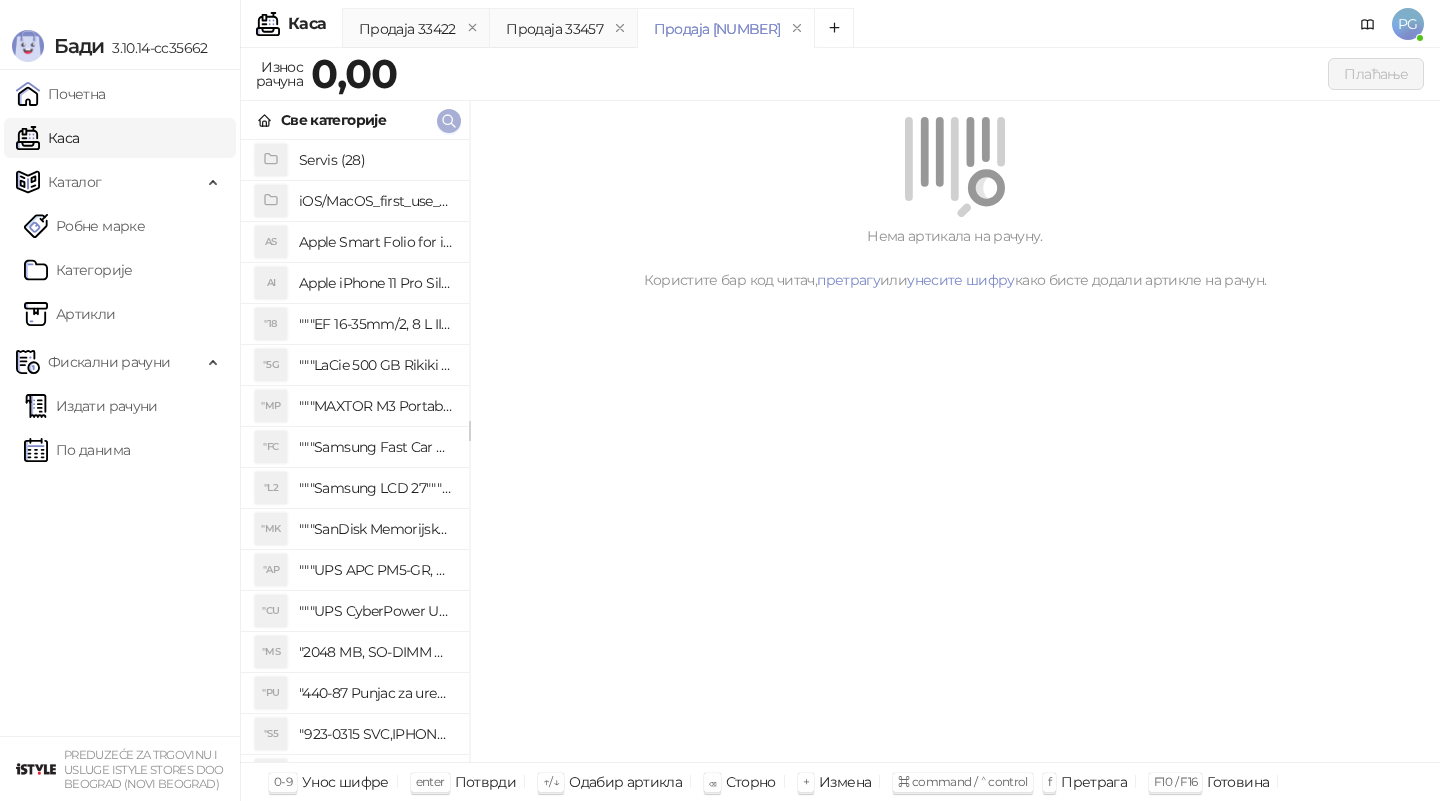 click 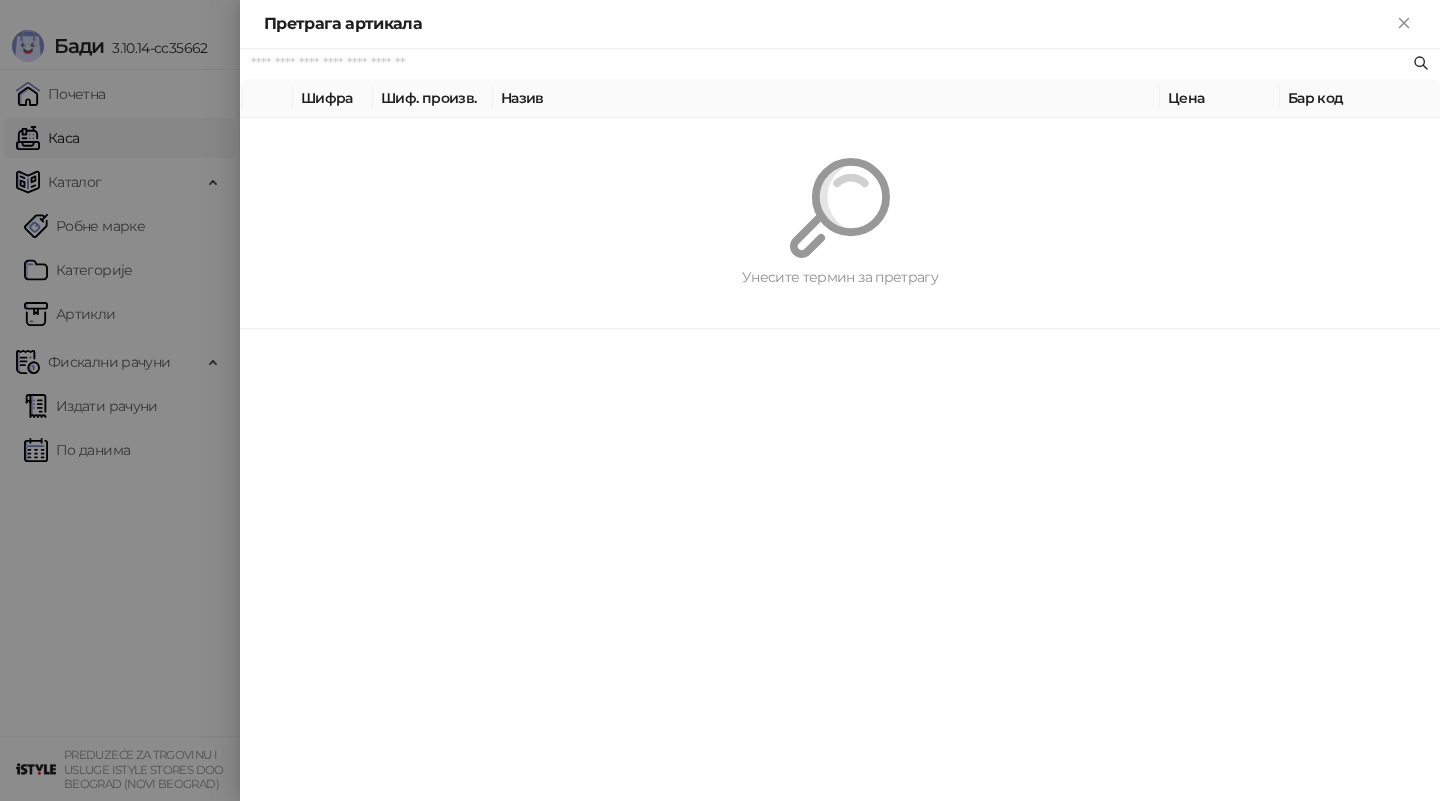 paste on "*********" 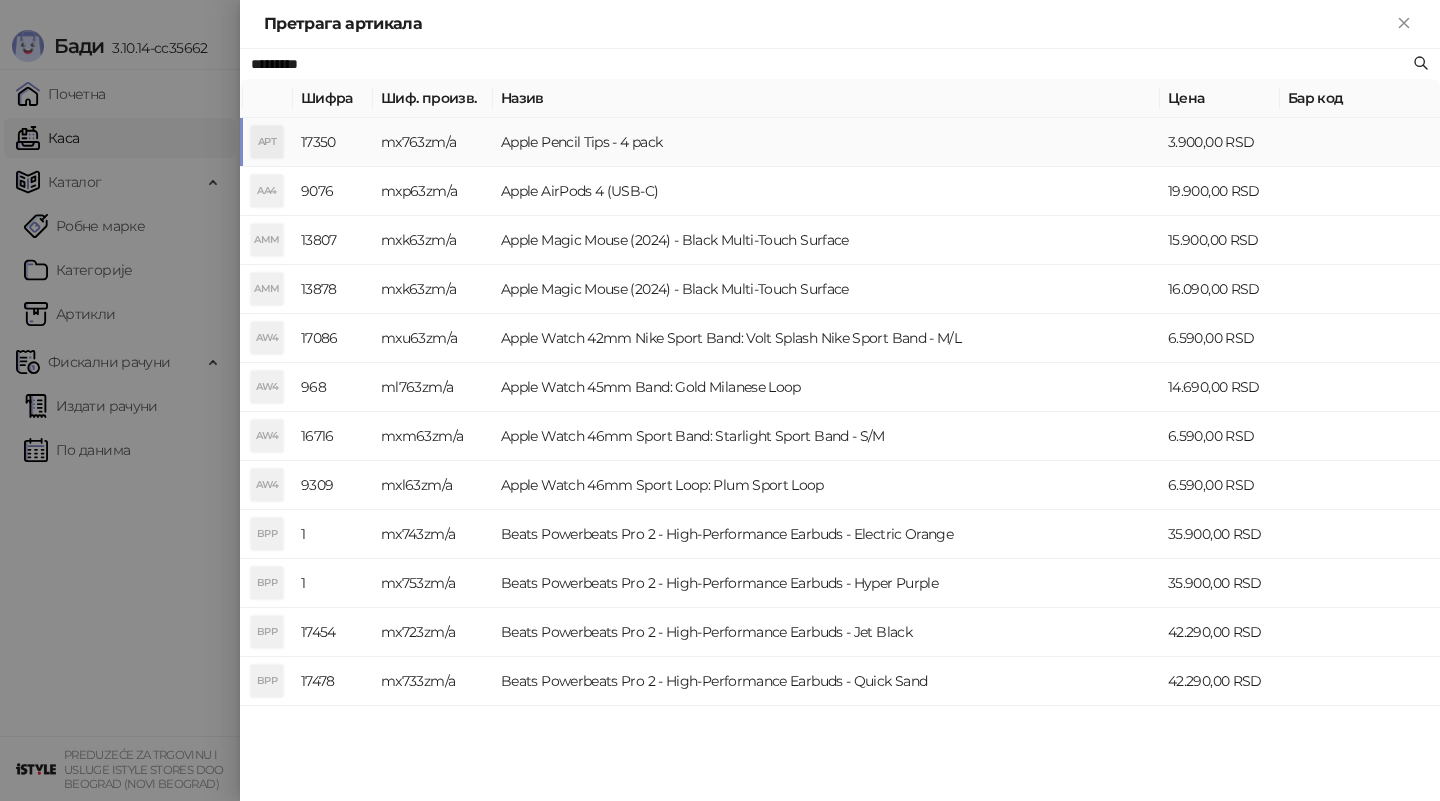 type on "*********" 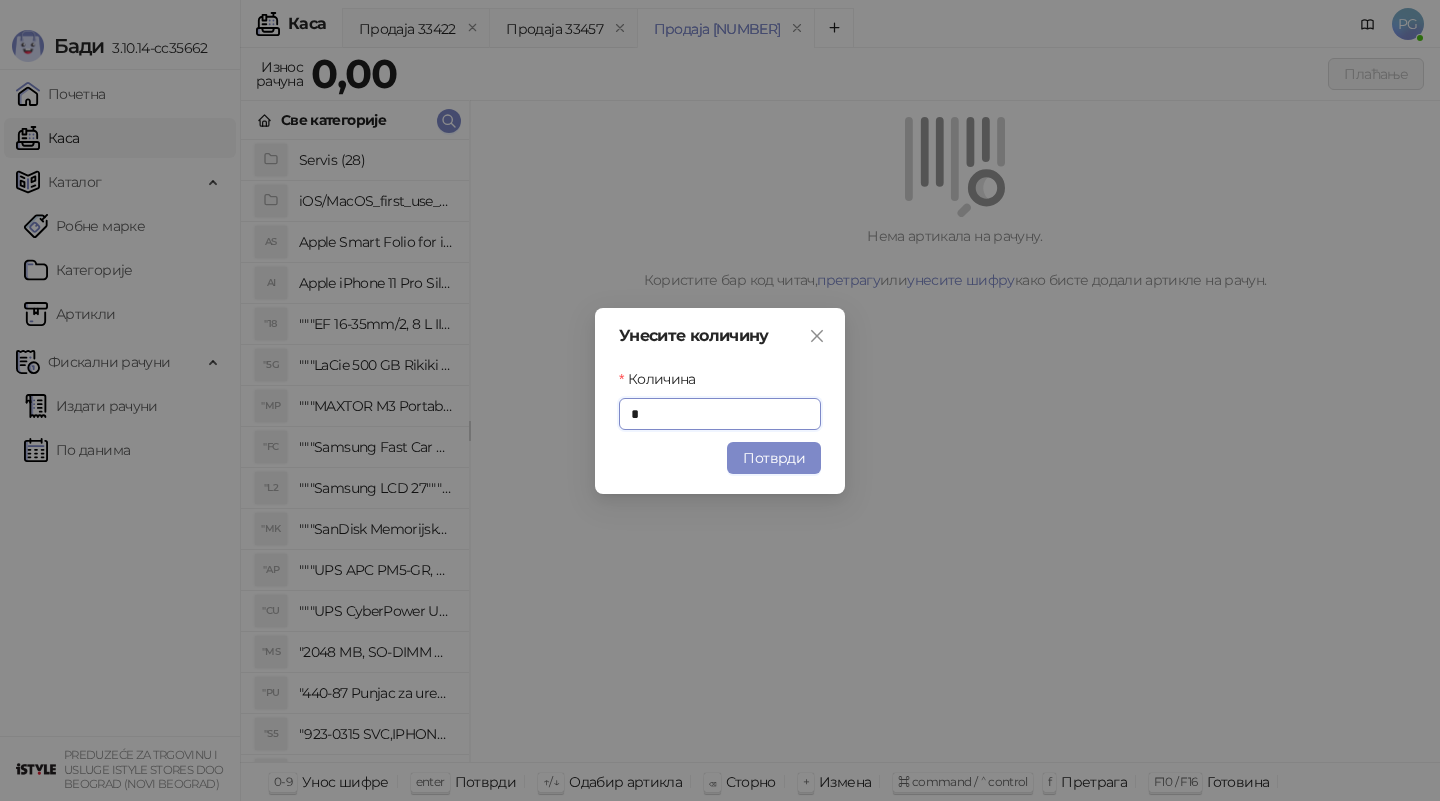 click on "Потврди" at bounding box center [774, 458] 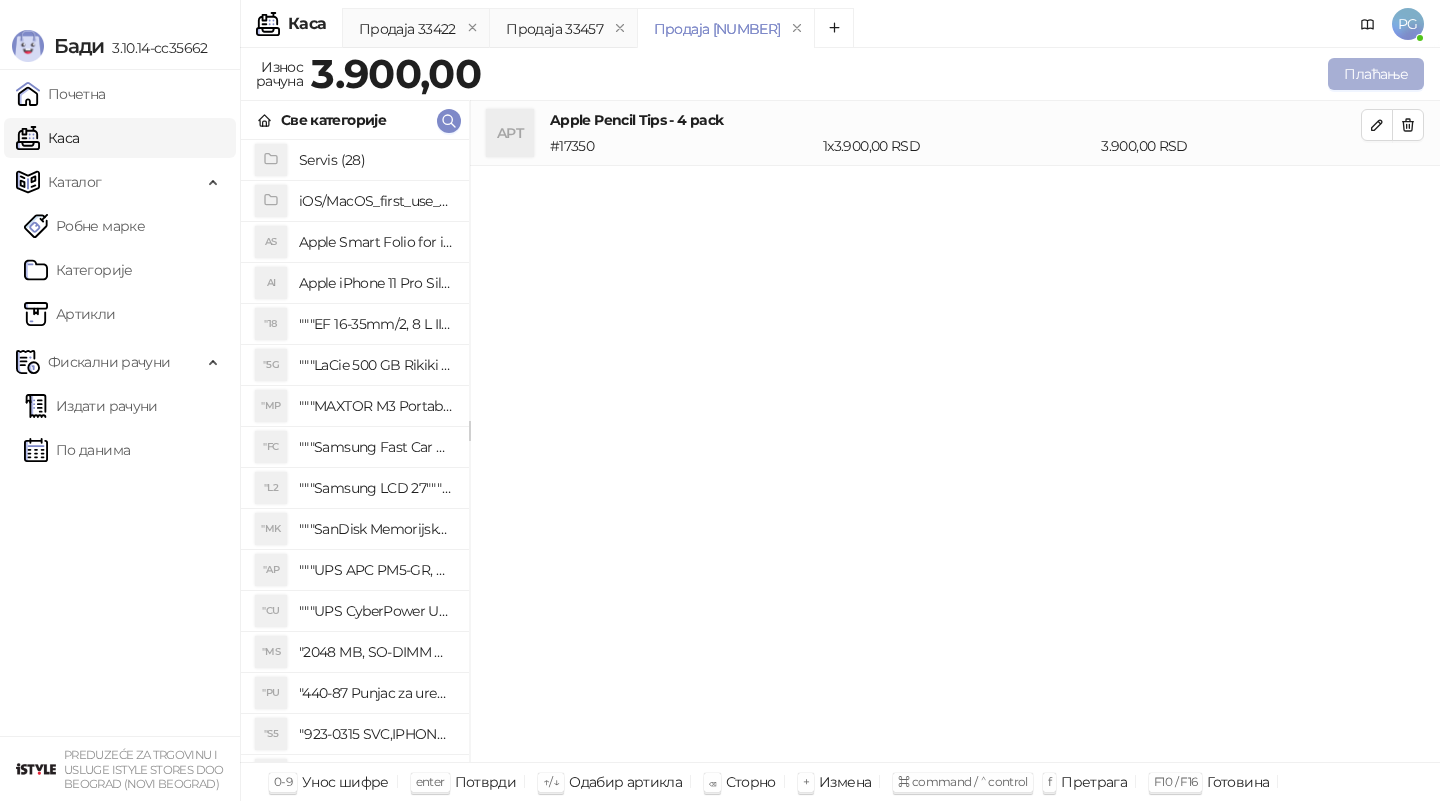 click on "Плаћање" at bounding box center [1376, 74] 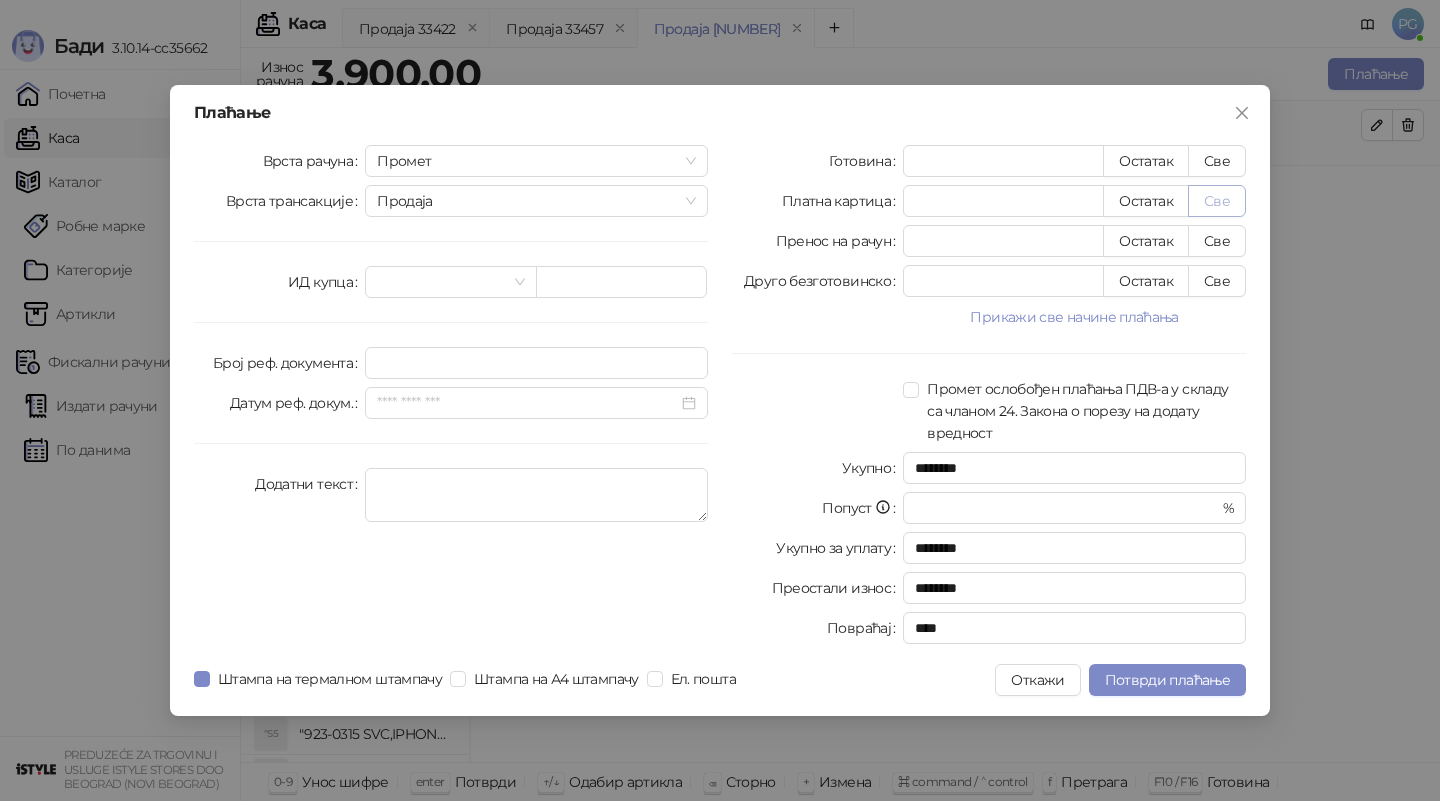 click on "Све" at bounding box center (1217, 201) 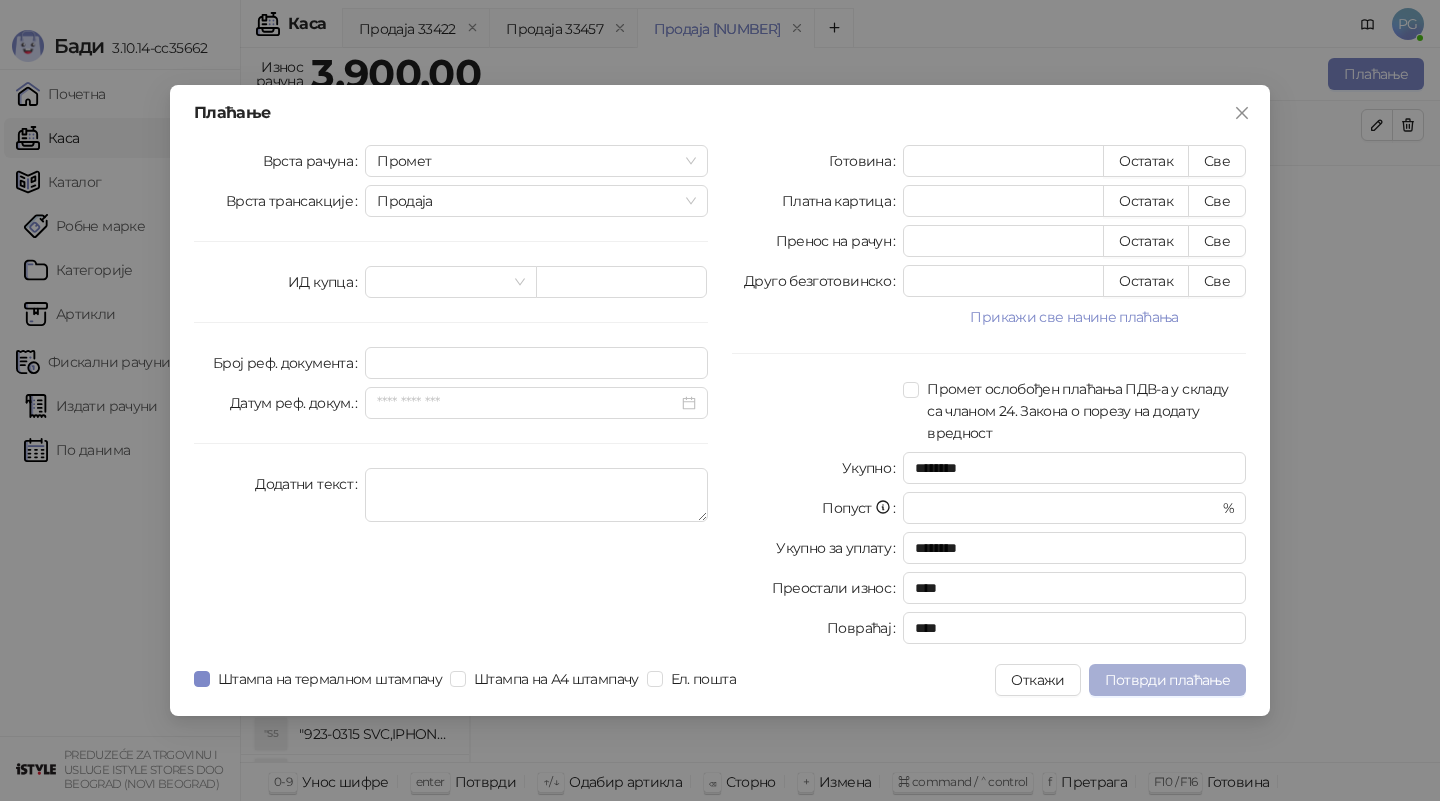 click on "Потврди плаћање" at bounding box center (1167, 680) 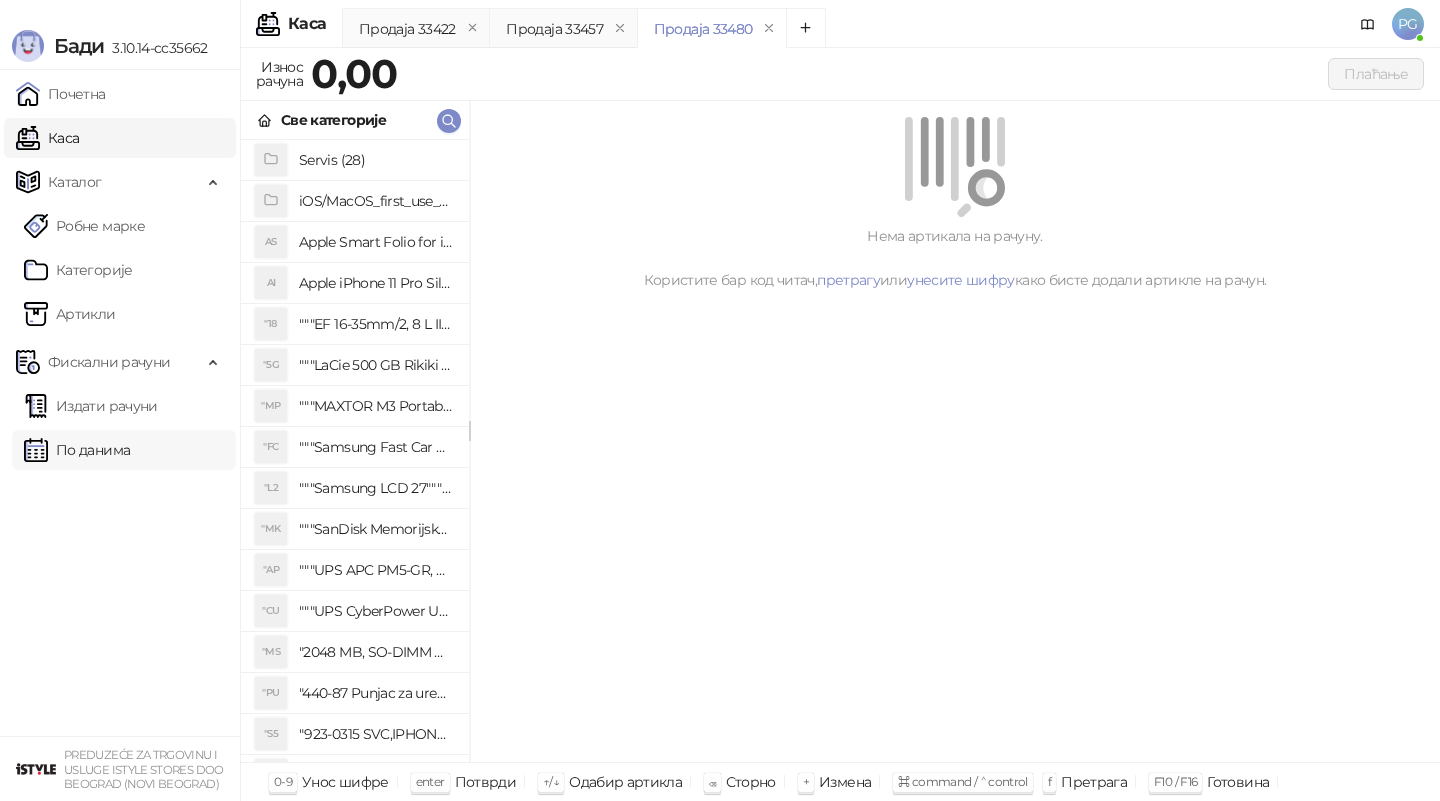 click on "По данима" at bounding box center [77, 450] 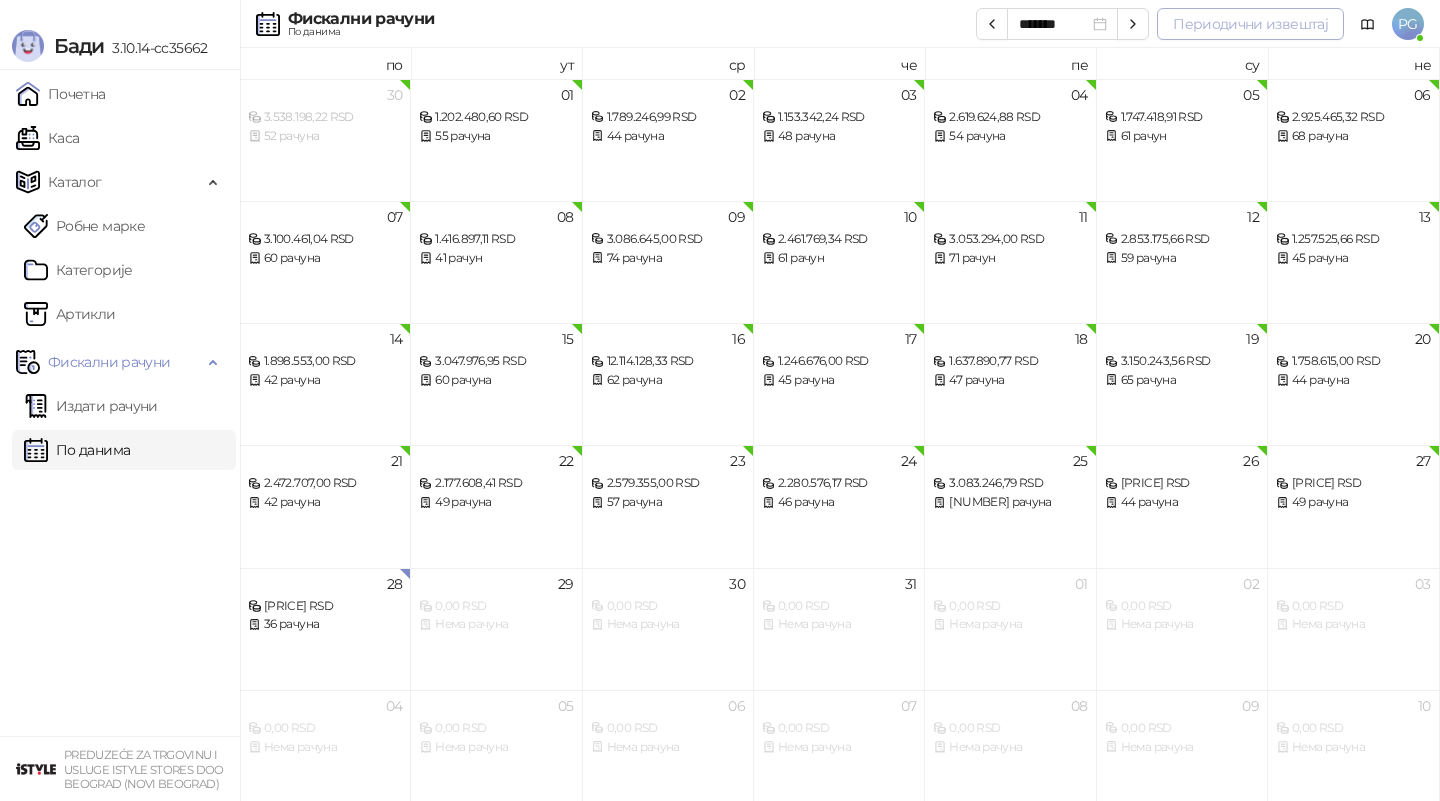 click on "Периодични извештај" at bounding box center (1250, 24) 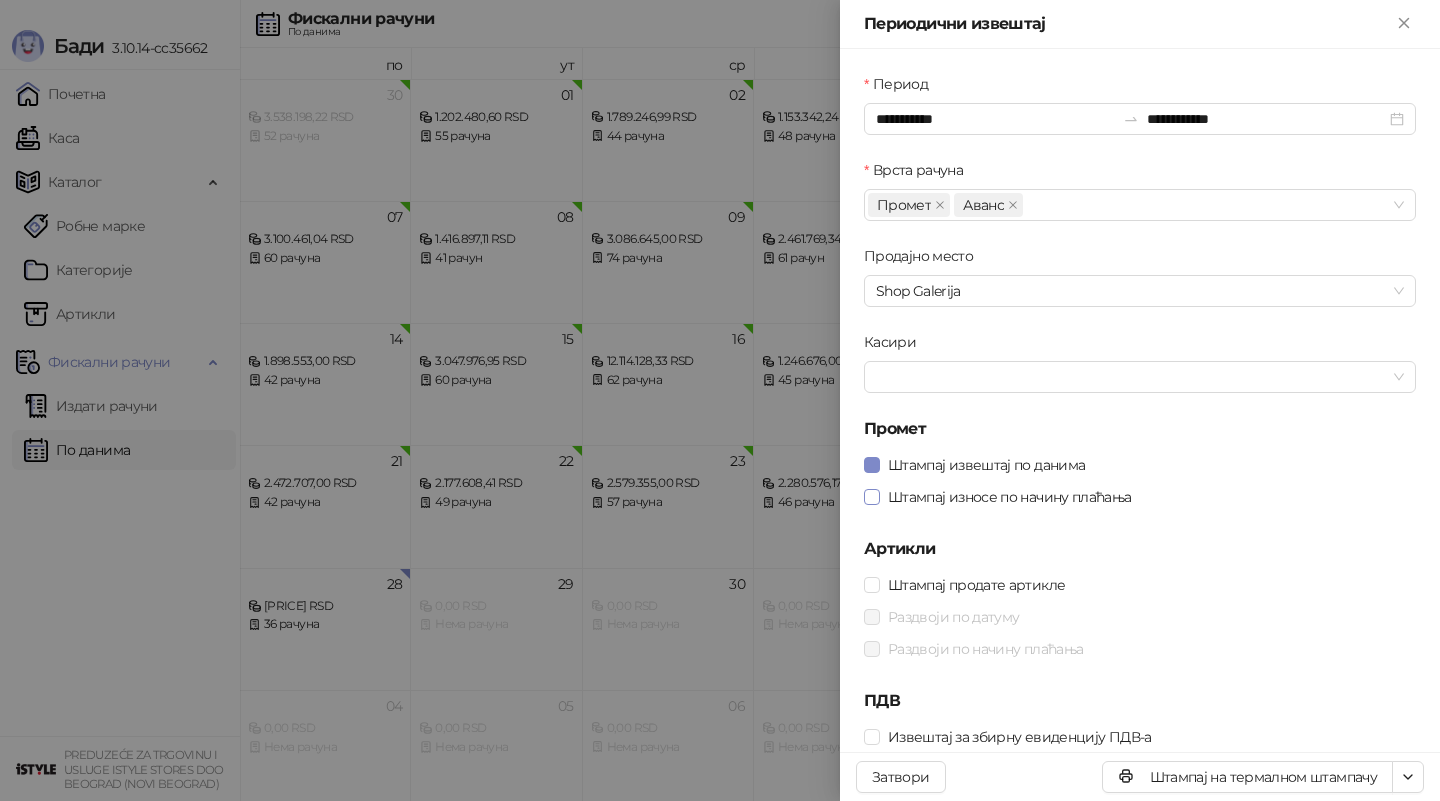 click on "Штампај износе по начину плаћања" at bounding box center [1010, 497] 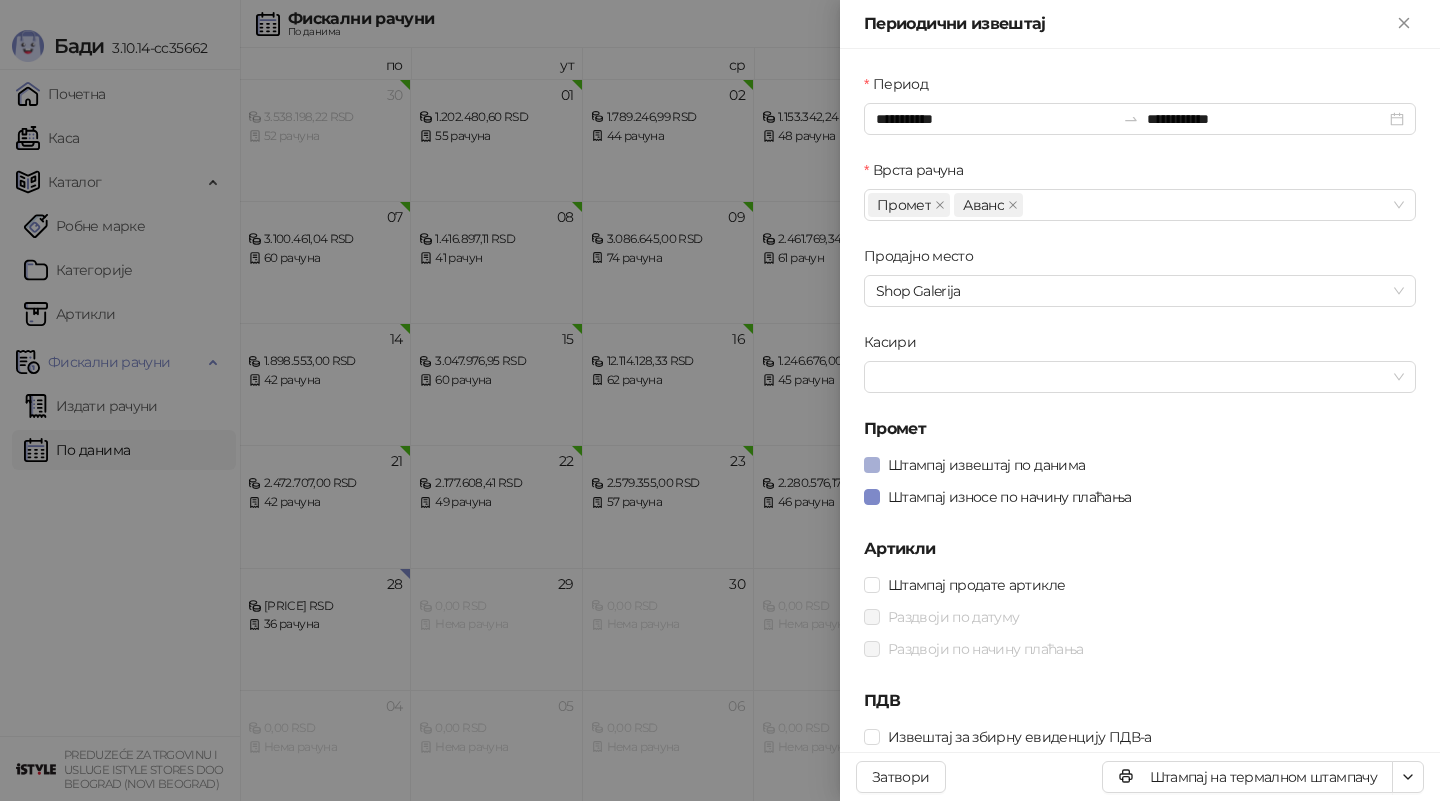click on "Штампај извештај по данима" at bounding box center [986, 465] 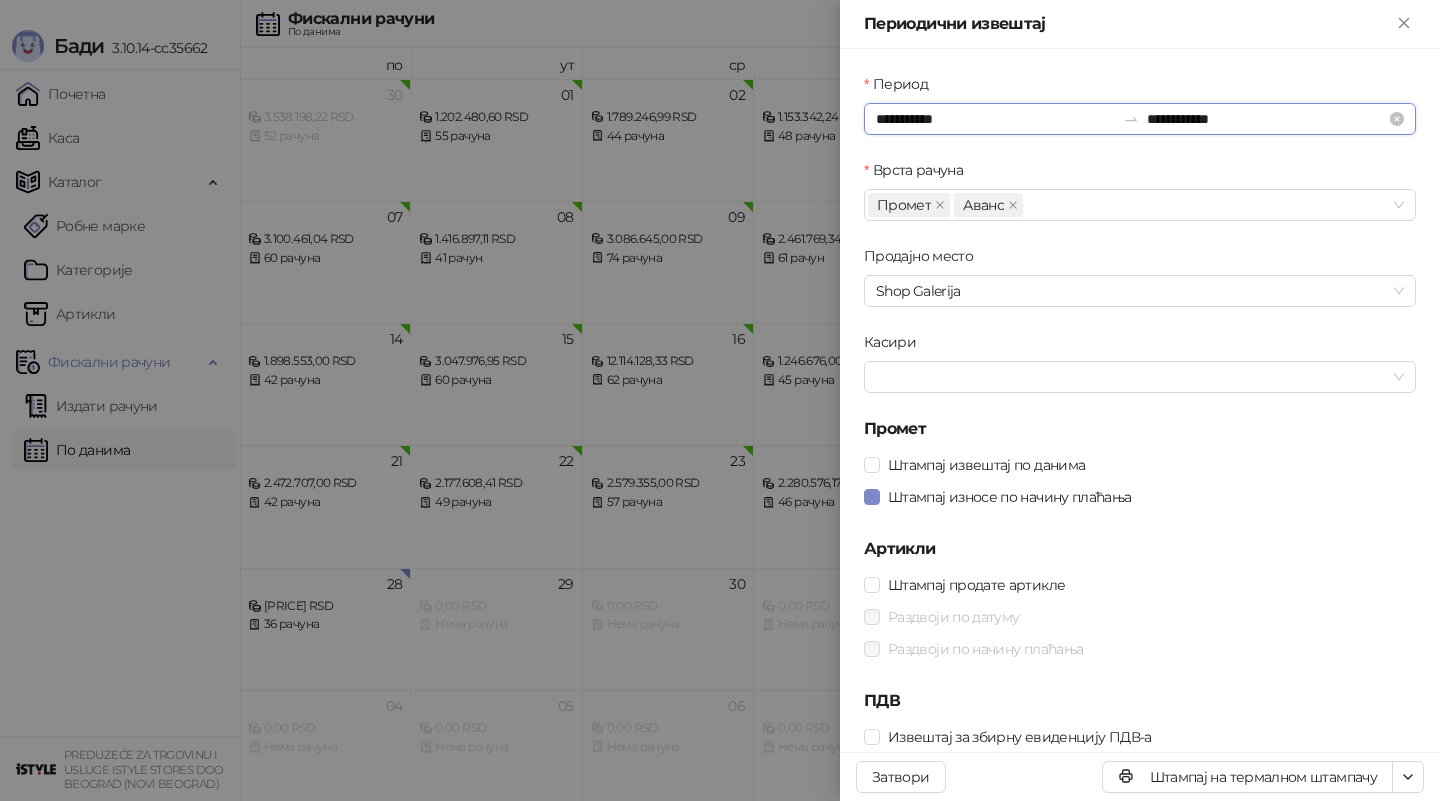 click on "**********" at bounding box center [995, 119] 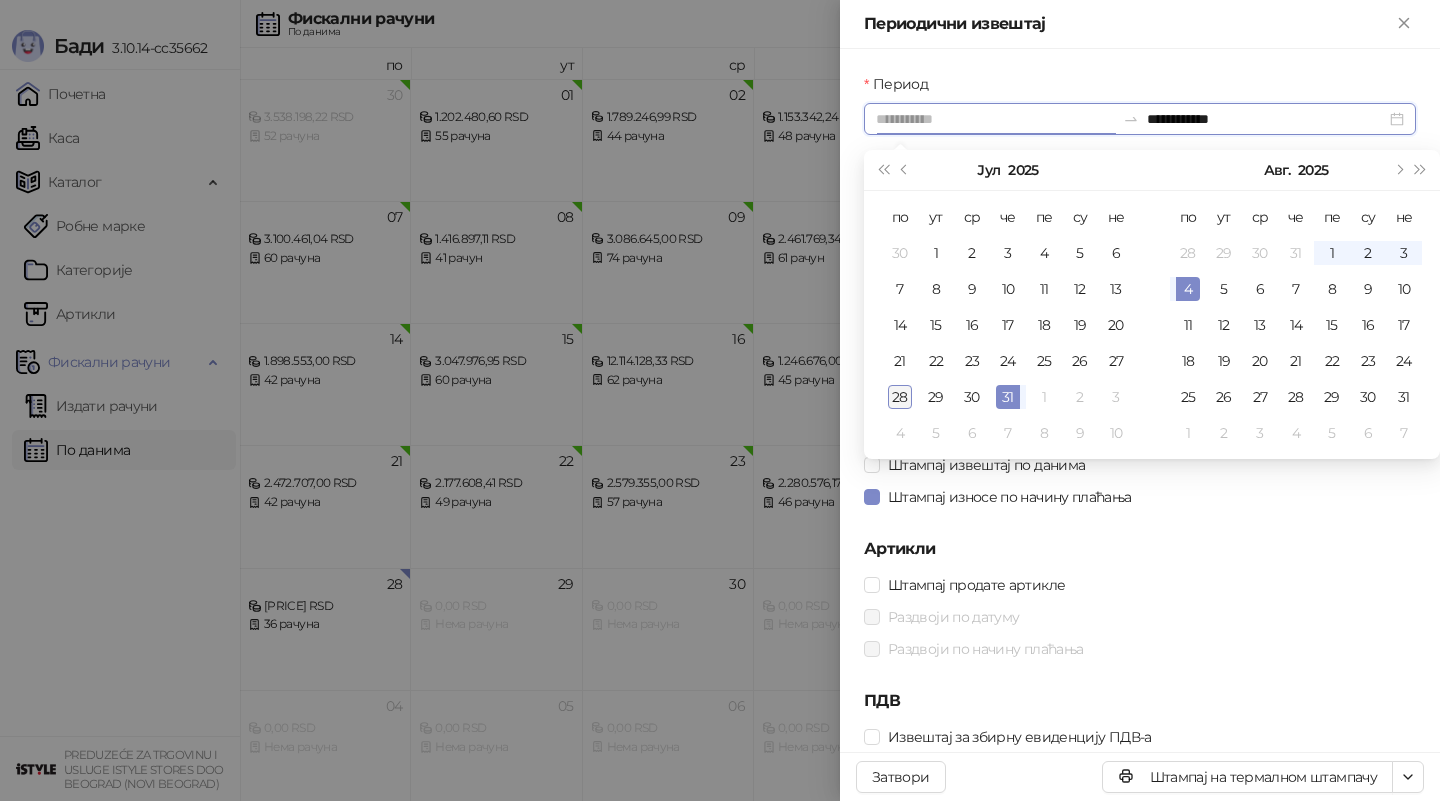 type on "**********" 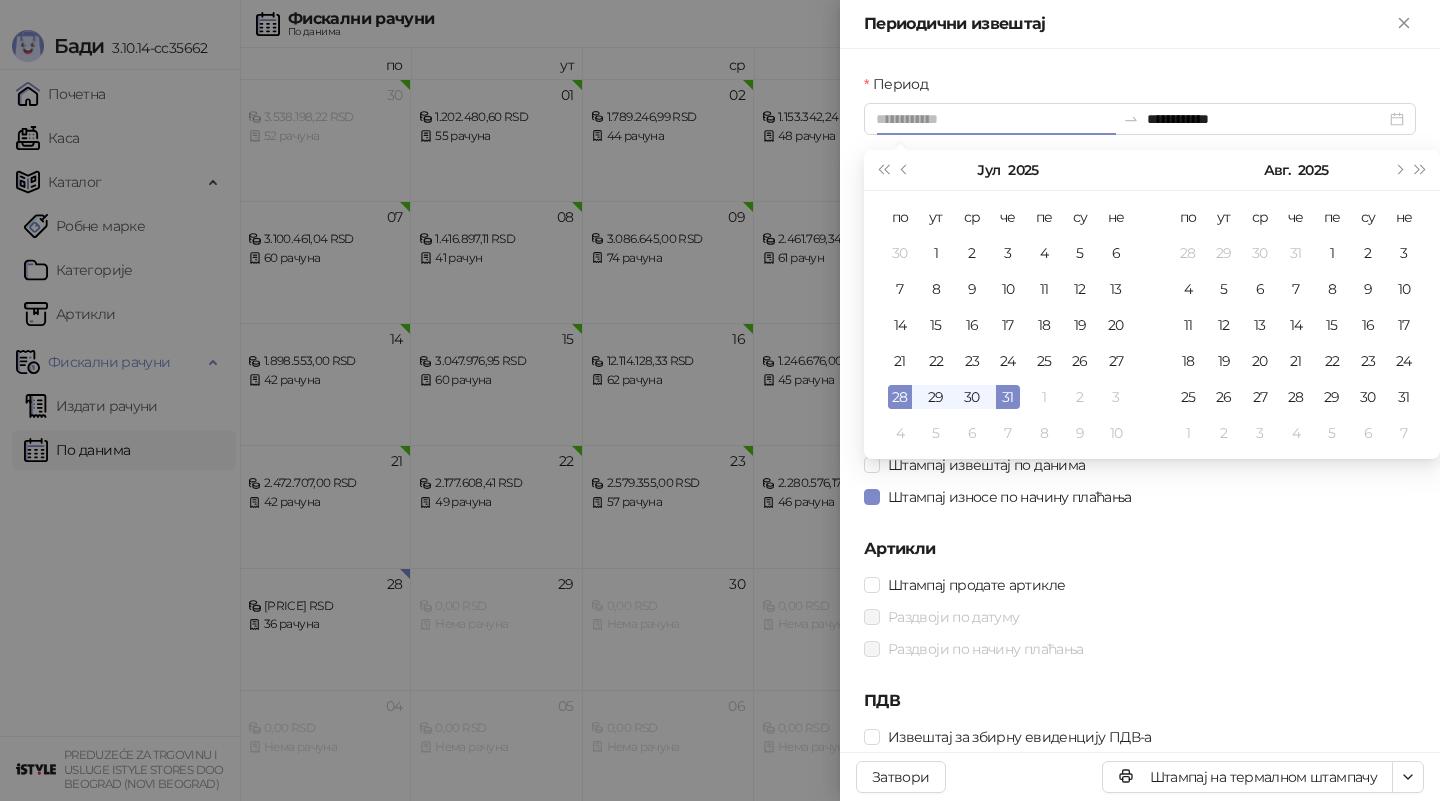click on "28" at bounding box center [900, 397] 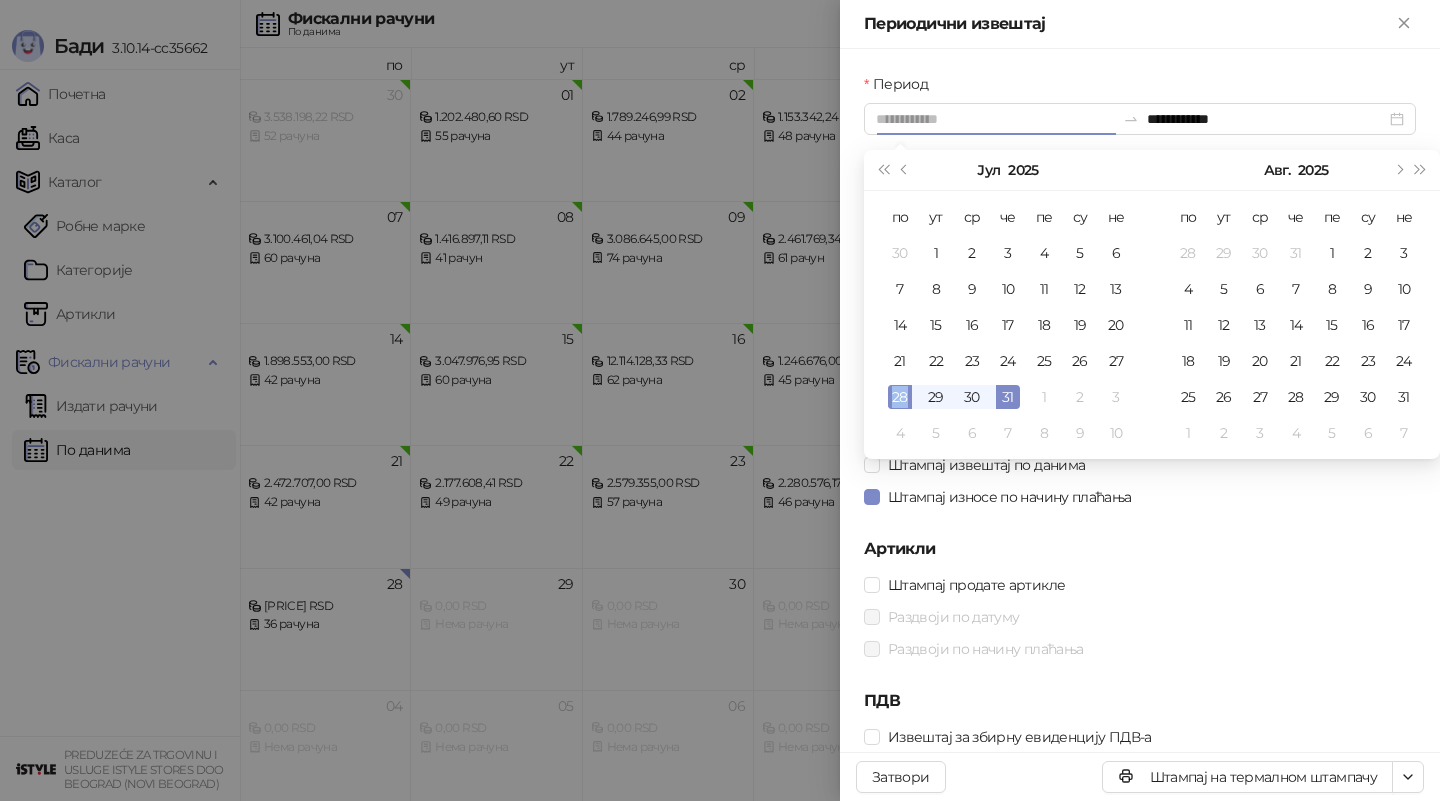 click on "28" at bounding box center (900, 397) 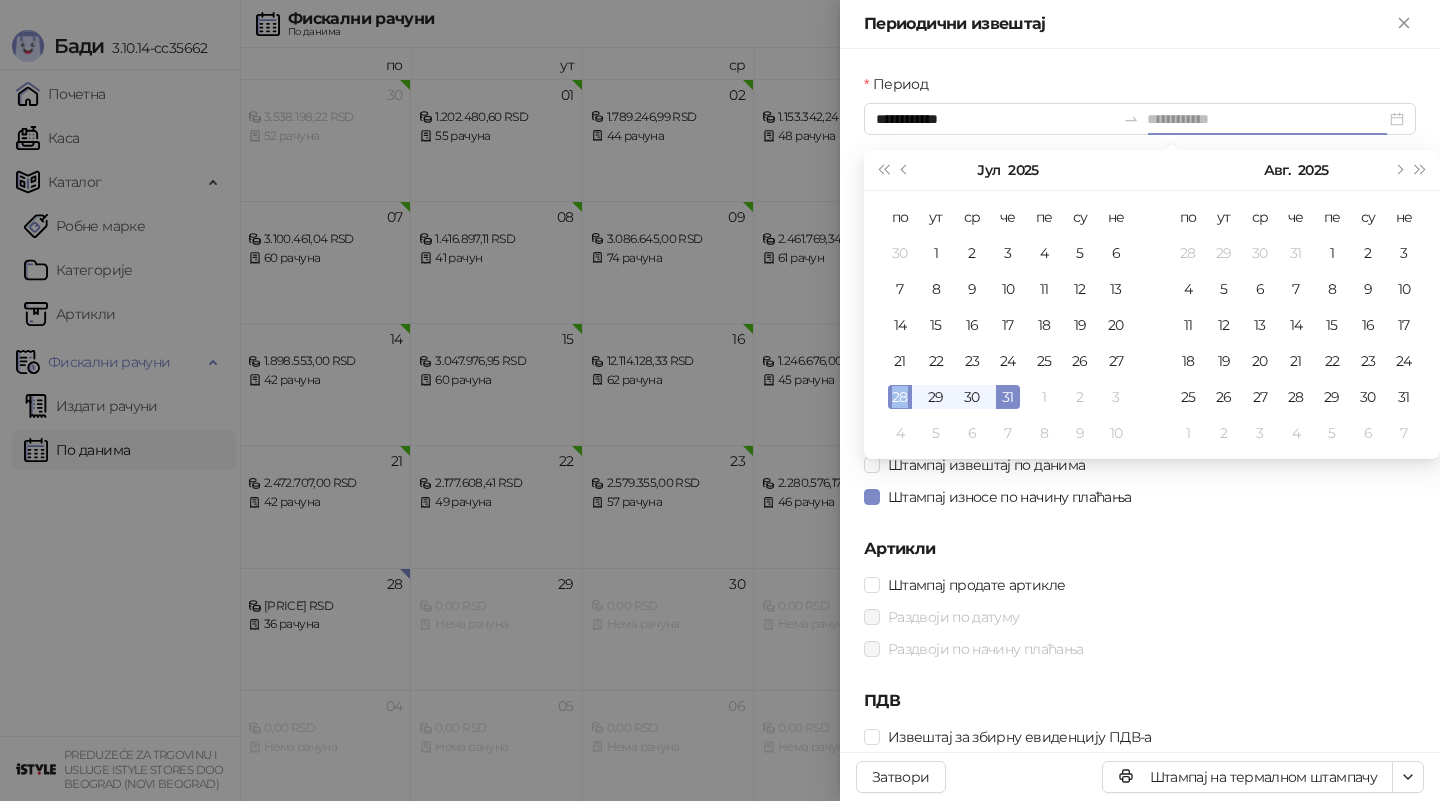type on "**********" 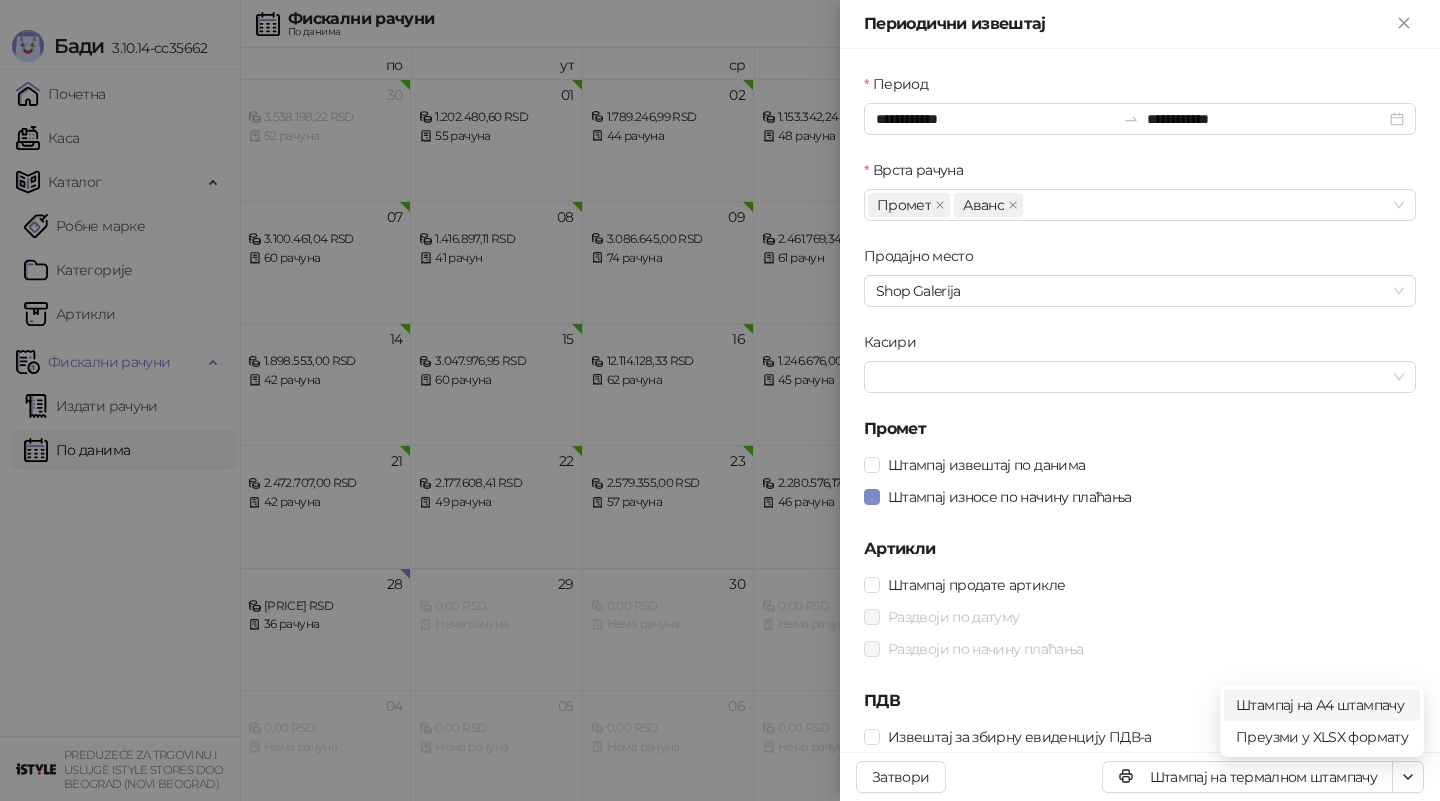 click on "Штампај на А4 штампачу" at bounding box center [1322, 705] 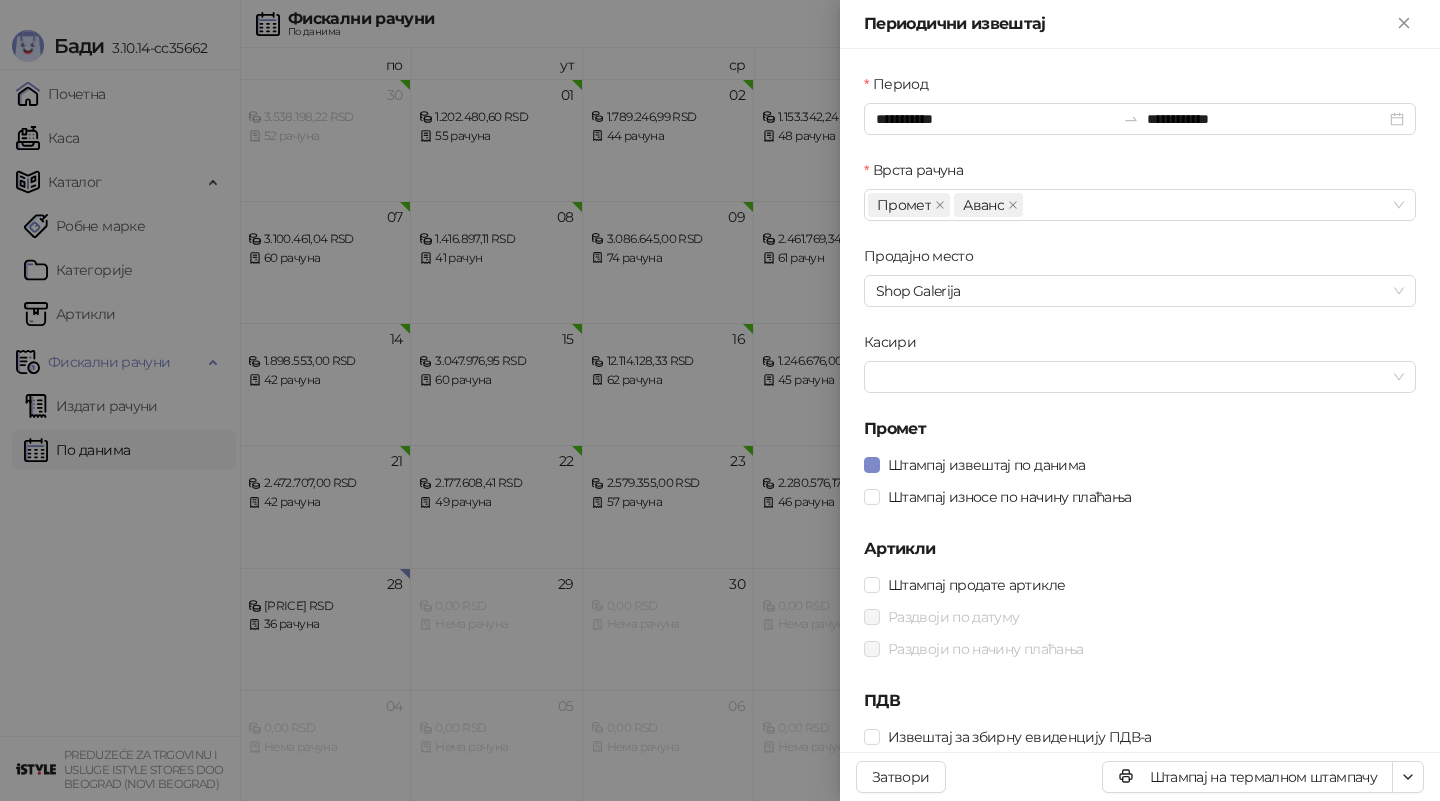 click at bounding box center (720, 400) 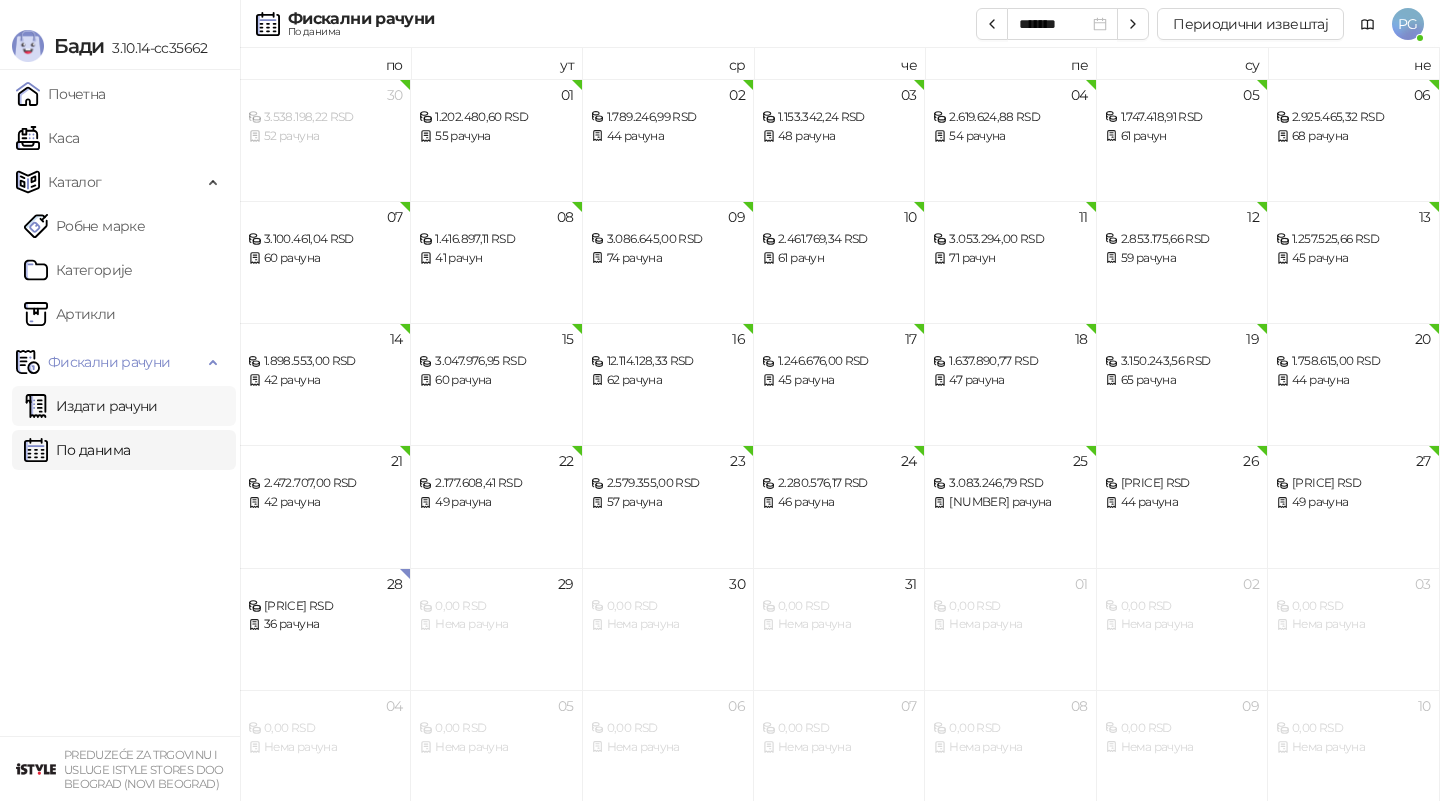 click on "Издати рачуни" at bounding box center (91, 406) 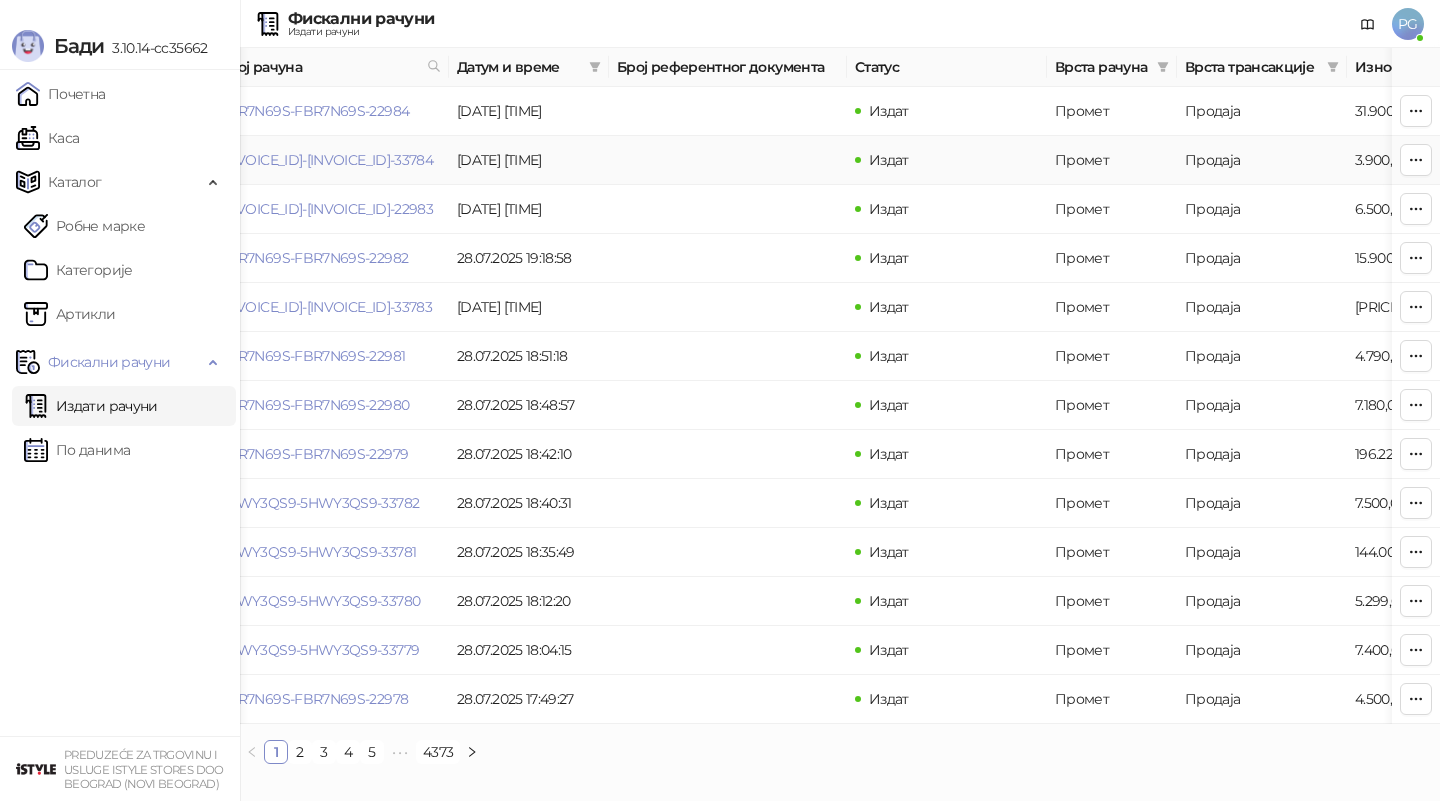 scroll, scrollTop: 0, scrollLeft: 0, axis: both 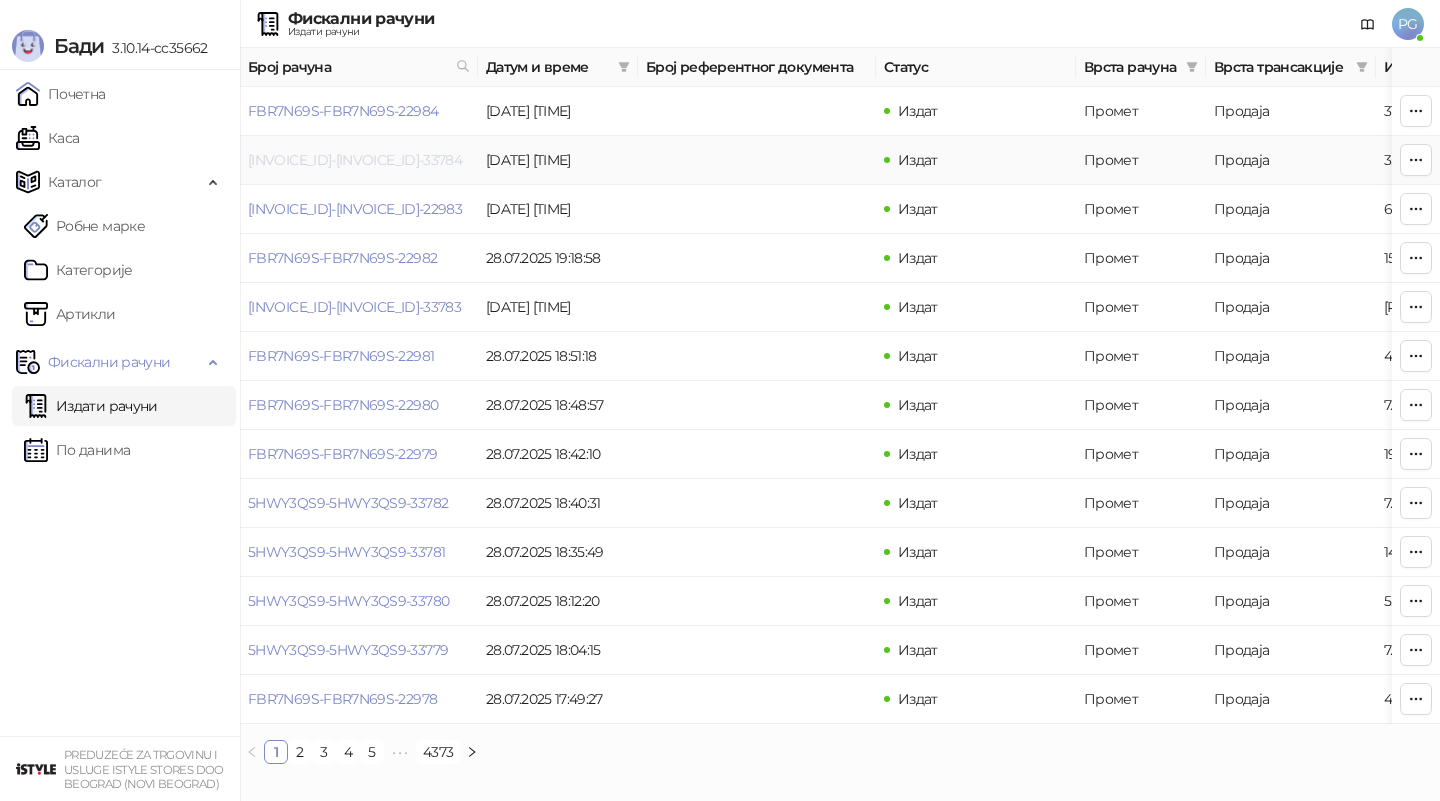 click on "[INVOICE_ID]-[INVOICE_ID]-33784" at bounding box center (355, 160) 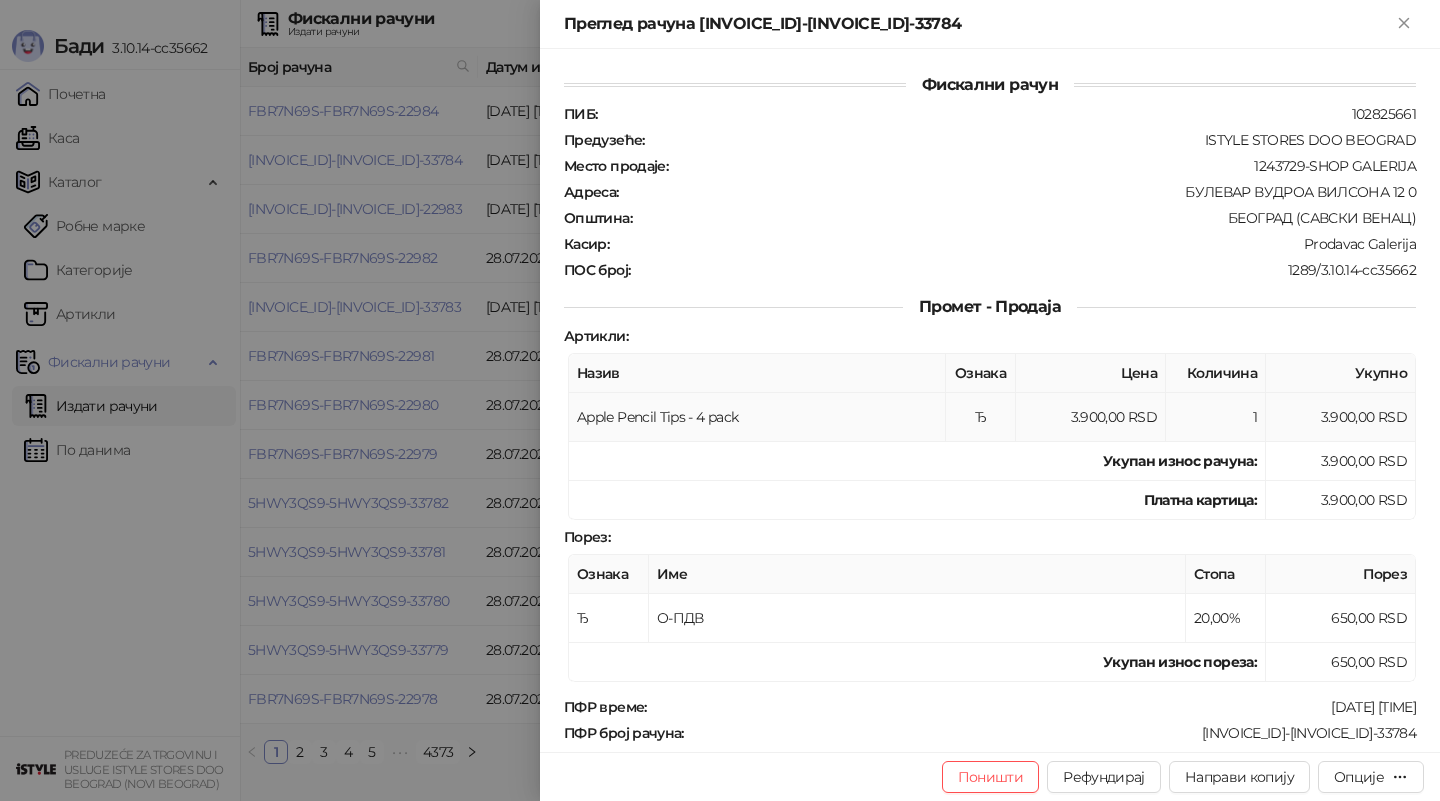 click on "Apple Pencil Tips - 4 pack" at bounding box center (757, 417) 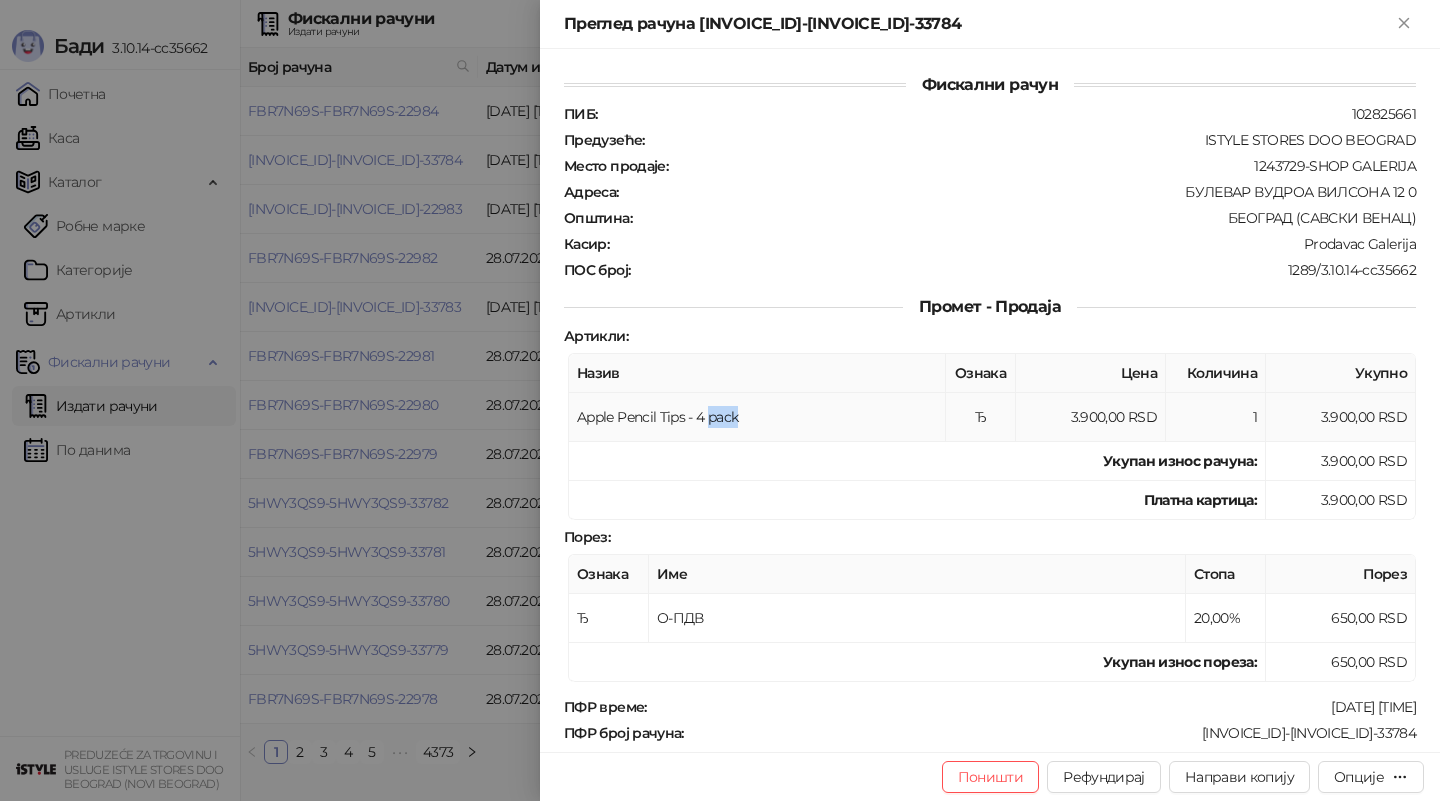 click on "Apple Pencil Tips - 4 pack" at bounding box center [757, 417] 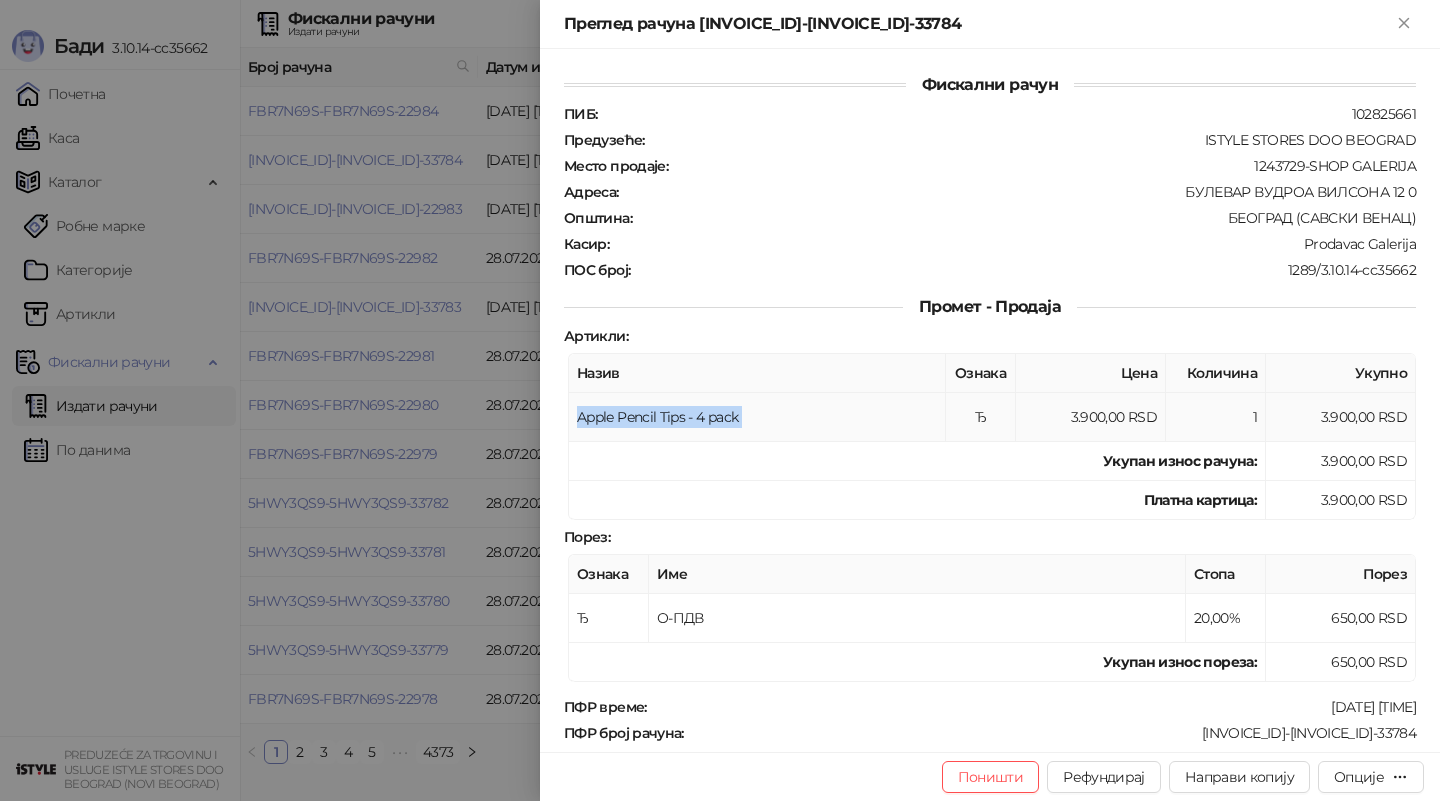 click on "Apple Pencil Tips - 4 pack" at bounding box center [757, 417] 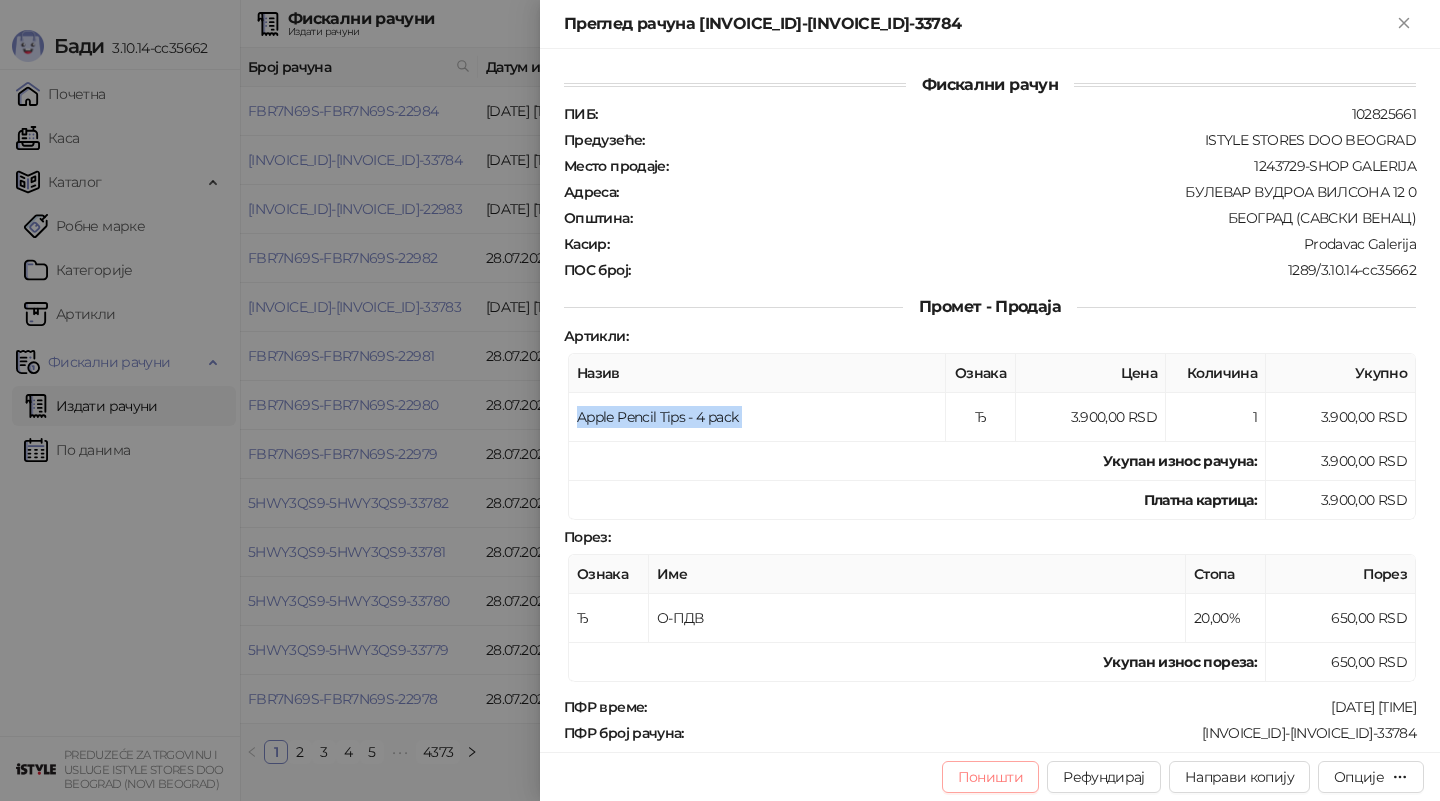 click on "Поништи" at bounding box center (991, 777) 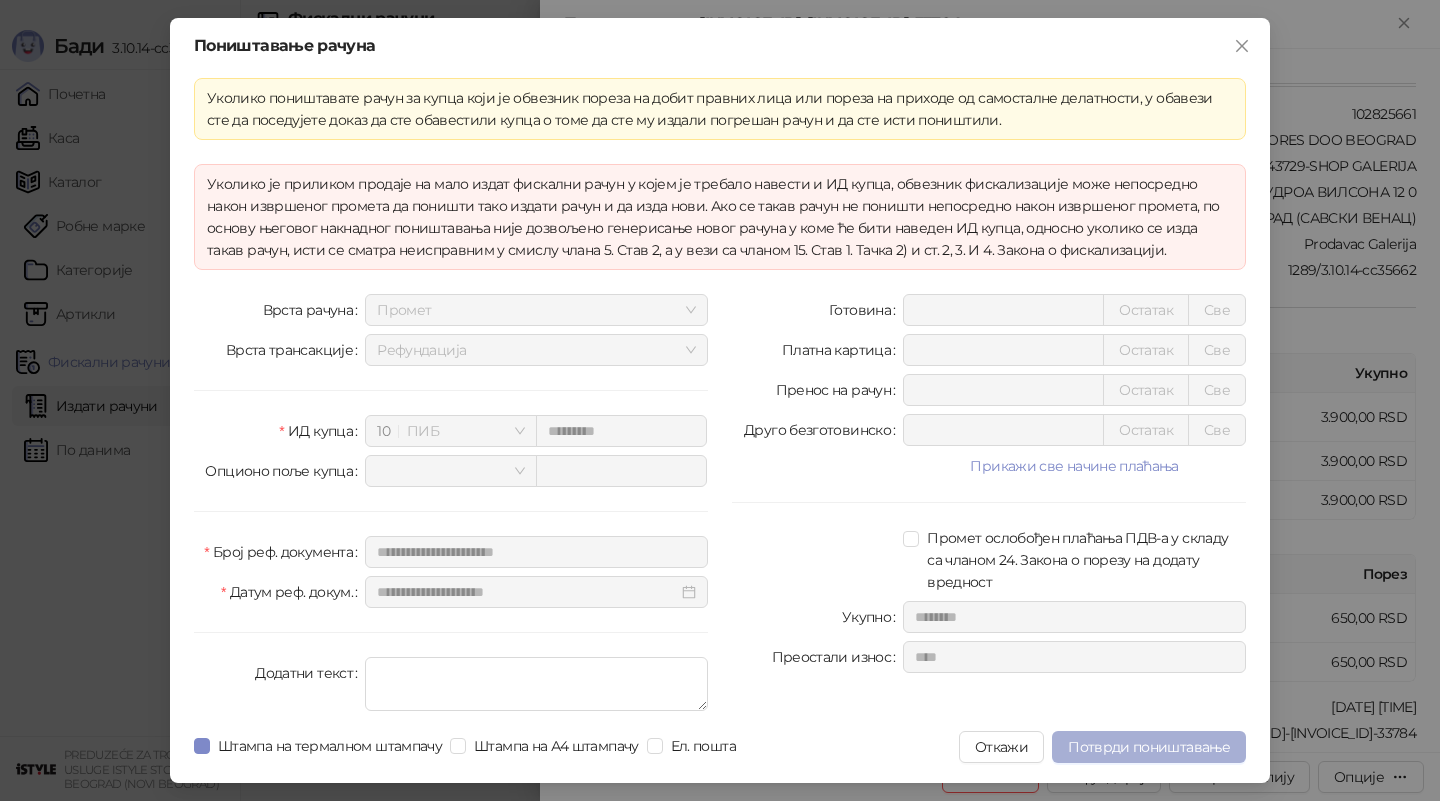 click on "Потврди поништавање" at bounding box center [1149, 747] 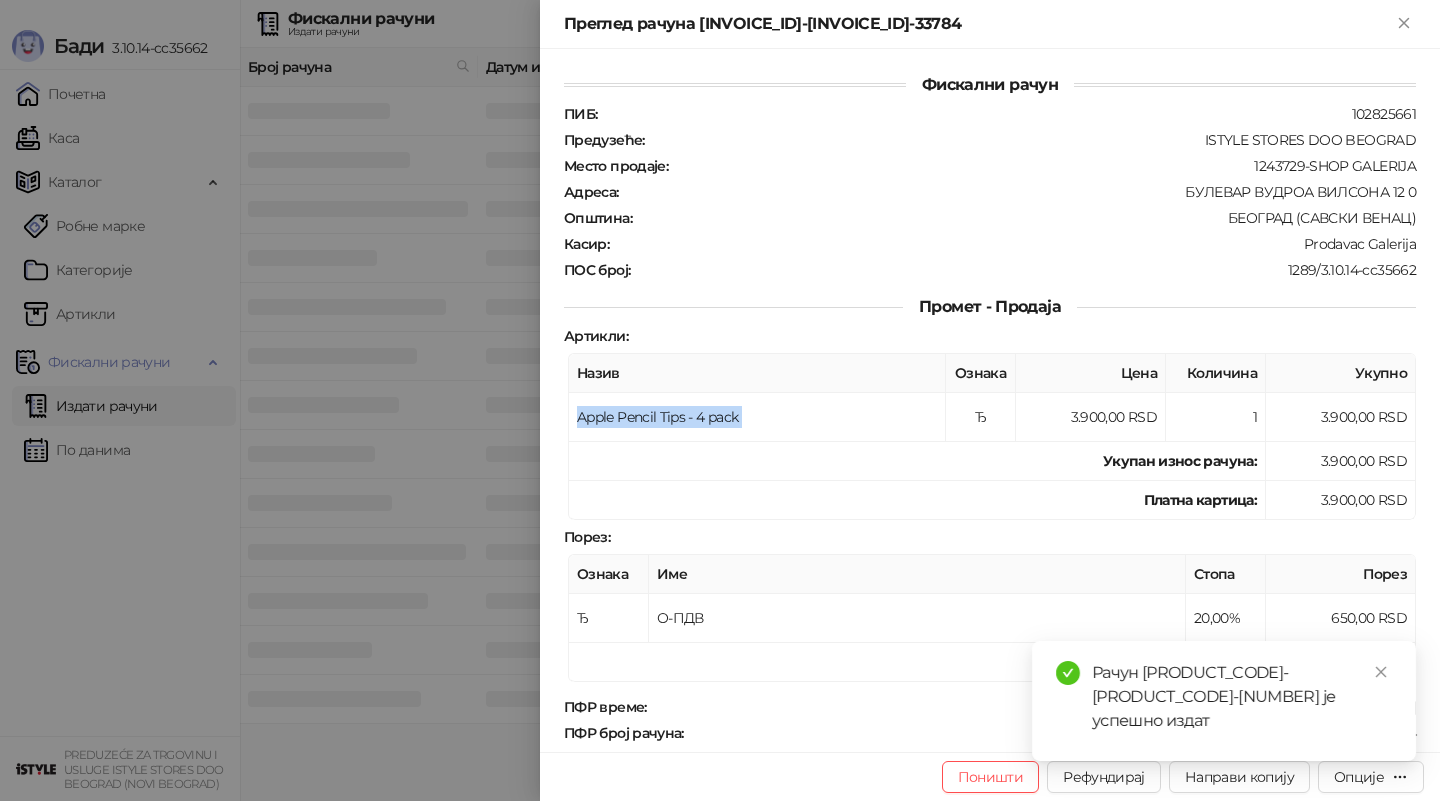 click at bounding box center [720, 400] 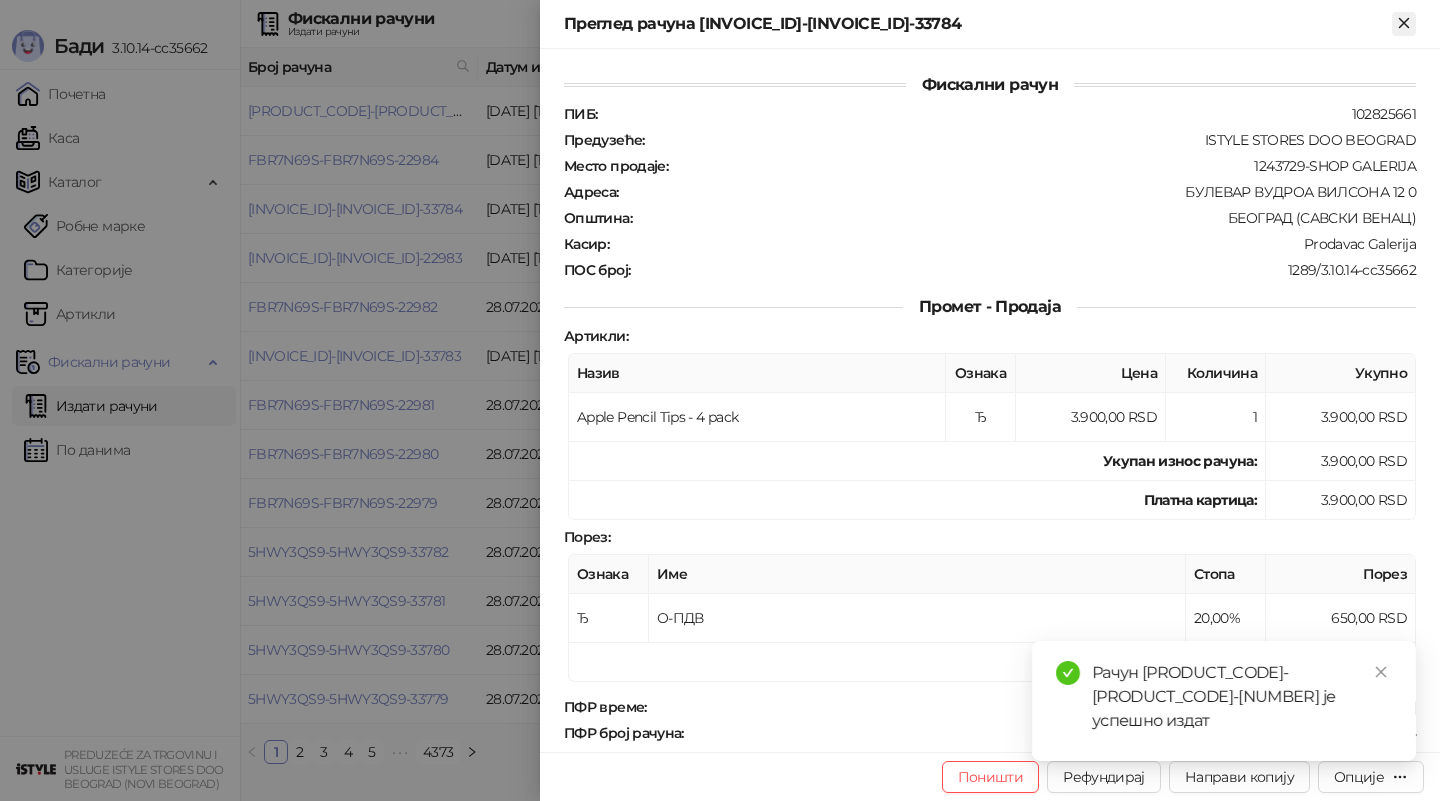click 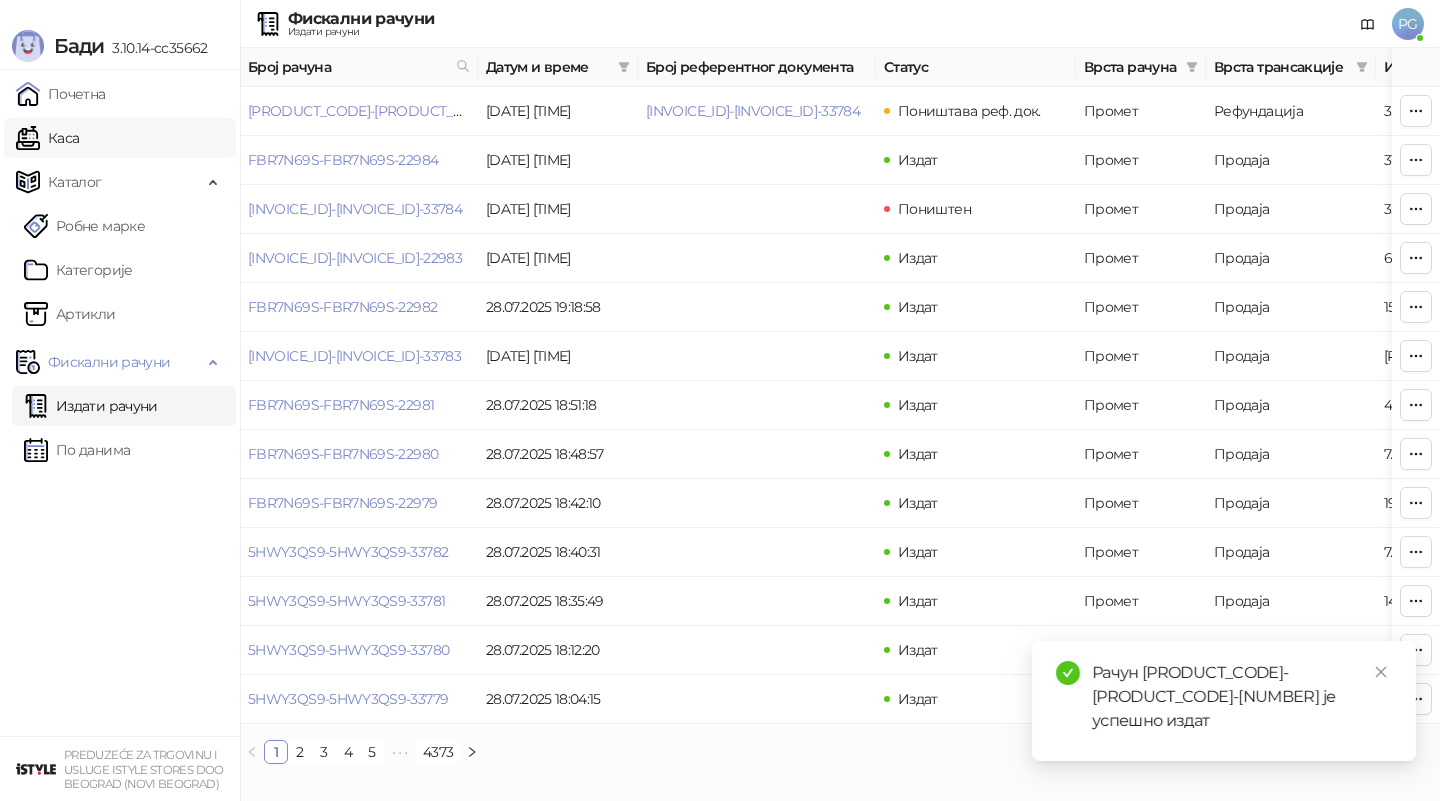 click on "Каса" at bounding box center (47, 138) 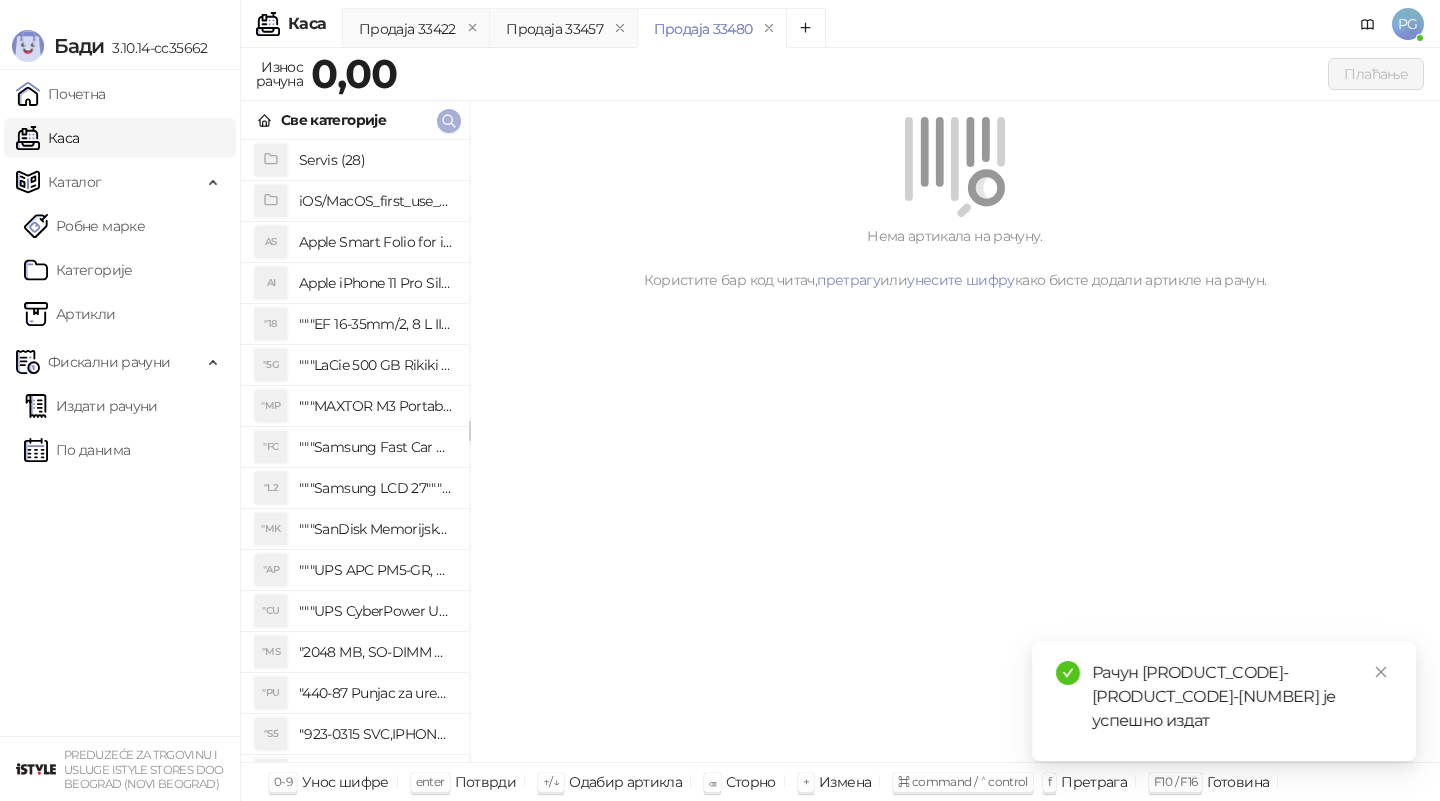 click 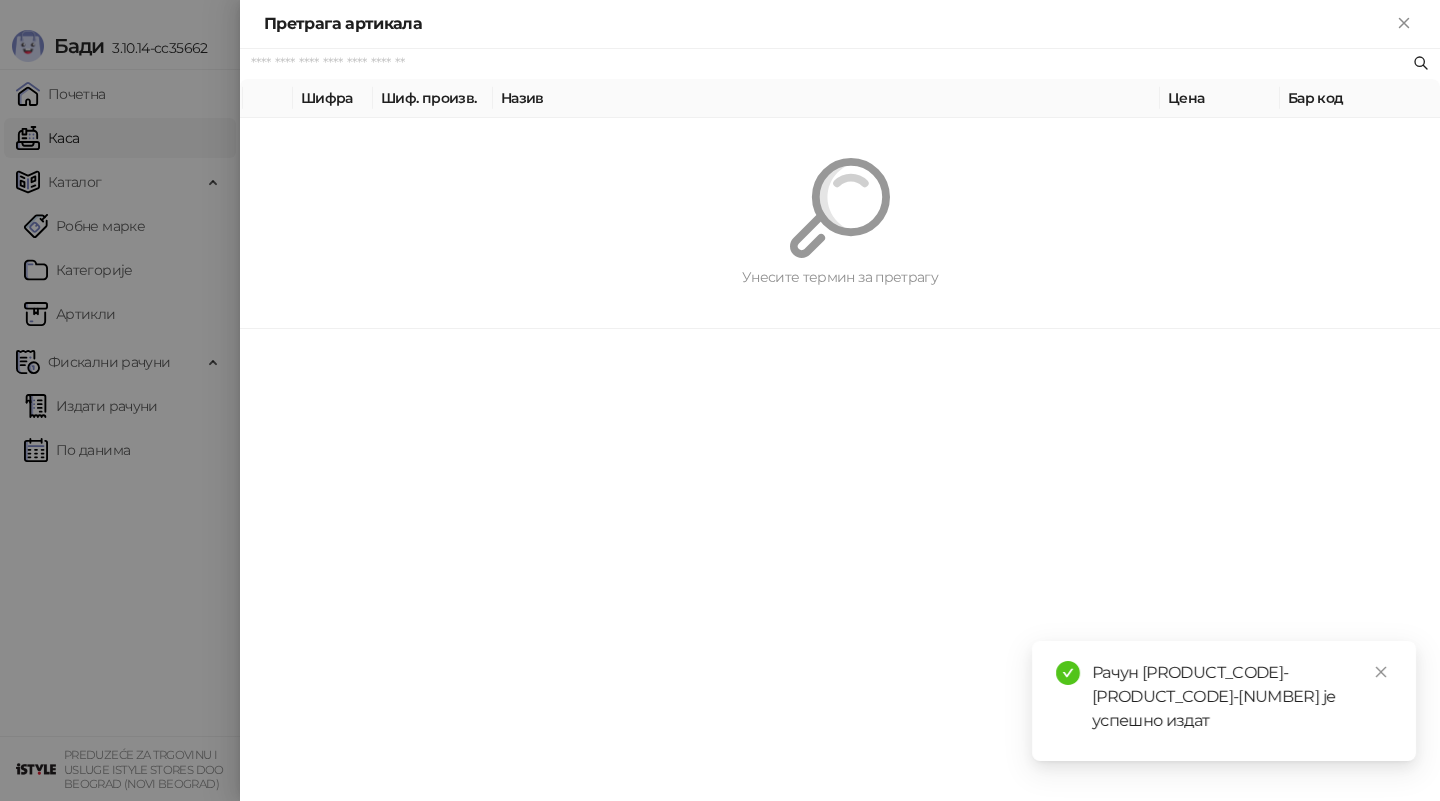 paste on "**********" 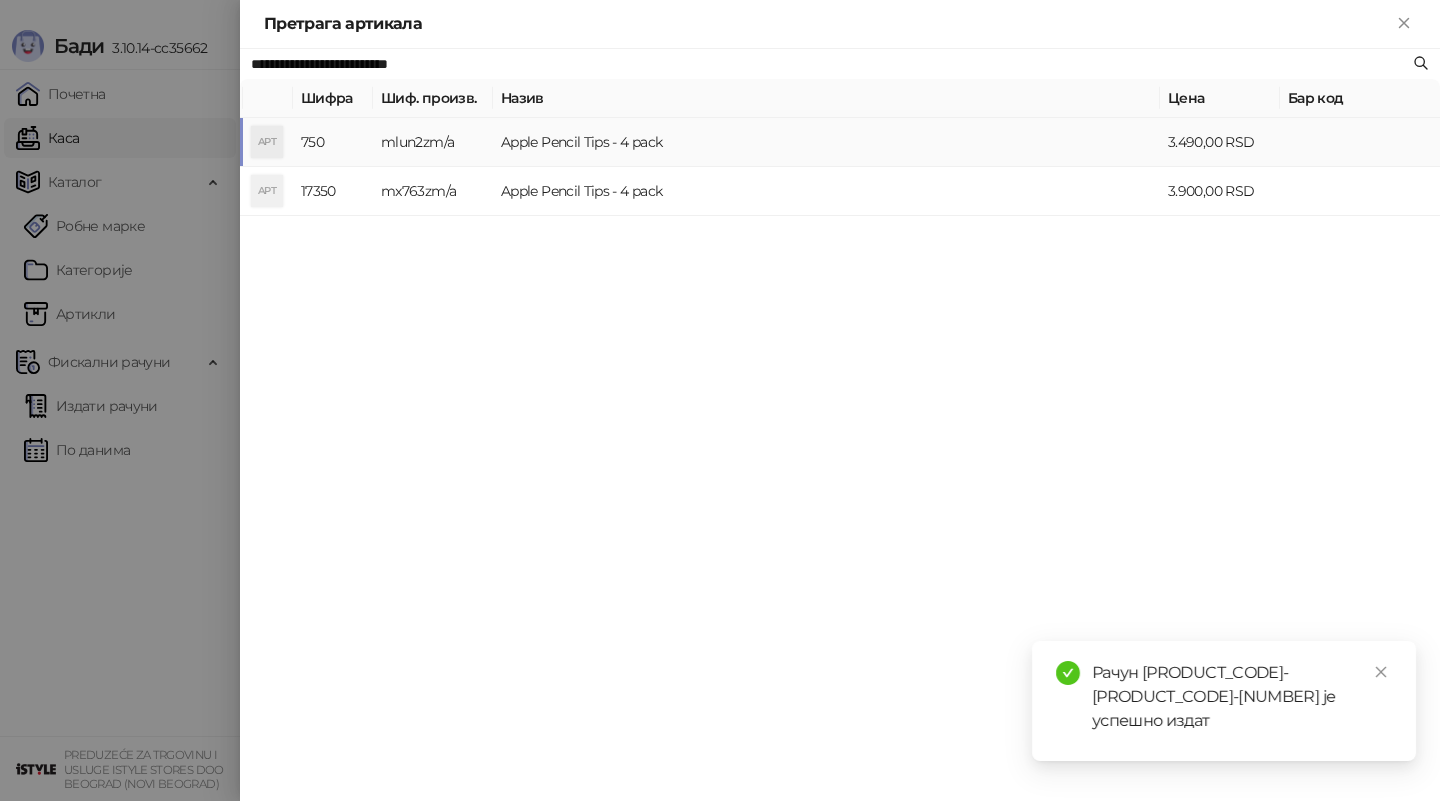 type on "**********" 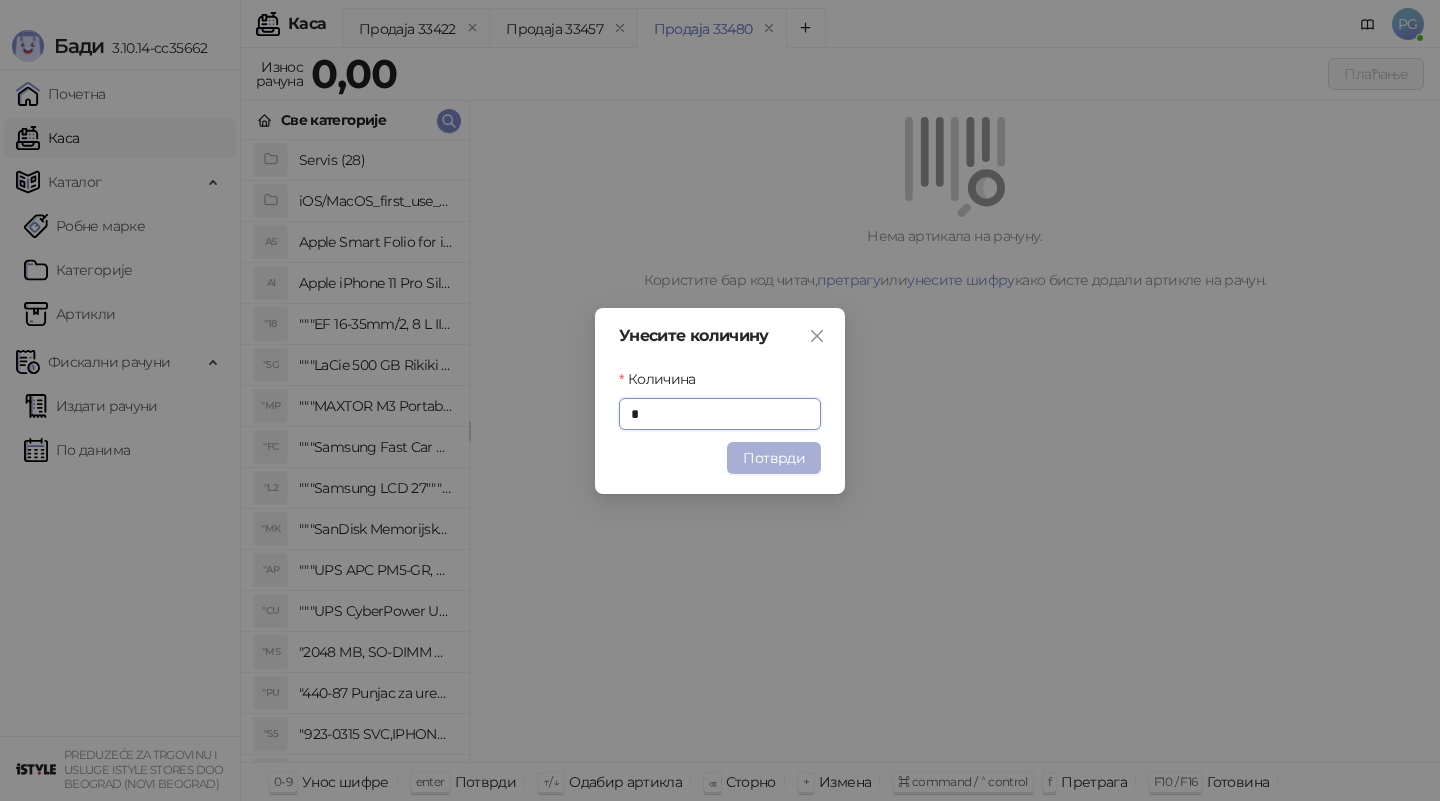 click on "Потврди" at bounding box center (774, 458) 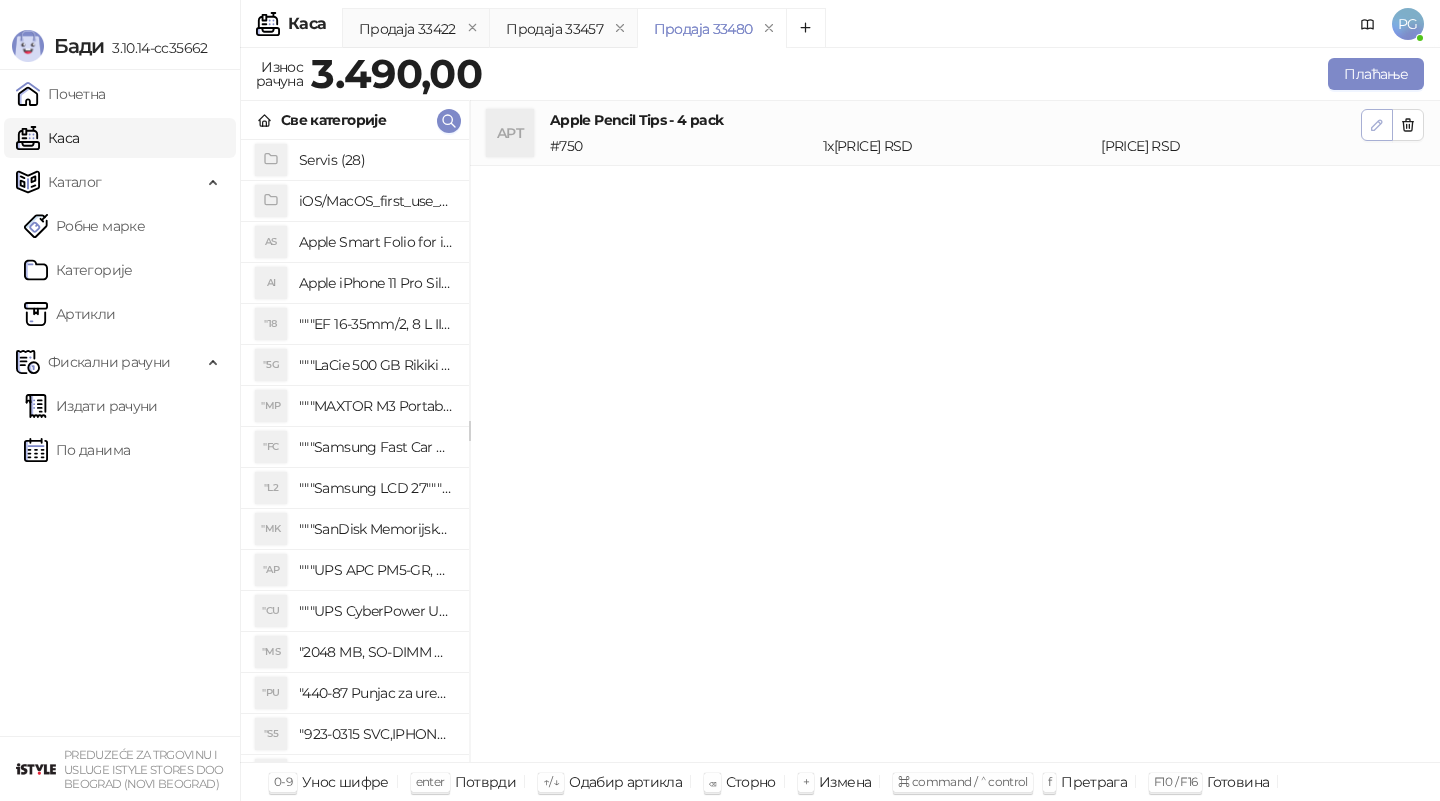 click at bounding box center (1377, 125) 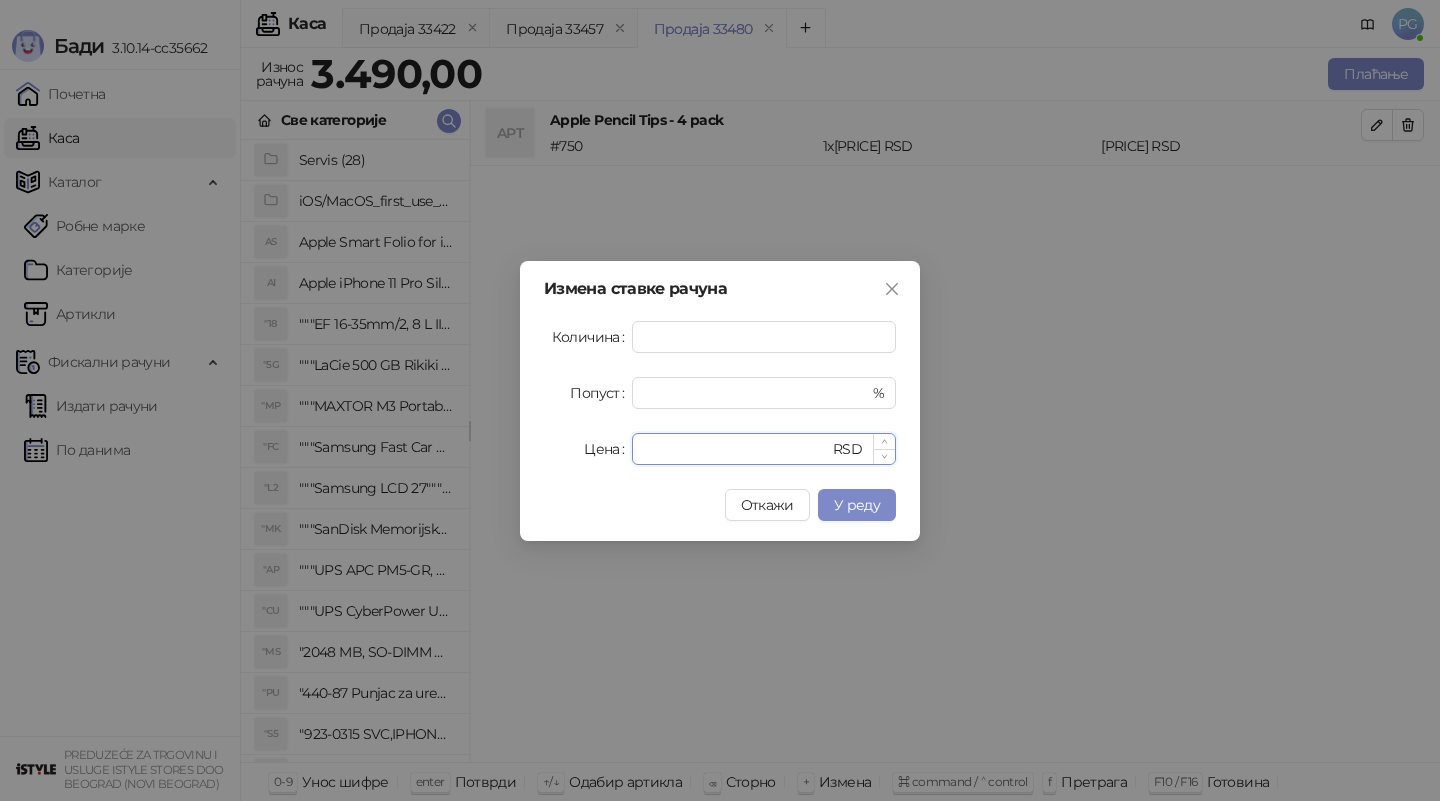click on "****" at bounding box center [736, 449] 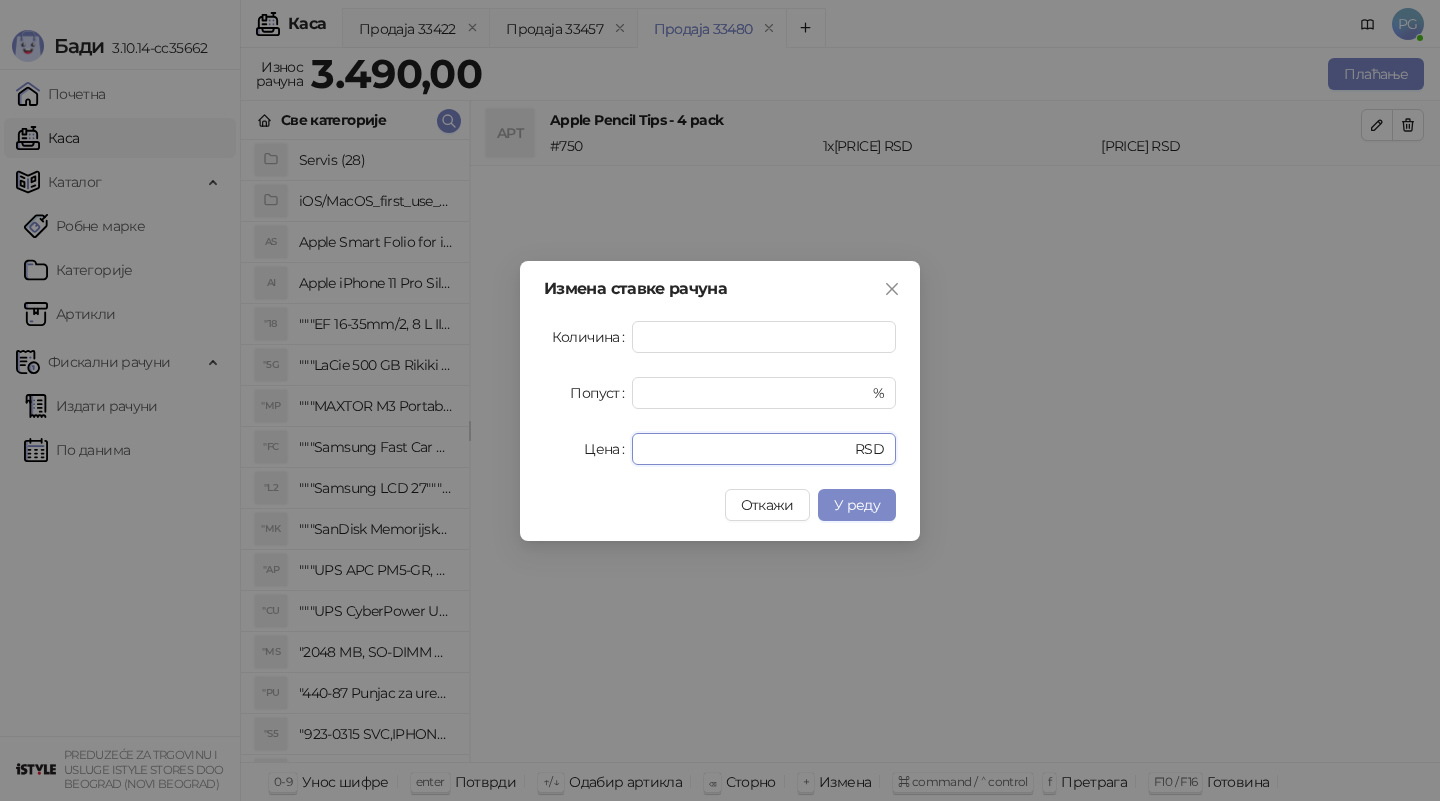 type on "****" 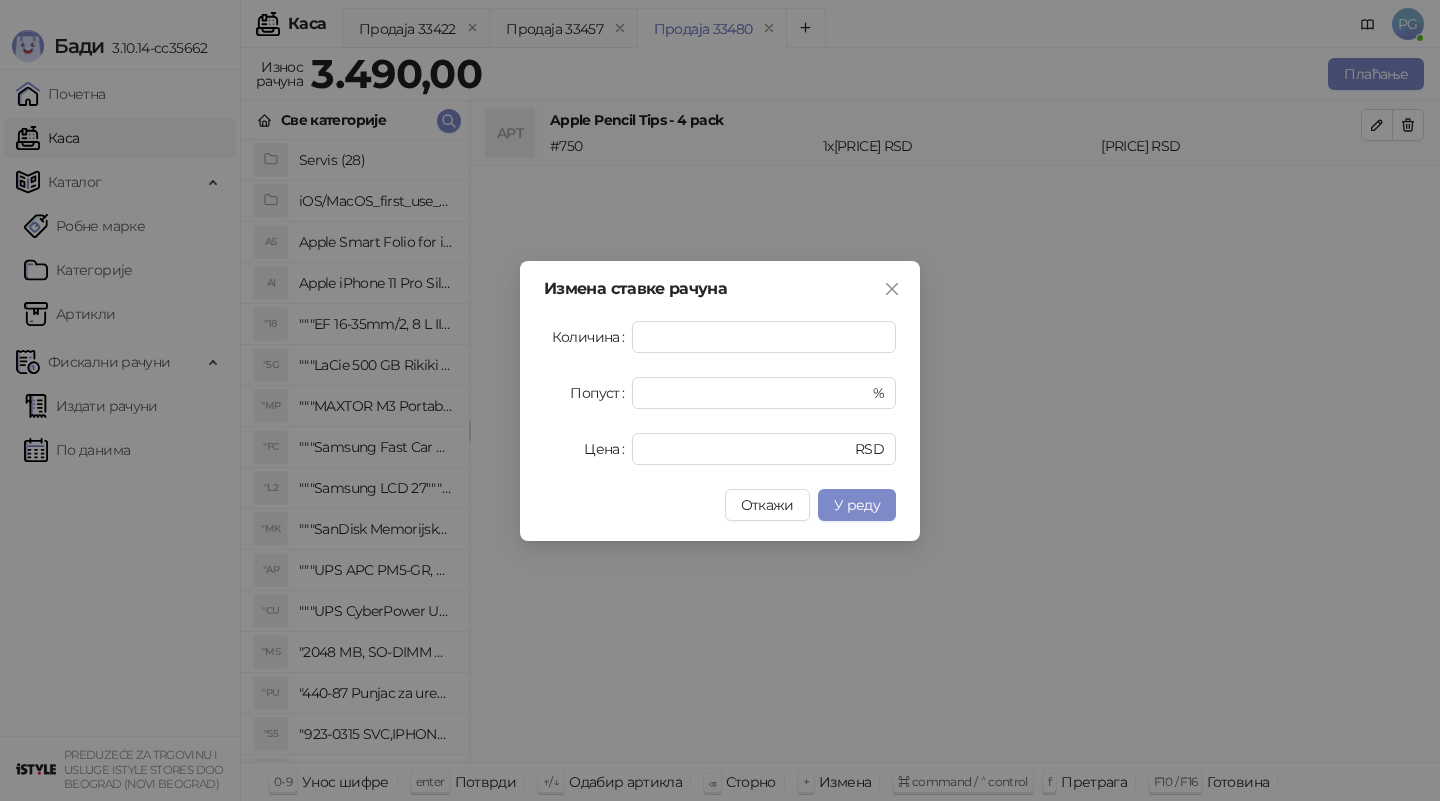 click on "У реду" at bounding box center [857, 505] 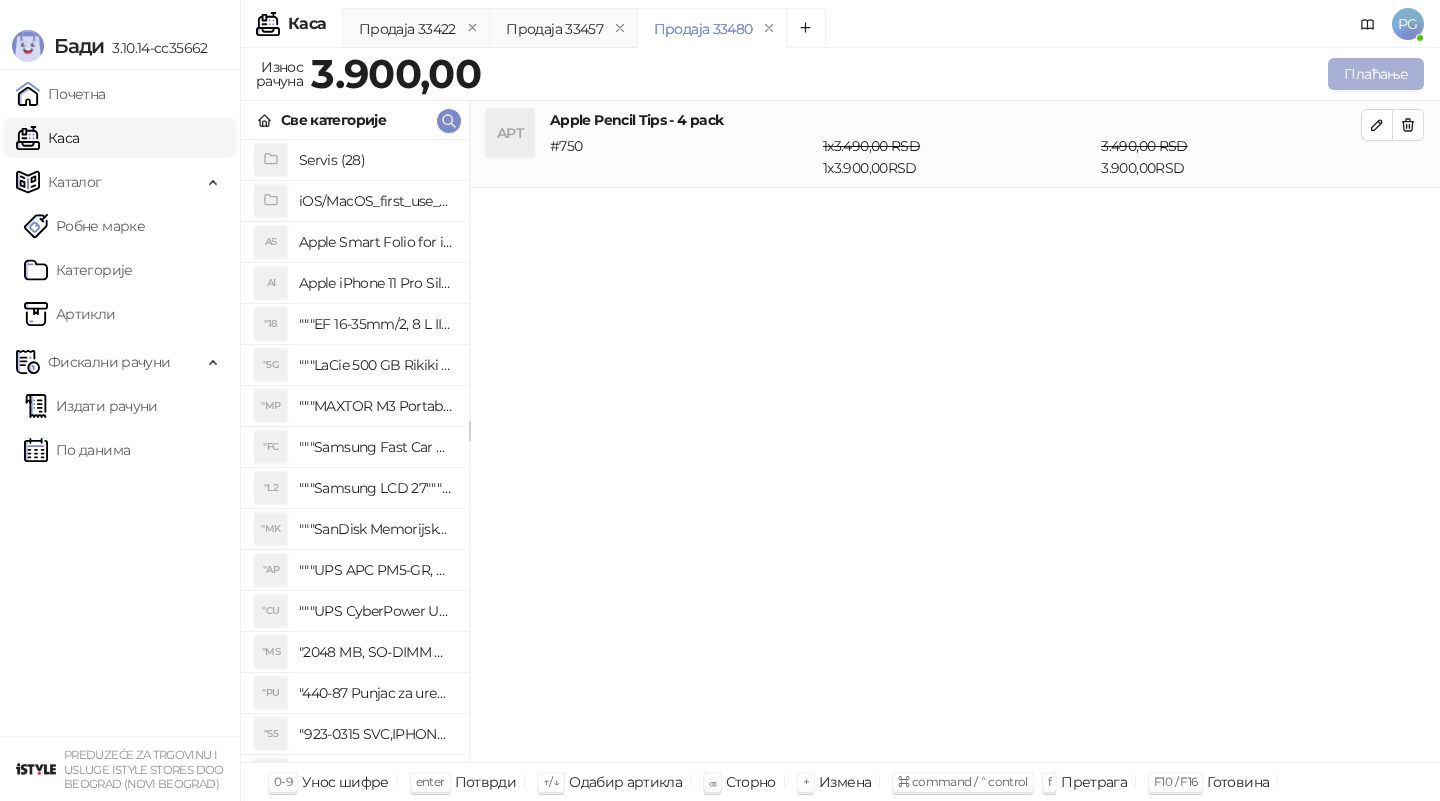 click on "Плаћање" at bounding box center (1376, 74) 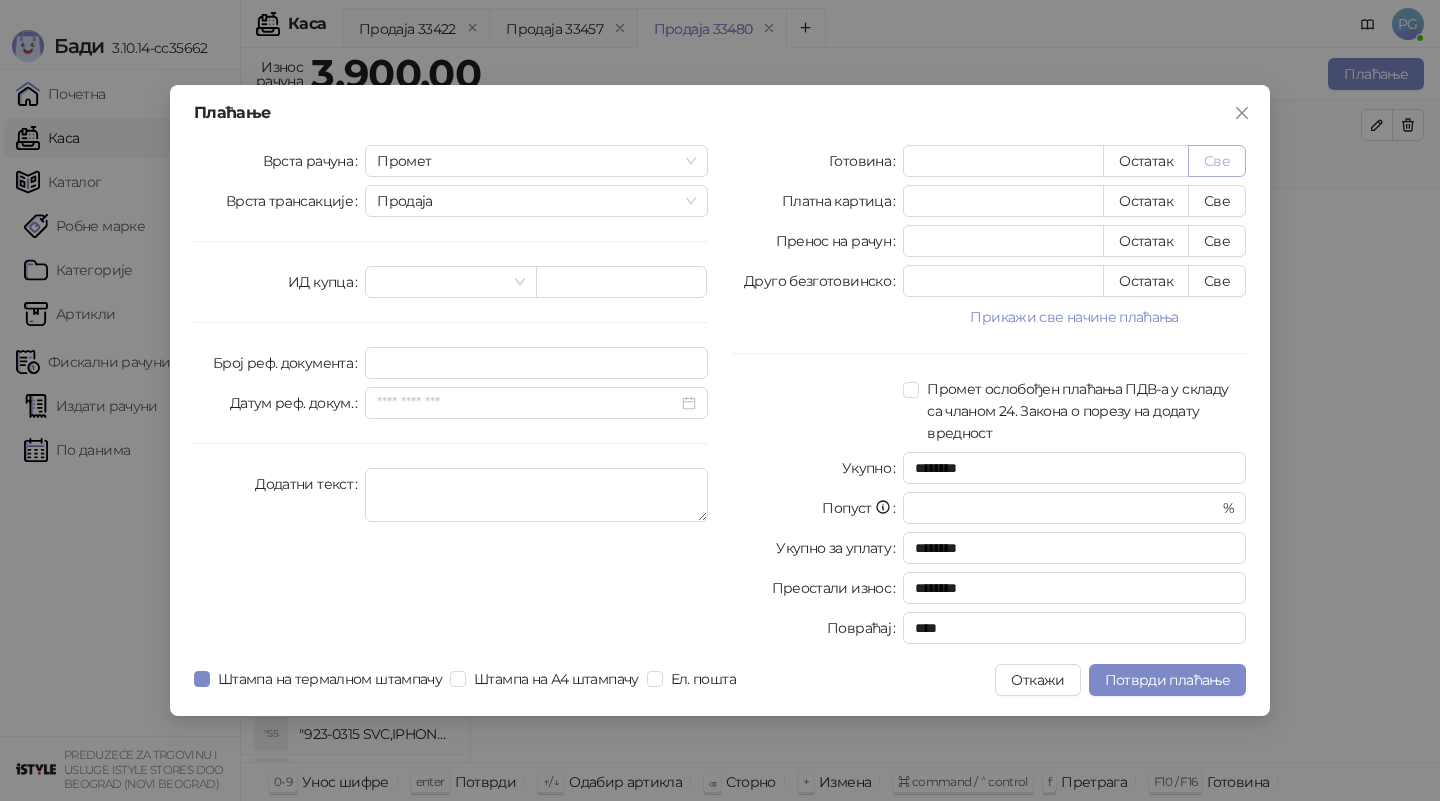 click on "Све" at bounding box center [1217, 161] 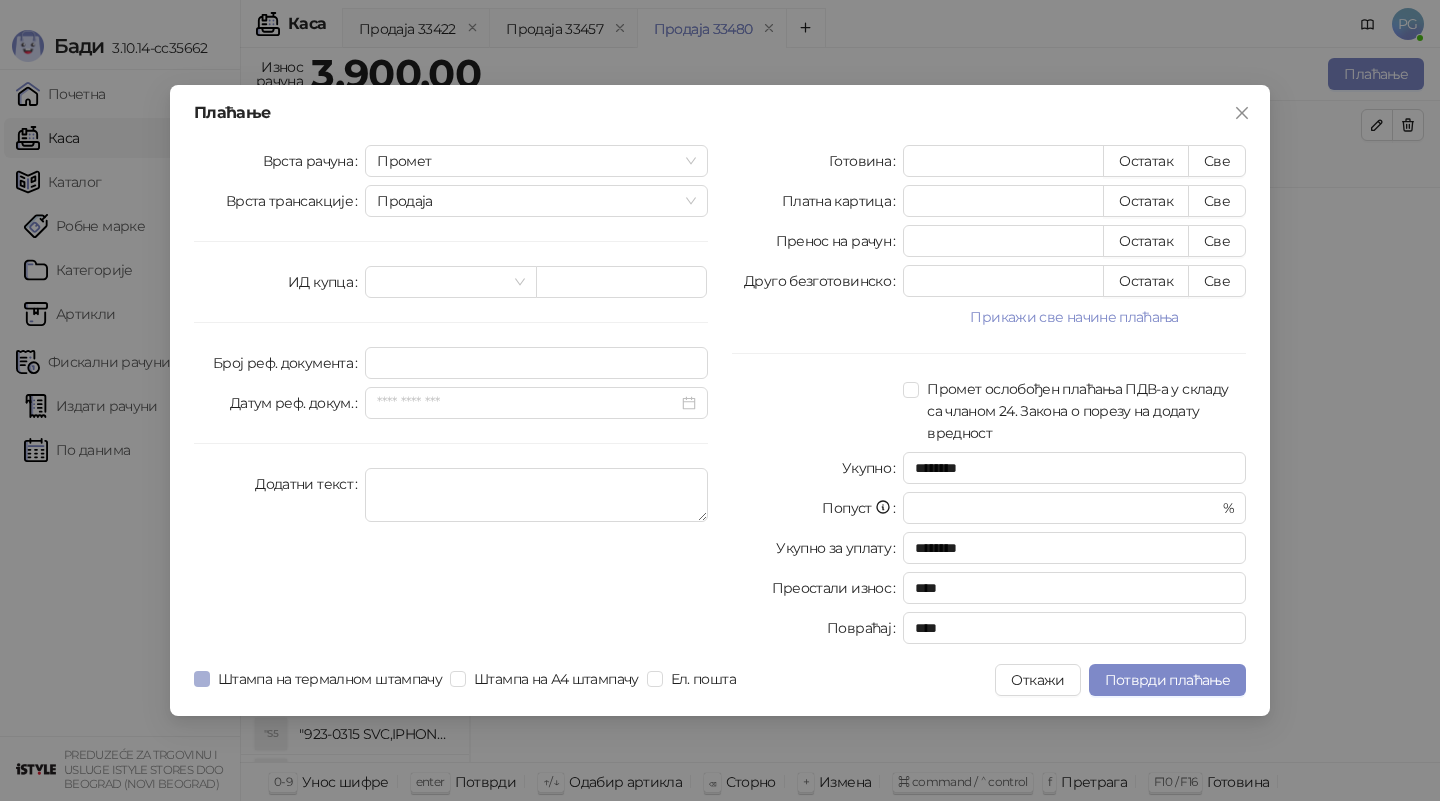 click on "Штампа на термалном штампачу" at bounding box center [330, 679] 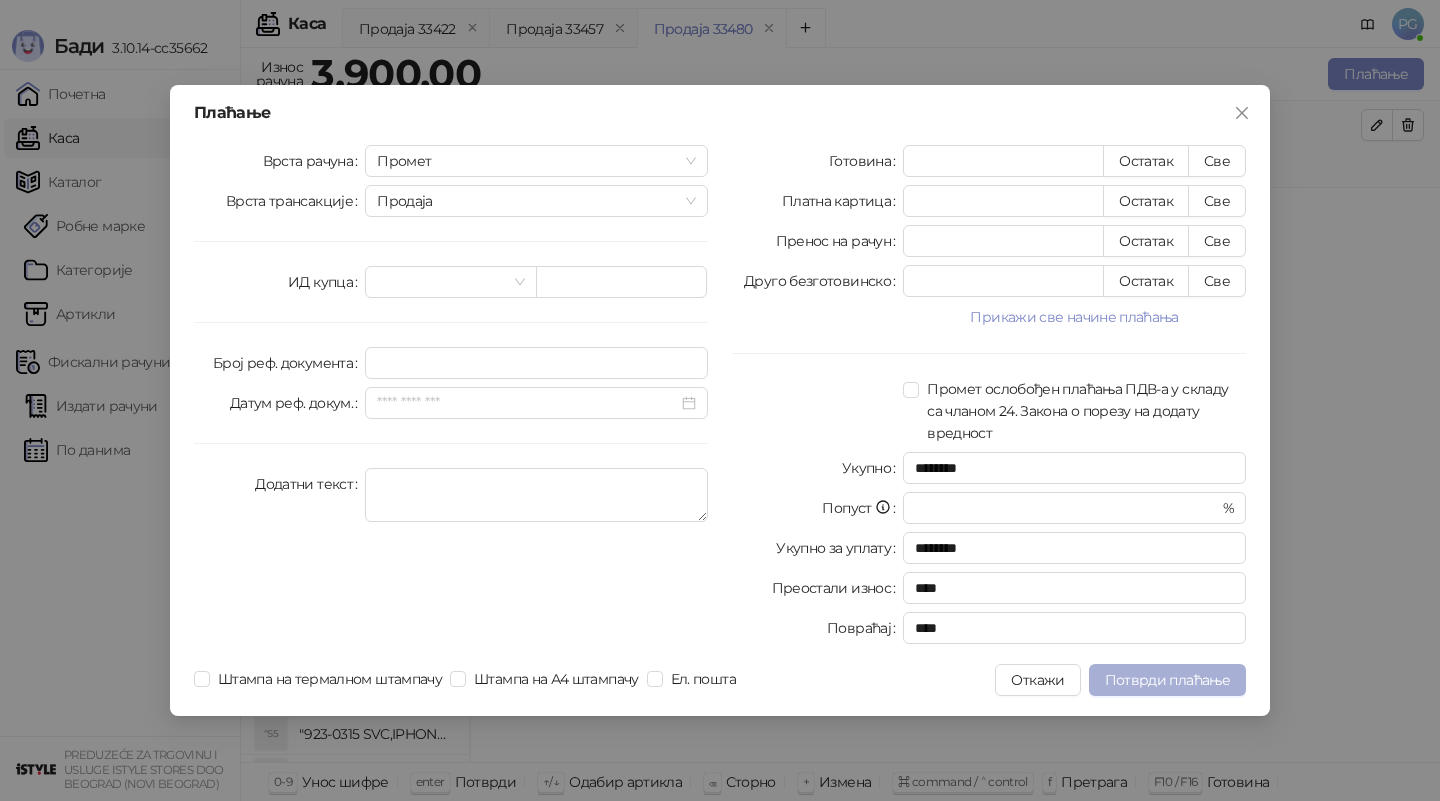 click on "Потврди плаћање" at bounding box center [1167, 680] 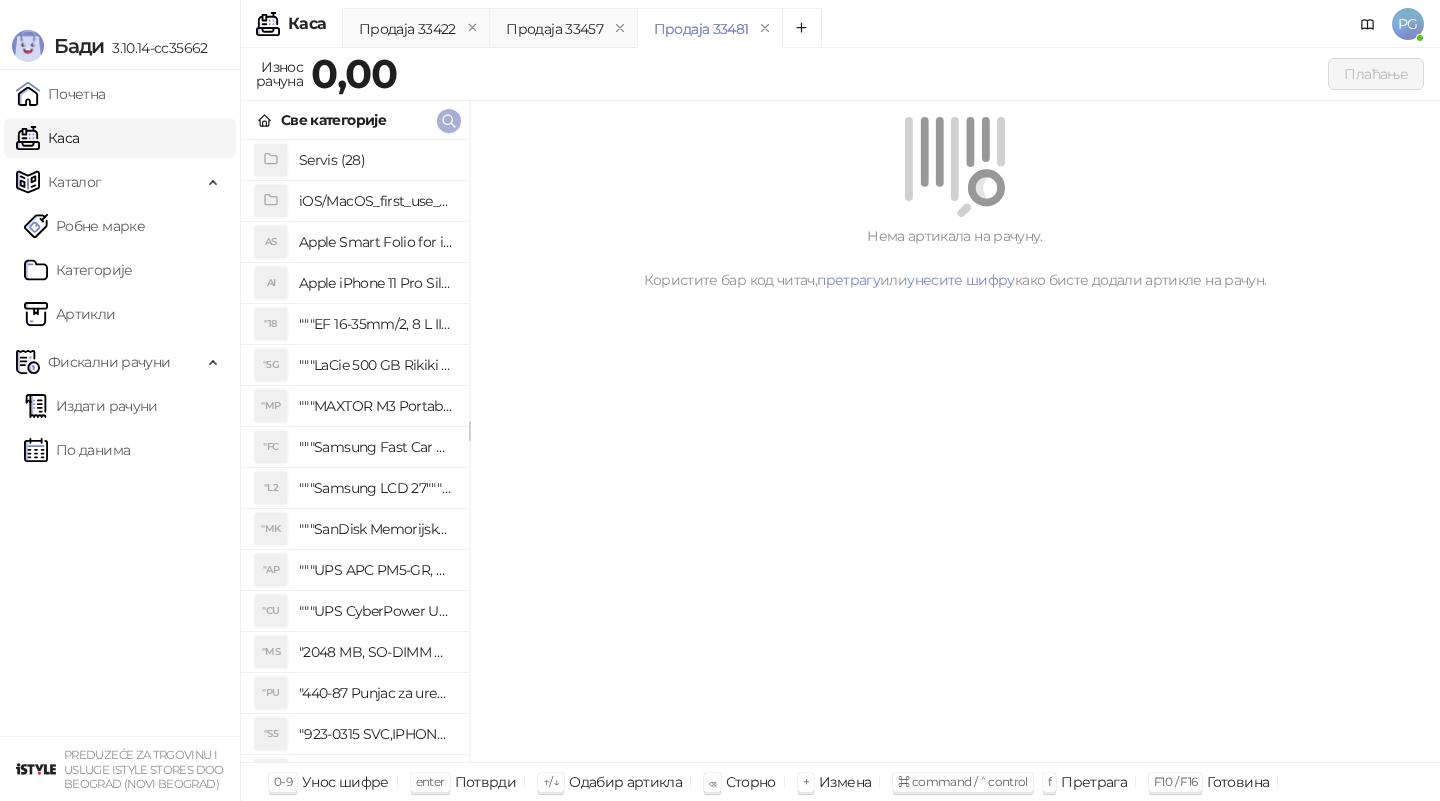 click 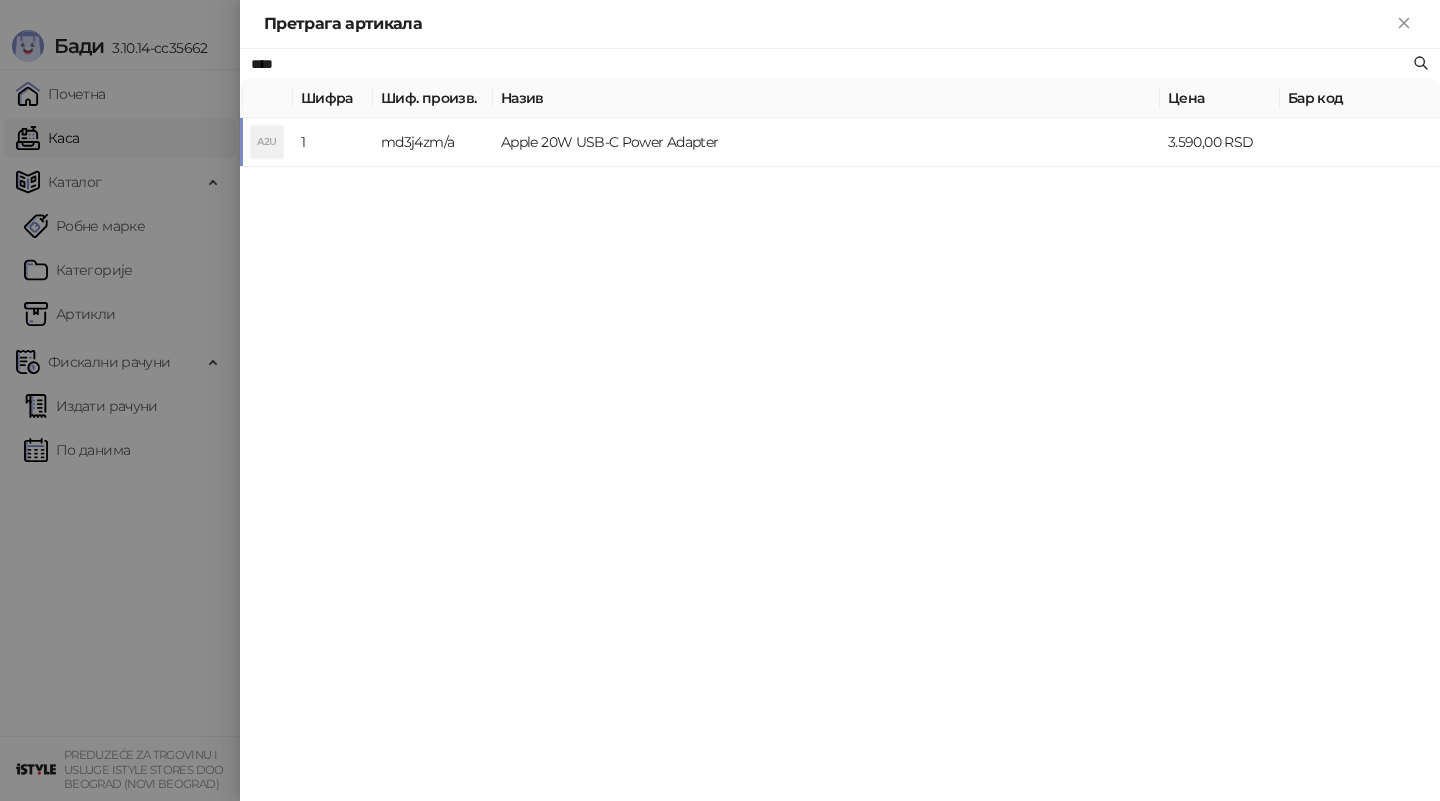 click on "Apple 20W USB-C Power Adapter" at bounding box center (826, 142) 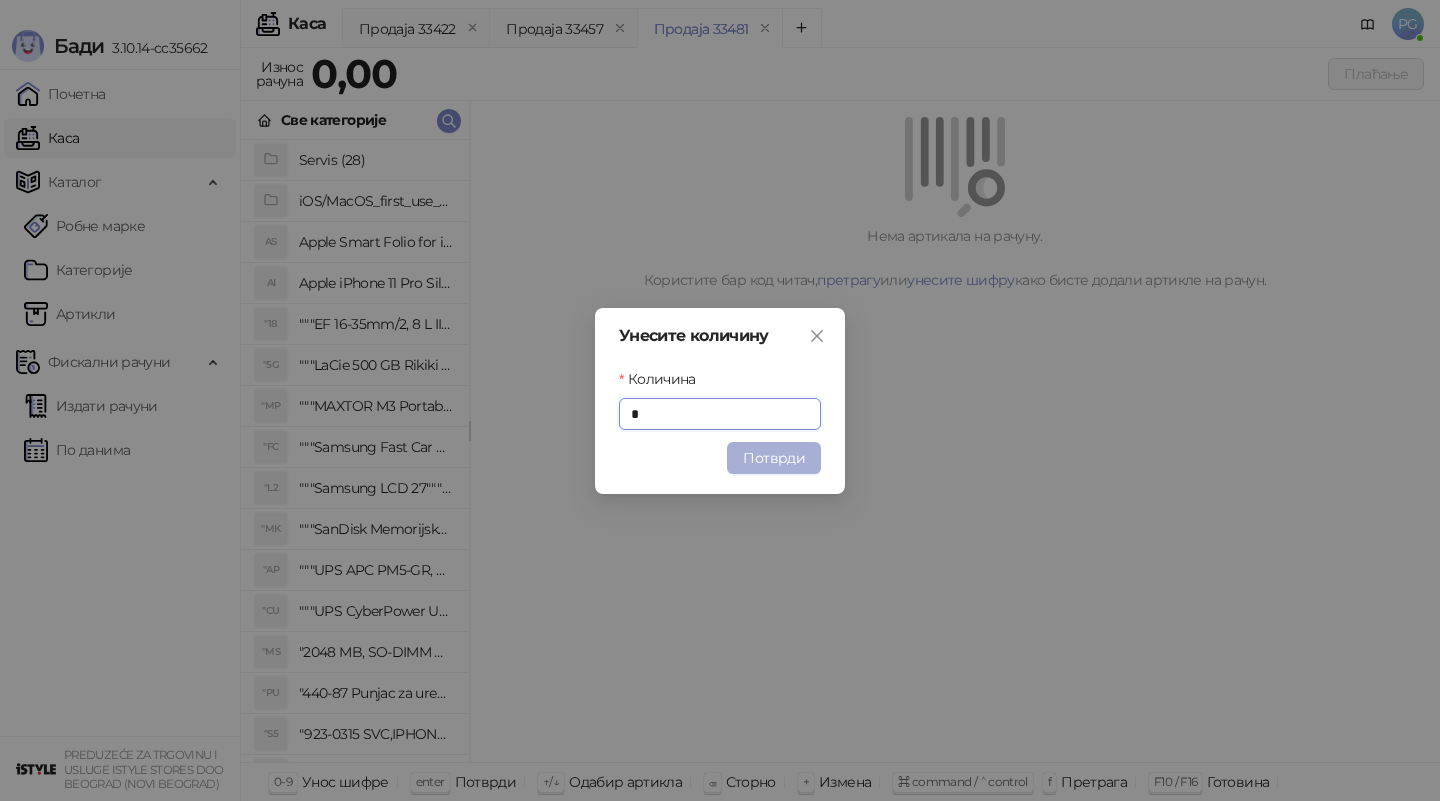 click on "Потврди" at bounding box center [774, 458] 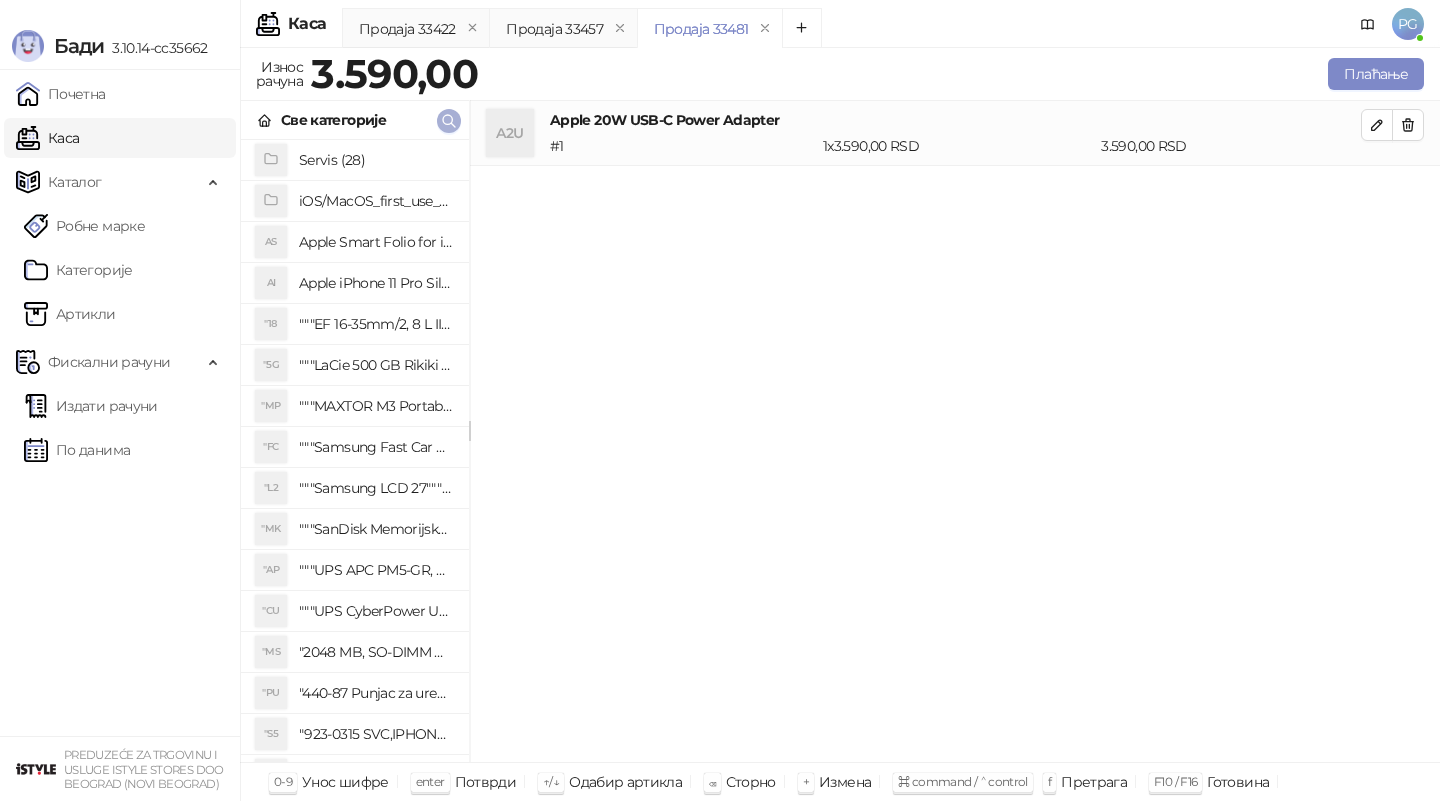 click 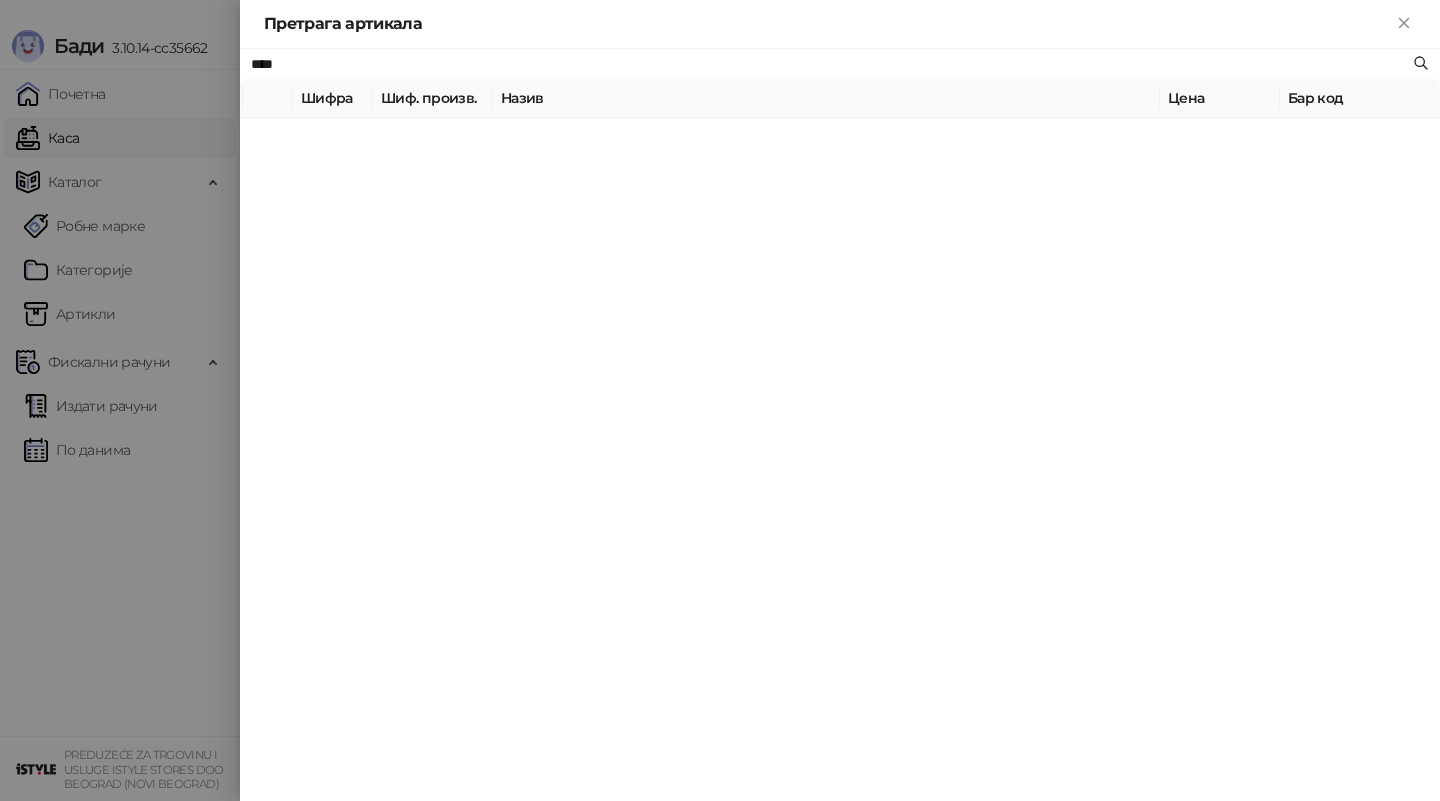 type on "****" 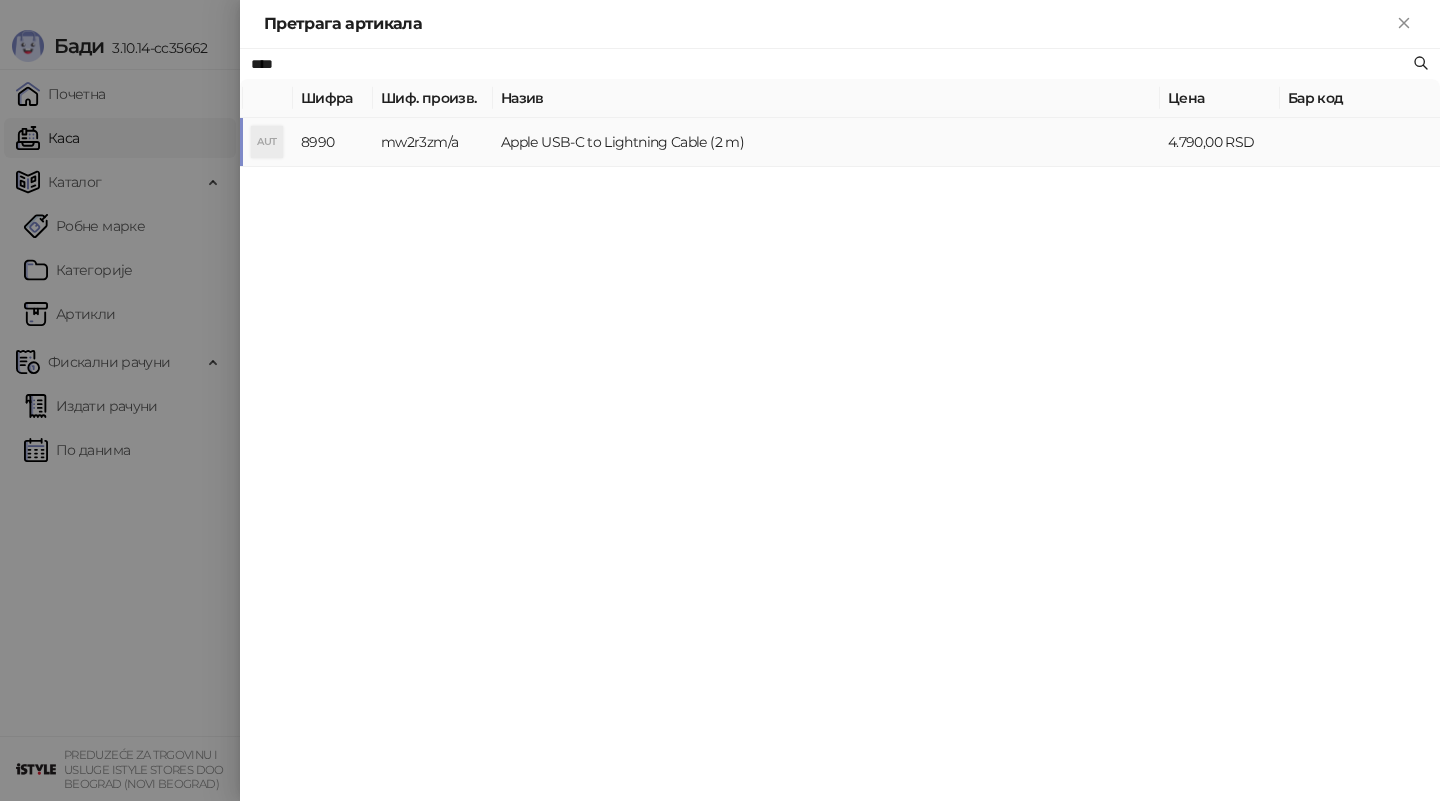 click on "Apple USB-C to Lightning Cable (2 m)" at bounding box center (826, 142) 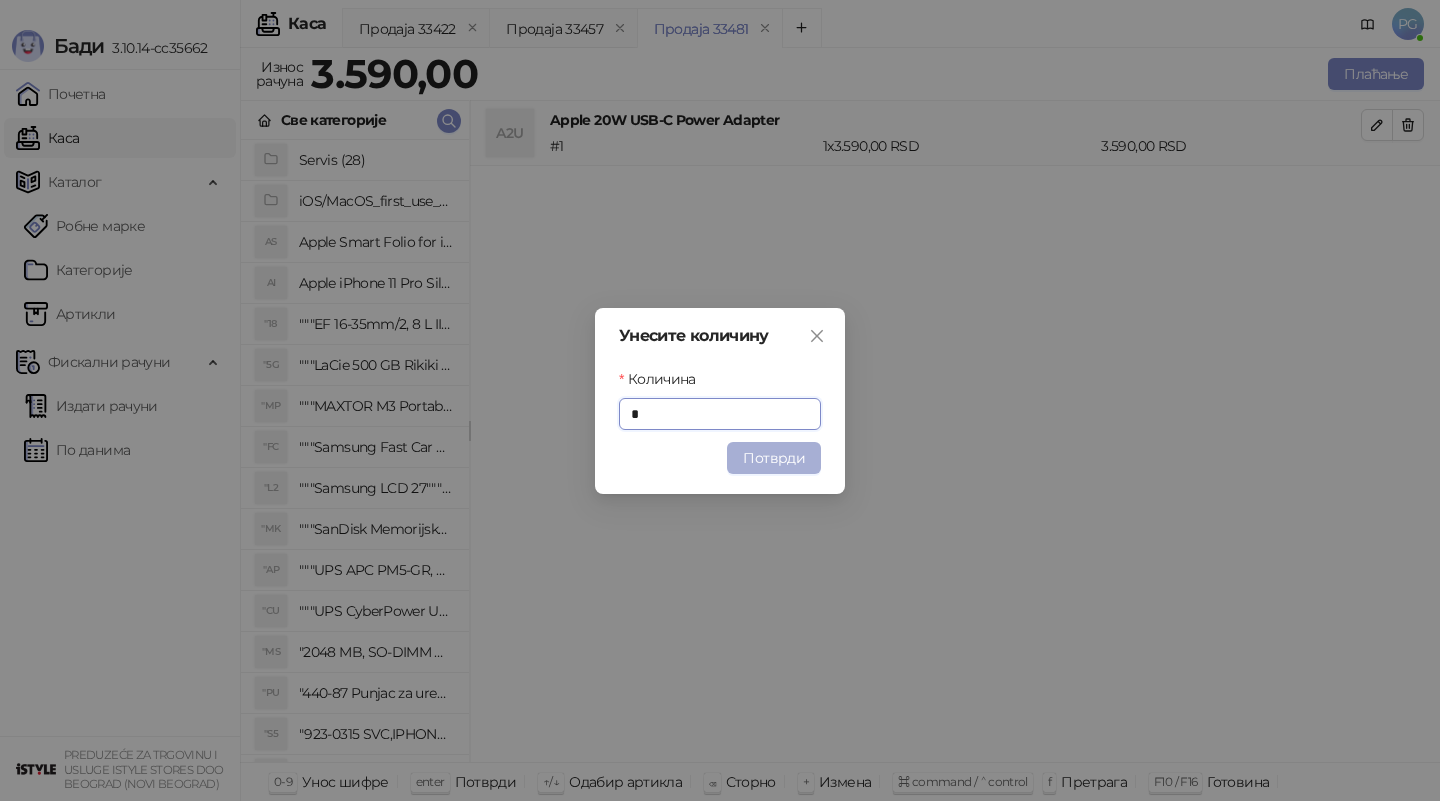 click on "Потврди" at bounding box center (774, 458) 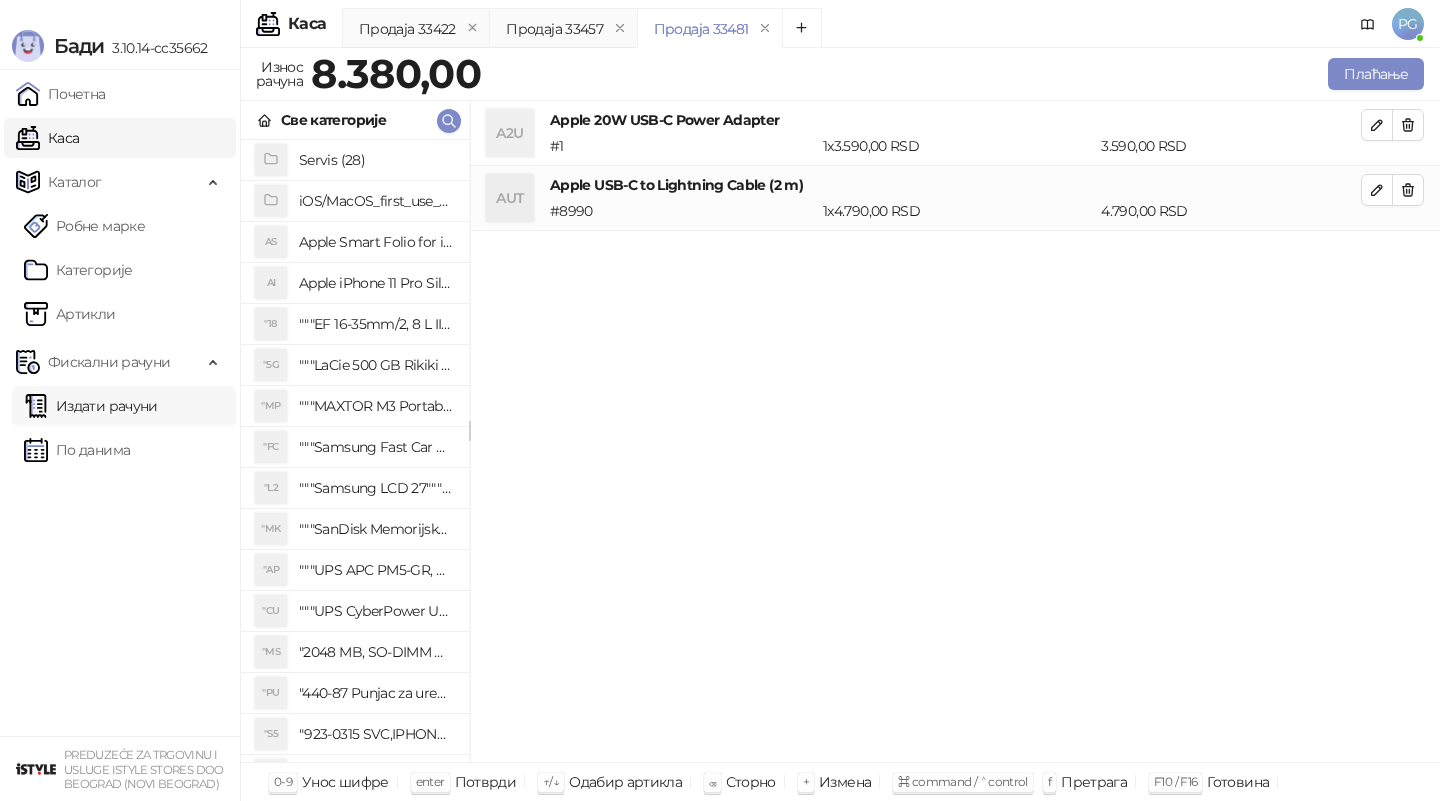 click on "Издати рачуни" at bounding box center [91, 406] 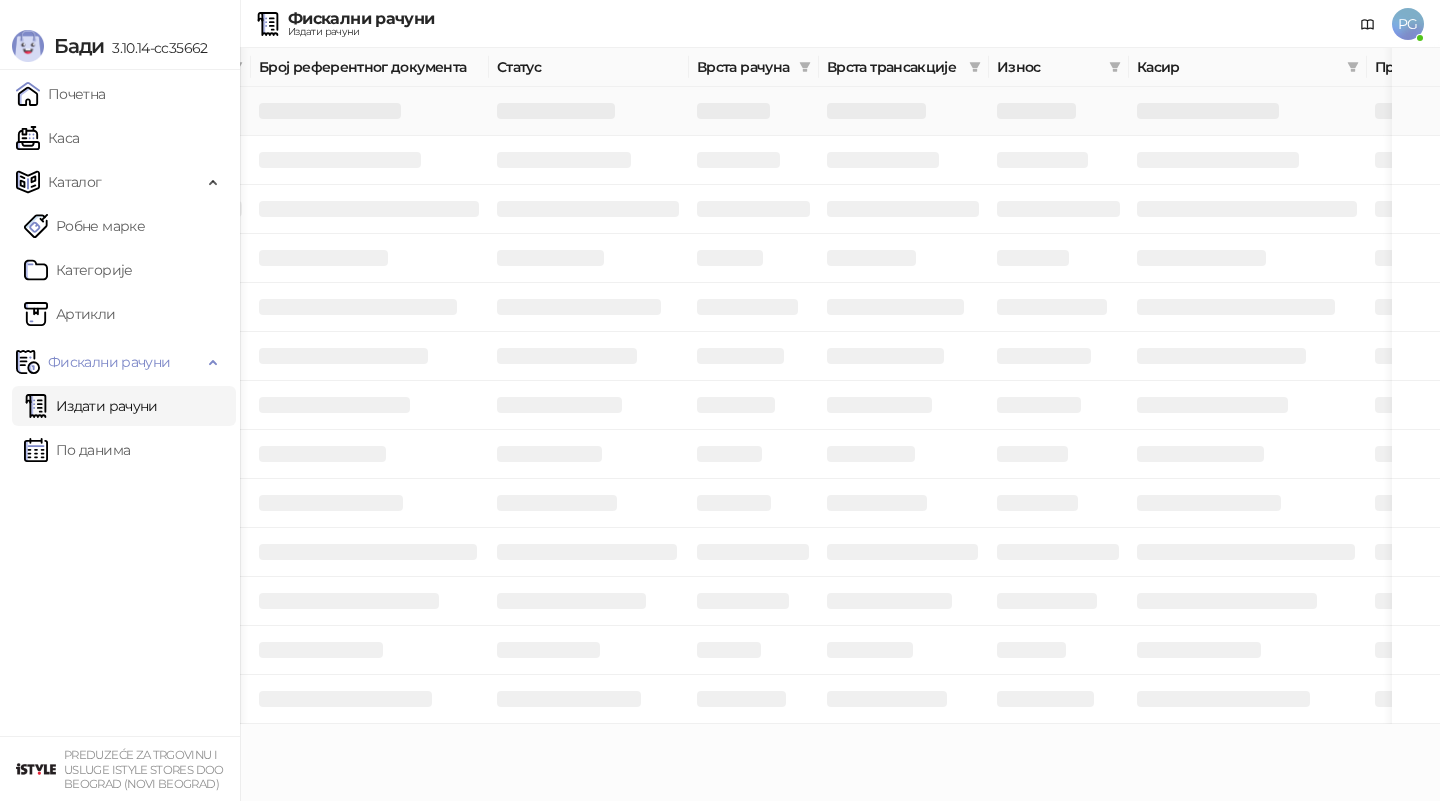 scroll, scrollTop: 0, scrollLeft: 600, axis: horizontal 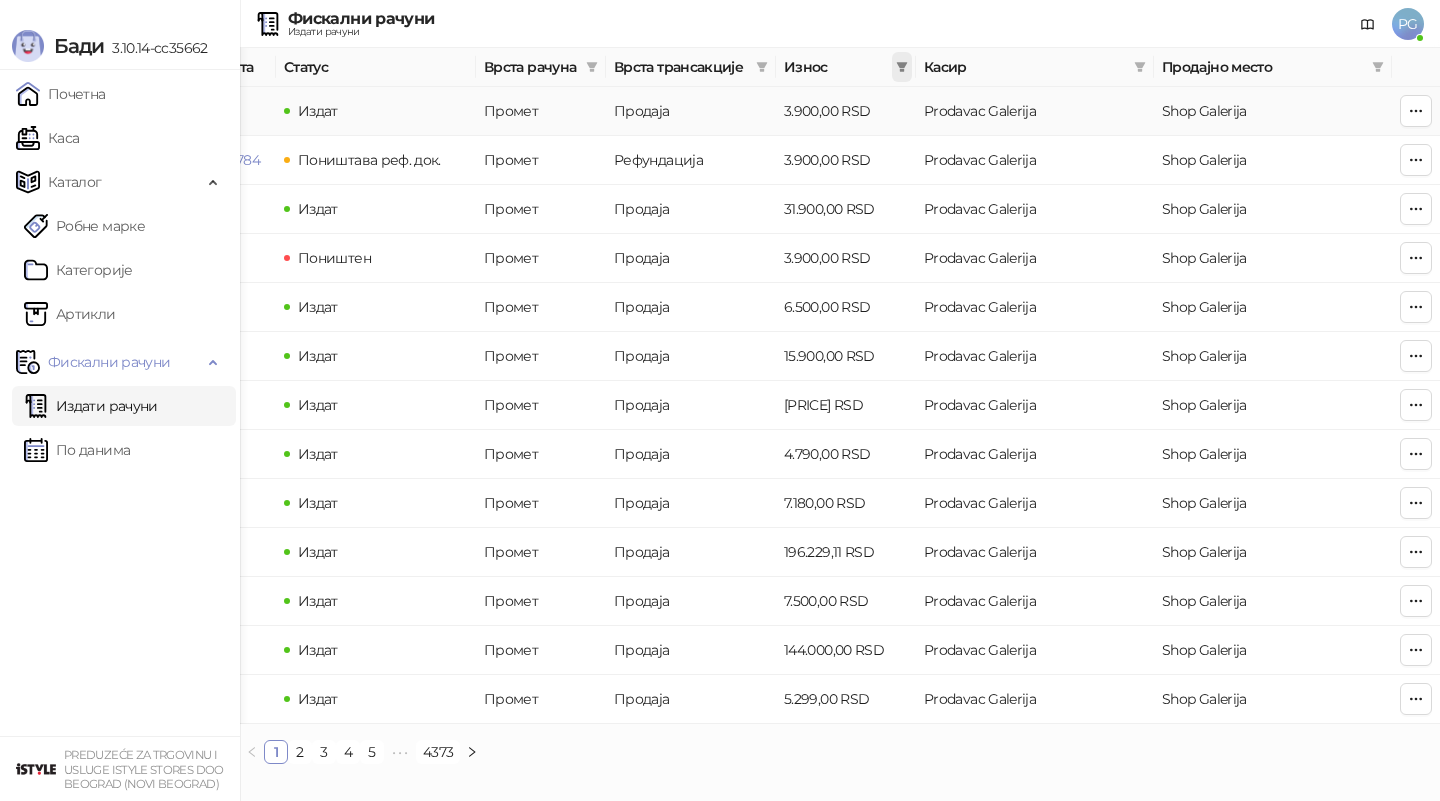click 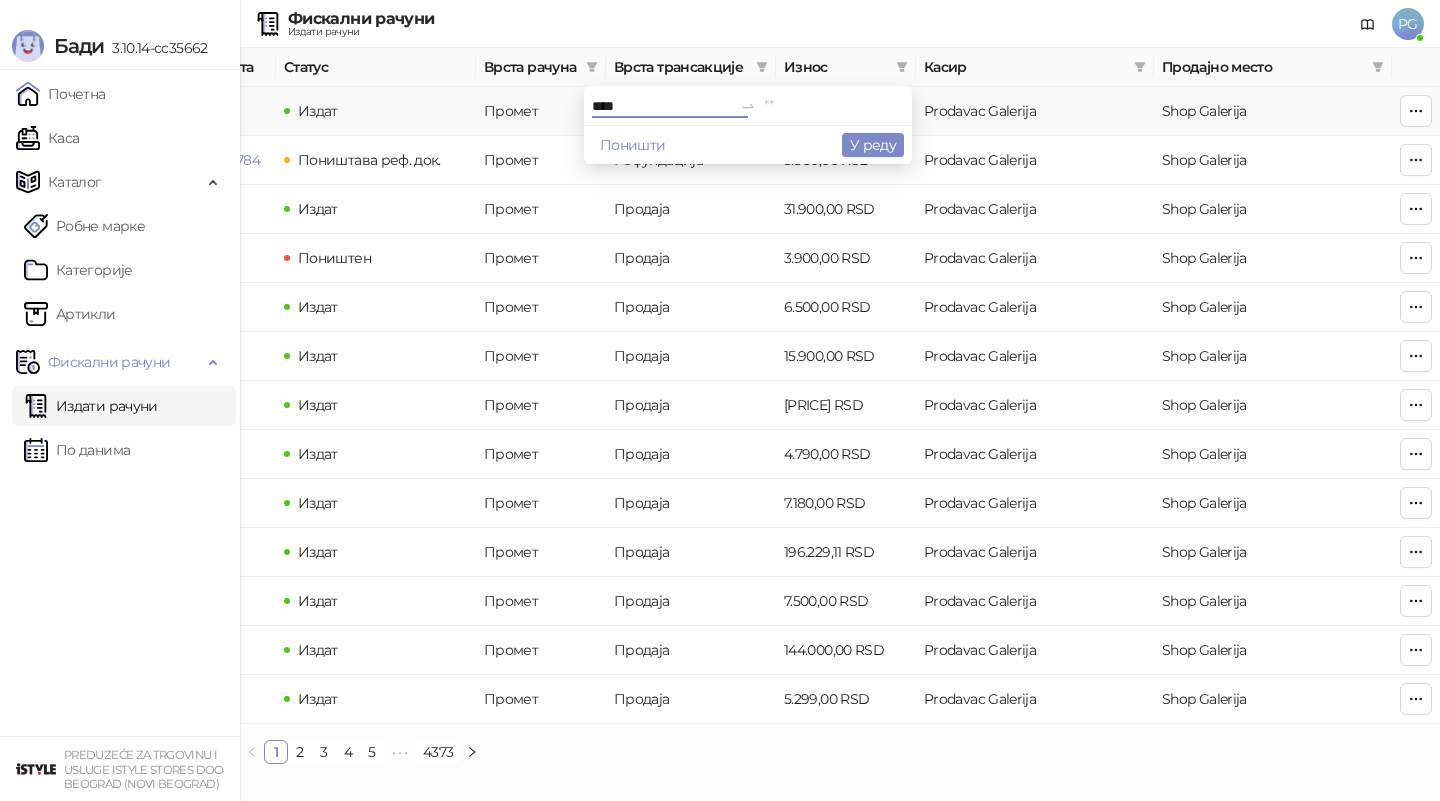 type on "****" 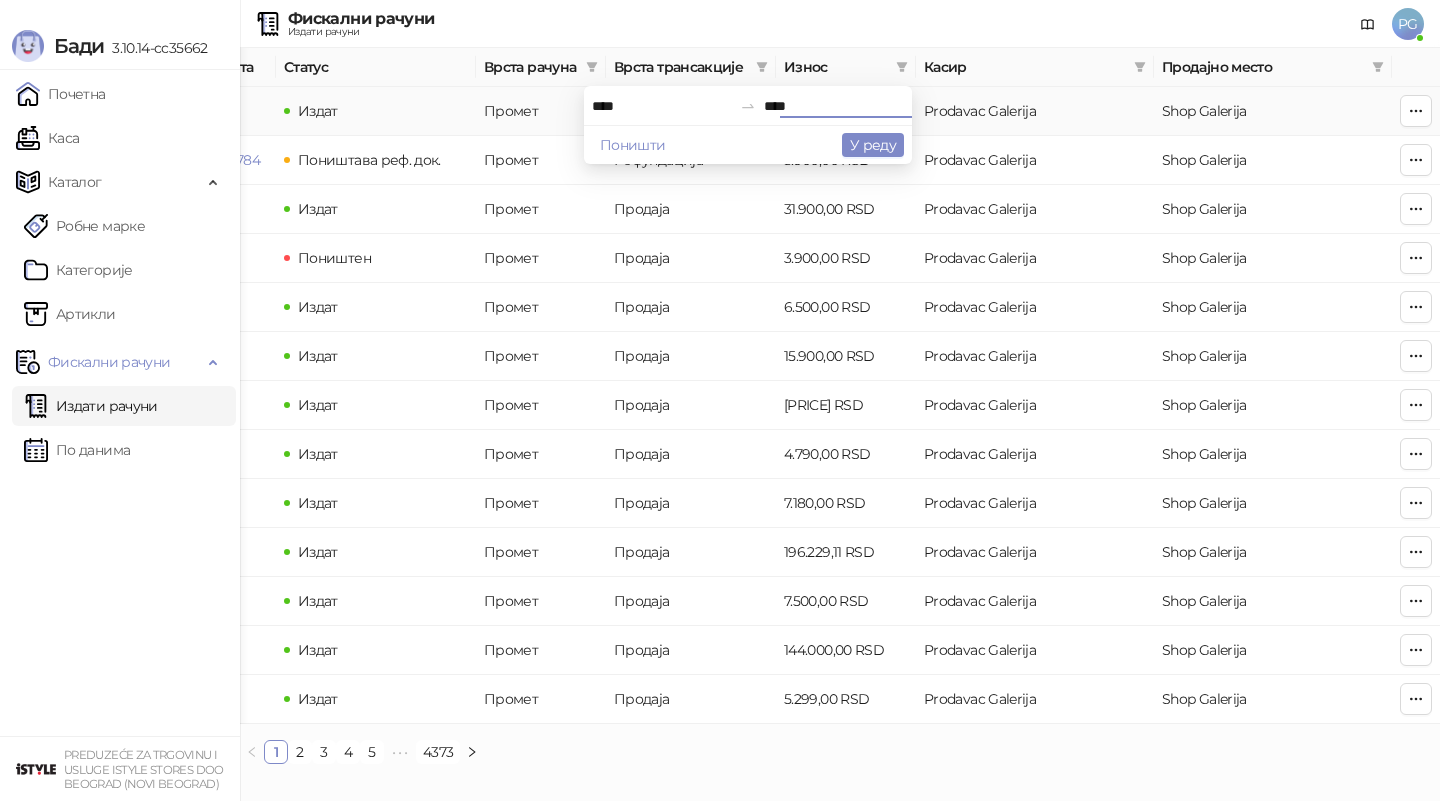 type on "****" 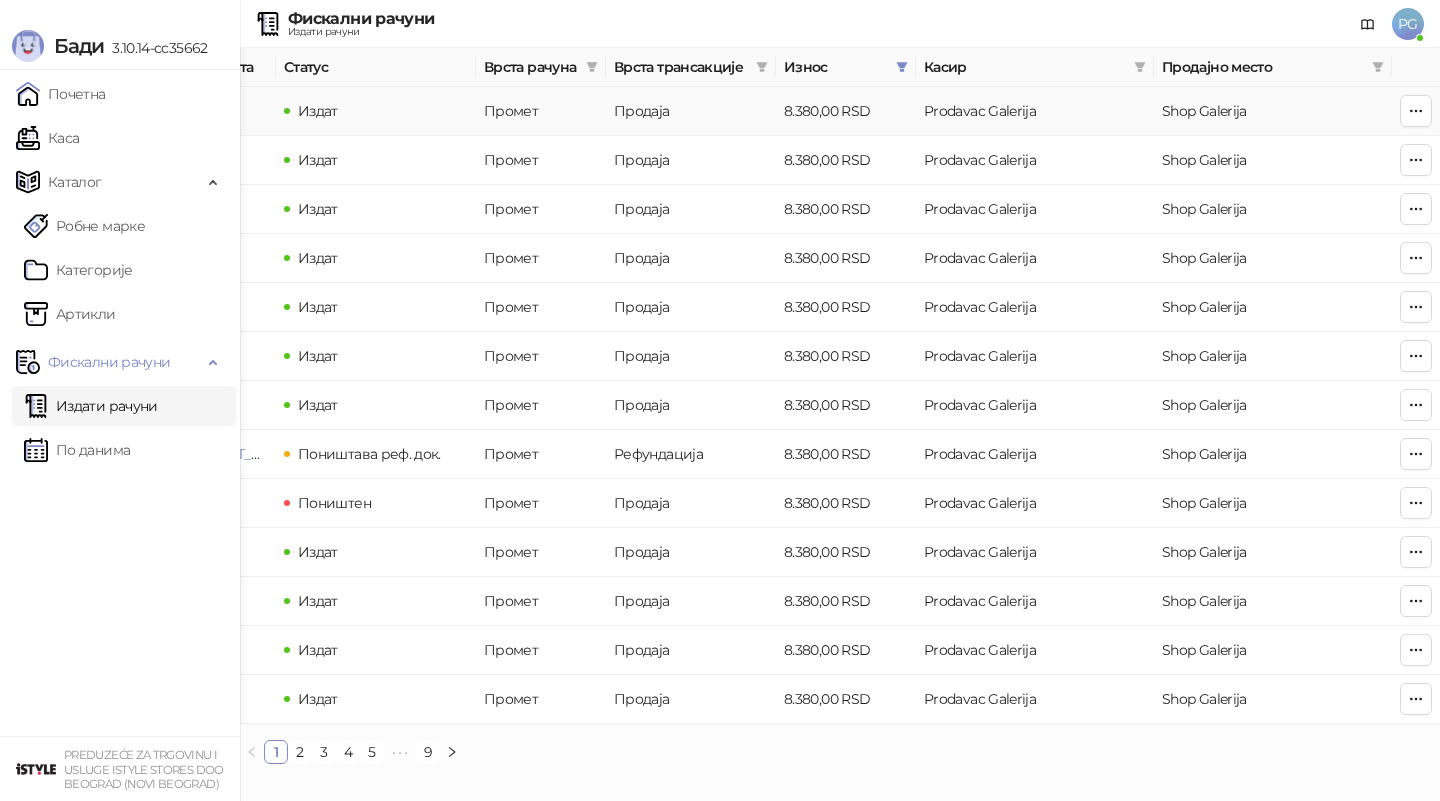 scroll, scrollTop: 0, scrollLeft: 0, axis: both 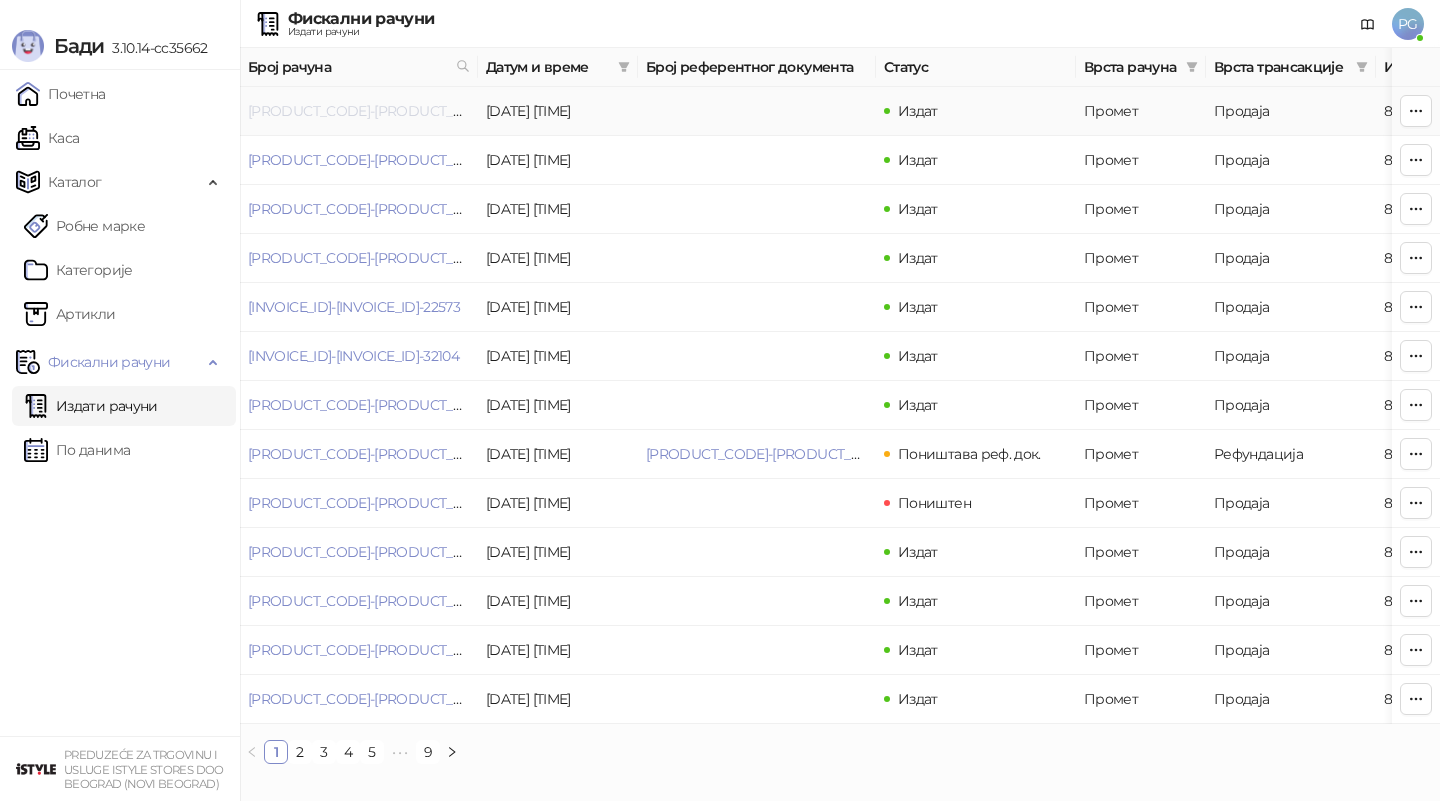 click on "[PRODUCT_CODE]-[PRODUCT_CODE]-[NUMBER]" at bounding box center (408, 111) 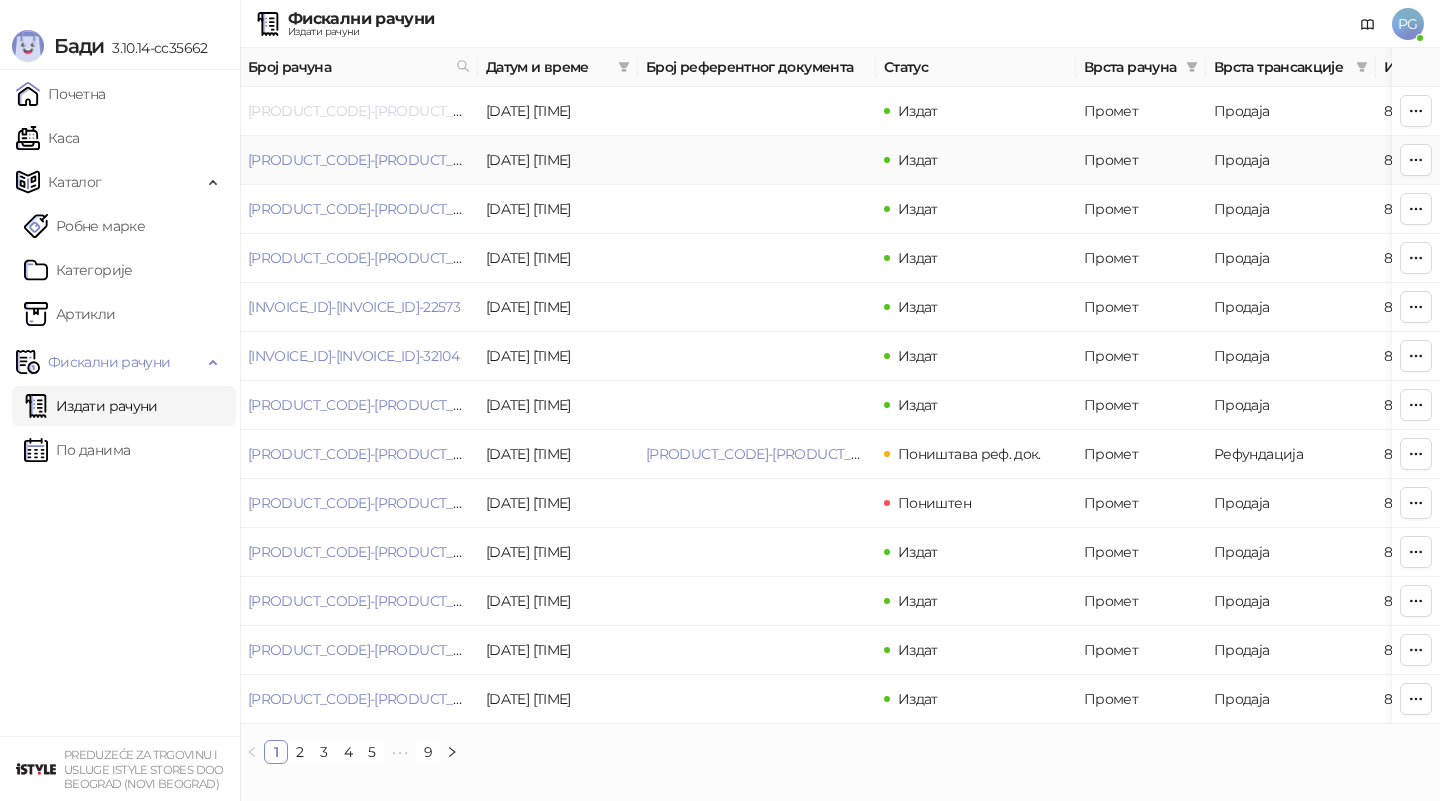 click on "[PRODUCT_CODE]-[PRODUCT_CODE]-[NUMBER]" at bounding box center (408, 111) 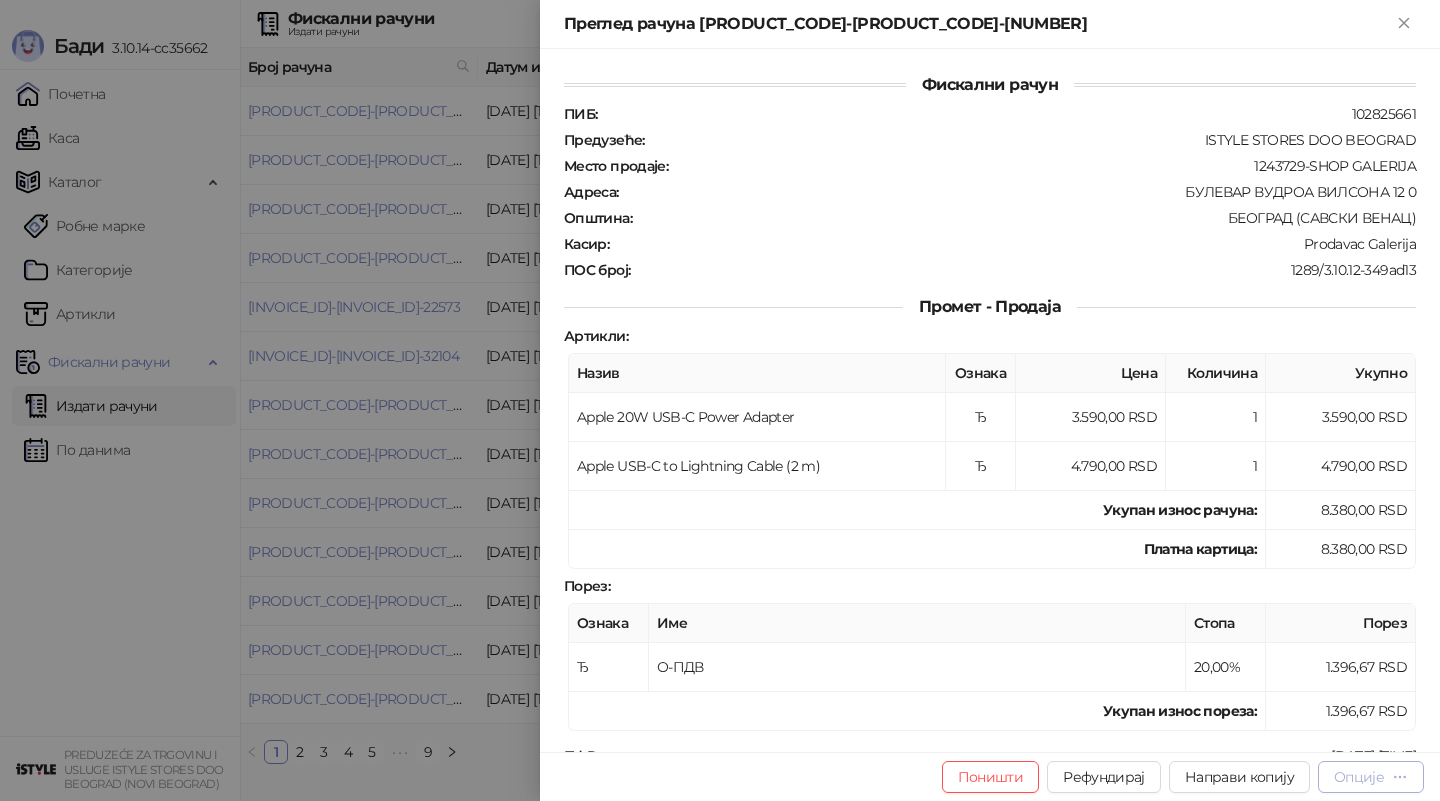 click on "Опције" at bounding box center [1359, 777] 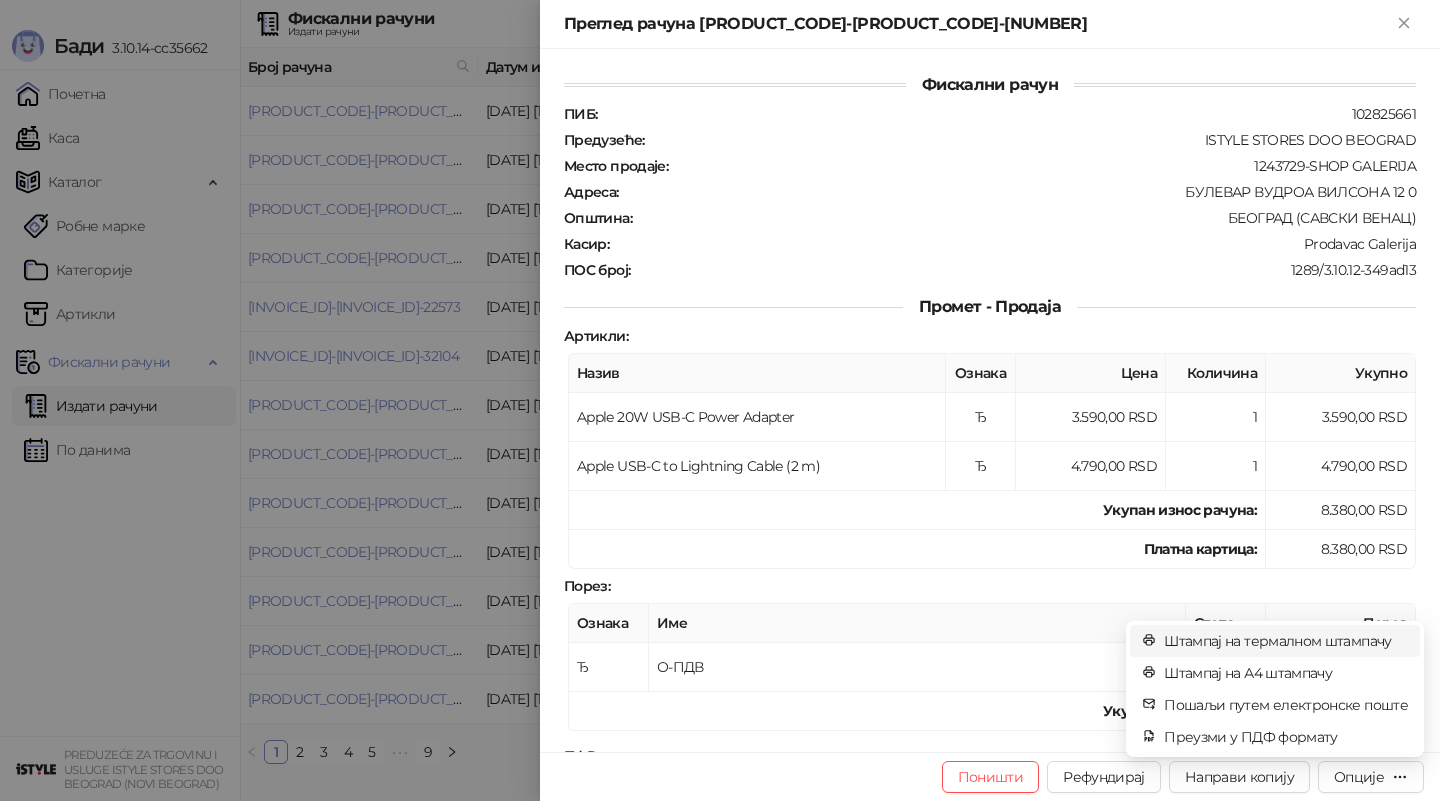 click on "Штампај на термалном штампачу" at bounding box center [1286, 641] 